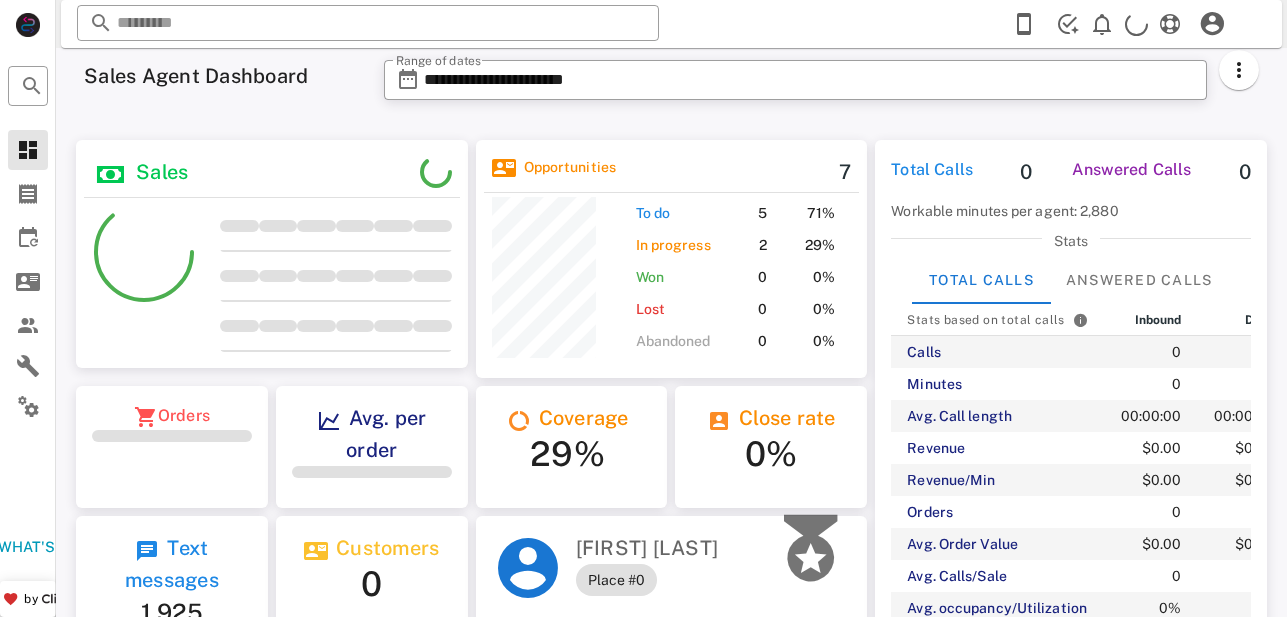 scroll, scrollTop: 0, scrollLeft: 0, axis: both 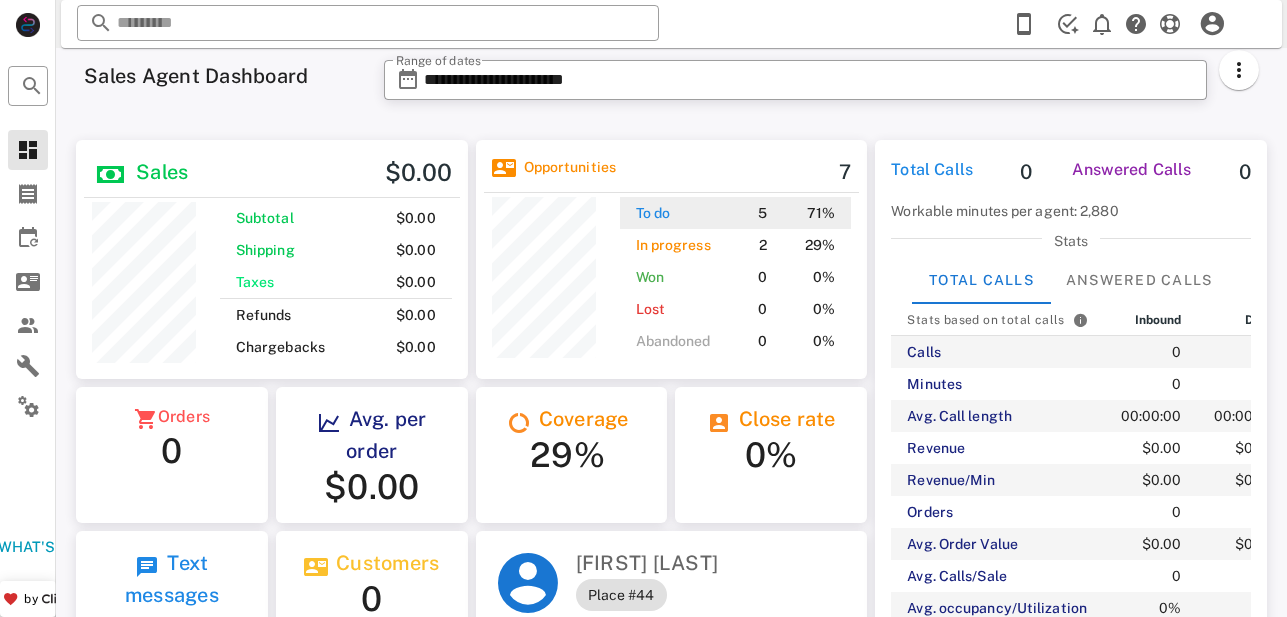 click on "5" at bounding box center [762, 213] 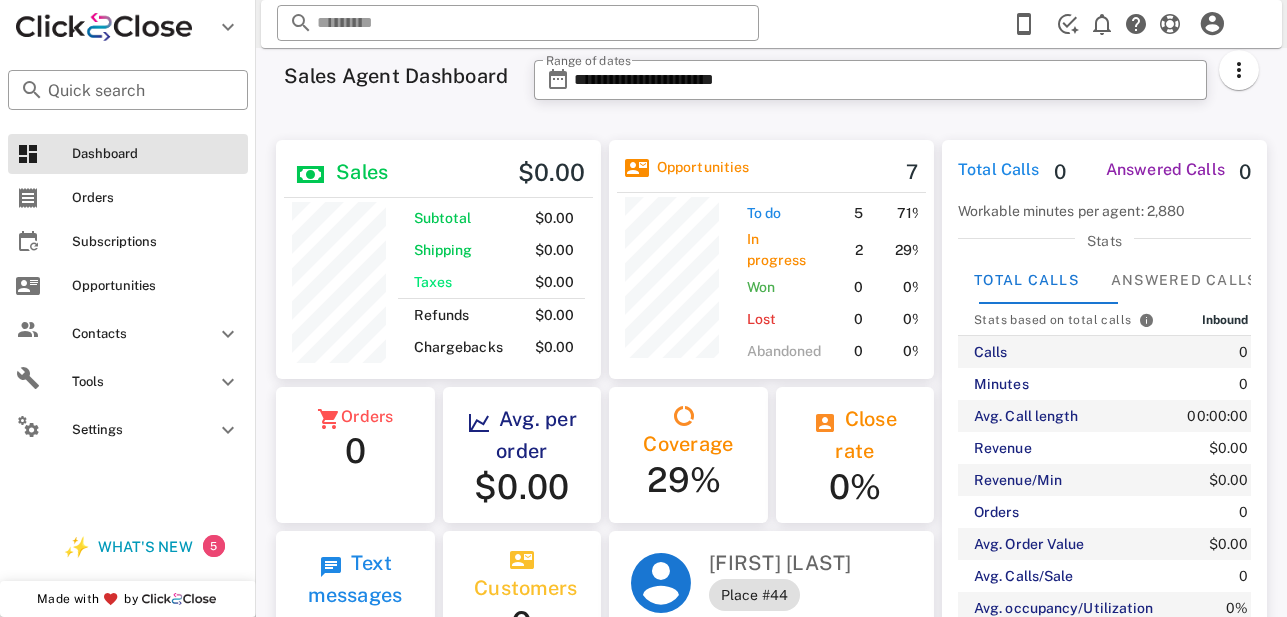 scroll, scrollTop: 251, scrollLeft: 325, axis: both 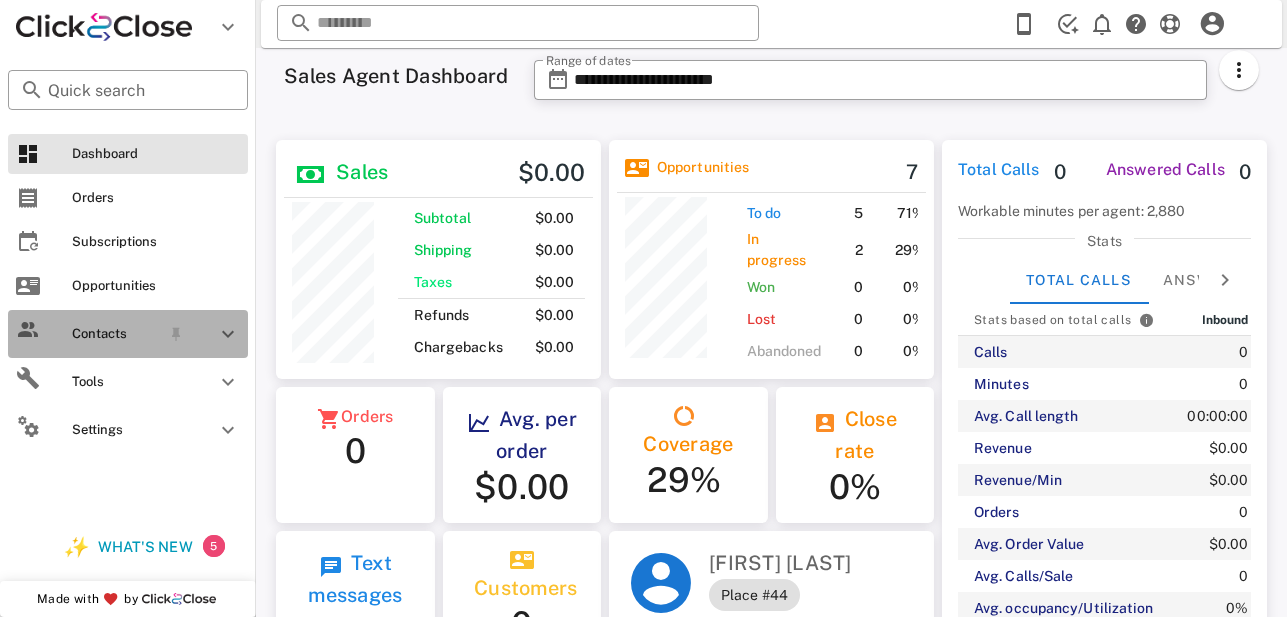click on "Contacts" at bounding box center [116, 334] 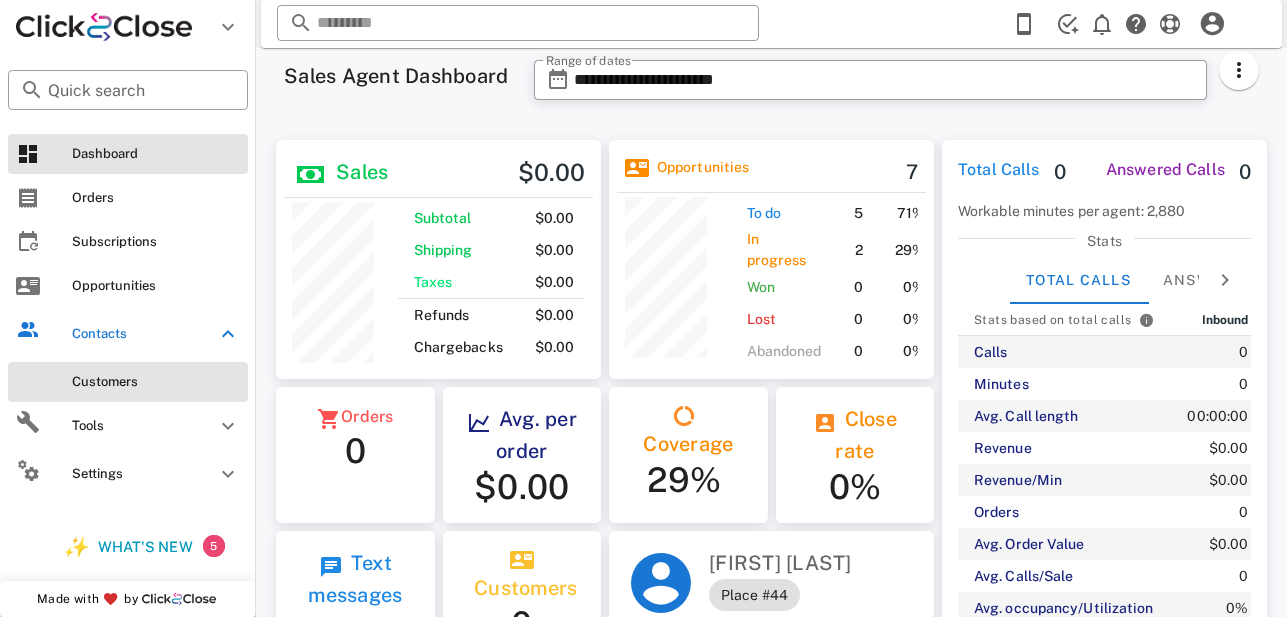 click on "Customers" at bounding box center [156, 382] 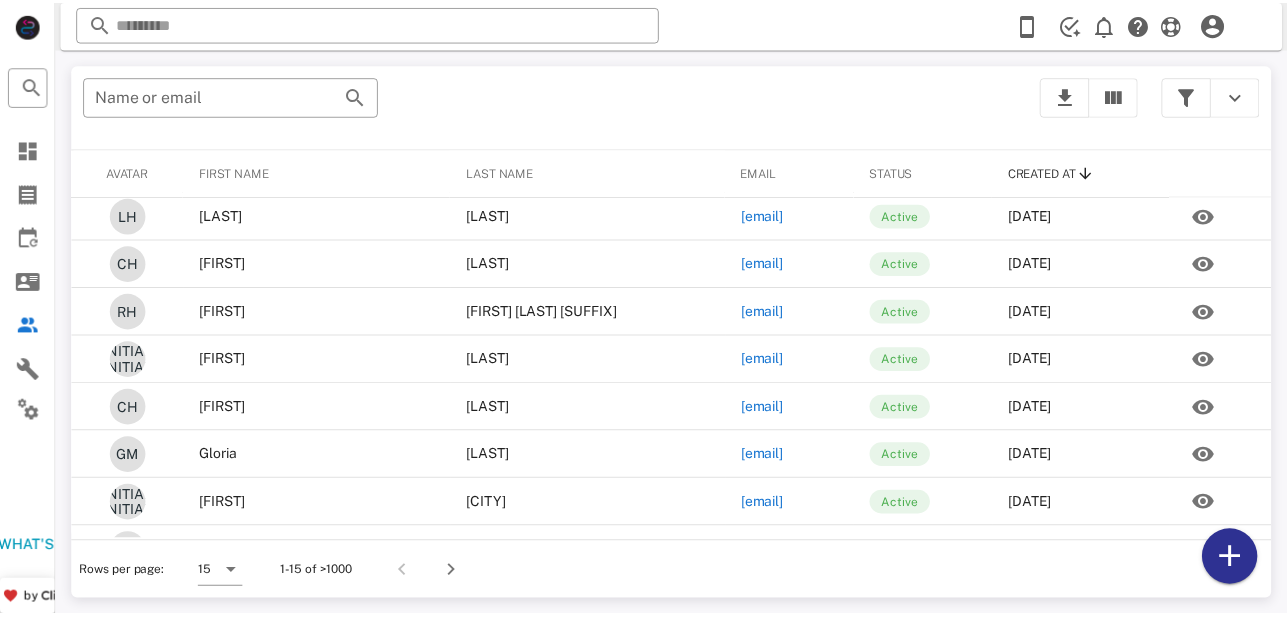 scroll, scrollTop: 0, scrollLeft: 0, axis: both 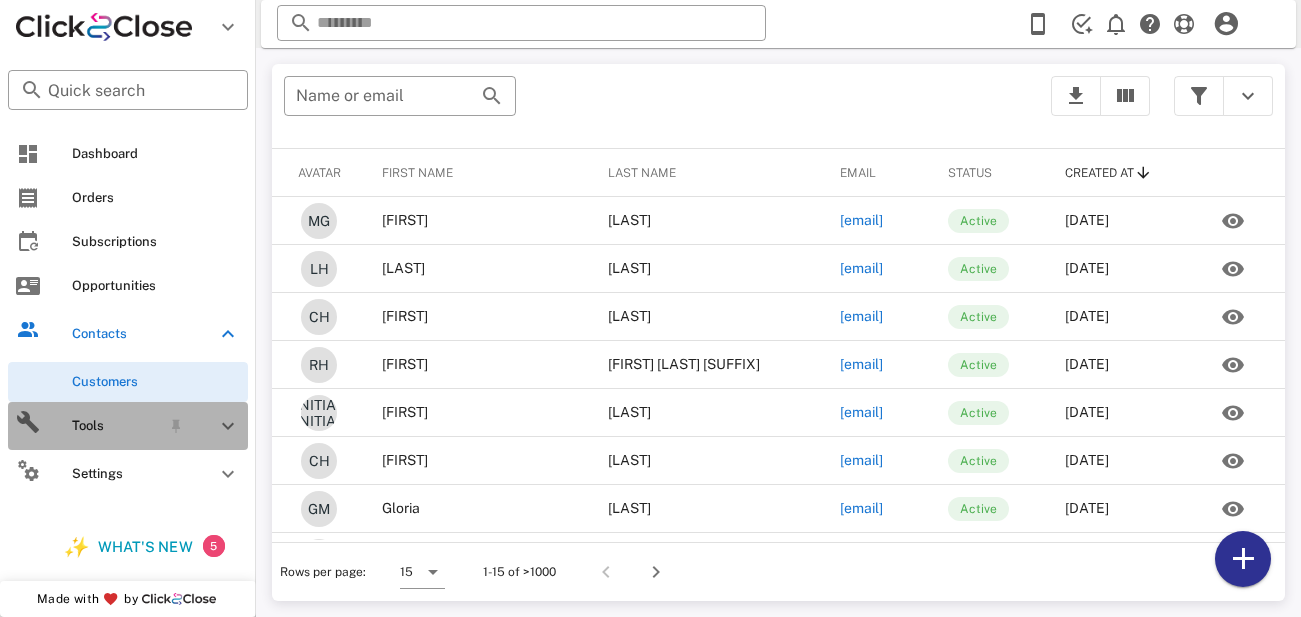 click on "Tools" at bounding box center [116, 426] 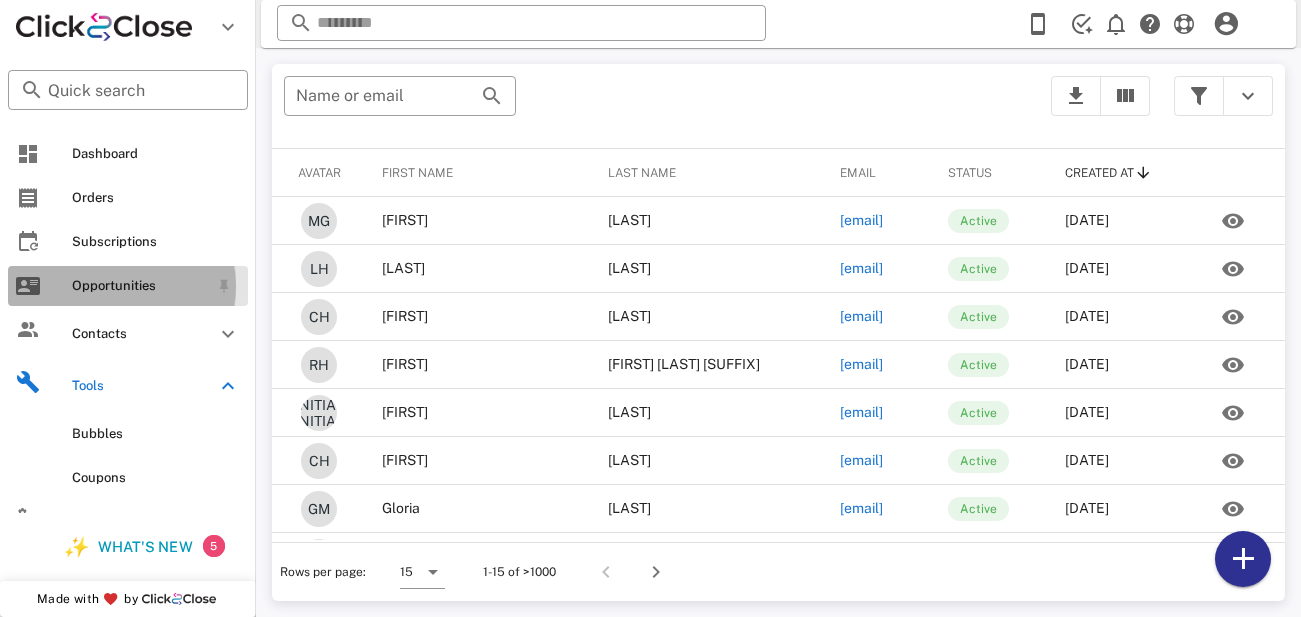 click on "Opportunities" at bounding box center [128, 286] 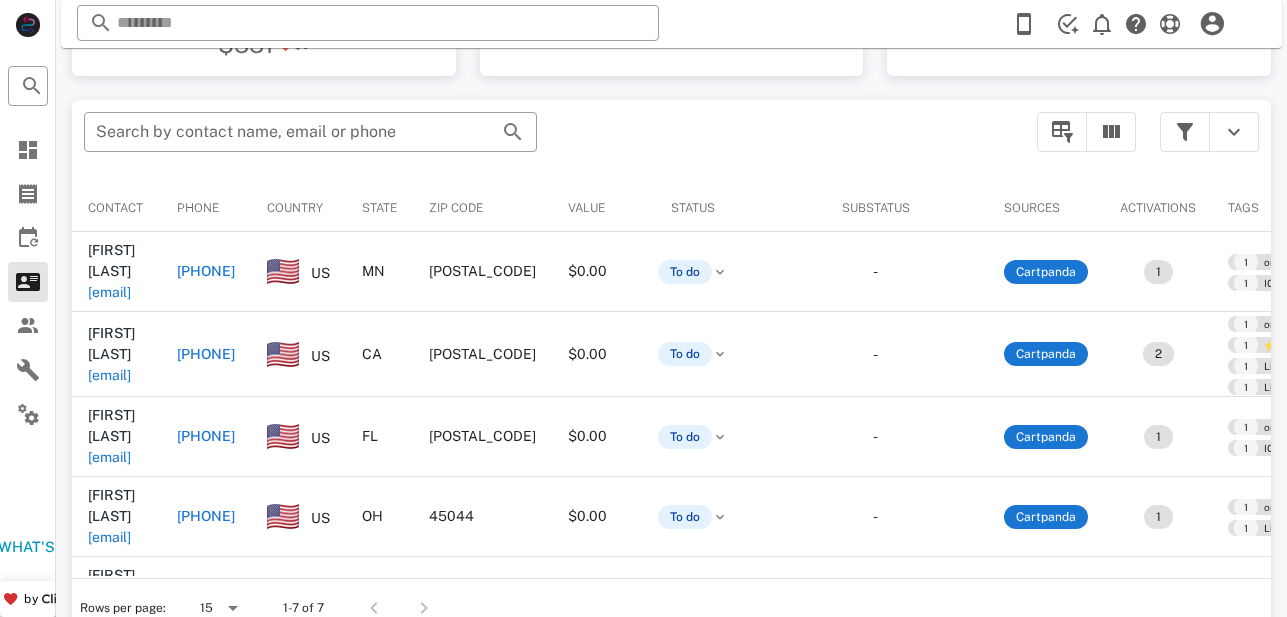 scroll, scrollTop: 369, scrollLeft: 0, axis: vertical 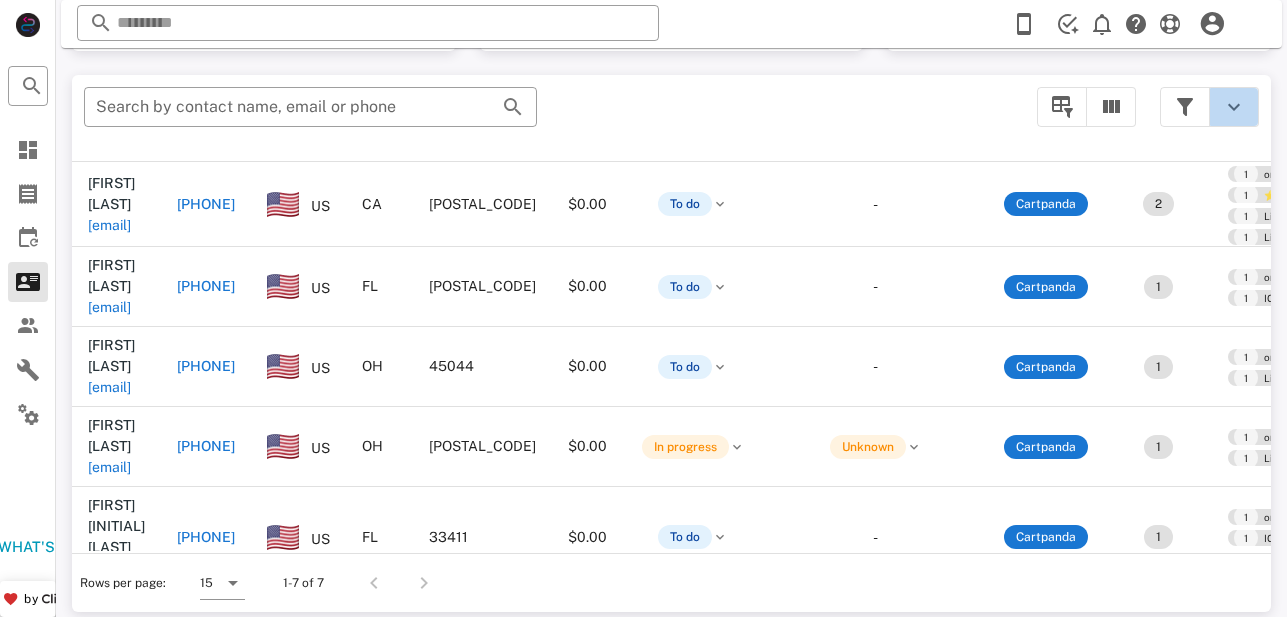 click at bounding box center [1234, 107] 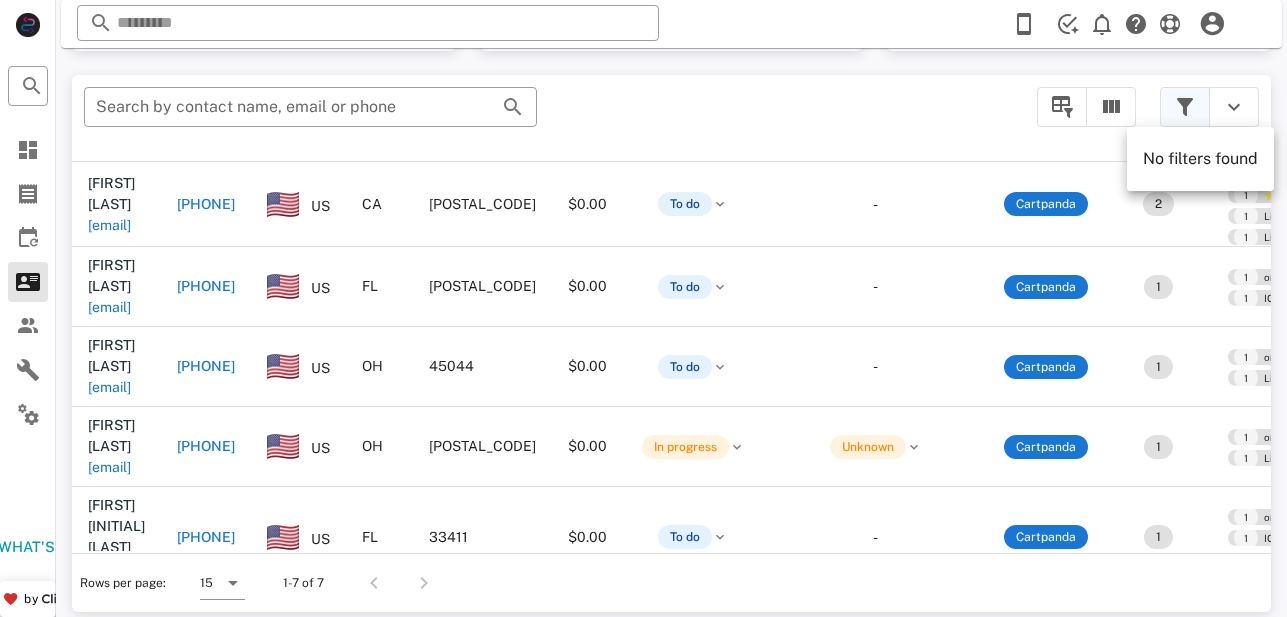 click at bounding box center [1185, 107] 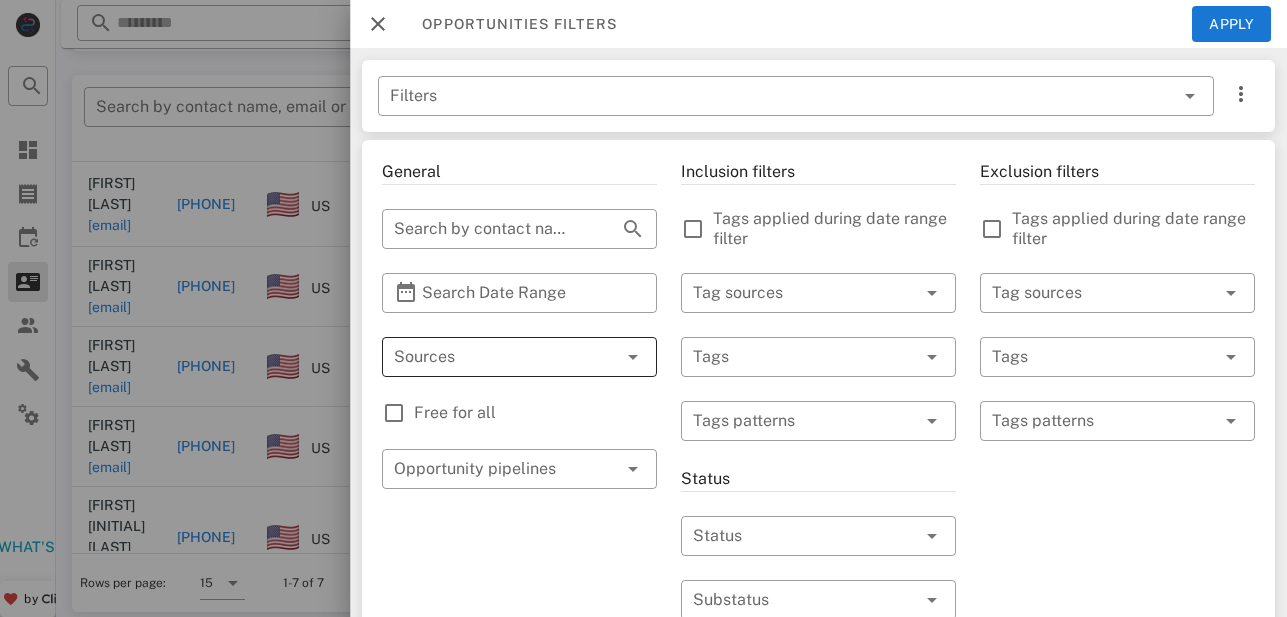 click at bounding box center [491, 357] 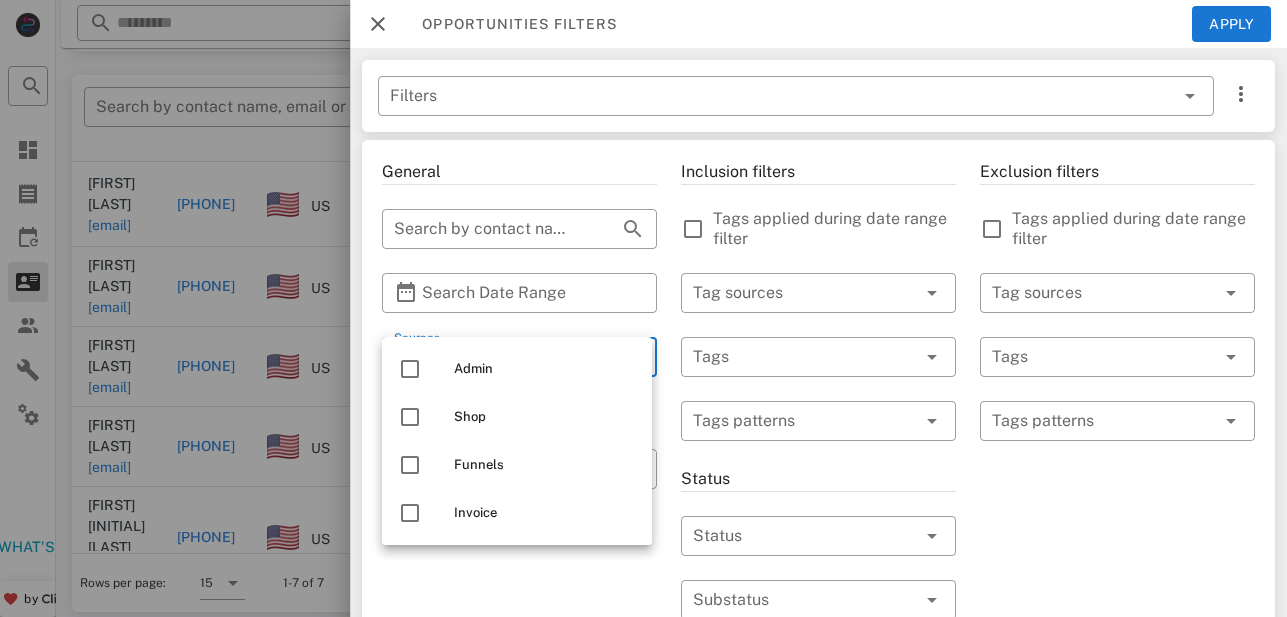 click on "Inclusion filters Tags applied during date range filter ​ Tag sources ​ Tags ​ Tags patterns Status ​ Status ​ Substatus Location ​ Country ​ States ​ Zip code Activation ​ Min Activations ​ Max Activations Order value ​ Min Value ​ Max Value Include leads Include customers Include cooldown" at bounding box center [818, 717] 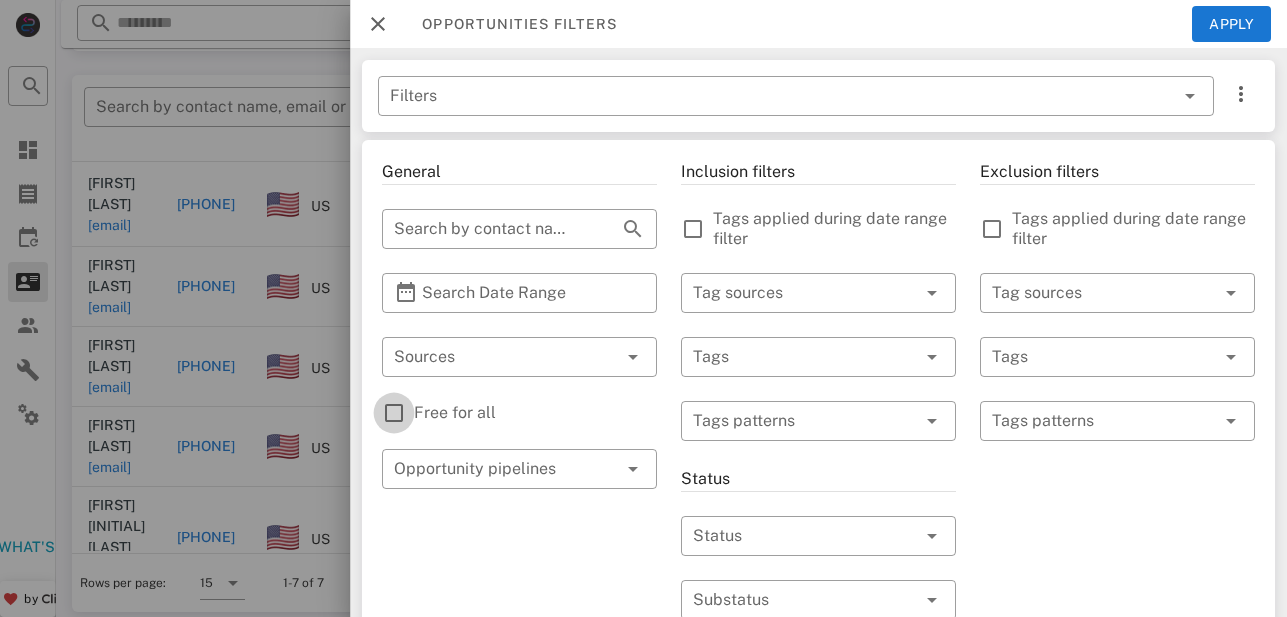 click at bounding box center [394, 413] 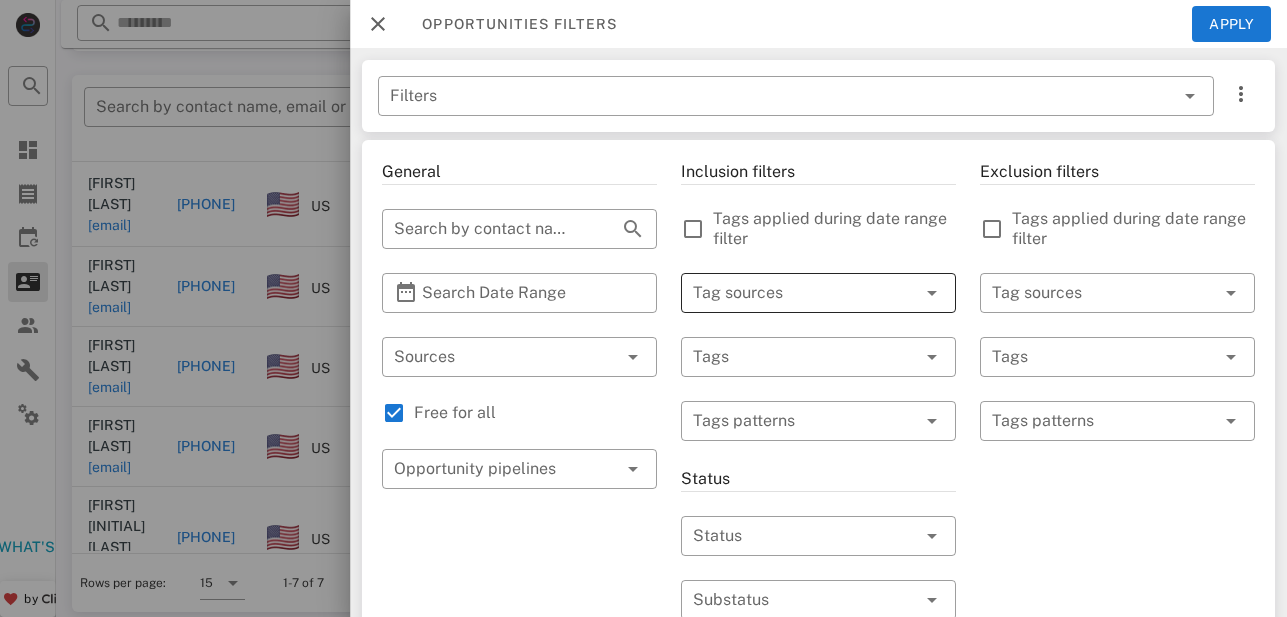 click on "Tag sources" at bounding box center (818, 293) 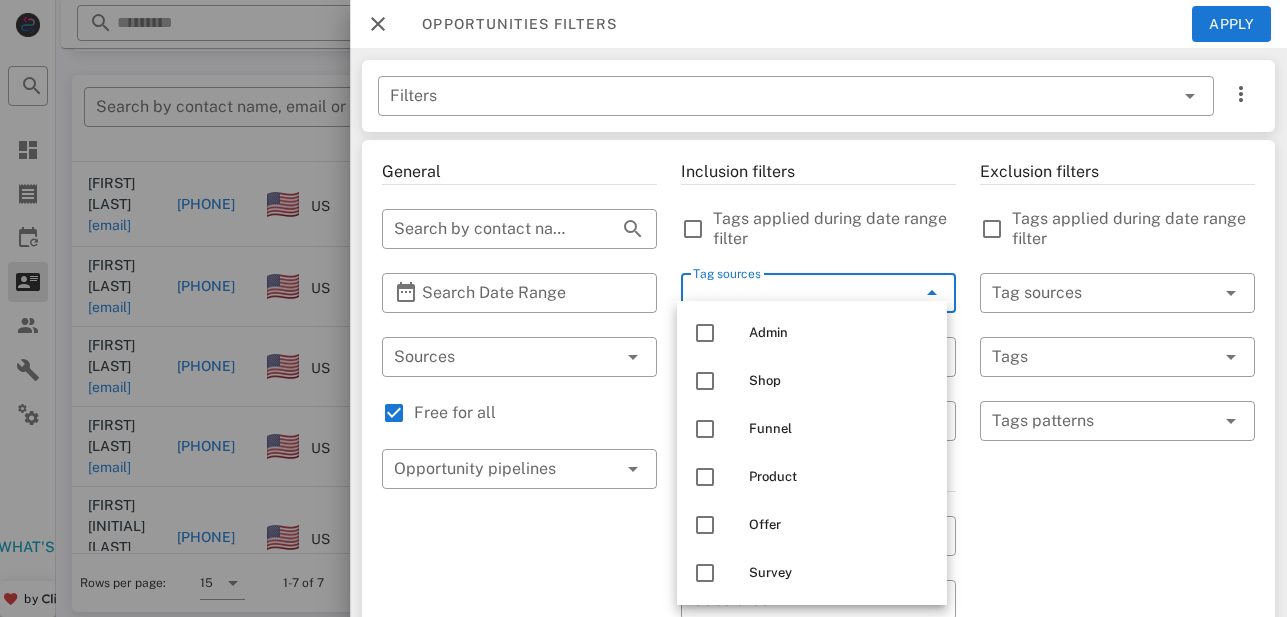 click on "​ Tag sources" at bounding box center [818, 293] 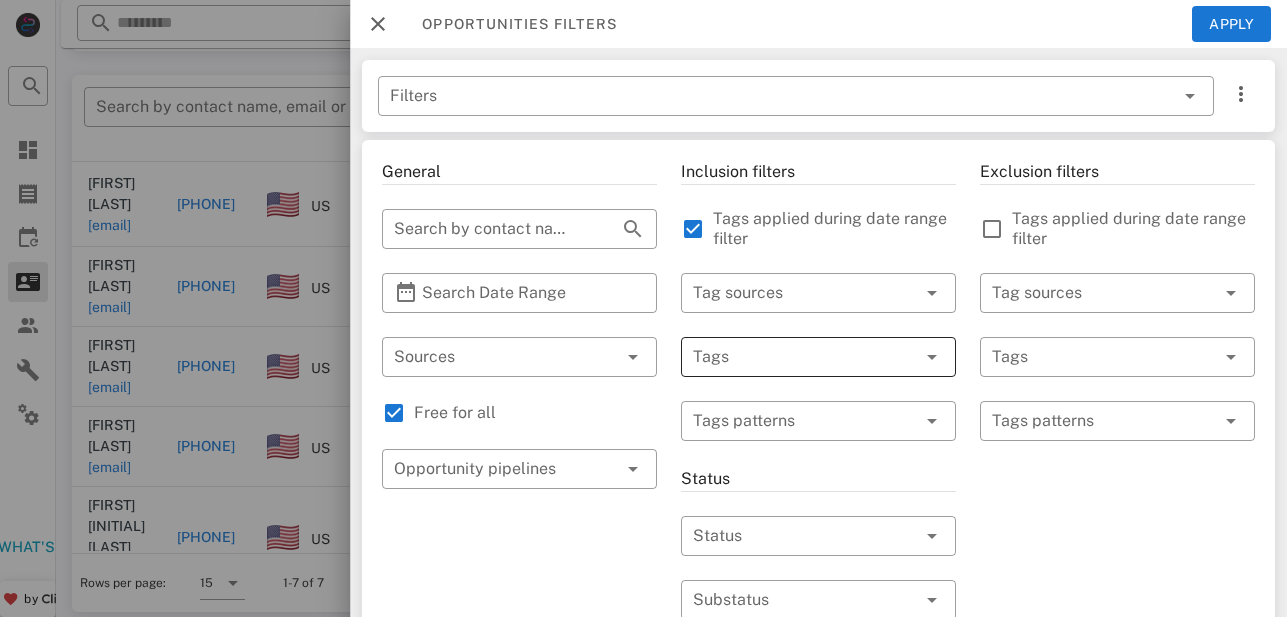 click at bounding box center (790, 357) 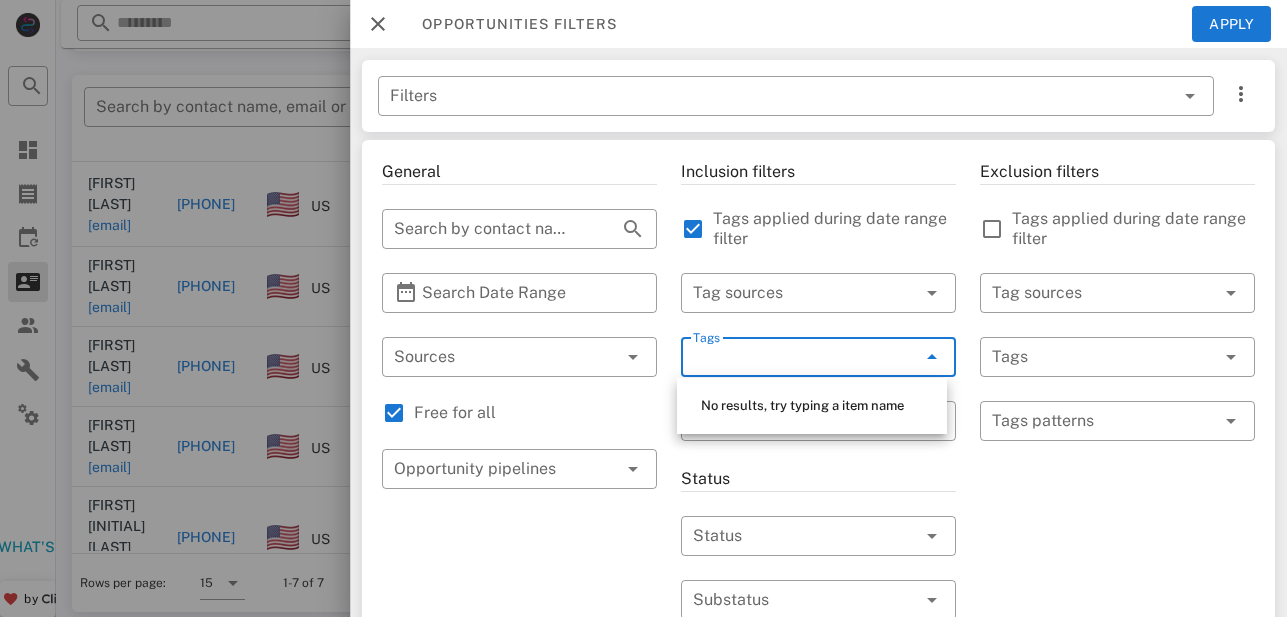 click on "Exclusion filters Tags applied during date range filter ​ Tag sources ​ Tags ​ Tags patterns" at bounding box center (1117, 717) 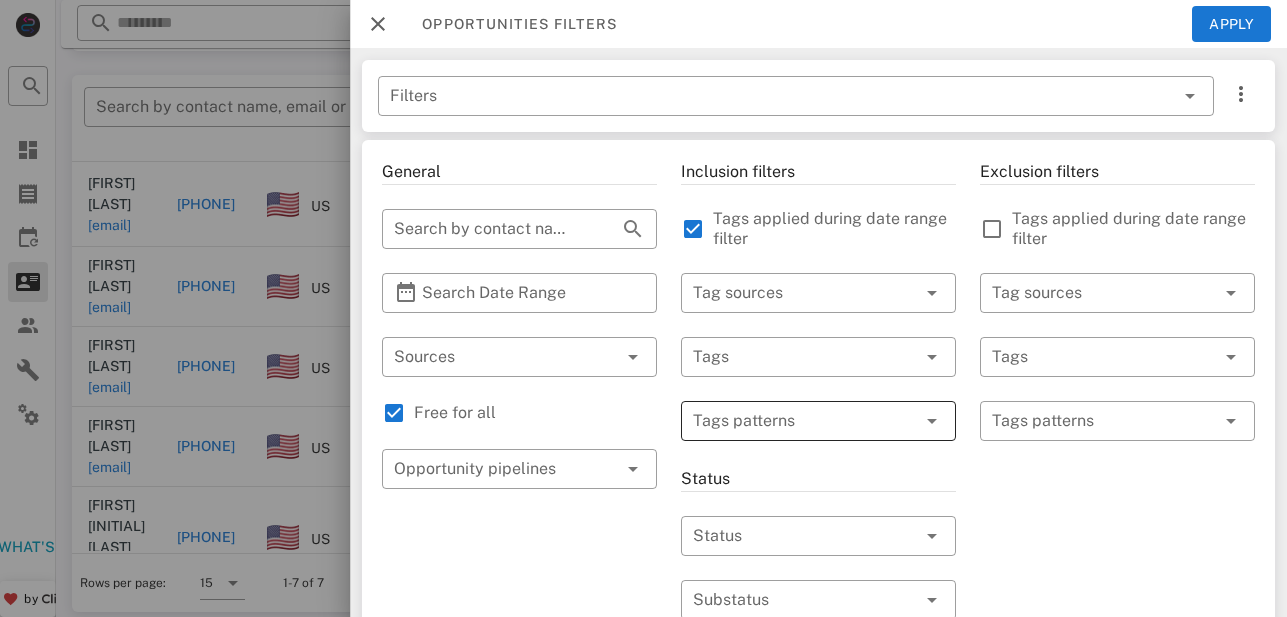 click at bounding box center [932, 421] 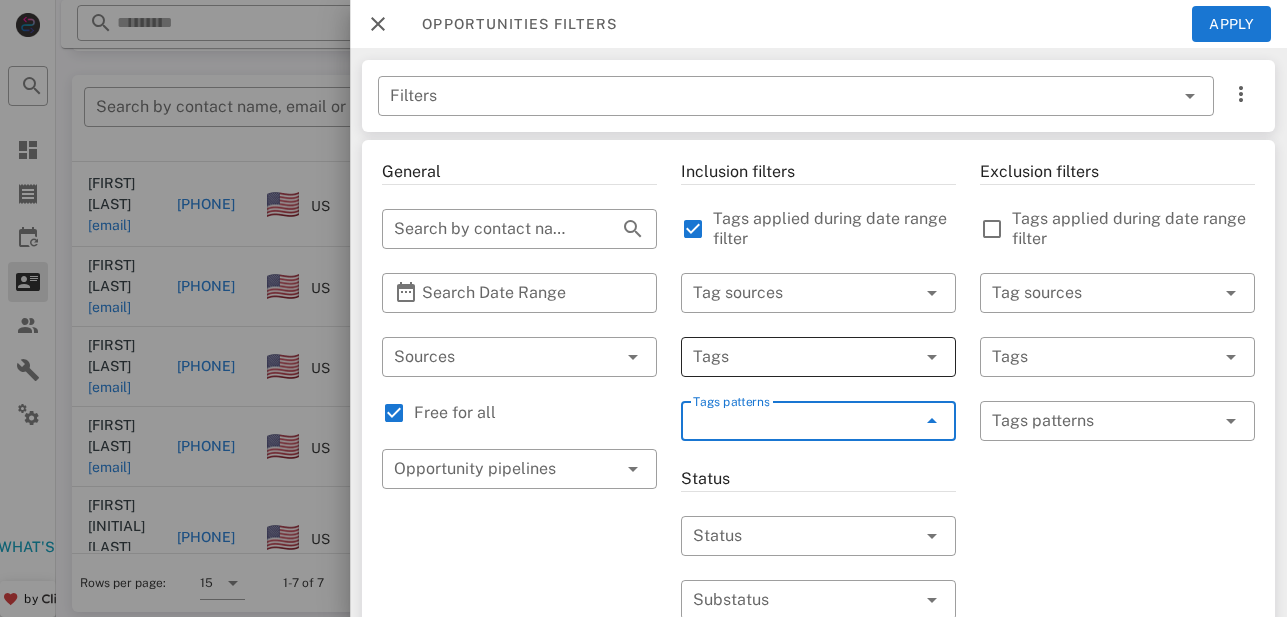 click at bounding box center [790, 357] 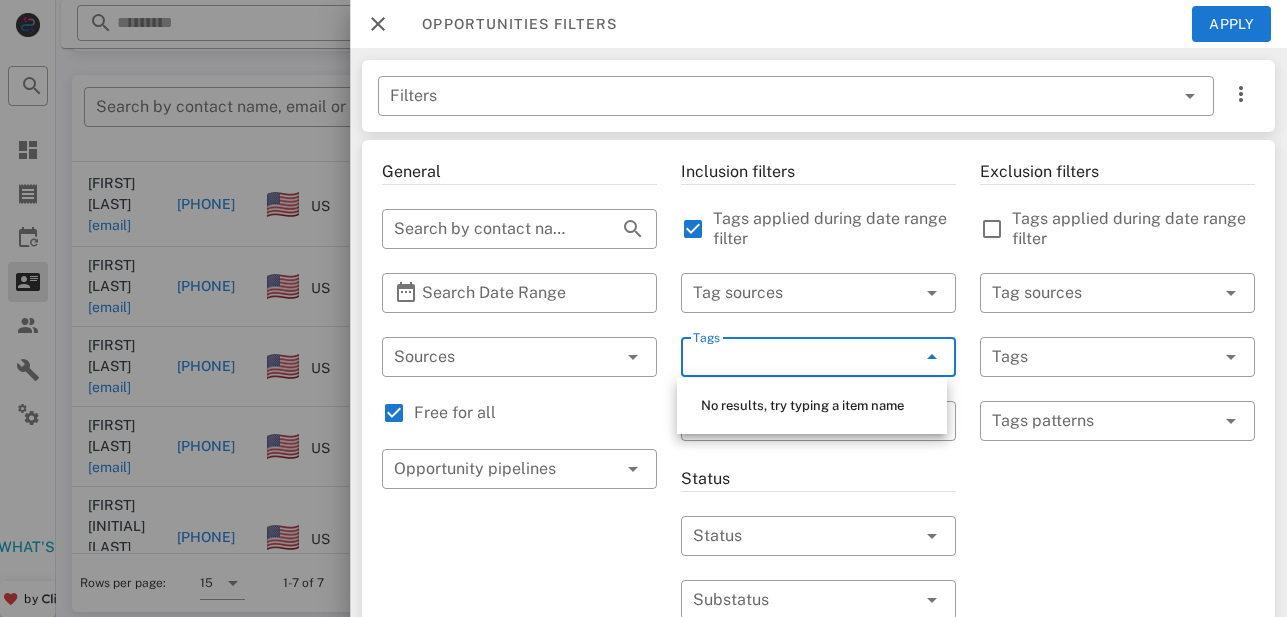 click on "No results, try typing a item name" at bounding box center [812, 406] 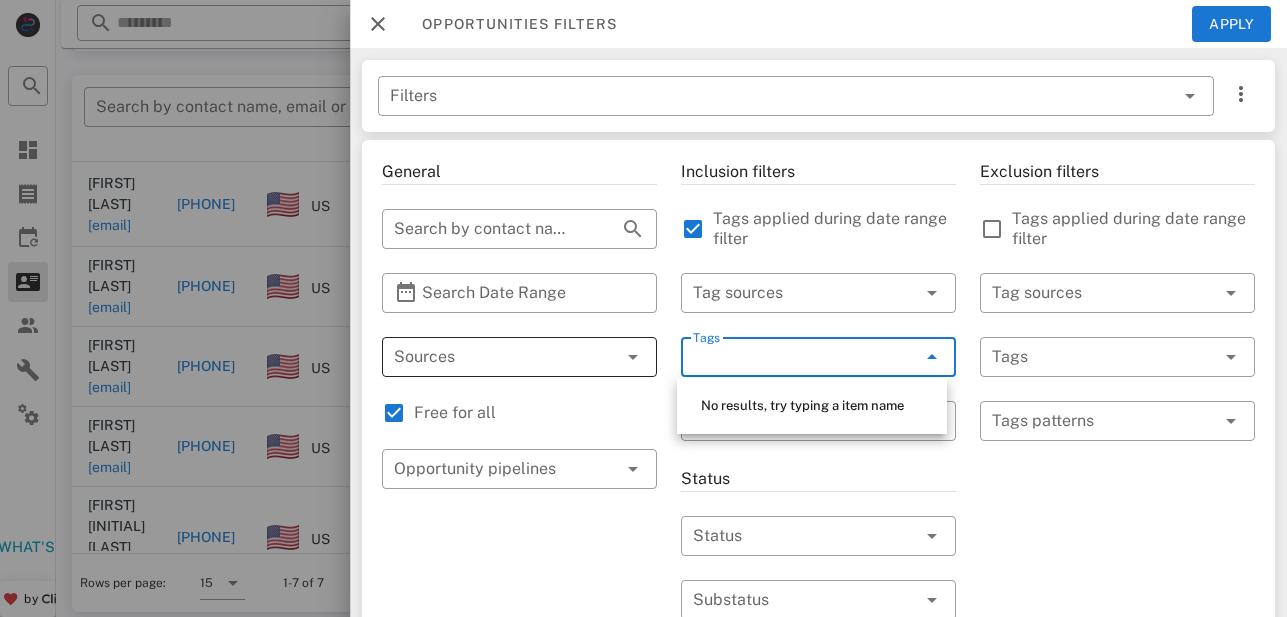 click at bounding box center [491, 357] 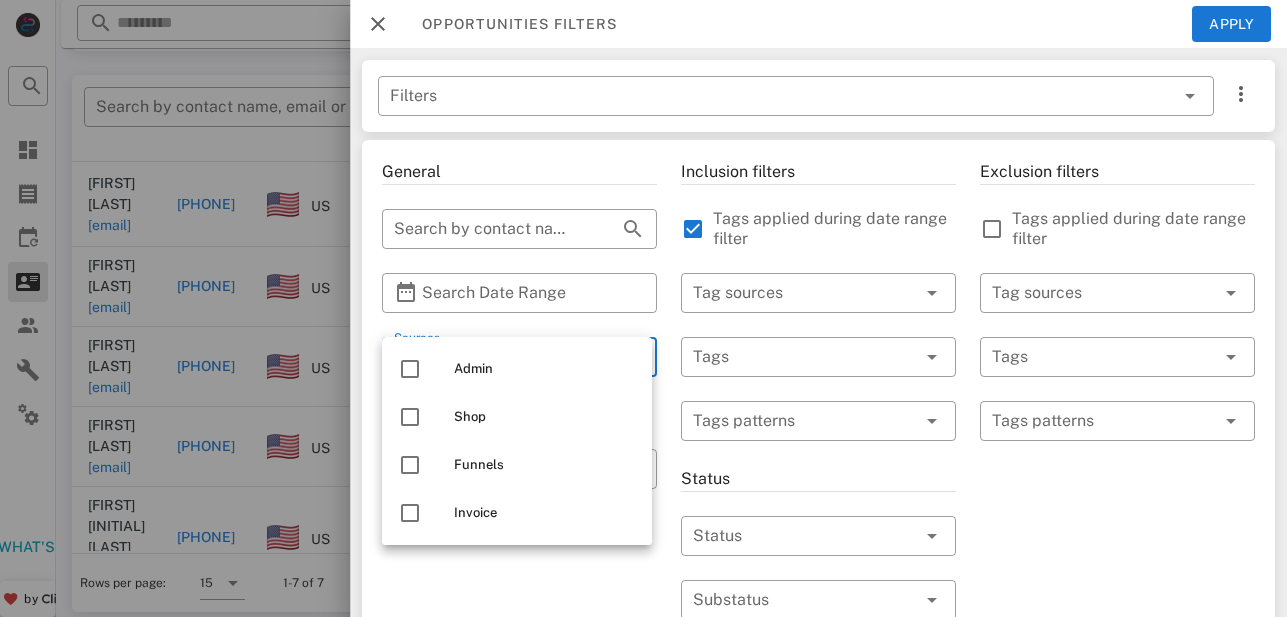 click on "General ​ Search by contact name, email or phone ​ Search Date Range ​ Sources Free for all ​ Opportunity pipelines" at bounding box center [519, 717] 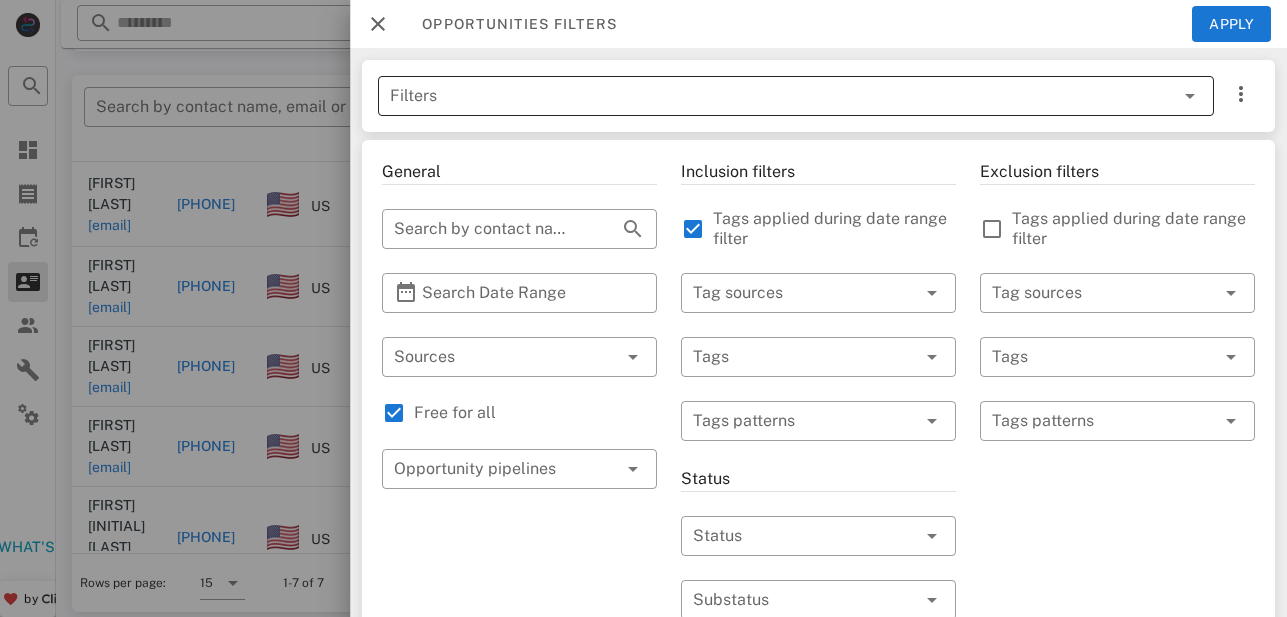 click on "Filters" at bounding box center [768, 96] 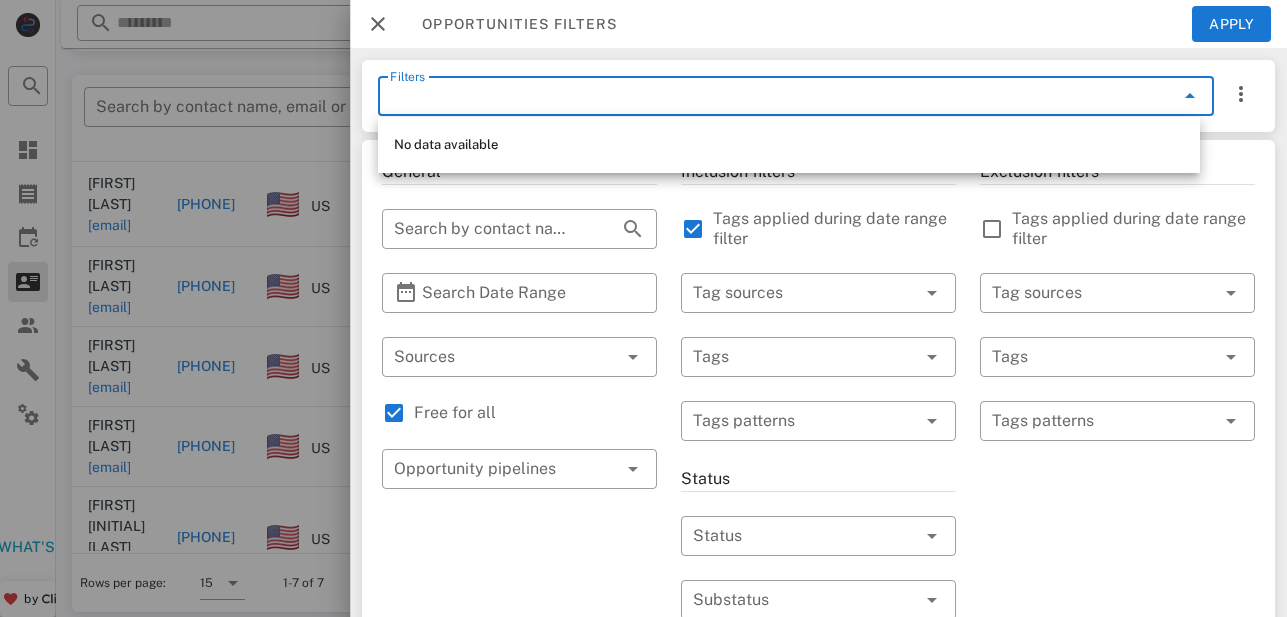 click on "Filters" at bounding box center (768, 96) 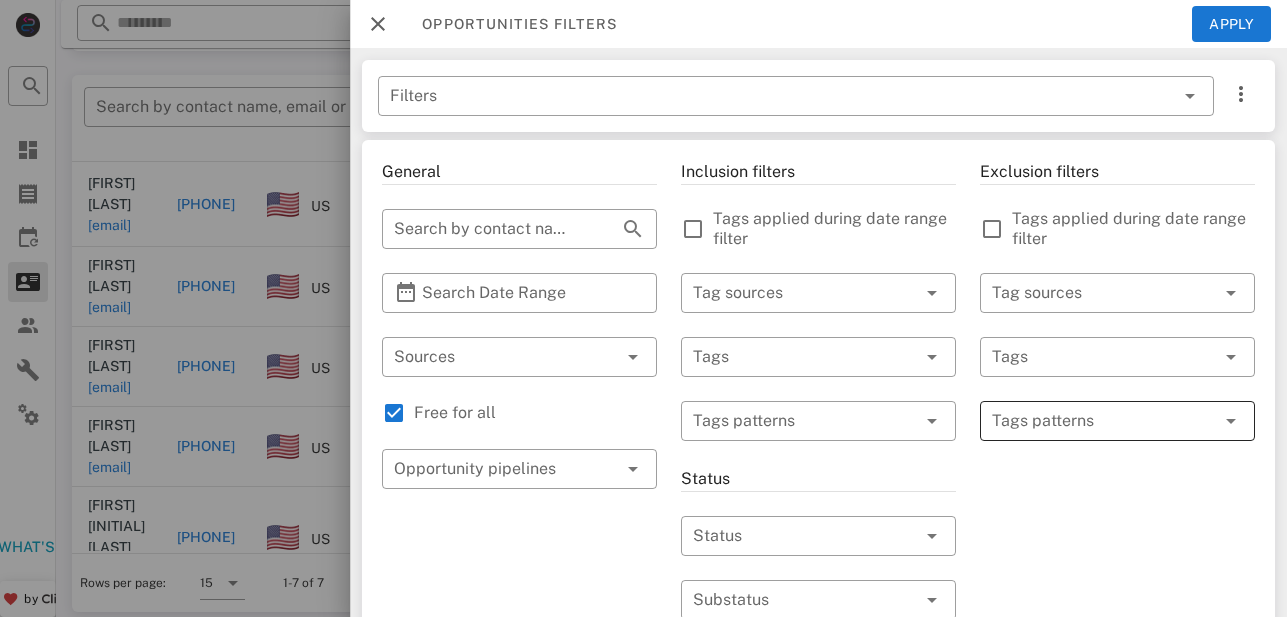 click at bounding box center [1103, 421] 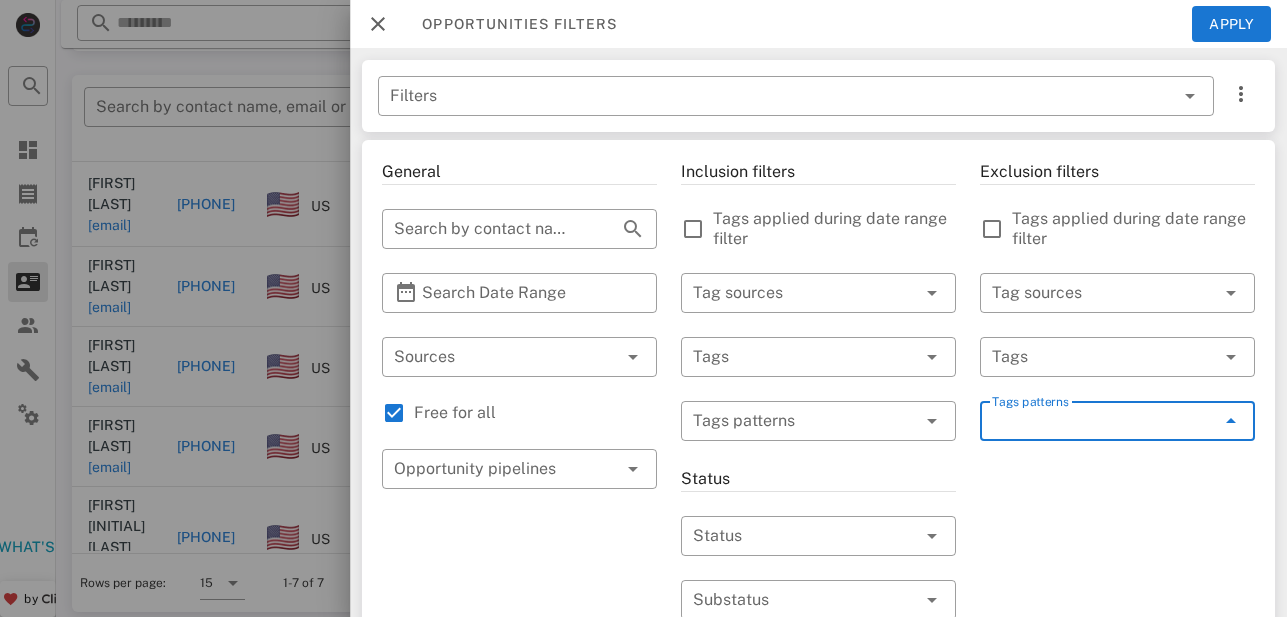 click at bounding box center [1231, 421] 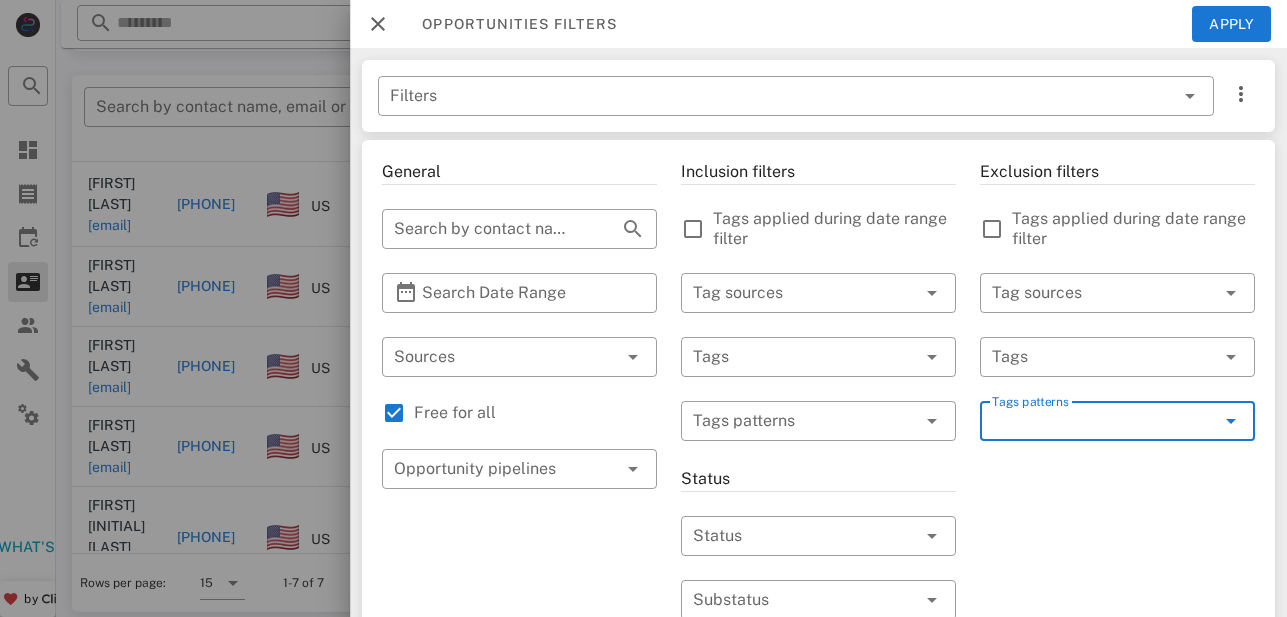 click at bounding box center [1231, 421] 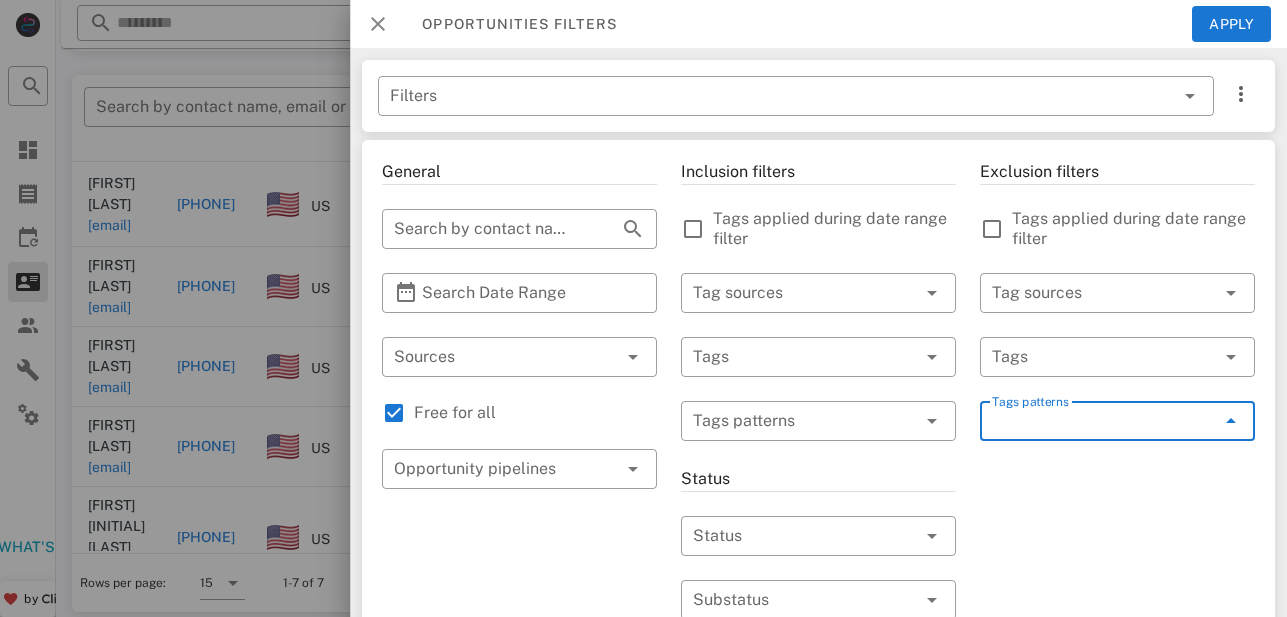 click at bounding box center [378, 24] 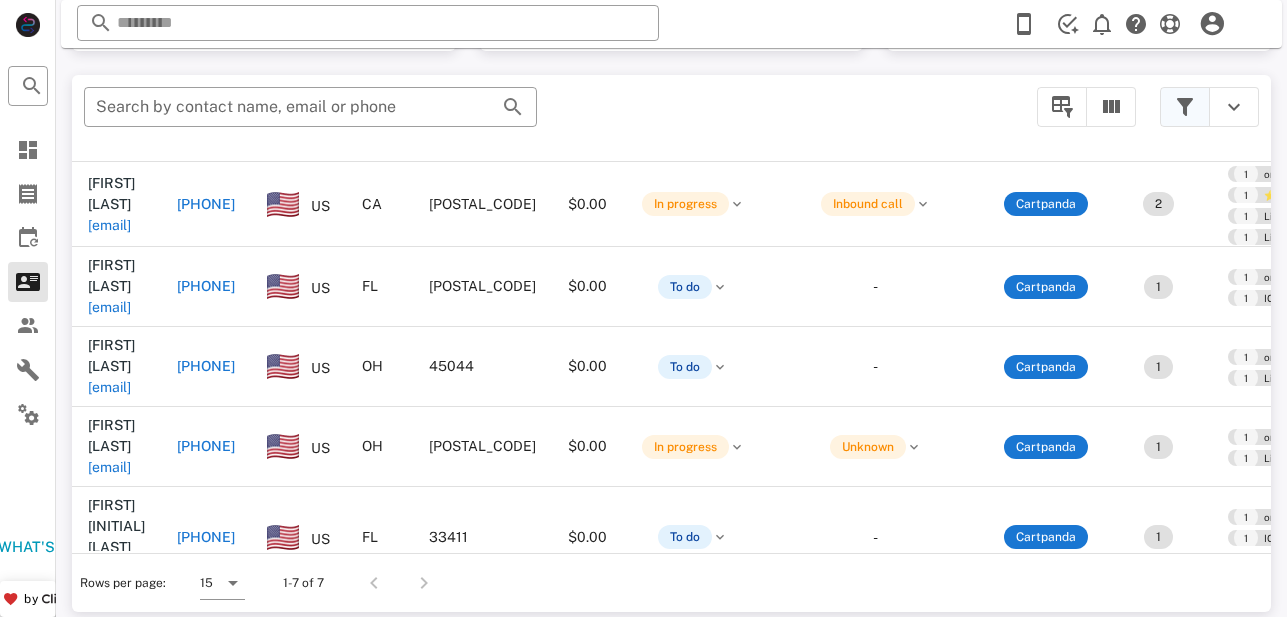 click at bounding box center (1185, 107) 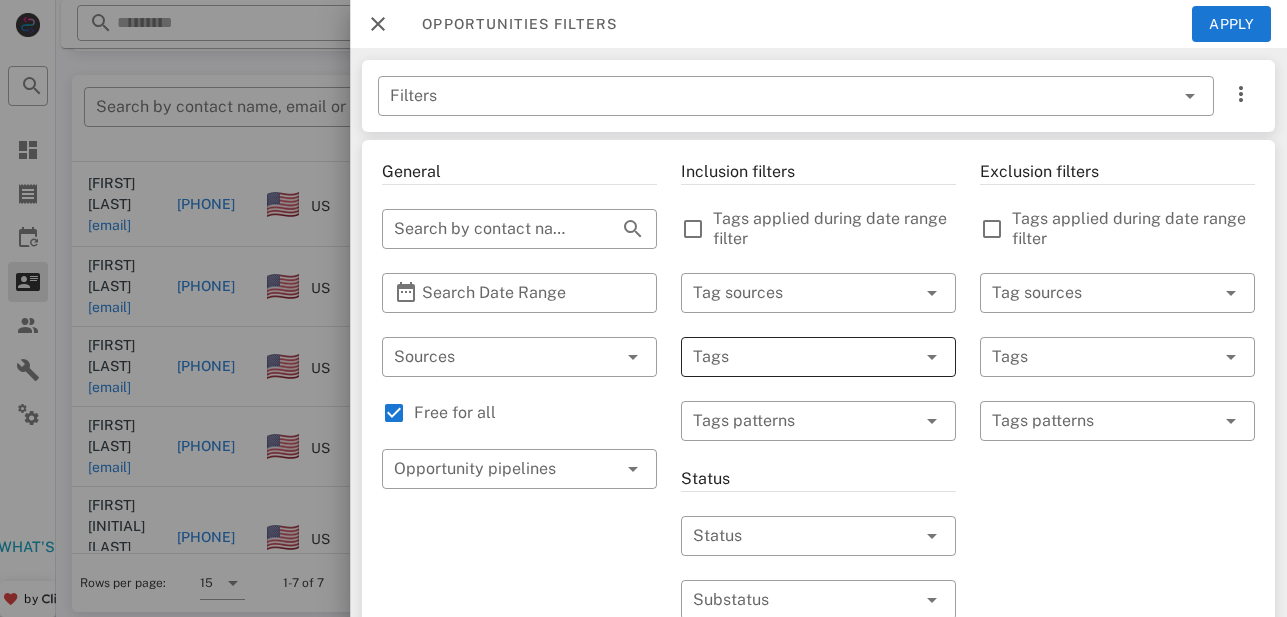 click at bounding box center (904, 357) 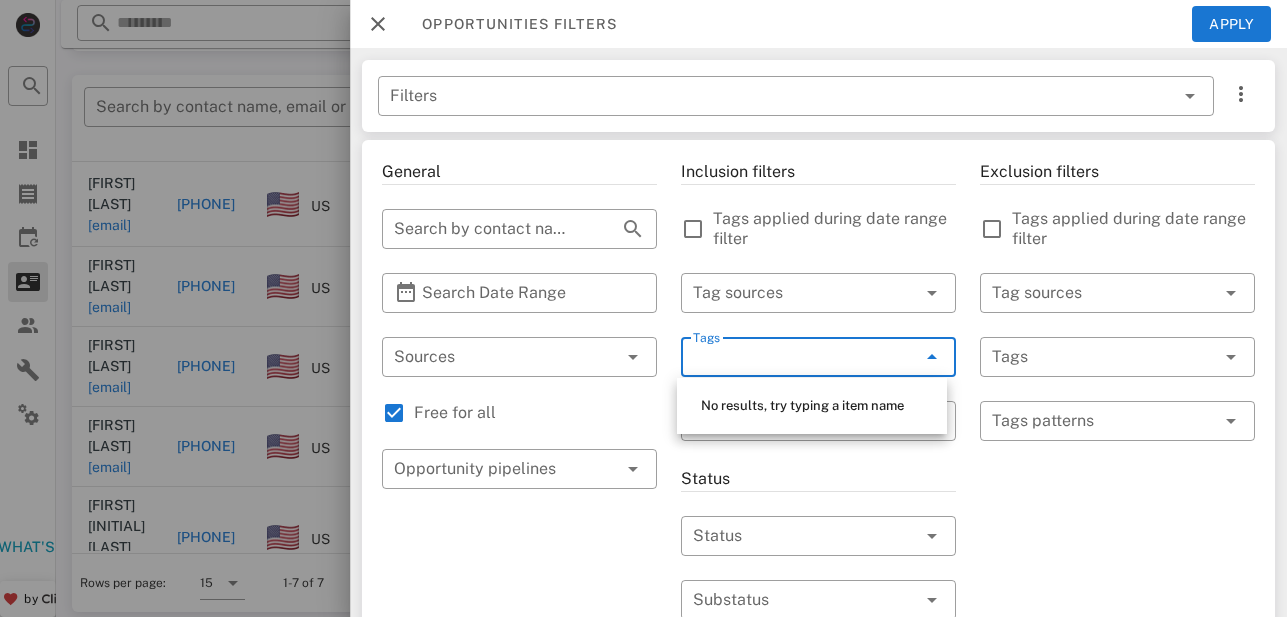 click on "No results, try typing a item name" at bounding box center (802, 405) 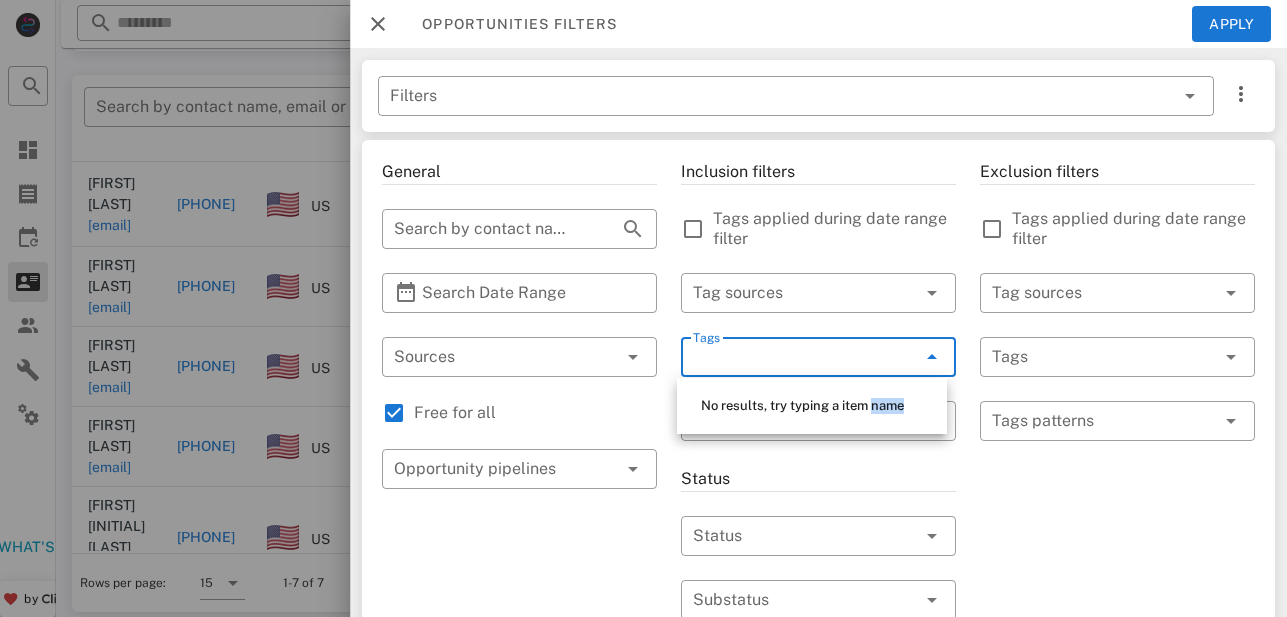 click on "No results, try typing a item name" at bounding box center (802, 405) 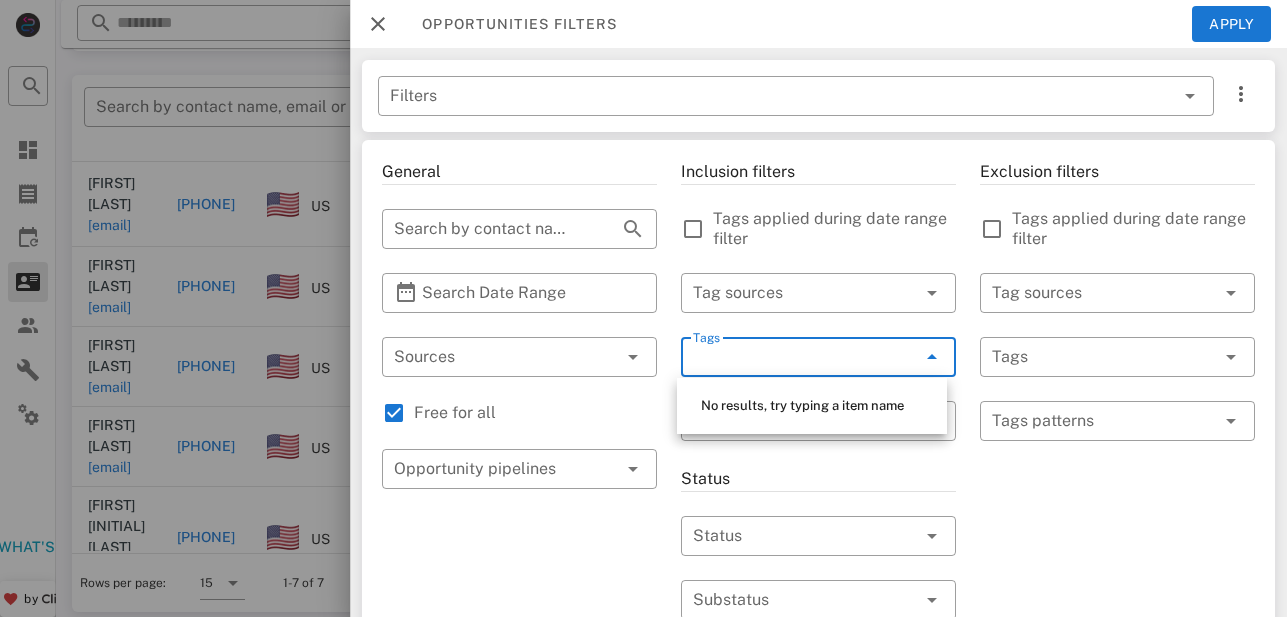click on "Tags" at bounding box center [790, 357] 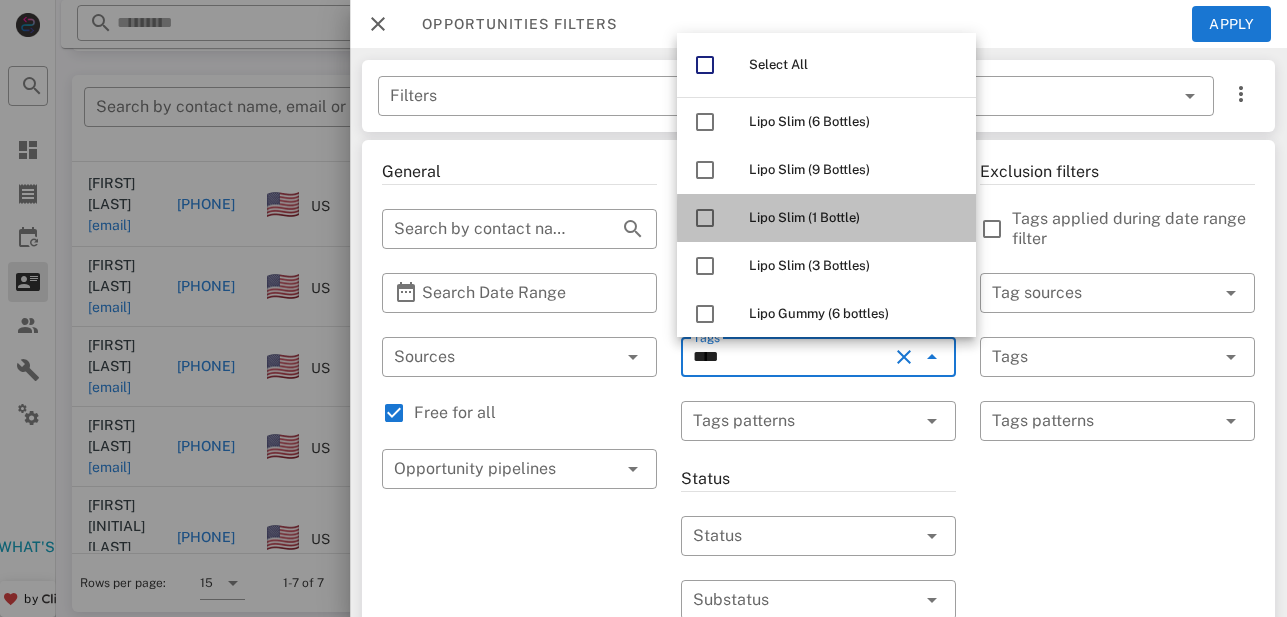 click on "Lipo Slim (1 Bottle)" at bounding box center [854, 218] 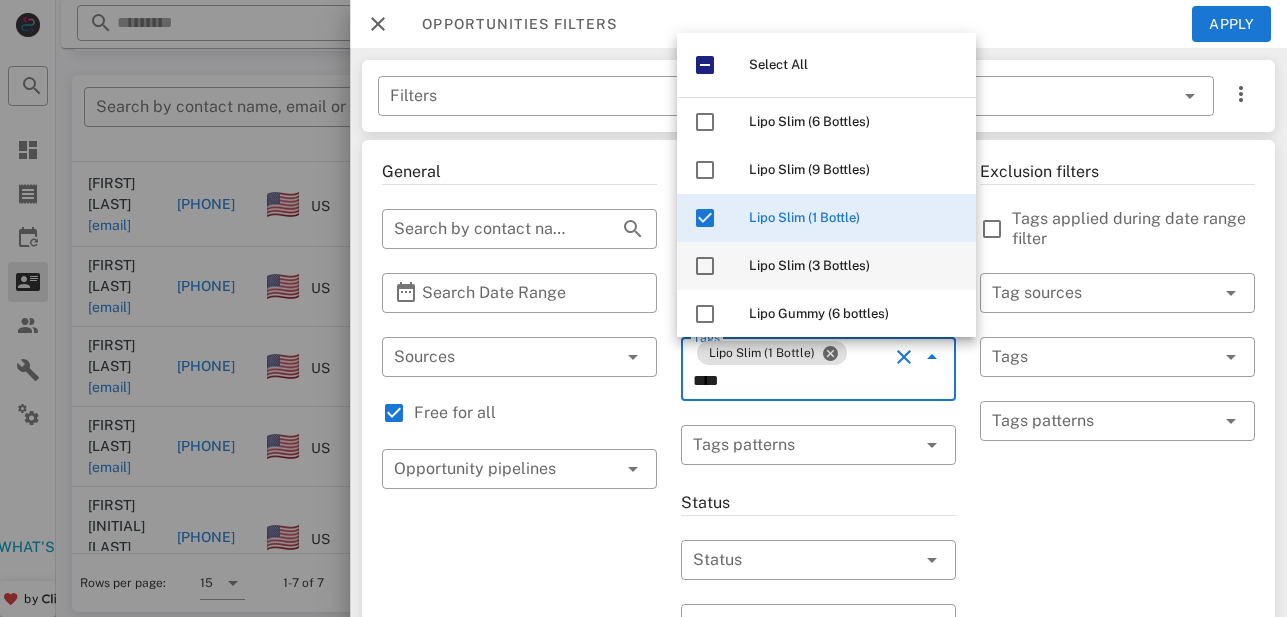 click on "Lipo Slim (3 Bottles)" at bounding box center (826, 266) 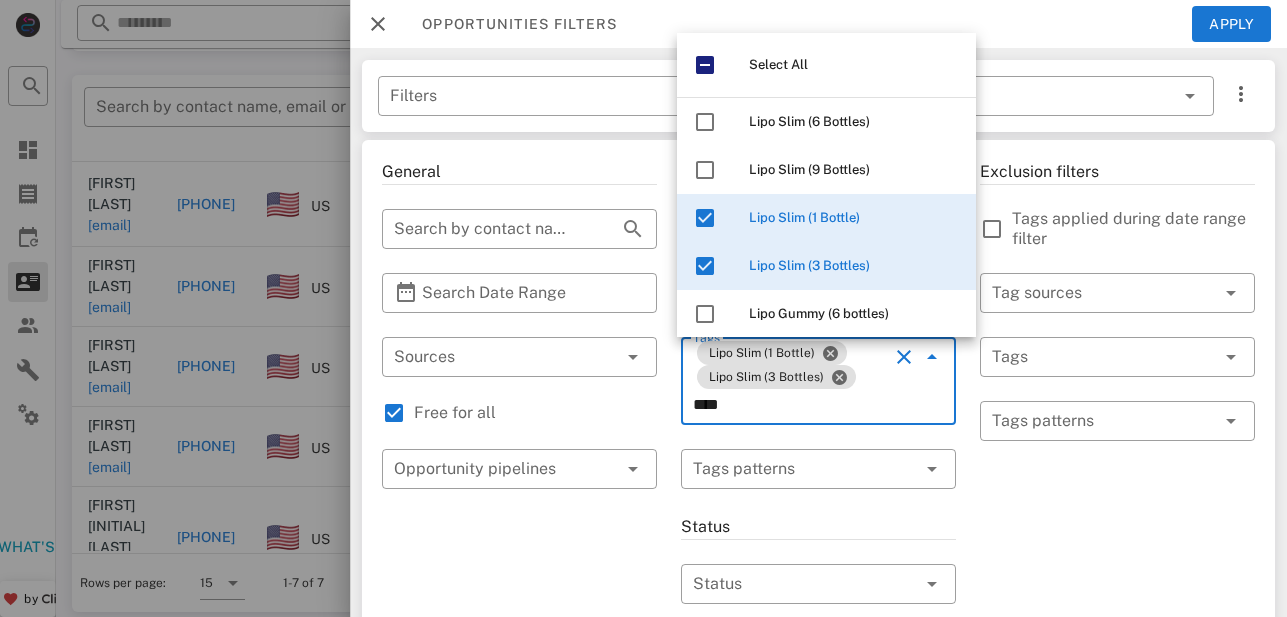 click on "****" at bounding box center (790, 405) 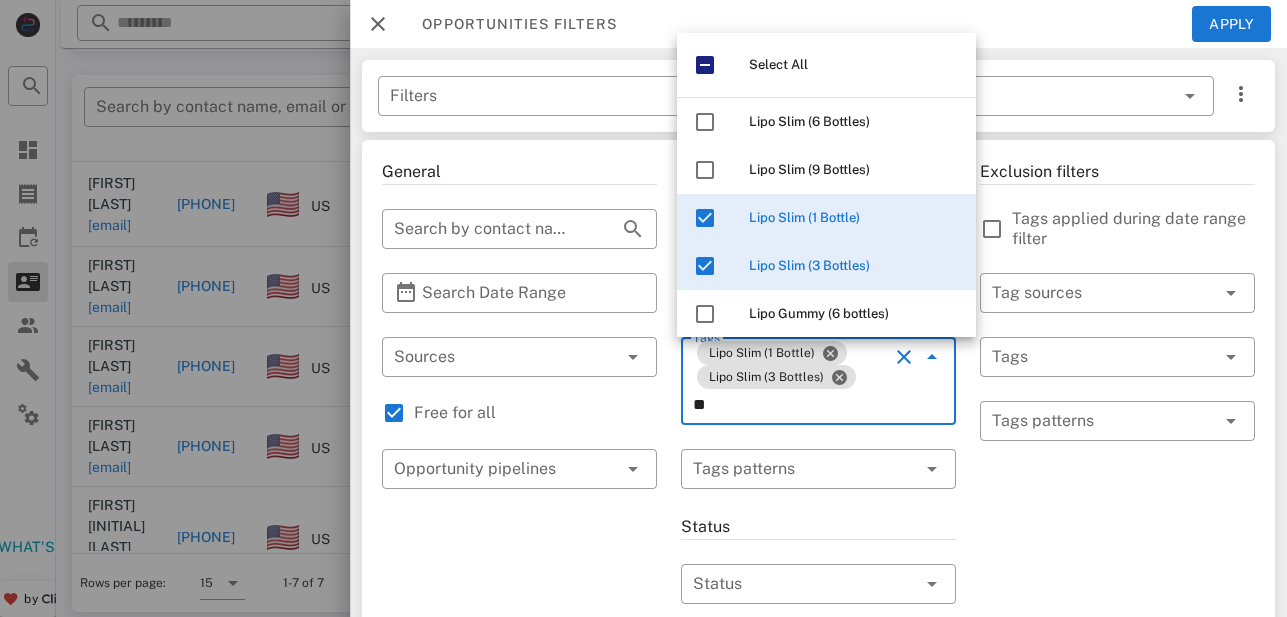 type on "*" 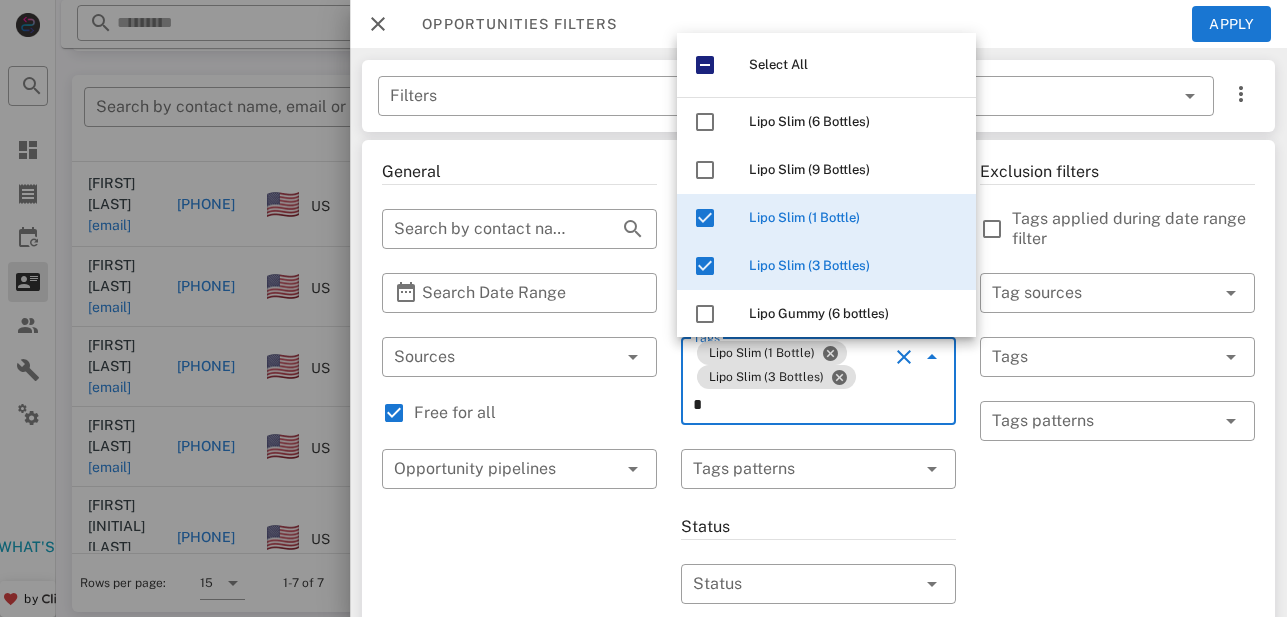 type 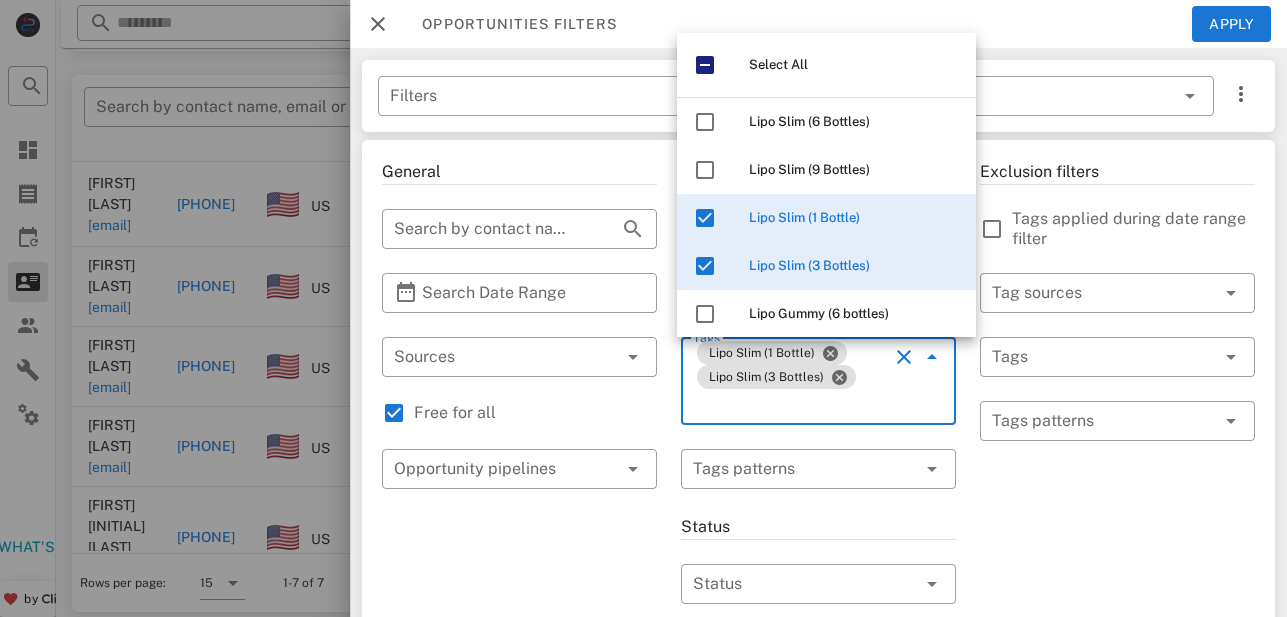 click on "Exclusion filters Tags applied during date range filter ​ Tag sources ​ Tags ​ Tags patterns" at bounding box center [1117, 741] 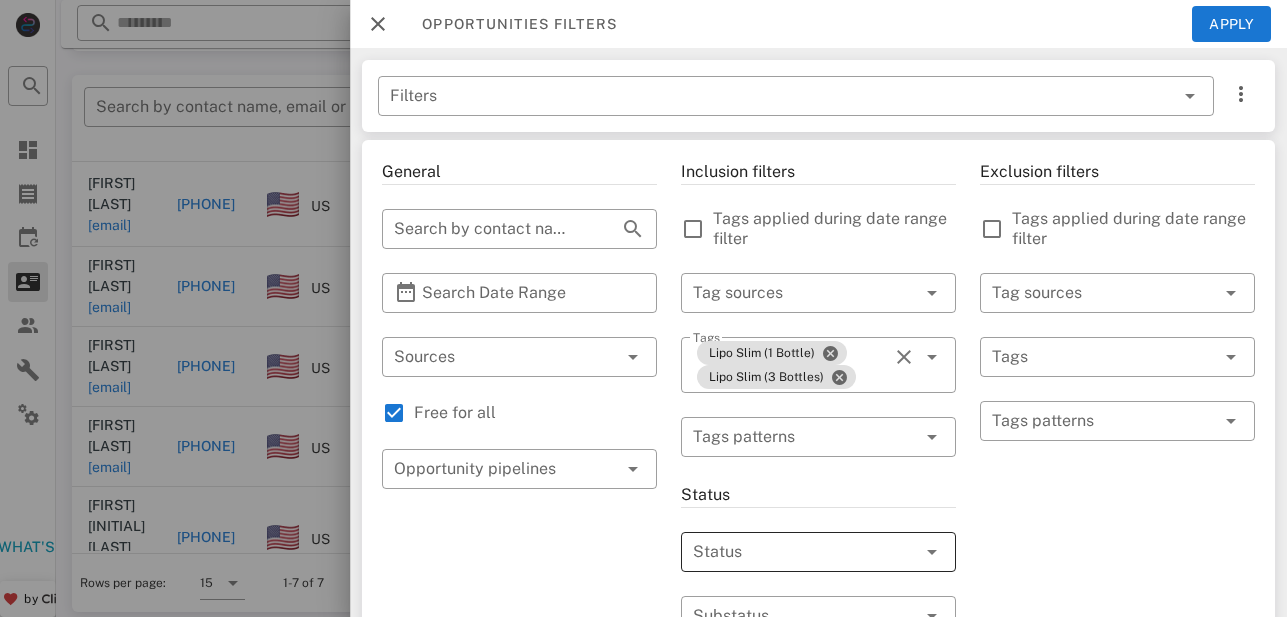 click at bounding box center [790, 552] 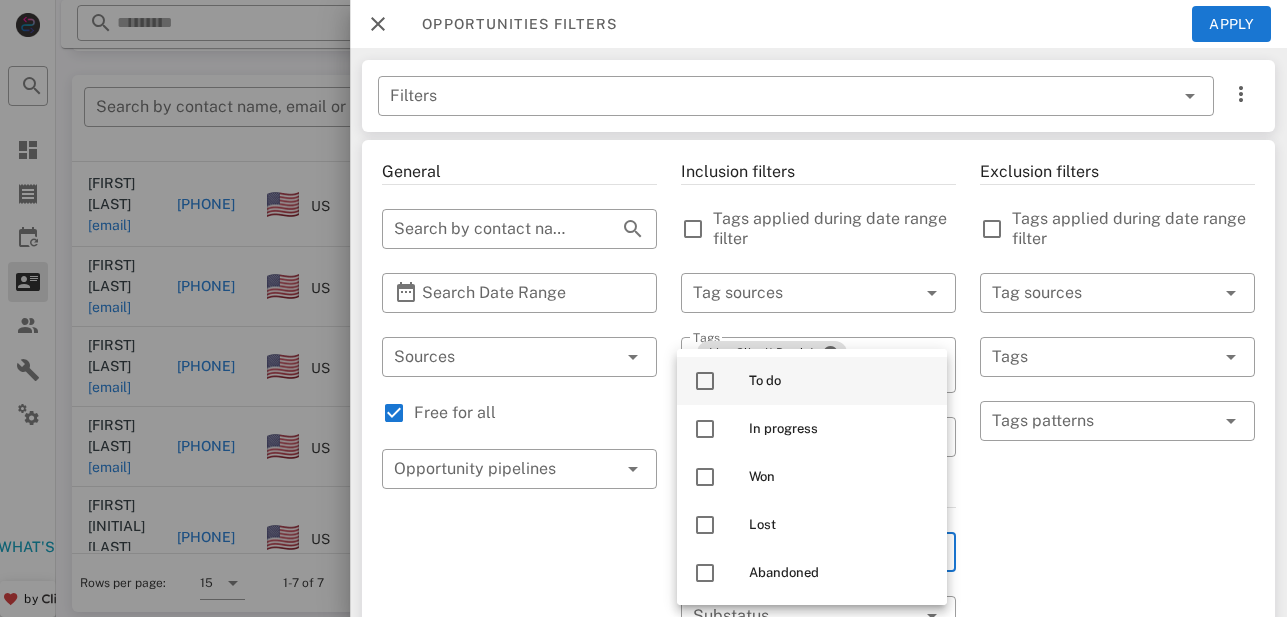 click on "To do" at bounding box center [812, 381] 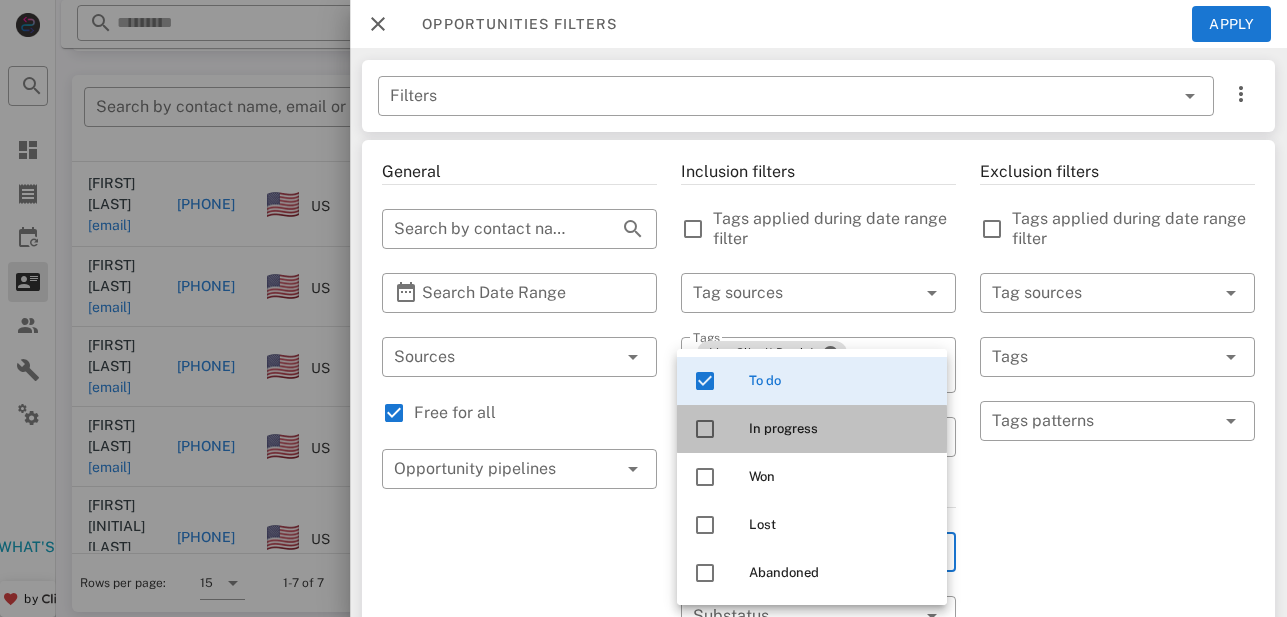 click on "In progress" at bounding box center [840, 429] 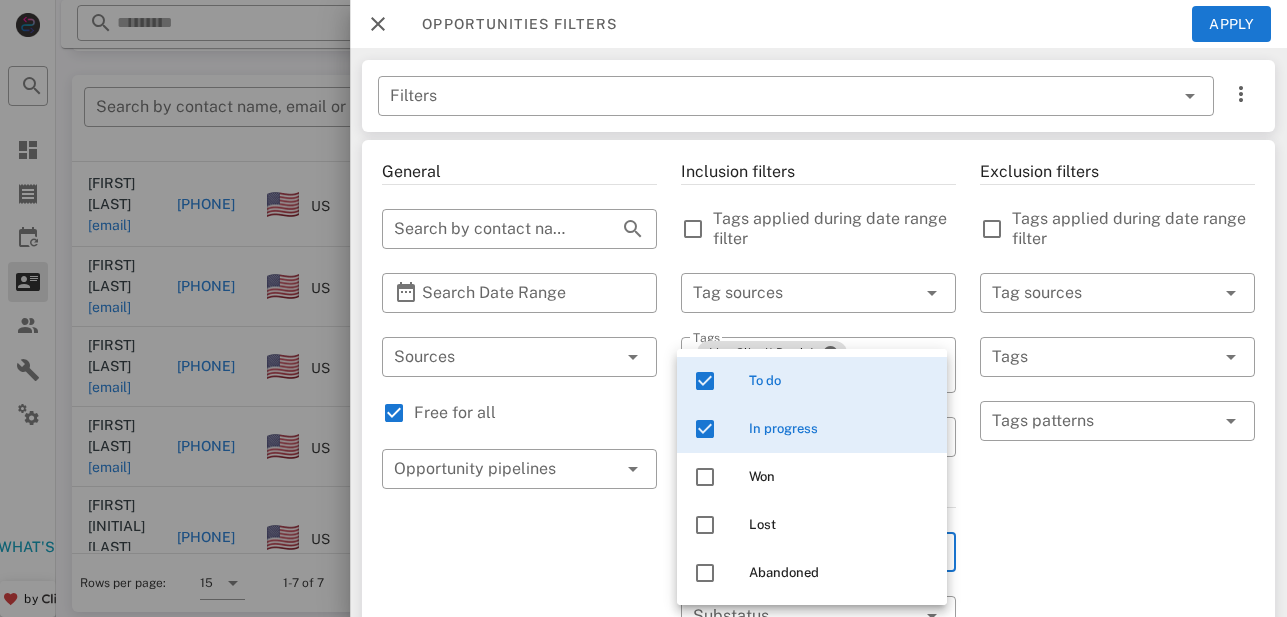 click on "Exclusion filters Tags applied during date range filter ​ Tag sources ​ Tags ​ Tags patterns" at bounding box center (1117, 725) 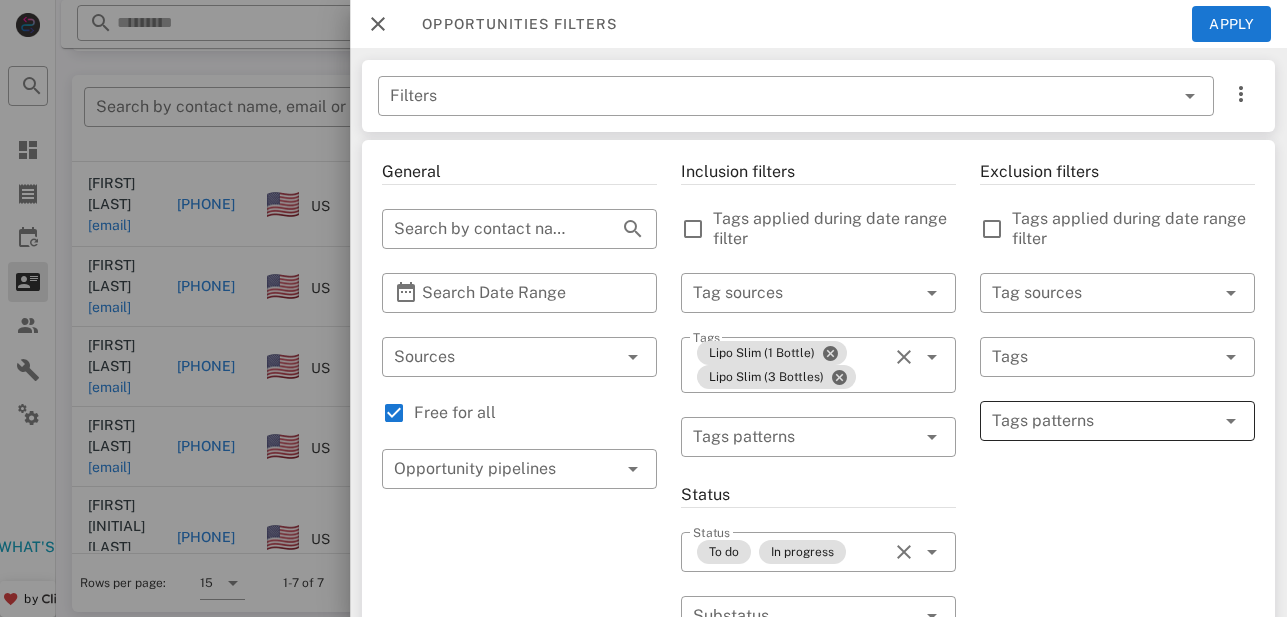 click at bounding box center [1103, 421] 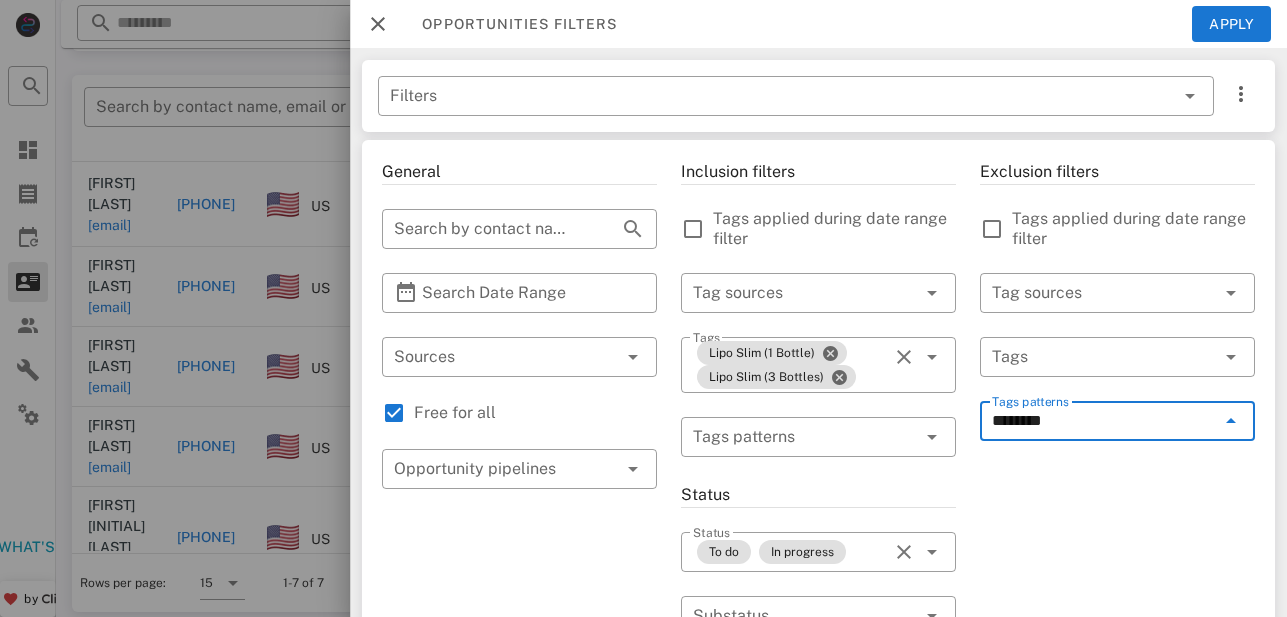type on "*********" 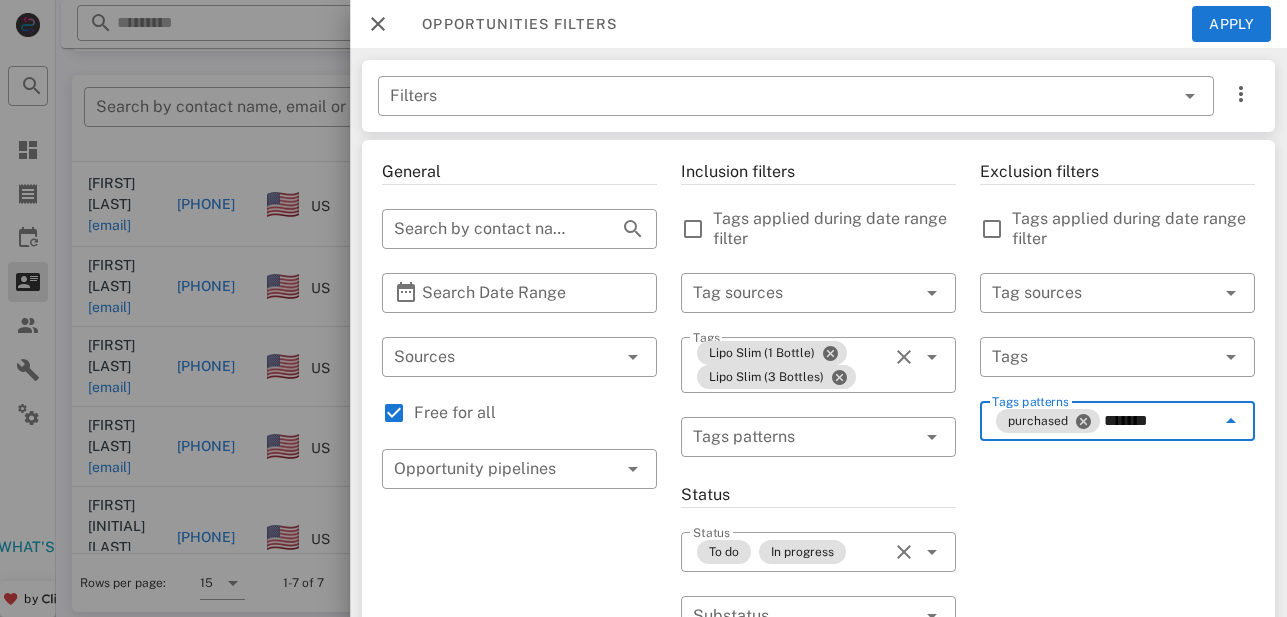 type on "********" 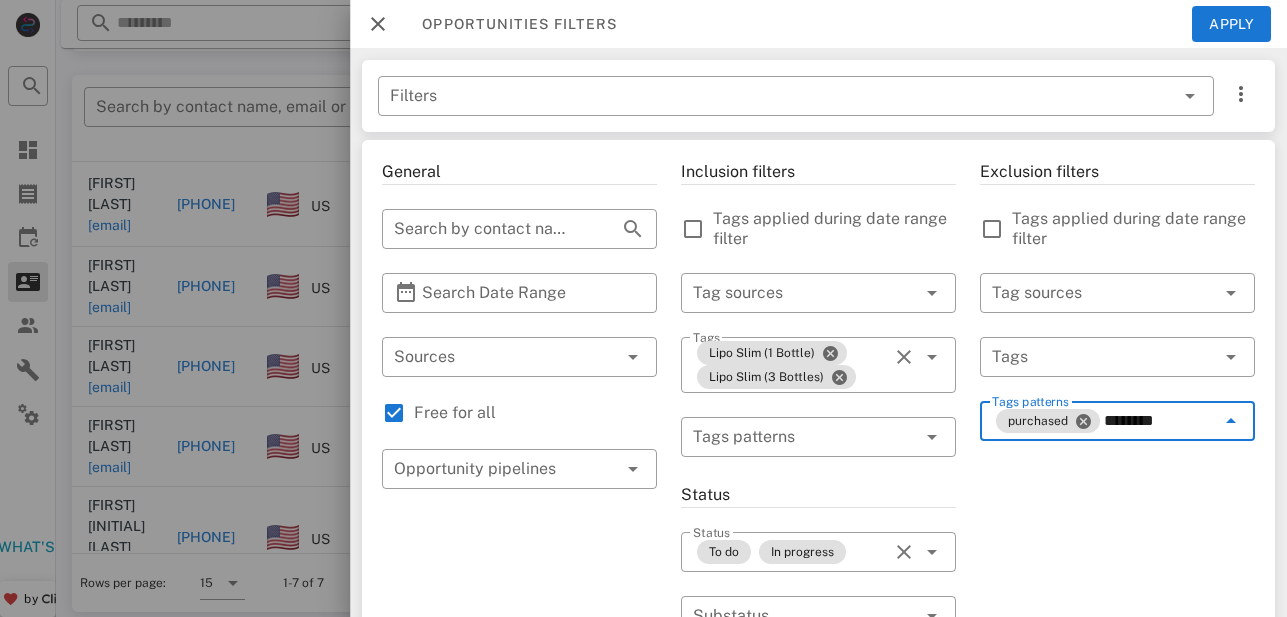 type 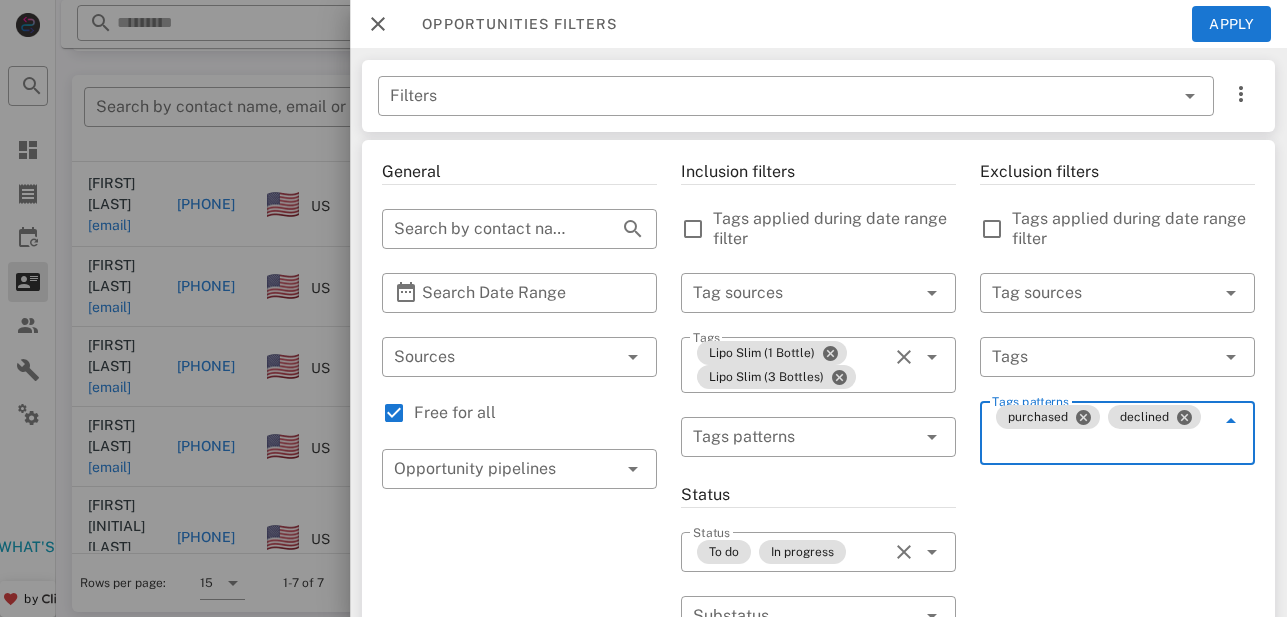 click on "Exclusion filters Tags applied during date range filter ​ Tag sources ​ Tags ​ Tags patterns purchased declined" at bounding box center (1117, 725) 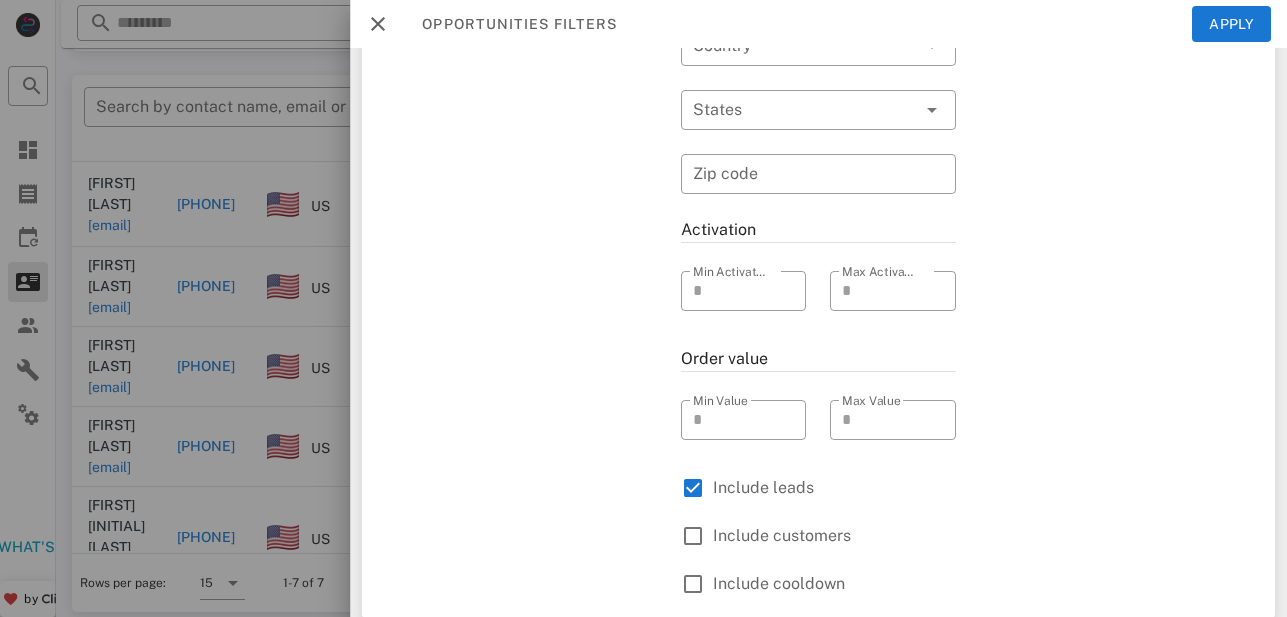 scroll, scrollTop: 698, scrollLeft: 0, axis: vertical 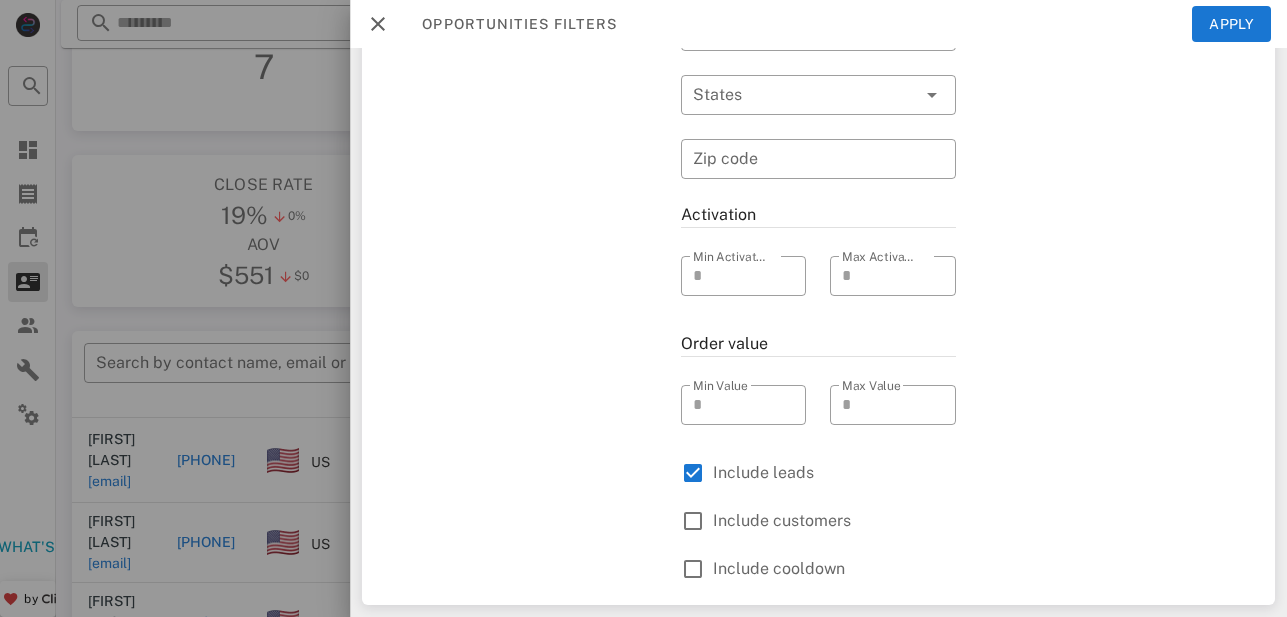 click on "Exclusion filters Tags applied during date range filter ​ Tag sources ​ Tags ​ Tags patterns purchased declined" at bounding box center (1117, 27) 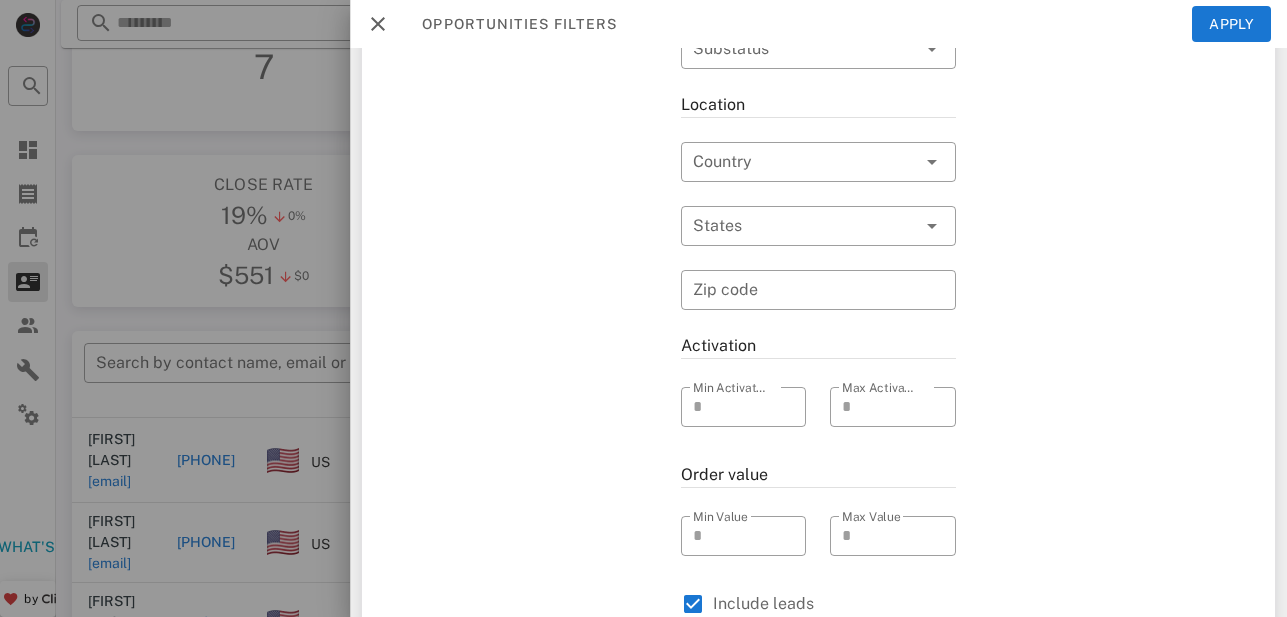 scroll, scrollTop: 0, scrollLeft: 0, axis: both 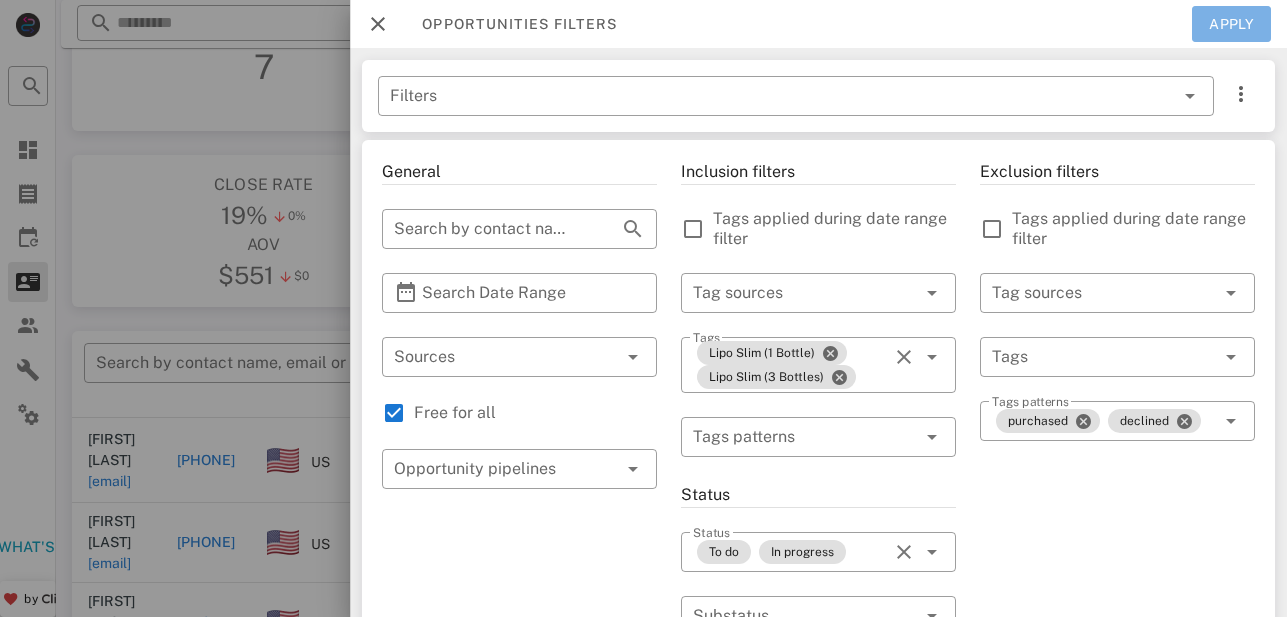 click on "Apply" at bounding box center [1232, 24] 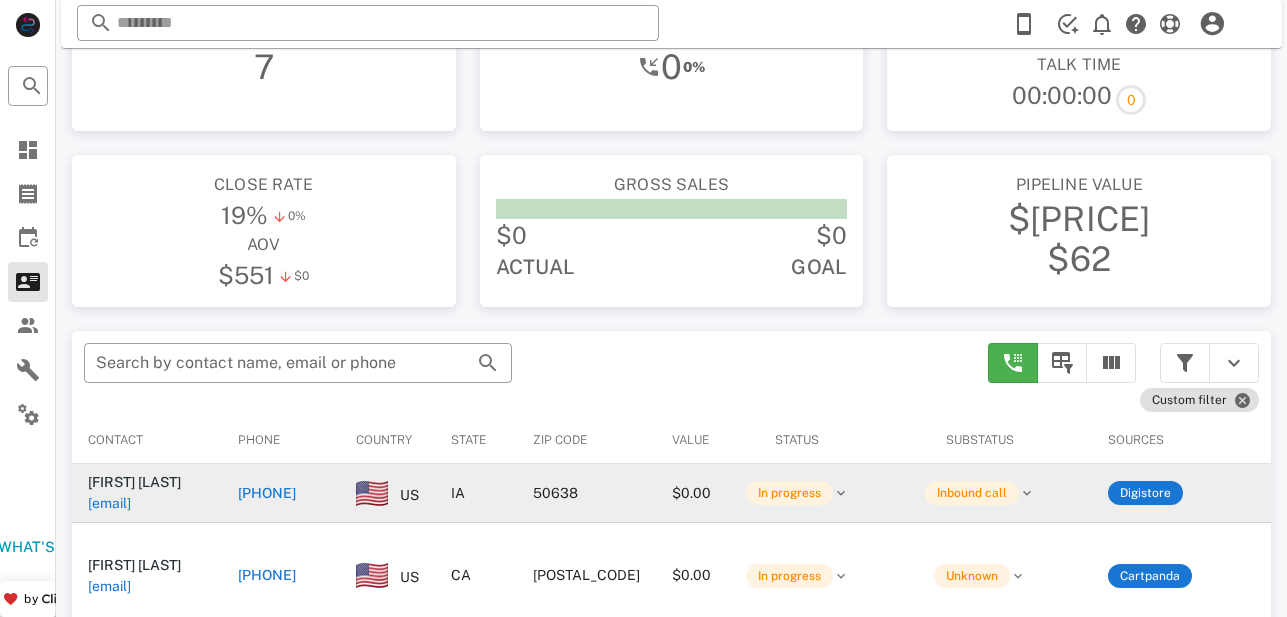 click on "[PHONE]" at bounding box center [267, 493] 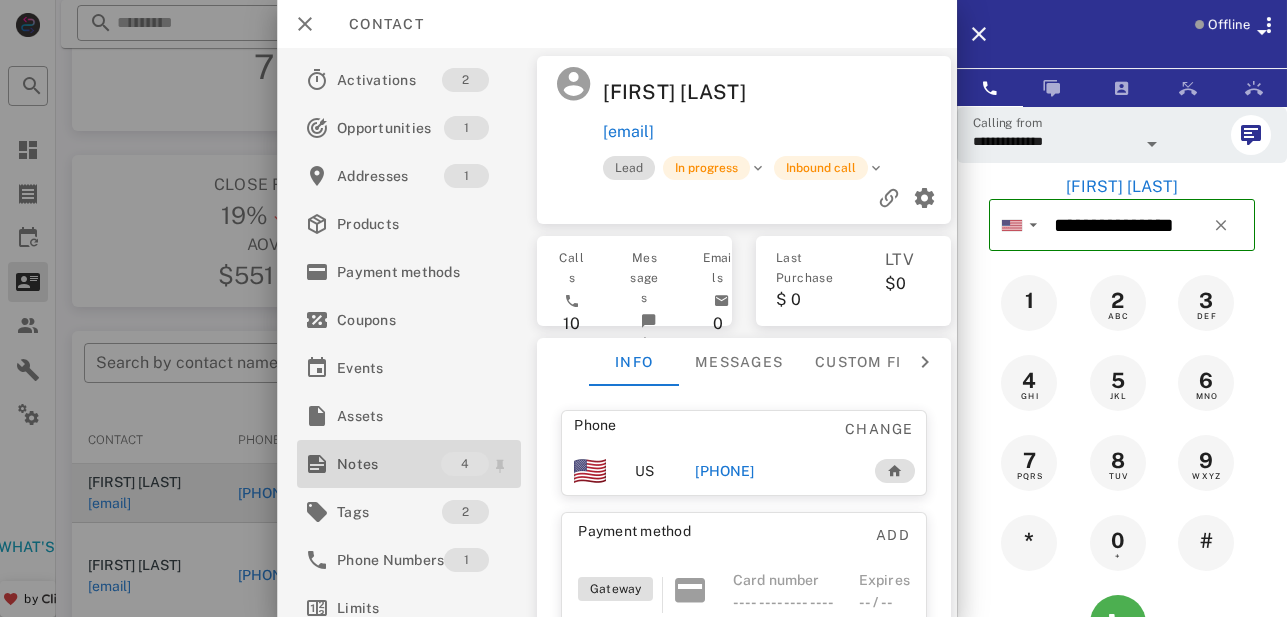 click on "Notes" at bounding box center [389, 464] 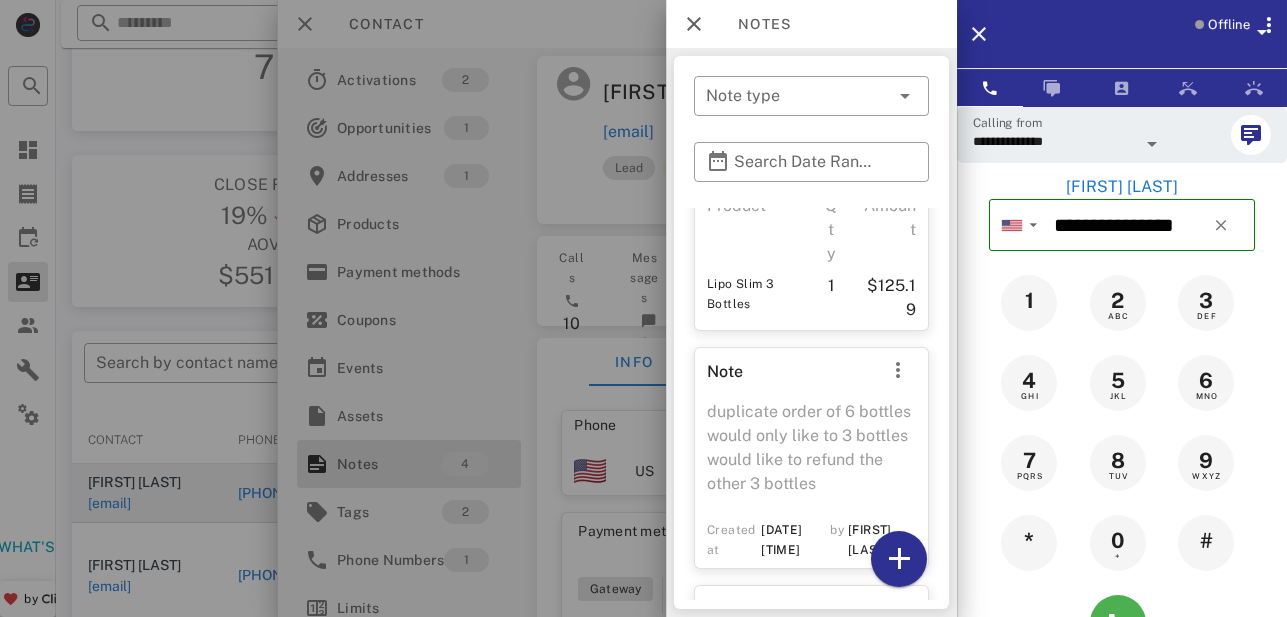 scroll, scrollTop: 0, scrollLeft: 0, axis: both 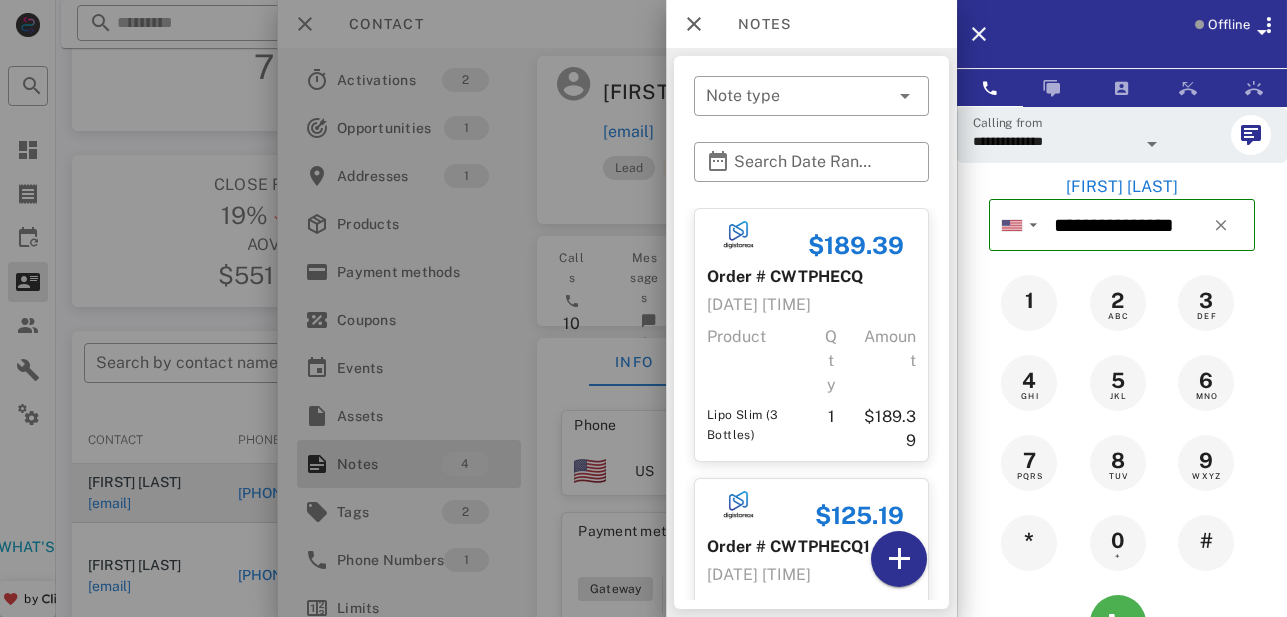 click at bounding box center (643, 308) 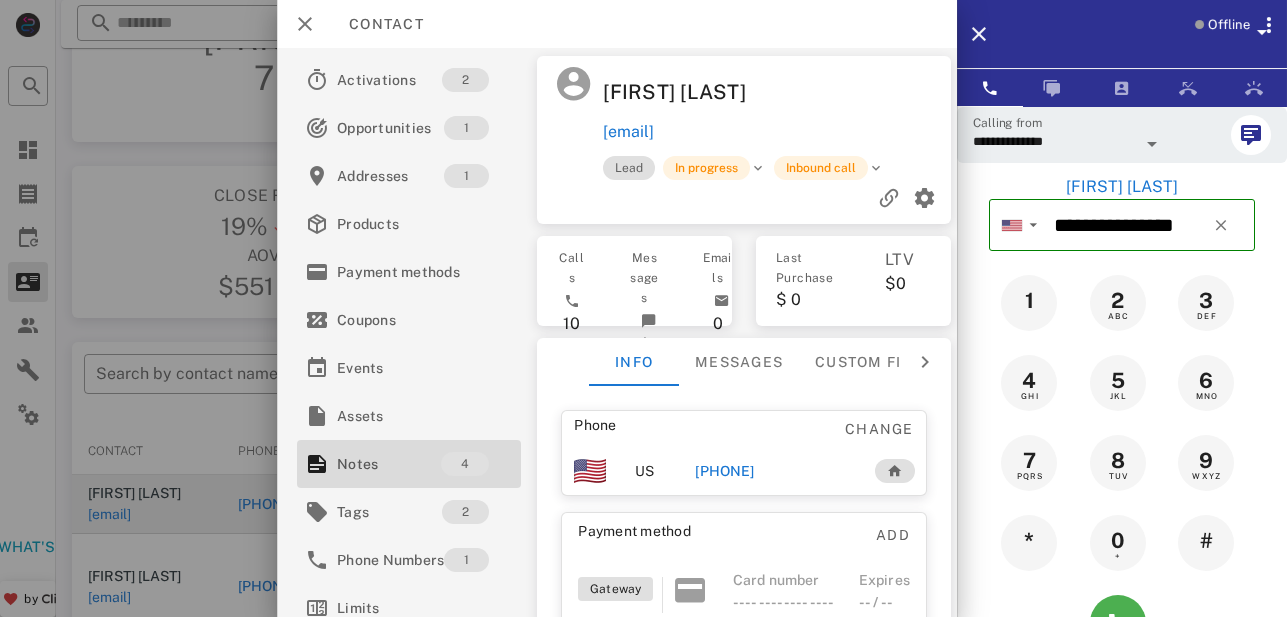 scroll, scrollTop: 91, scrollLeft: 0, axis: vertical 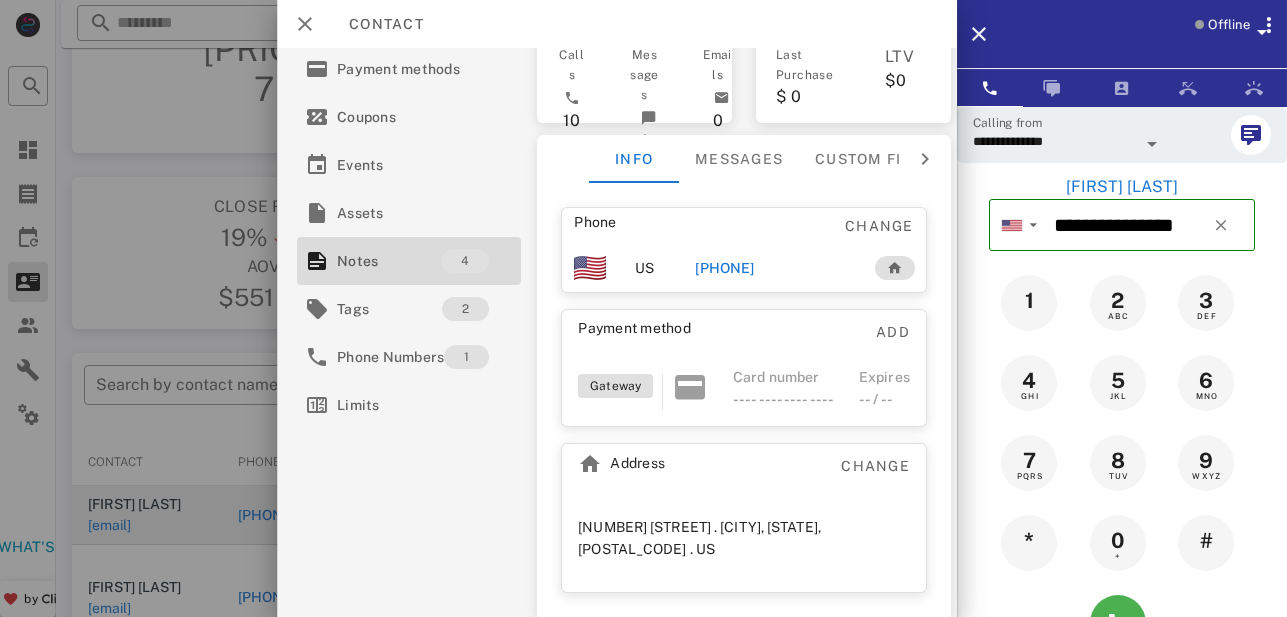 click at bounding box center [643, 308] 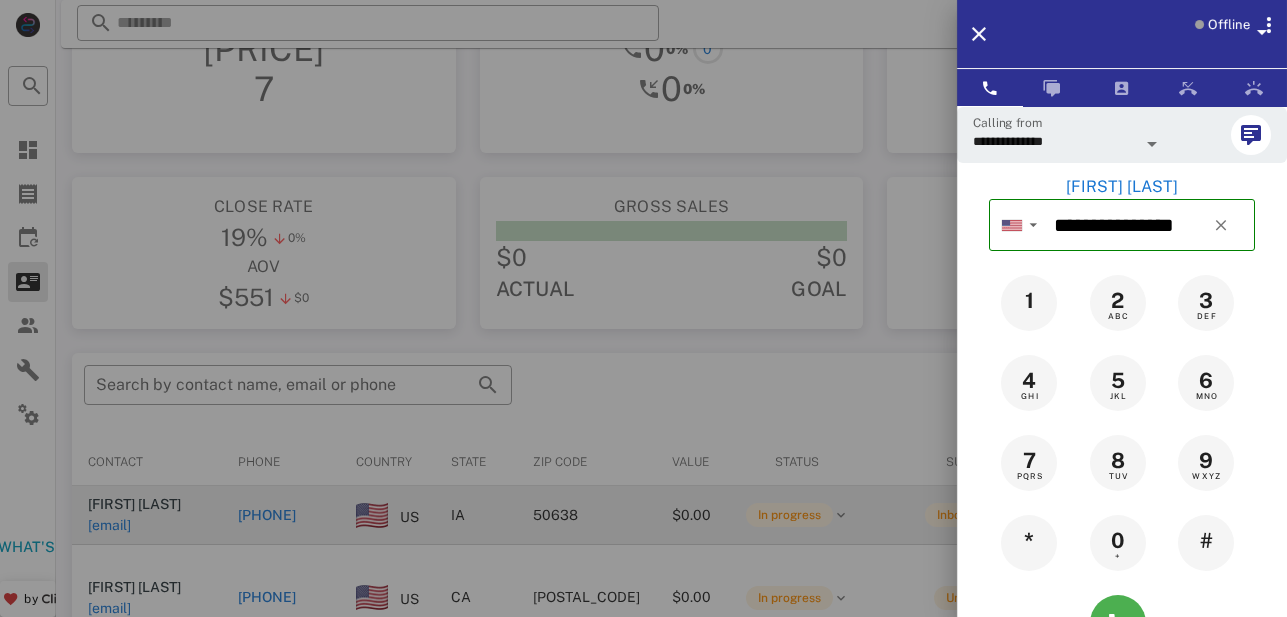 click on "**********" at bounding box center [1122, 419] 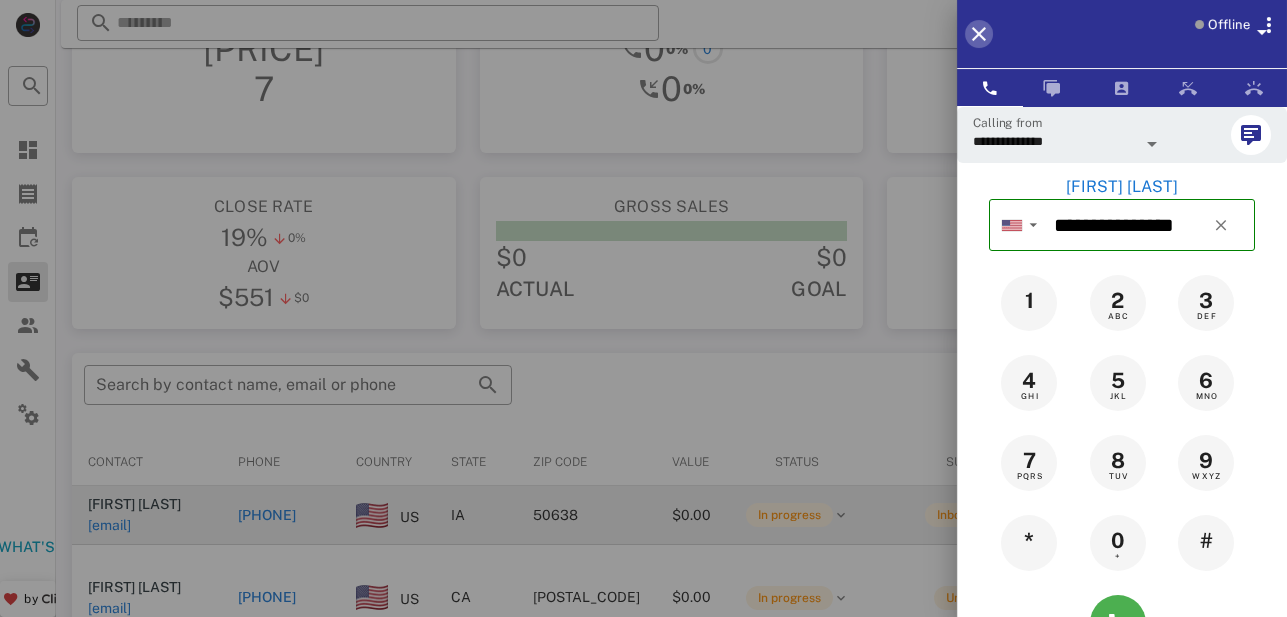 click at bounding box center (979, 34) 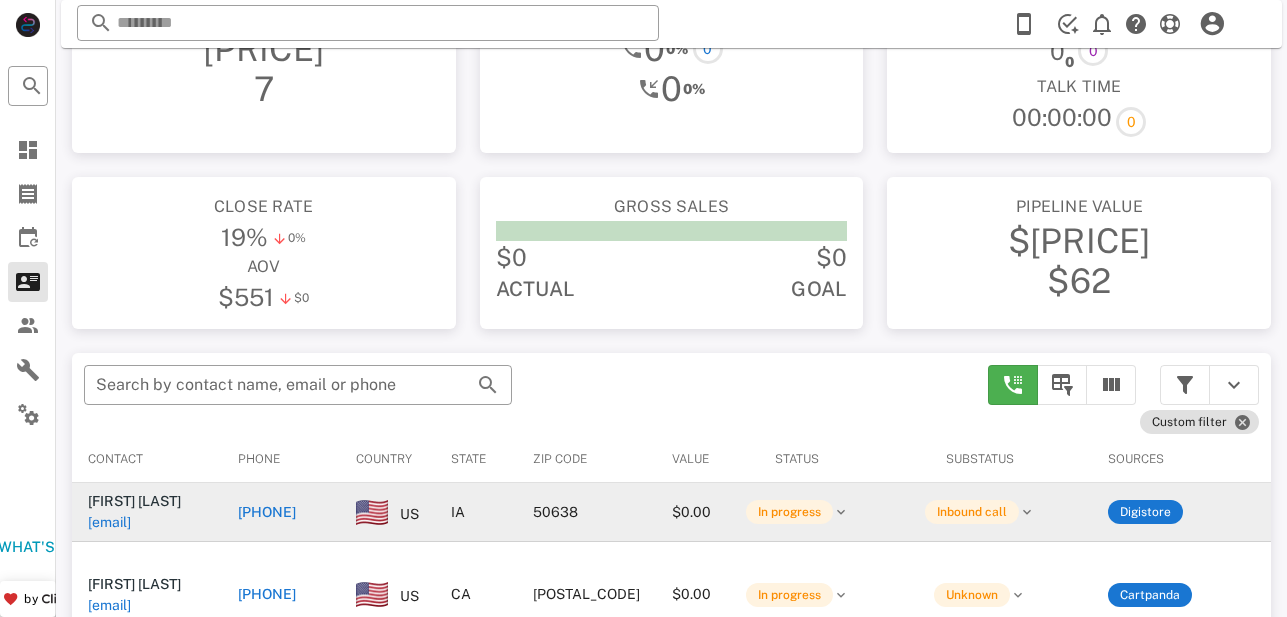 scroll, scrollTop: 0, scrollLeft: 0, axis: both 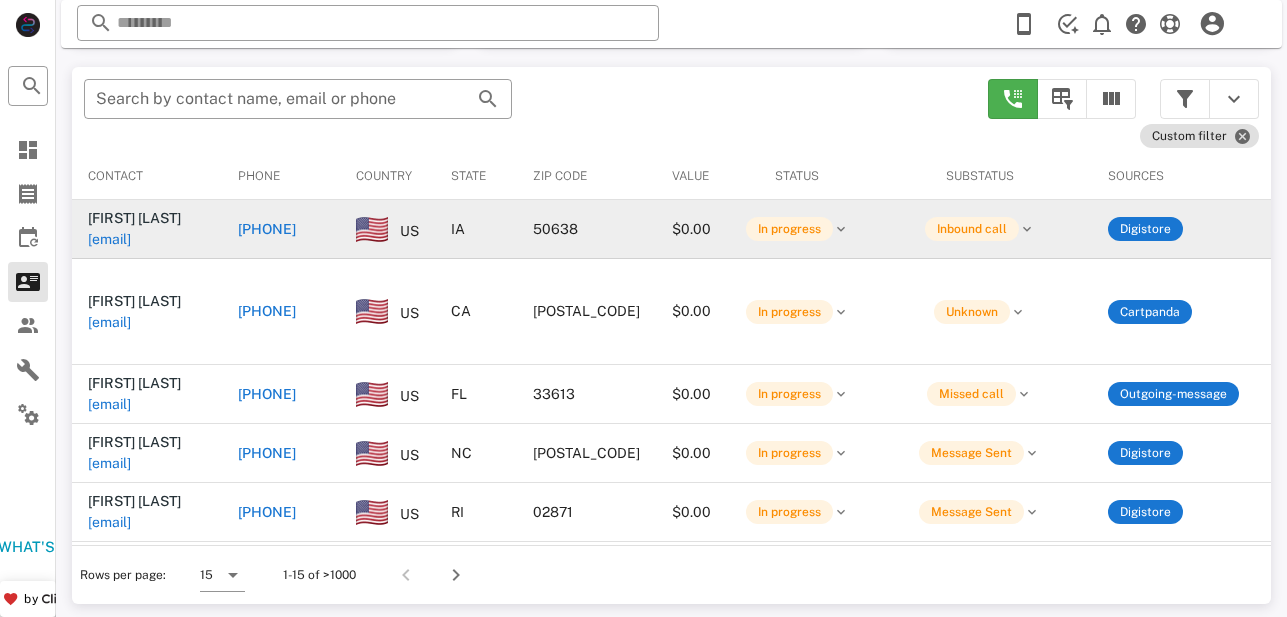 click on "[PHONE]" at bounding box center [267, 229] 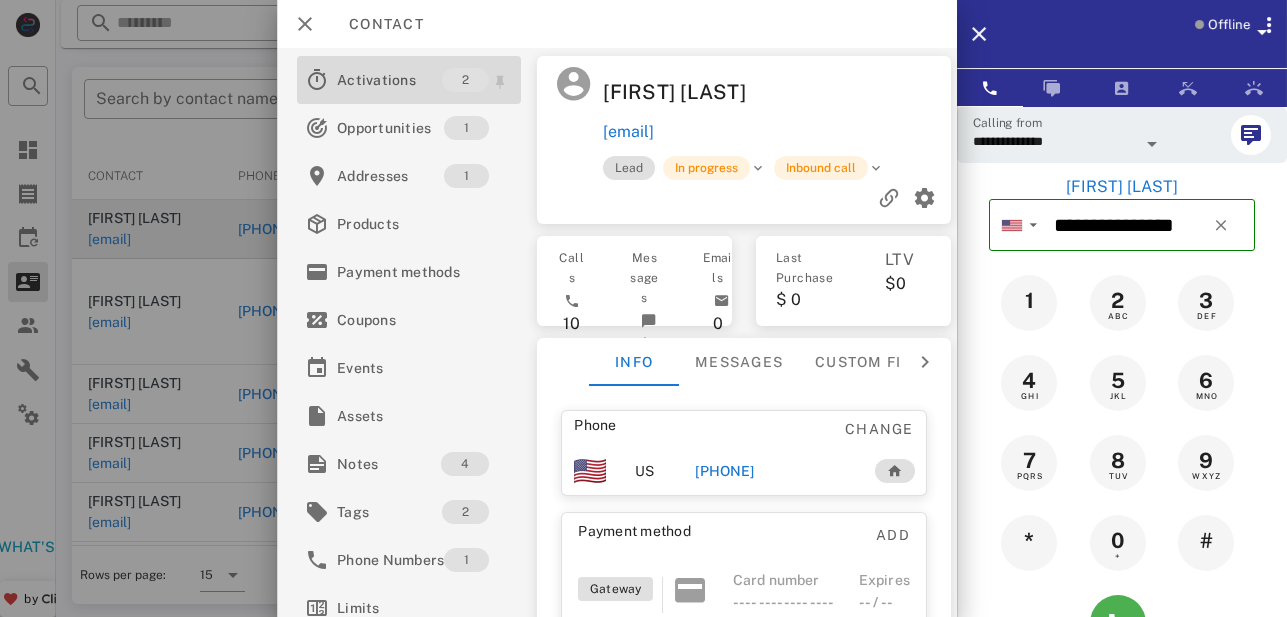 click on "Activations" at bounding box center [389, 80] 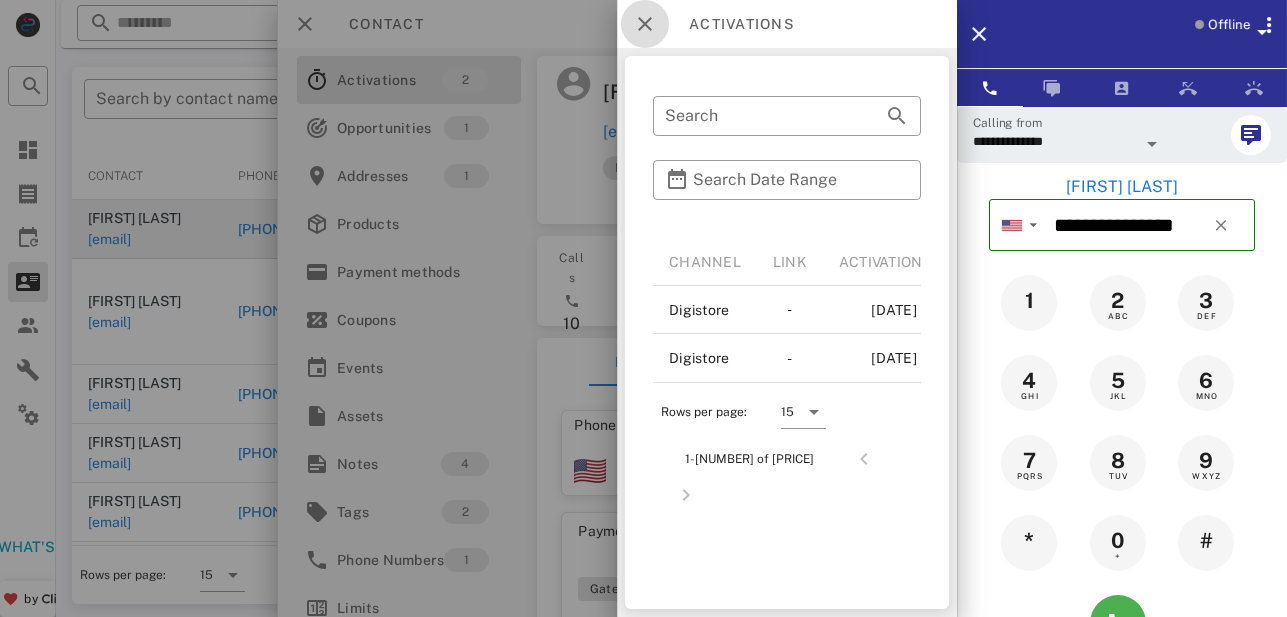 click at bounding box center (645, 24) 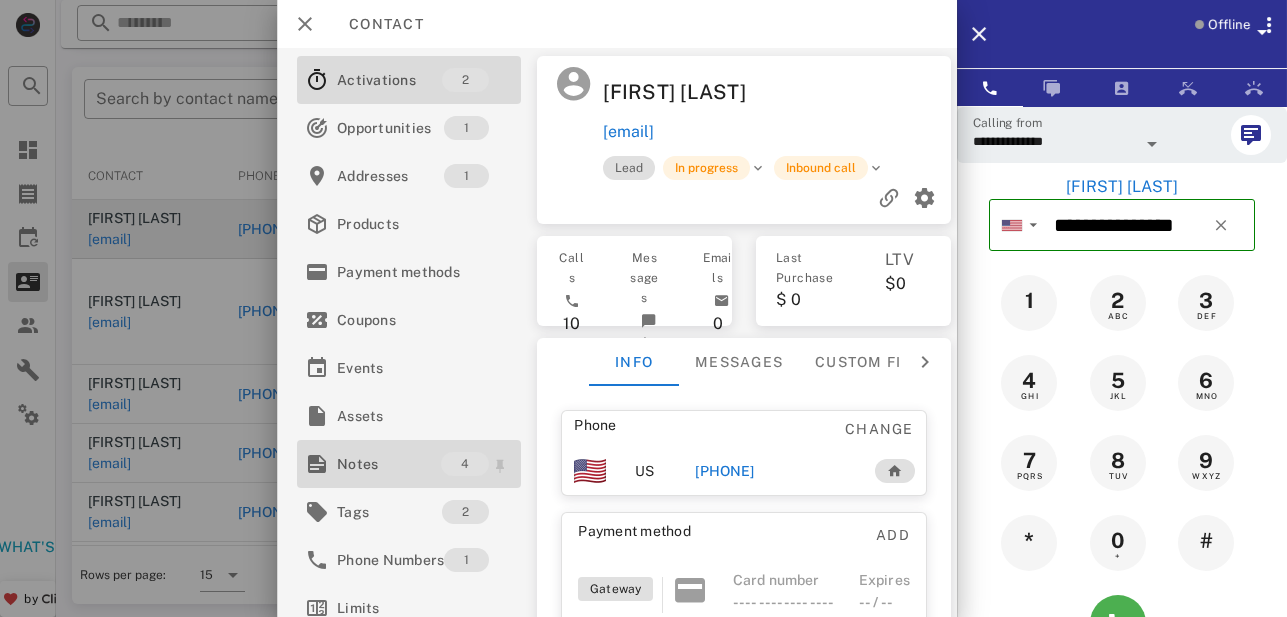 click on "Notes" at bounding box center (389, 464) 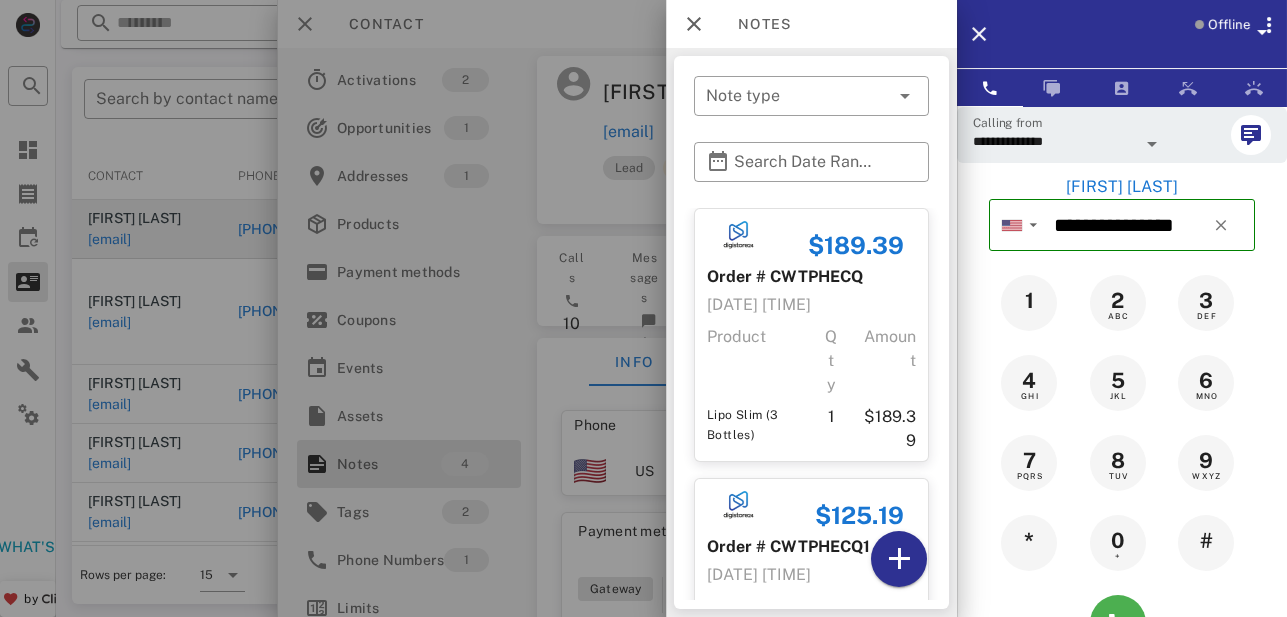 click on "07/08/2025 21:56" at bounding box center [811, 305] 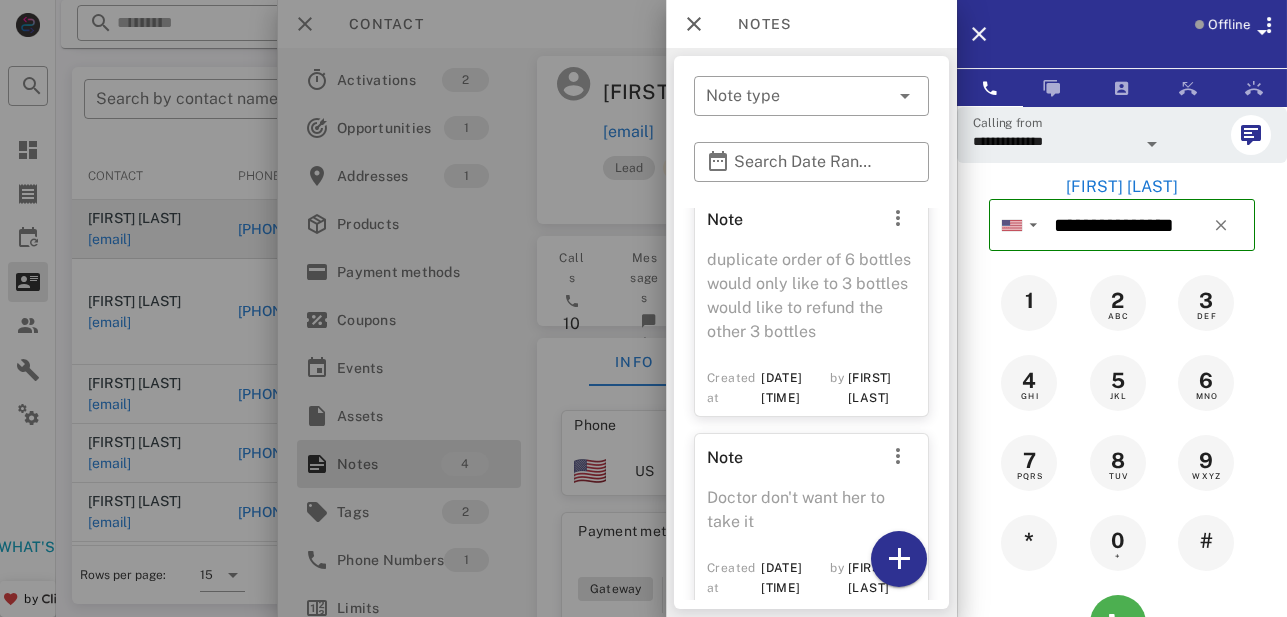scroll, scrollTop: 588, scrollLeft: 0, axis: vertical 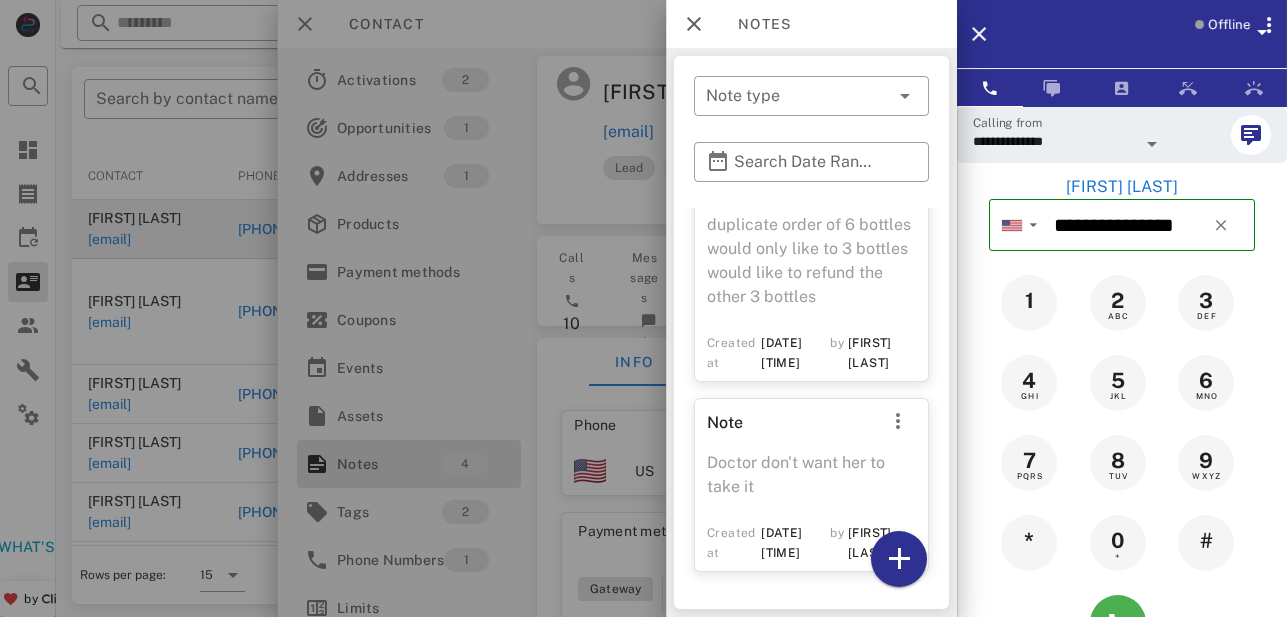click at bounding box center [643, 308] 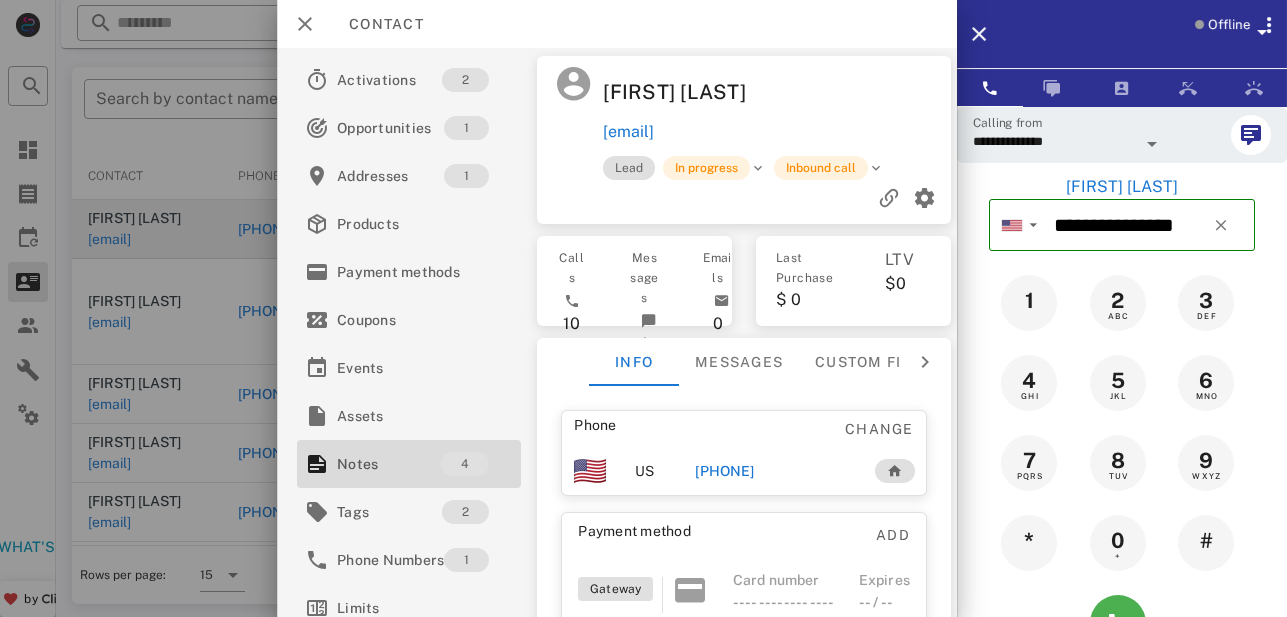 click at bounding box center [643, 308] 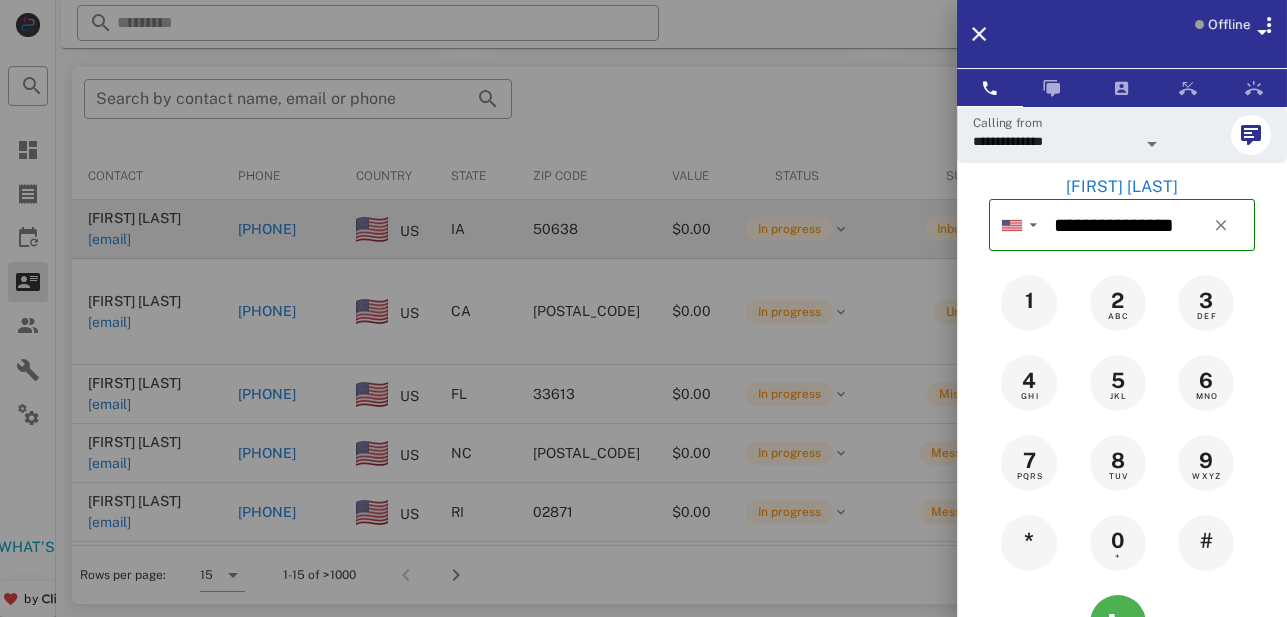 click at bounding box center (643, 308) 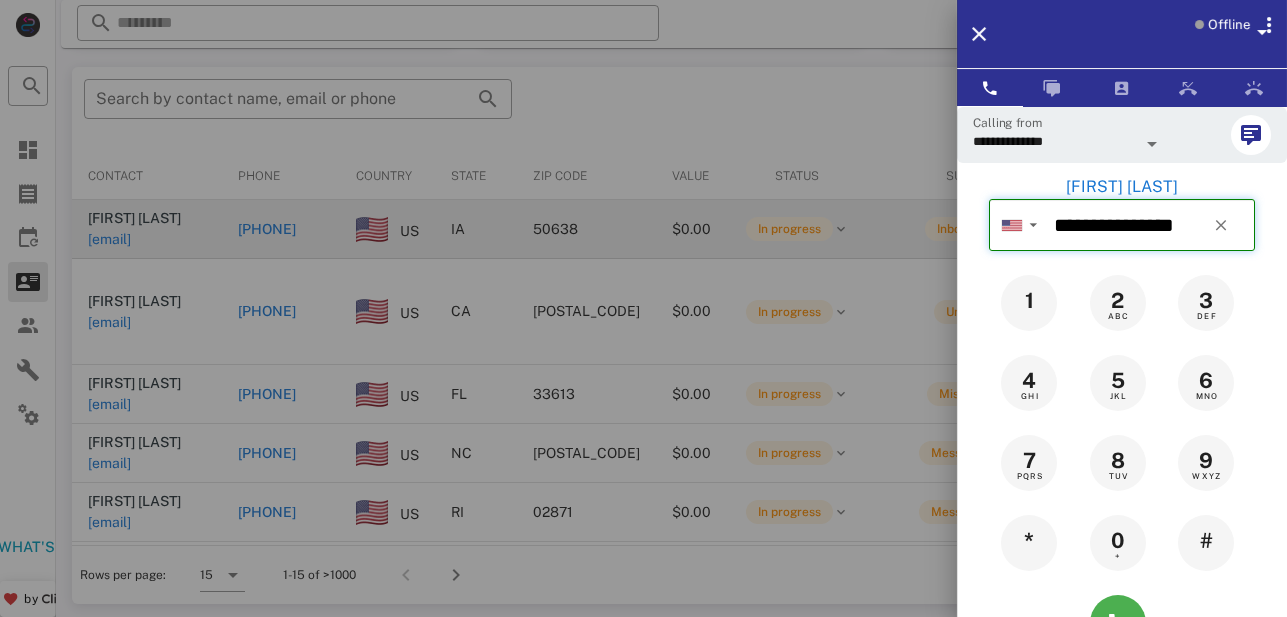 type 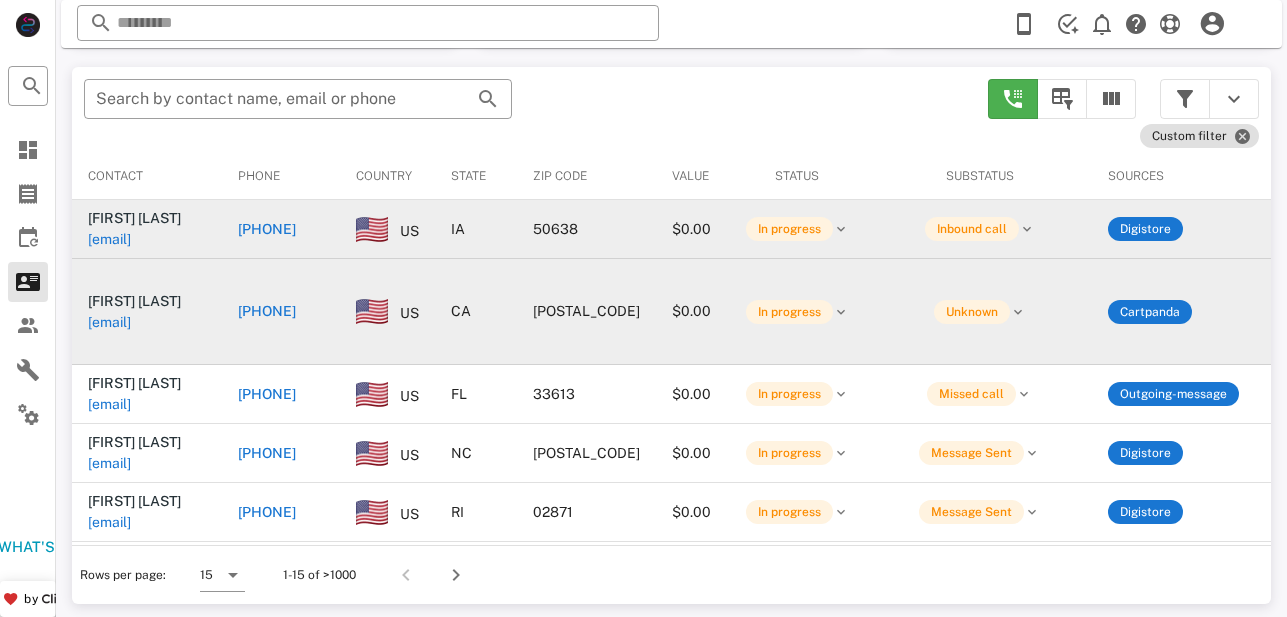 click on "[PHONE]" at bounding box center [267, 311] 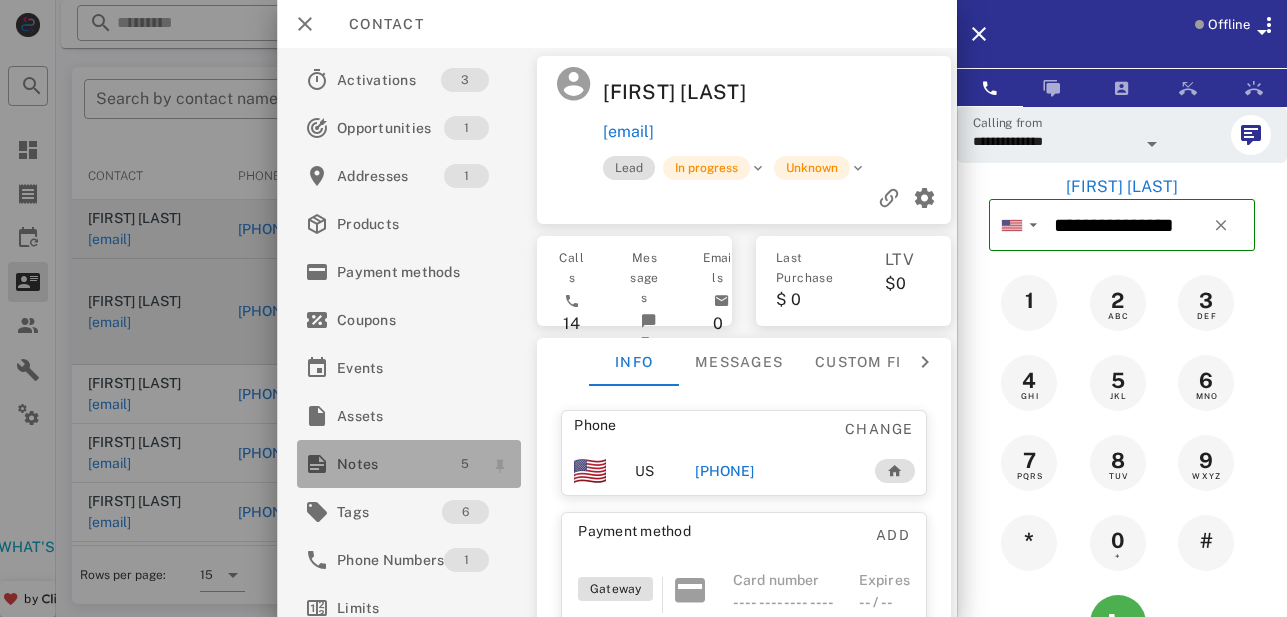 click on "5" at bounding box center [466, 464] 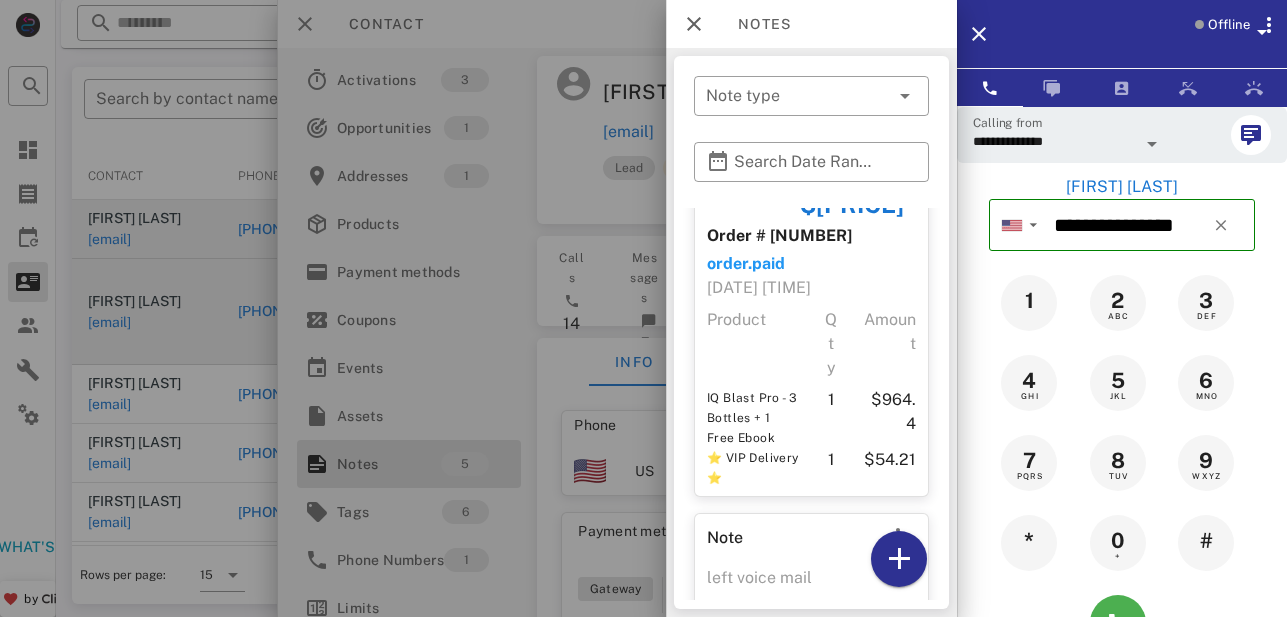 scroll, scrollTop: 954, scrollLeft: 0, axis: vertical 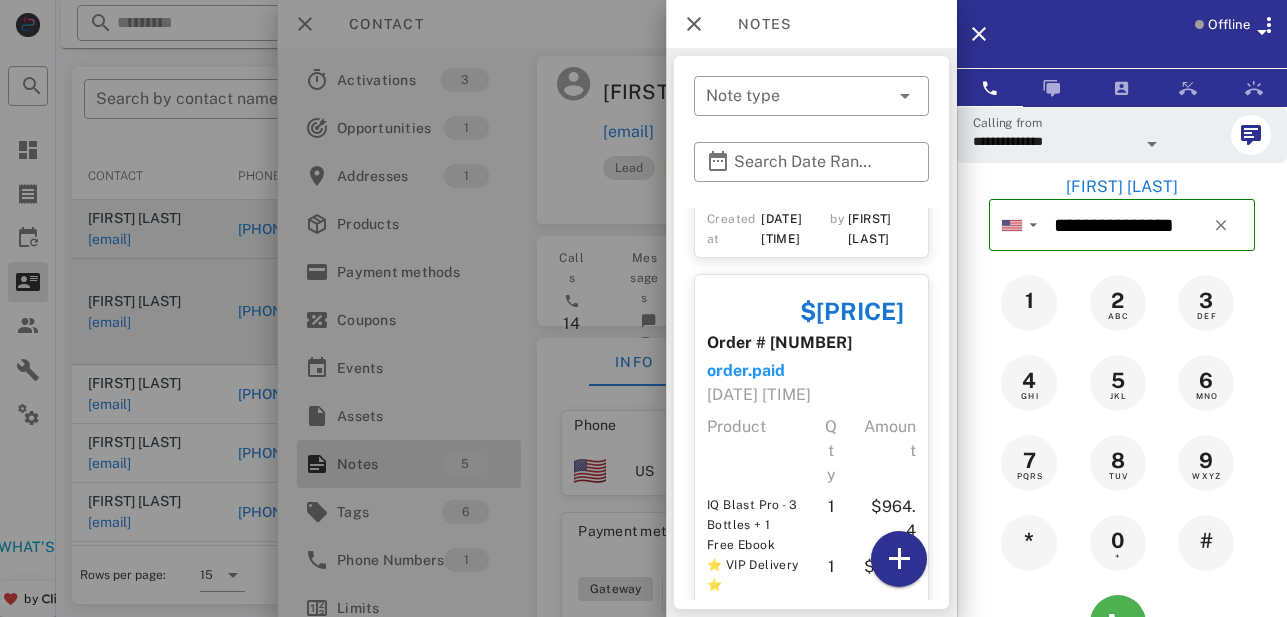 click at bounding box center (643, 308) 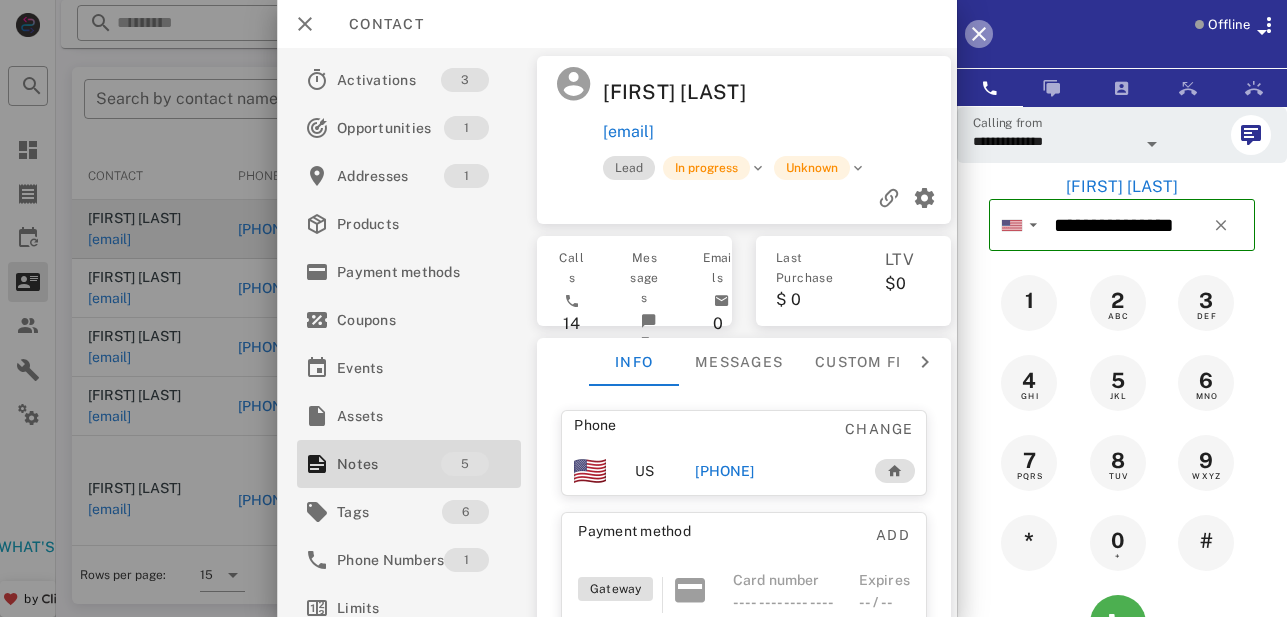 click at bounding box center (979, 34) 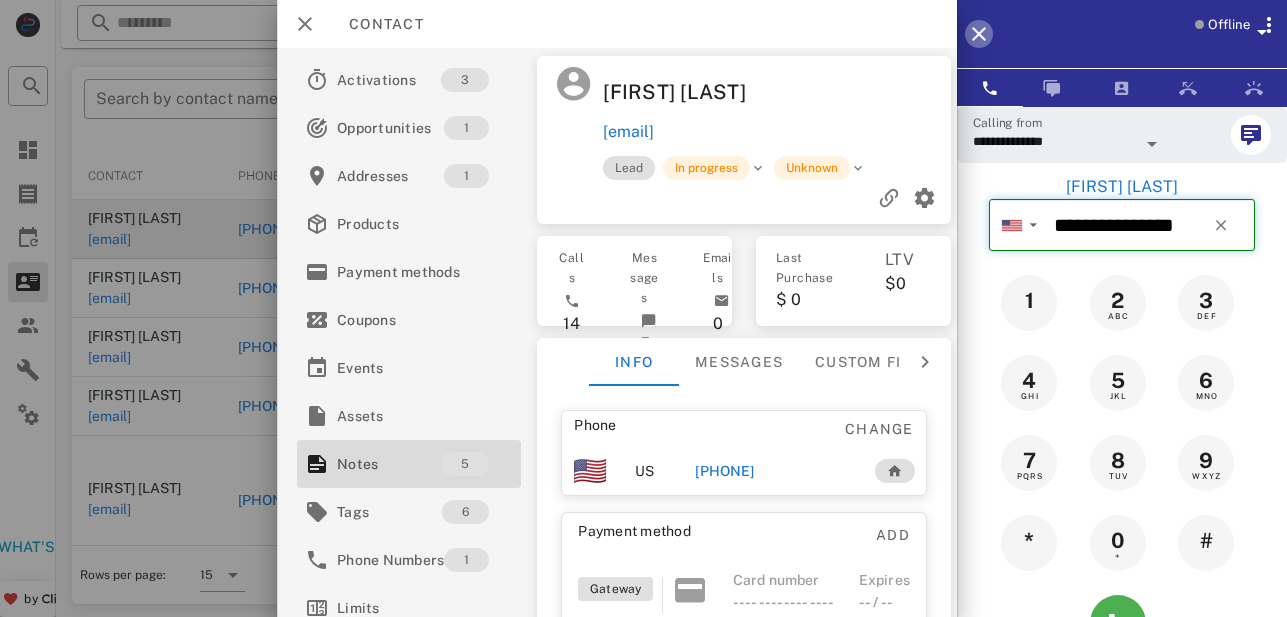 type 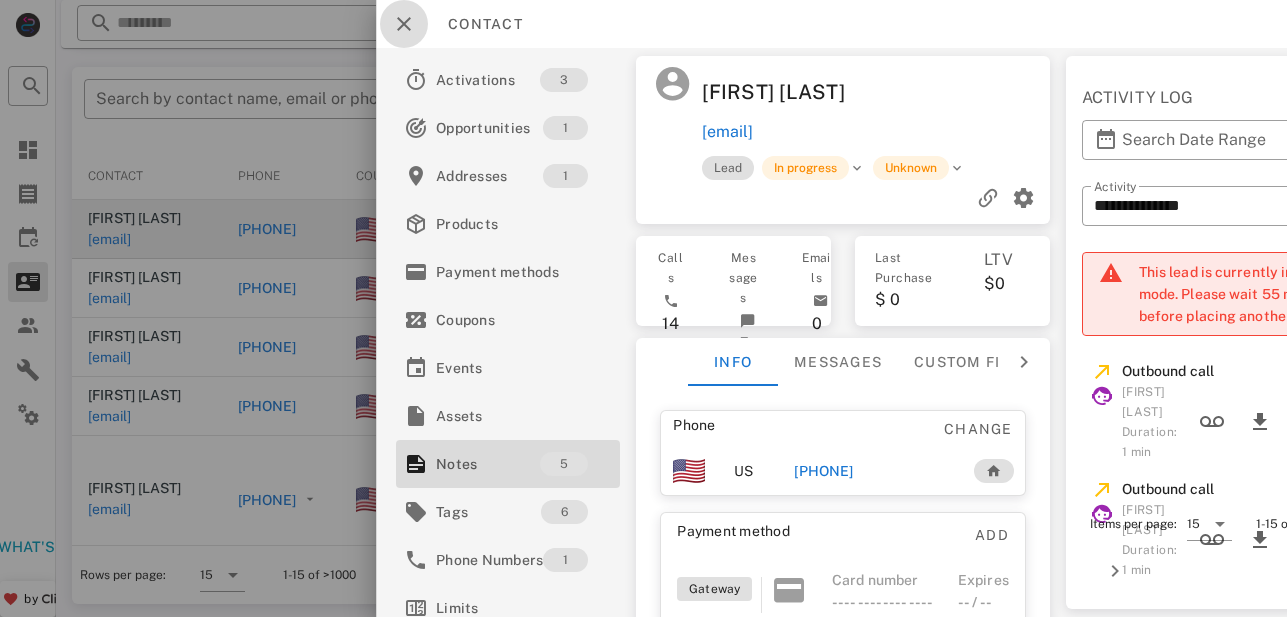 click at bounding box center [404, 24] 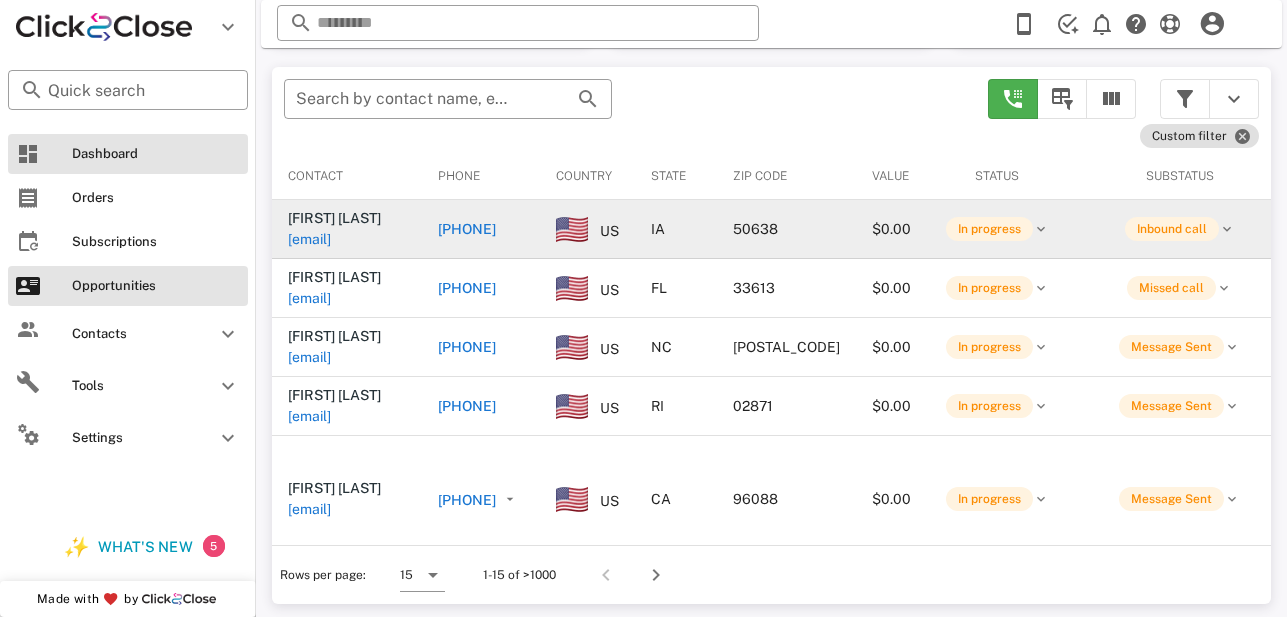 click on "Dashboard" at bounding box center (156, 154) 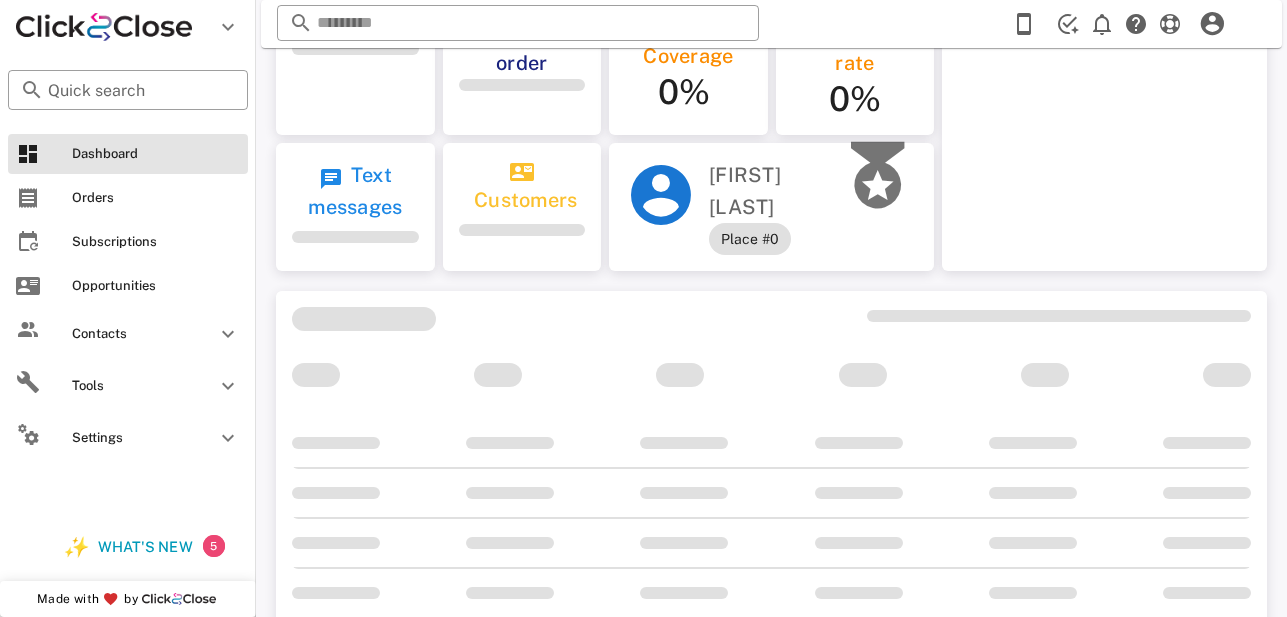 scroll, scrollTop: 0, scrollLeft: 0, axis: both 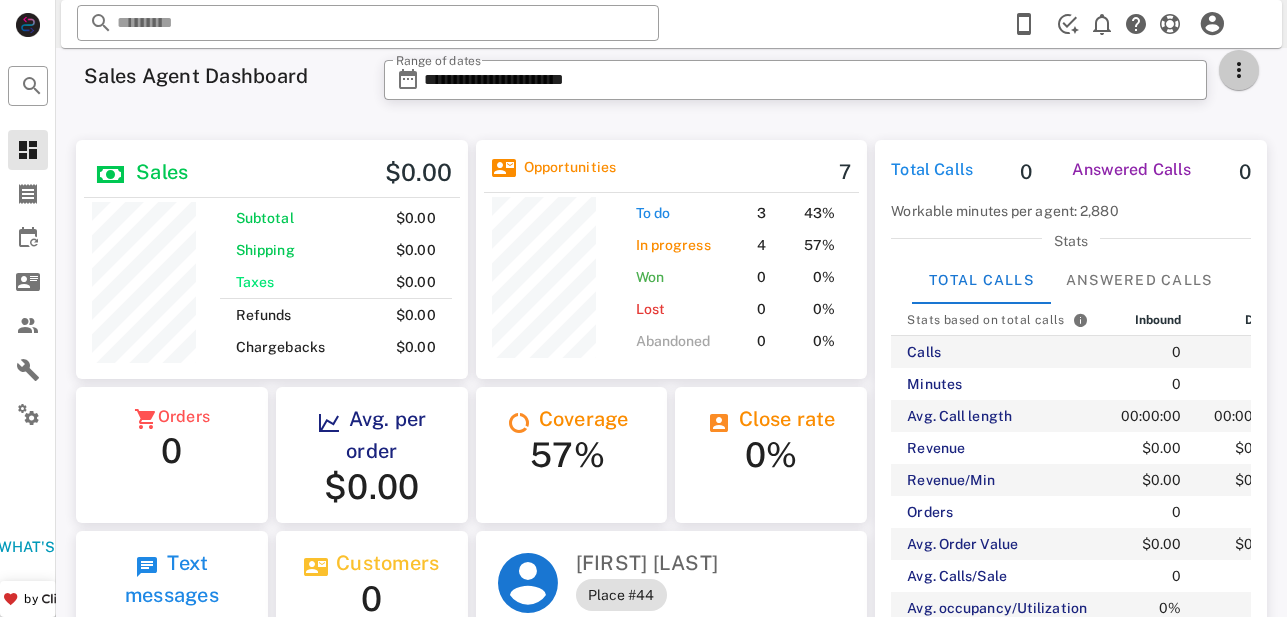 click at bounding box center [1239, 70] 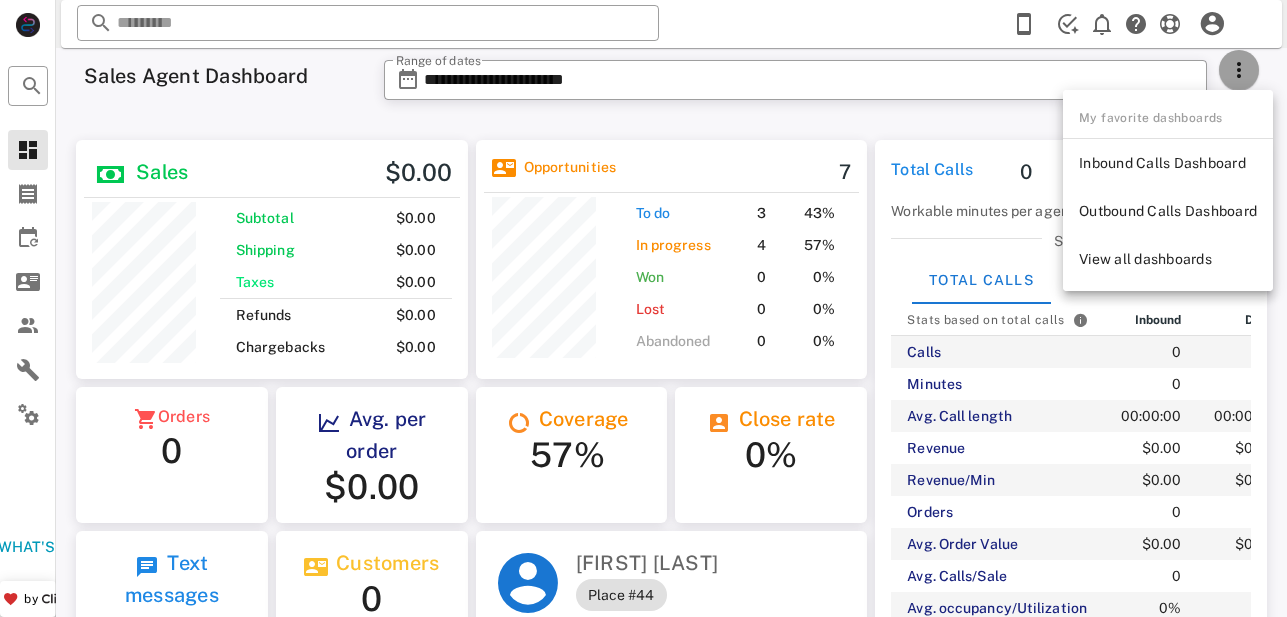 click at bounding box center [1239, 70] 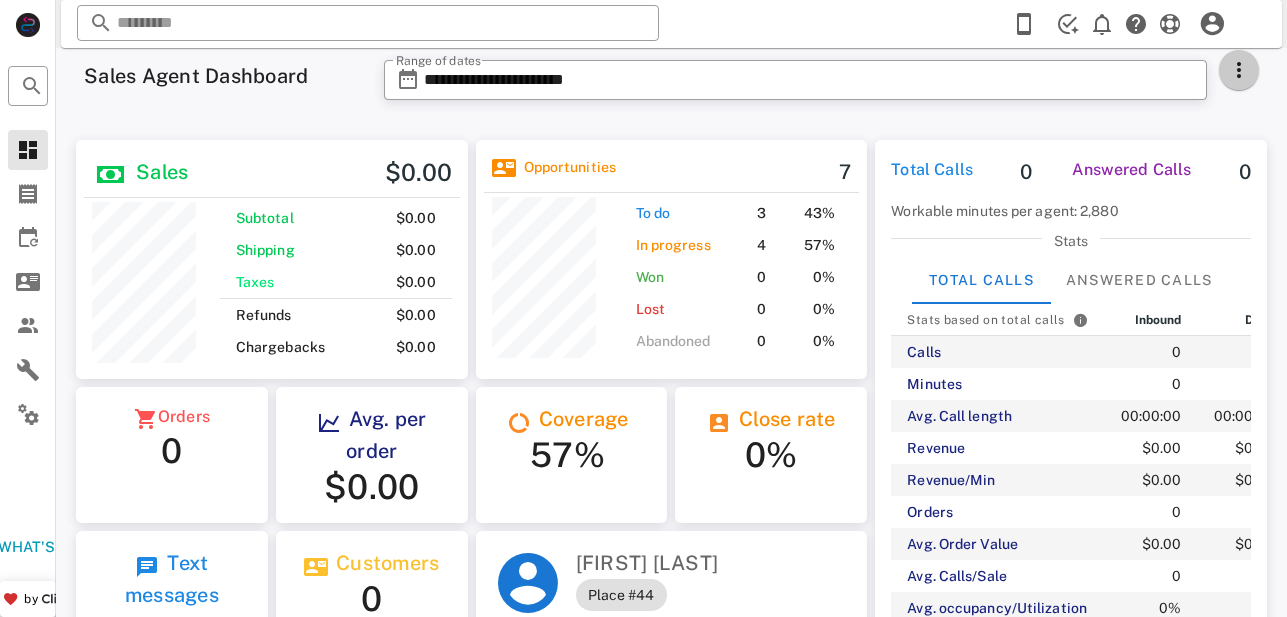 click at bounding box center (1239, 70) 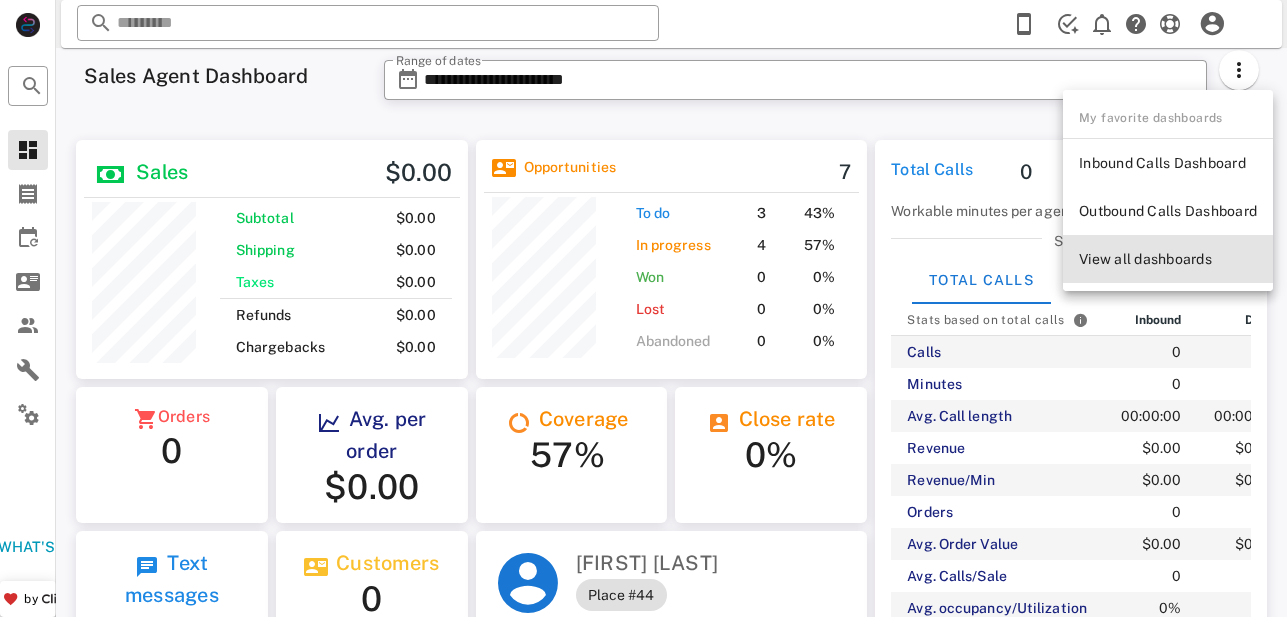 click on "View all dashboards" at bounding box center [1168, 259] 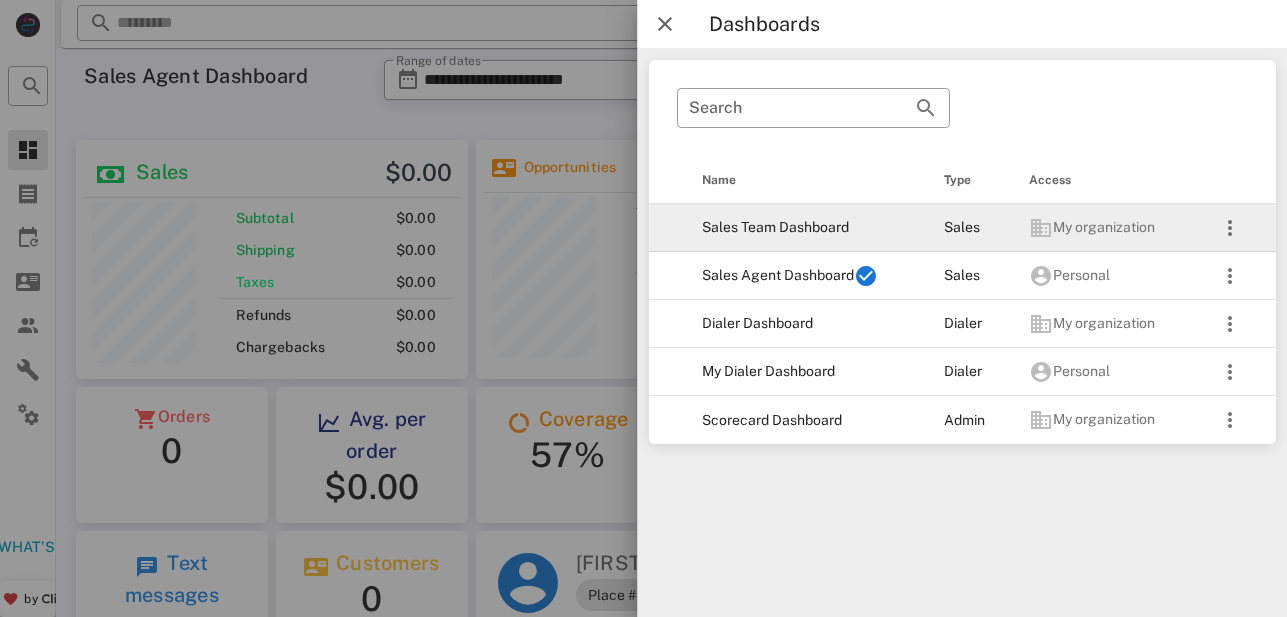 click on "Sales Team Dashboard" at bounding box center [807, 228] 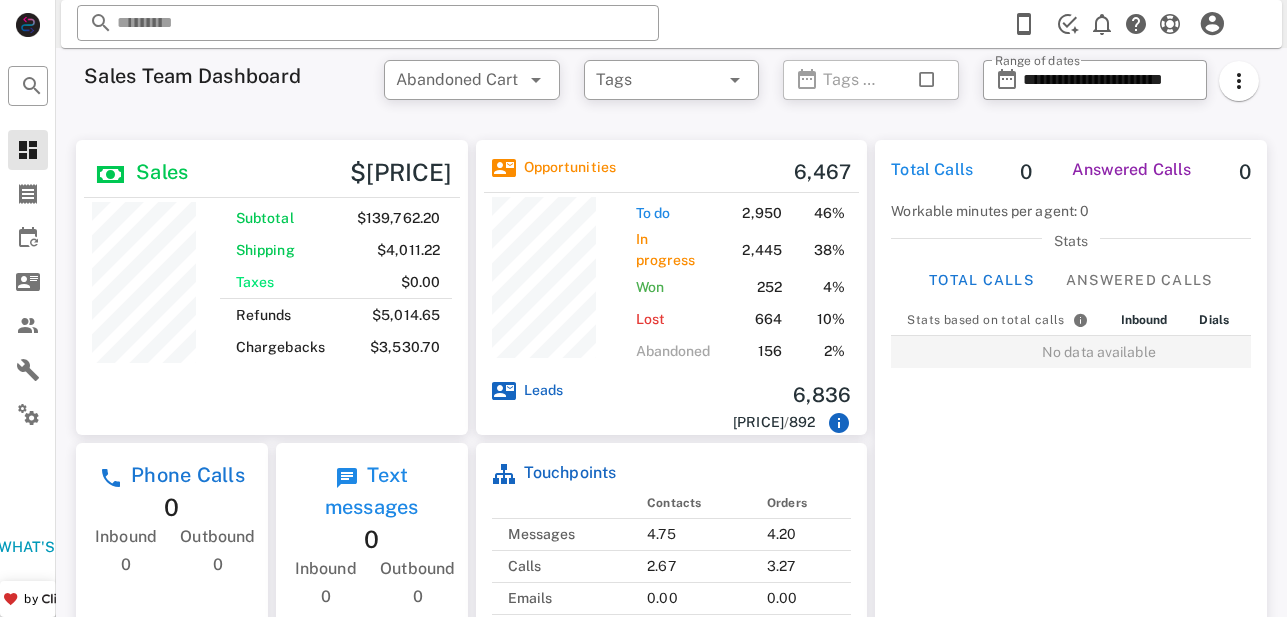 scroll, scrollTop: 999704, scrollLeft: 999608, axis: both 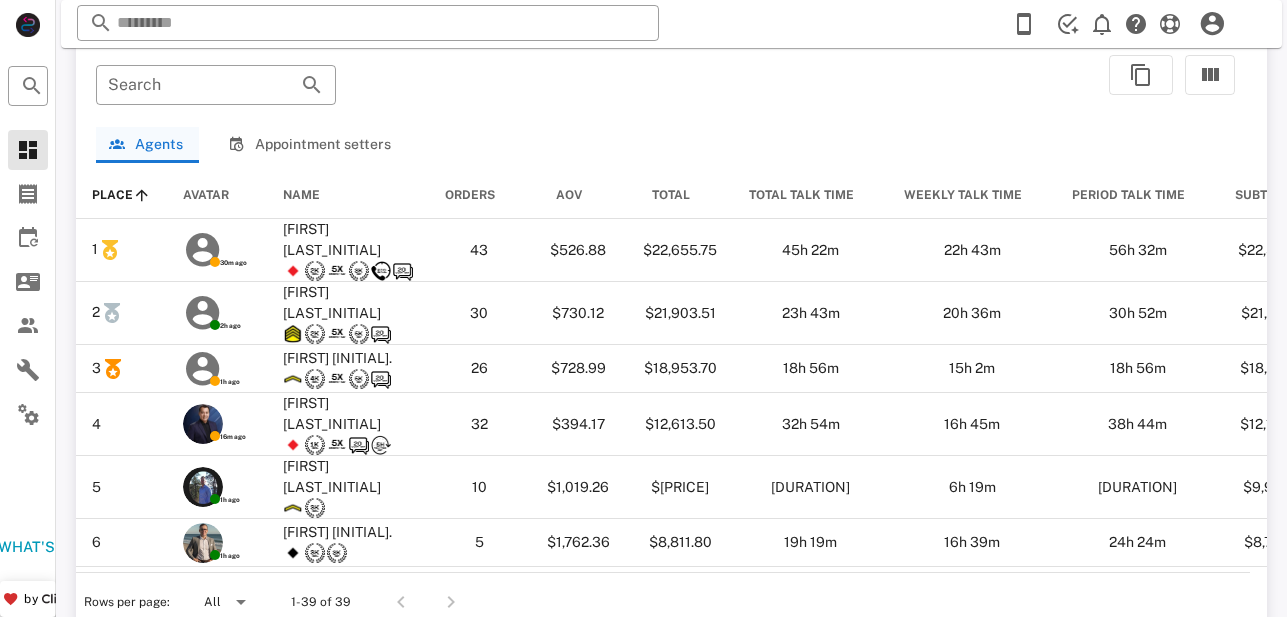 drag, startPoint x: 1268, startPoint y: 186, endPoint x: 1258, endPoint y: 200, distance: 17.20465 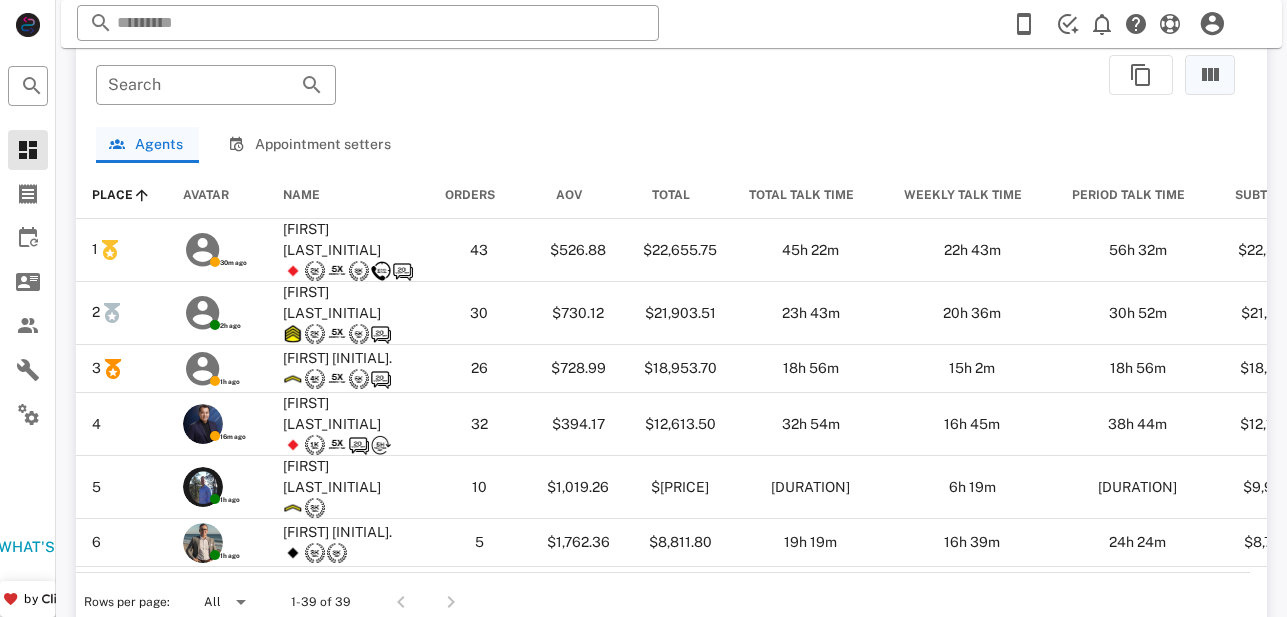 click at bounding box center [1210, 75] 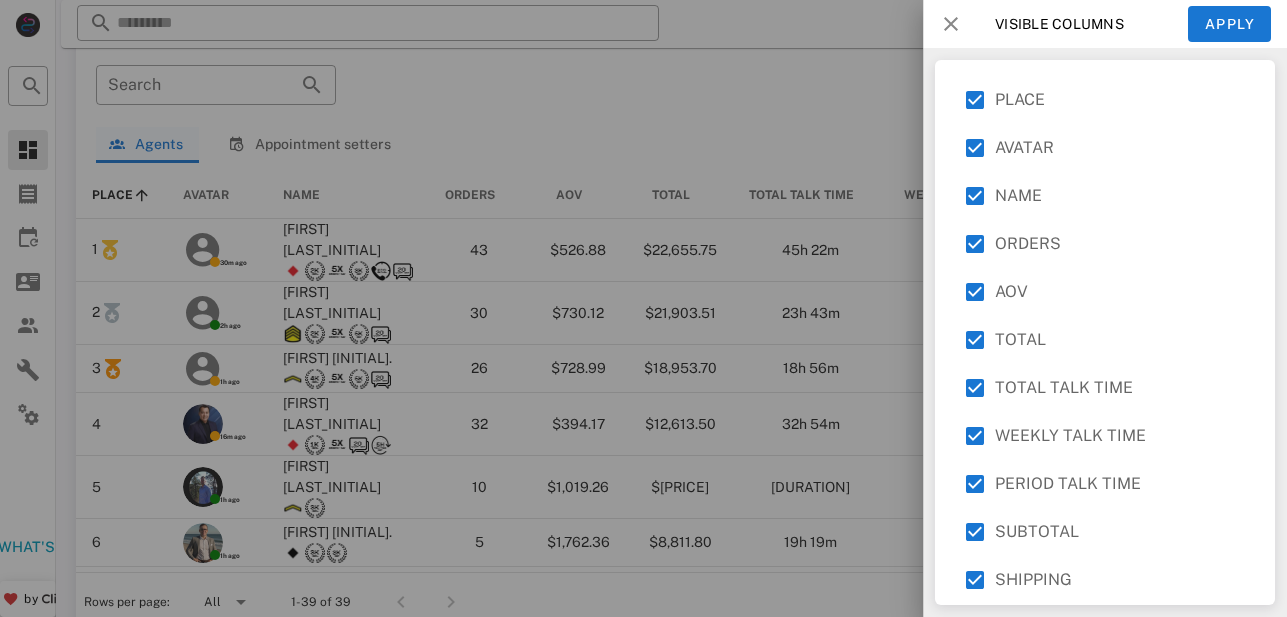 click at bounding box center [951, 24] 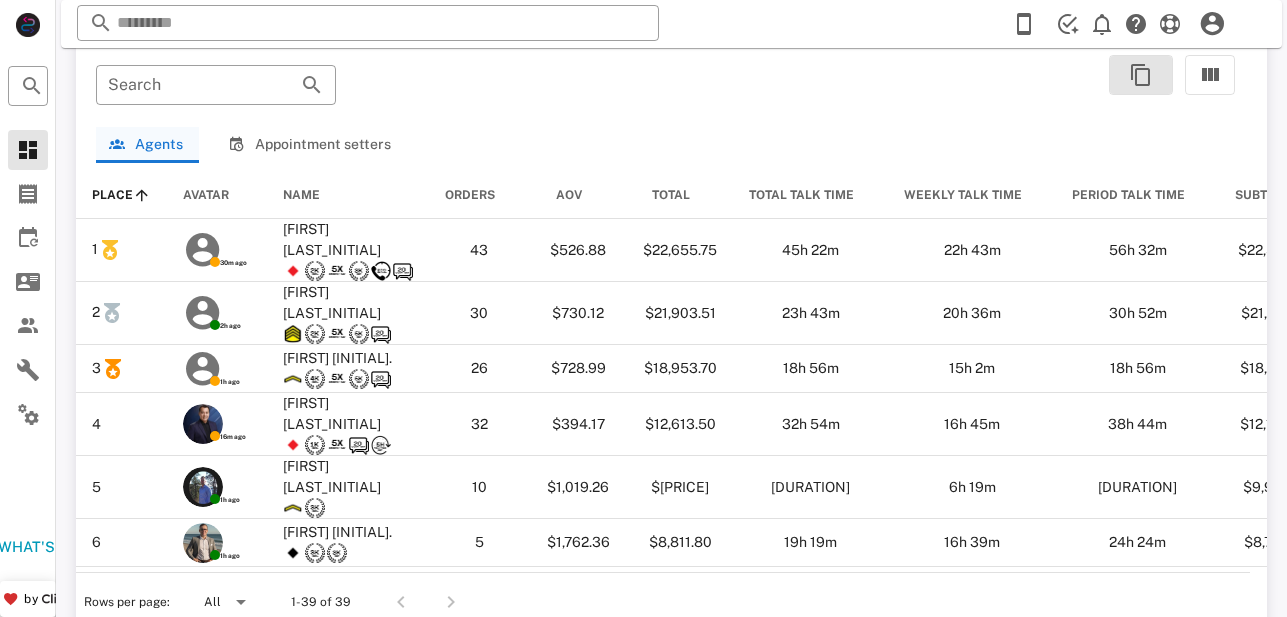 click at bounding box center (1141, 75) 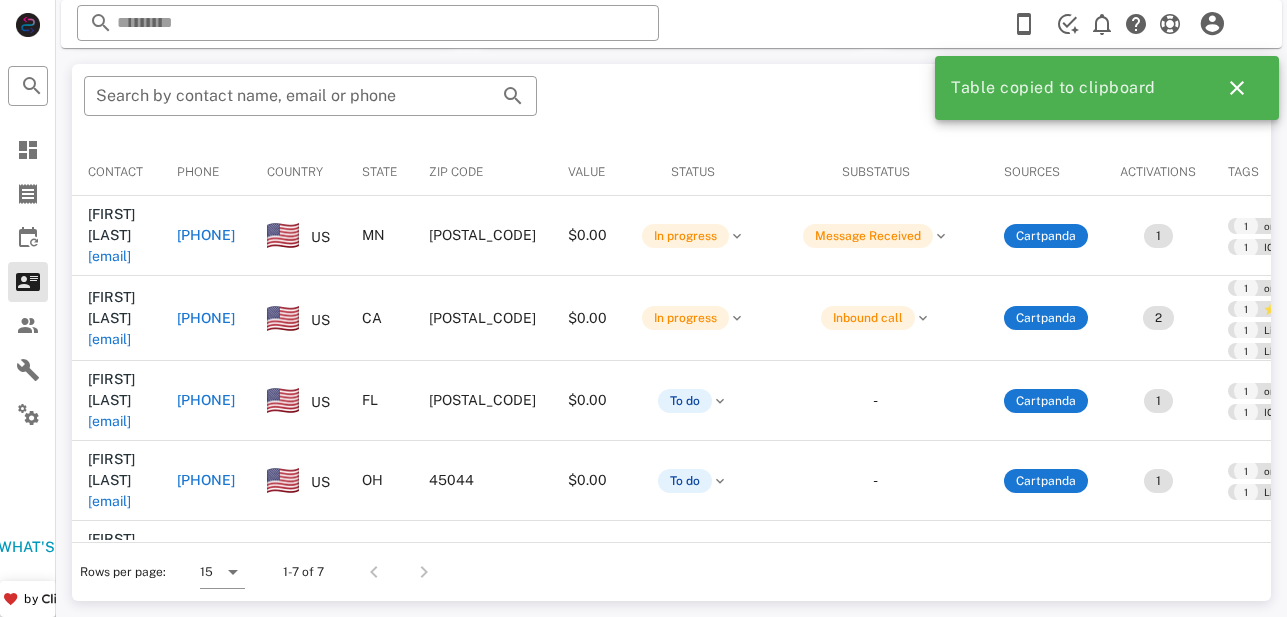 scroll, scrollTop: 380, scrollLeft: 0, axis: vertical 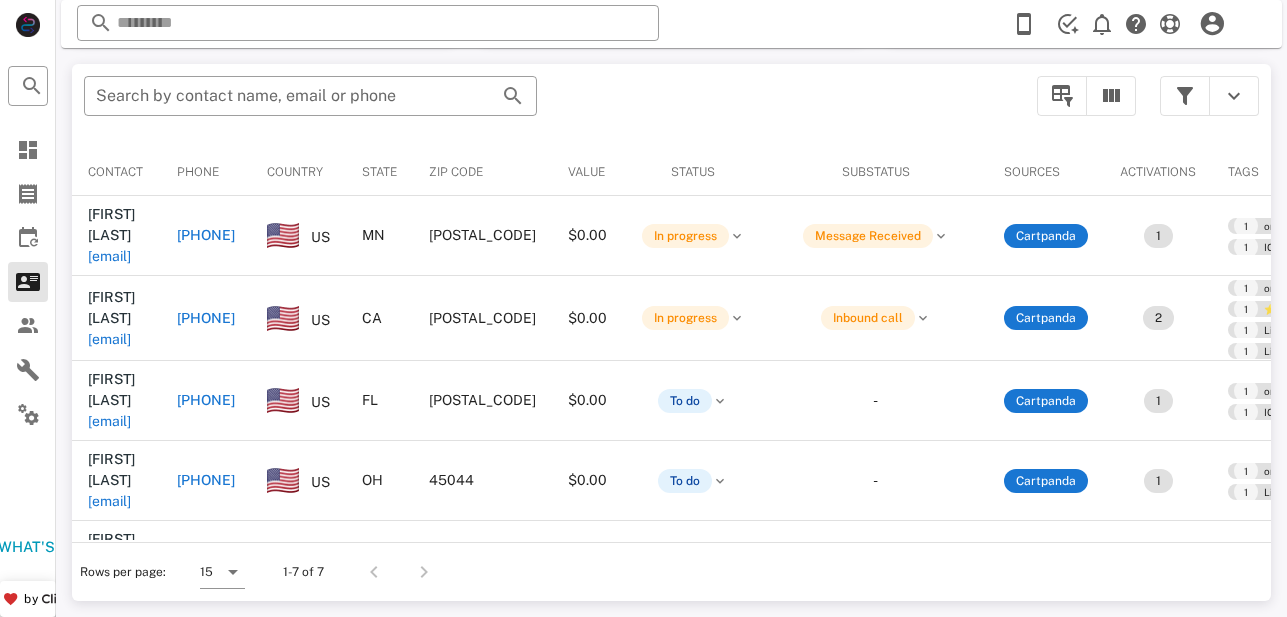 click on "Opportunities 7 7 Call stats 0 0%  0  0 0% Conversations 0  0  0   0  Talk Time 00:00:00  0  Close rate 19%  0%  aov $551  $0  Gross sales $0 $0 Actual Goal Pipeline value $62 $62 ​ Search by contact name, email or phone Contact Phone Country State Zip code Value Status Substatus Sources Activations Tags Created at Jane Dixon  jdixon@arvig.net   +12187318002   US MN 56551  $0.00   In progress   Message Received   Cartpanda  1 1  order.paid  1  IQ Blast Pro - 6 Bottles + 2 Free Ebooks   07/10/2025 18:15  Dennis Carson  dcarson@ppas.com   +19517686609   US CA 92503  $0.00   In progress   Inbound call   Cartpanda  2 1  order.paid  1  order.upsell  1  ⭐ VIP Delivery ⭐  1  Lipo Max - Exclusive Discount  1  Lipo Max - Exclusive Offer (1.6)   07/10/2025 17:38  Jeanne San Giovanni  jsangio67@gmail.com   +19043255051   US FL 34429  $0.00   To do  -  Cartpanda  1 1  order.paid  1  IQ Blast Pro - 1 Bottle   07/10/2025 16:53  Sharon Hollon  sharonhollon@gmail.com   +15135712661   US OH 45044  $0.00   To do  - 1 1 1" at bounding box center [671, 142] 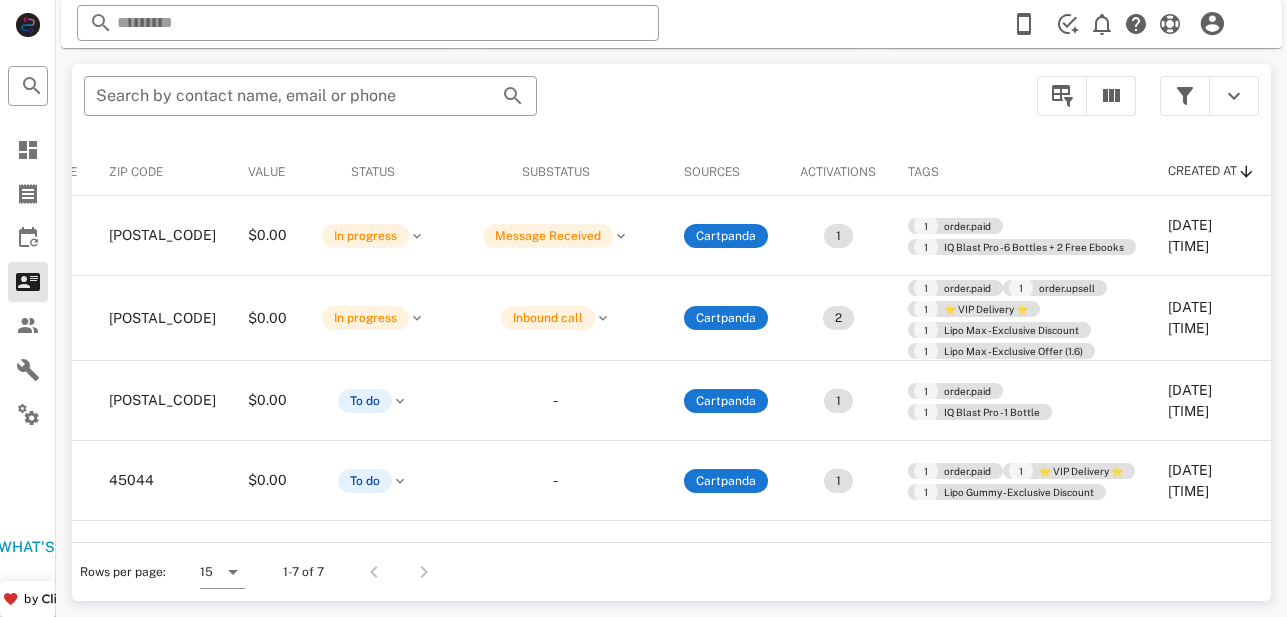 scroll, scrollTop: 0, scrollLeft: 0, axis: both 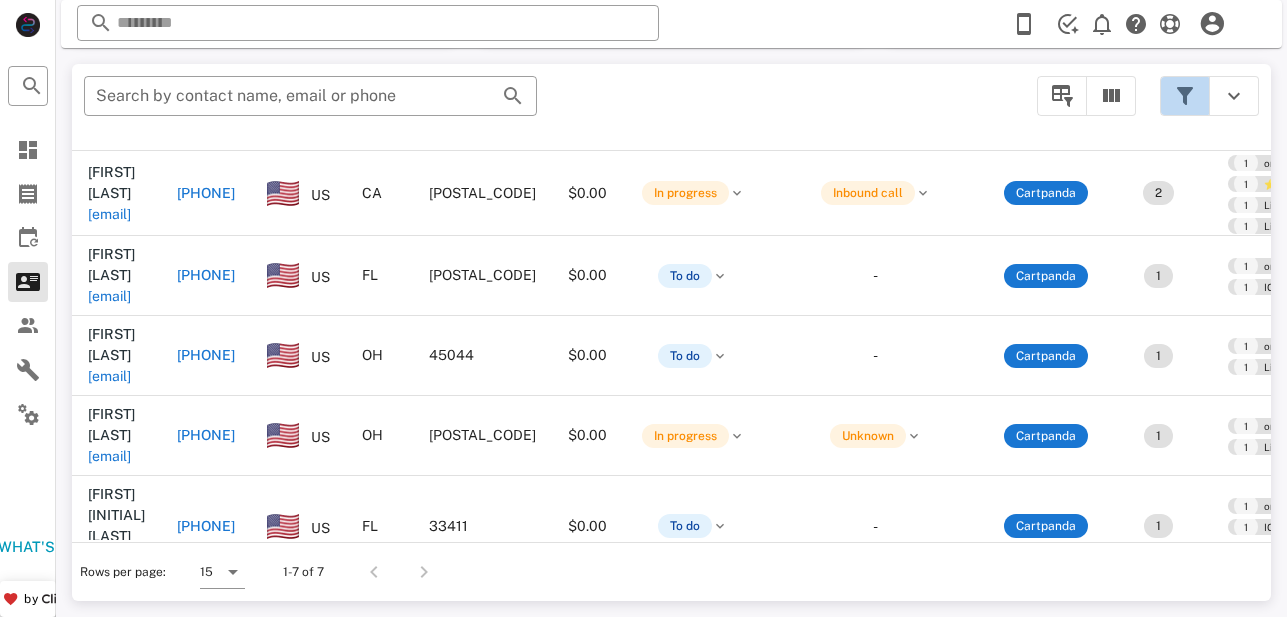 click at bounding box center [1185, 96] 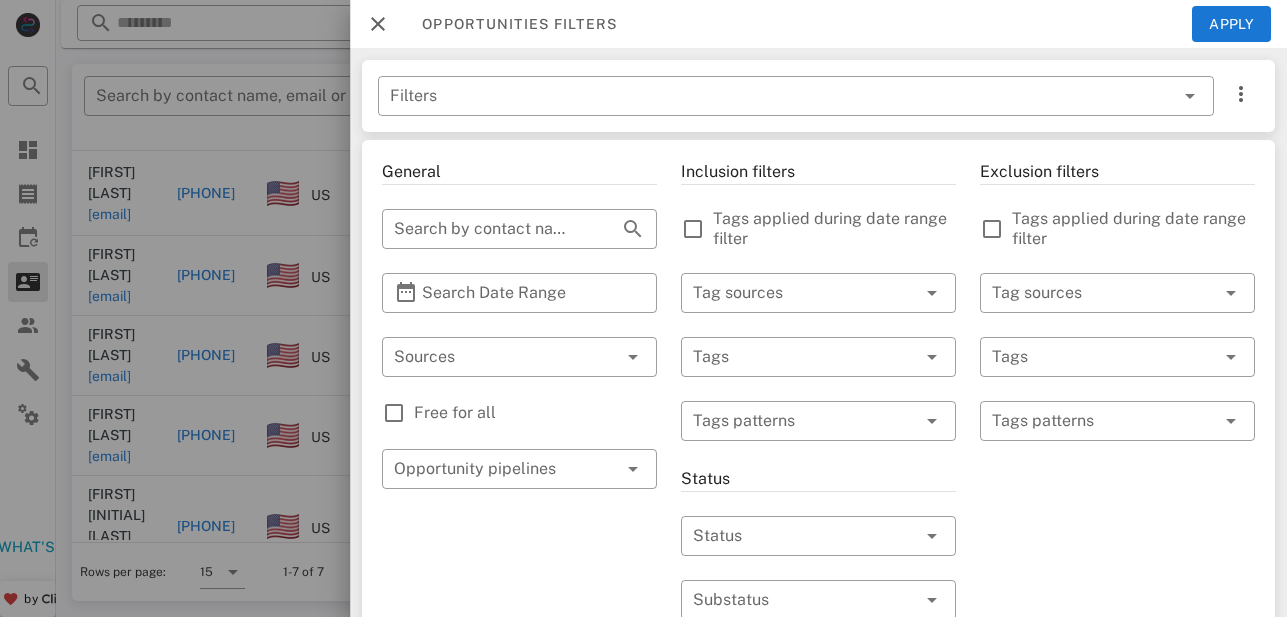 click at bounding box center (378, 24) 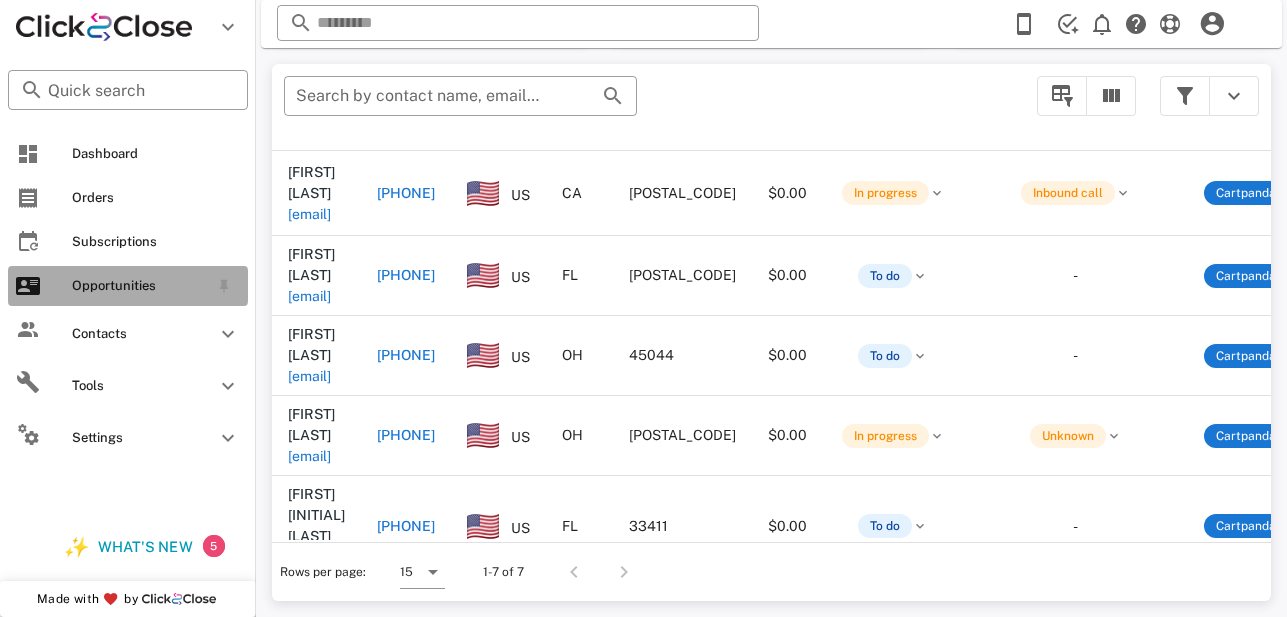 click on "Opportunities" at bounding box center (140, 286) 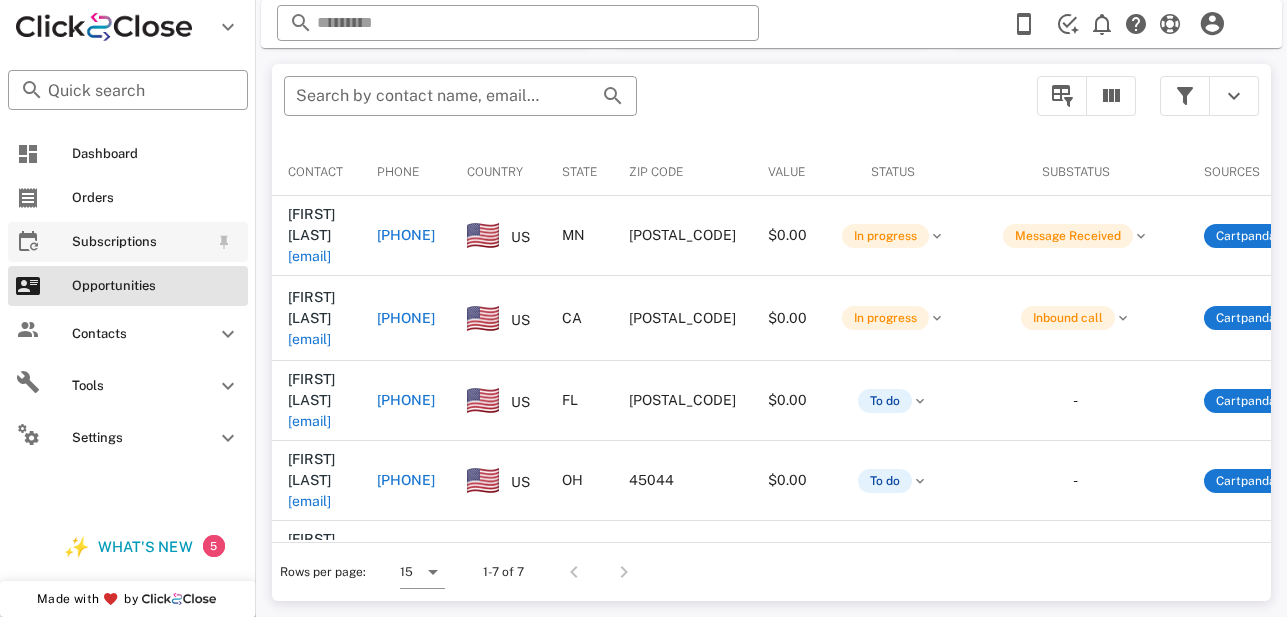 scroll, scrollTop: 380, scrollLeft: 0, axis: vertical 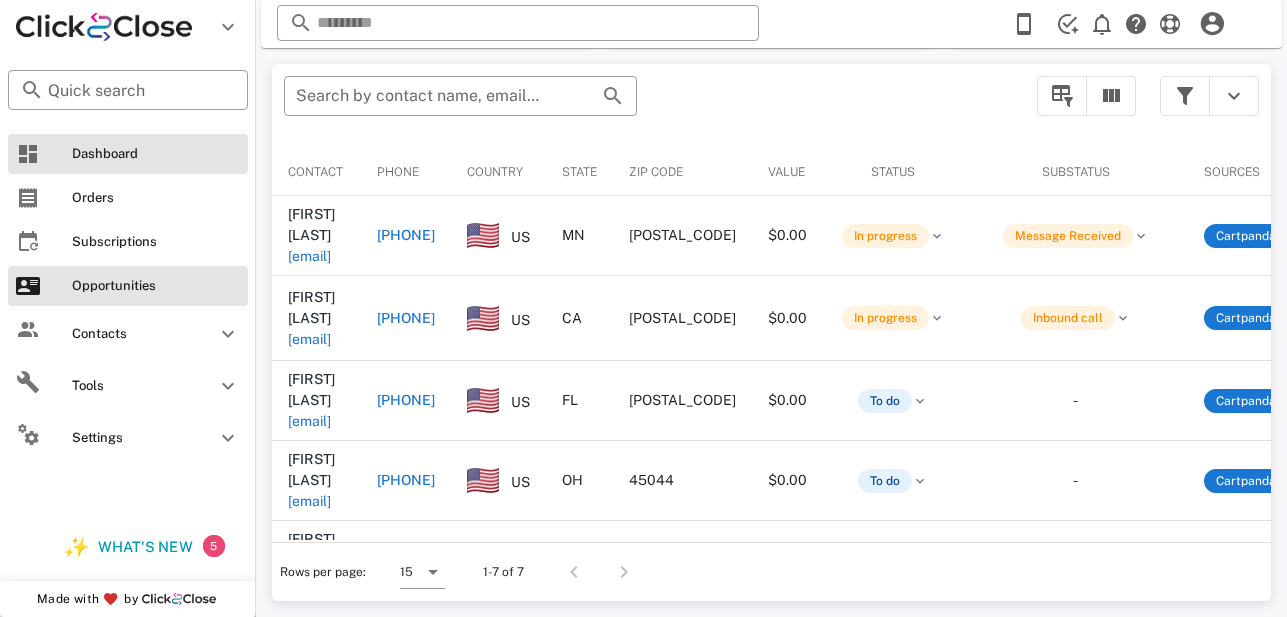 click on "Dashboard" at bounding box center [156, 154] 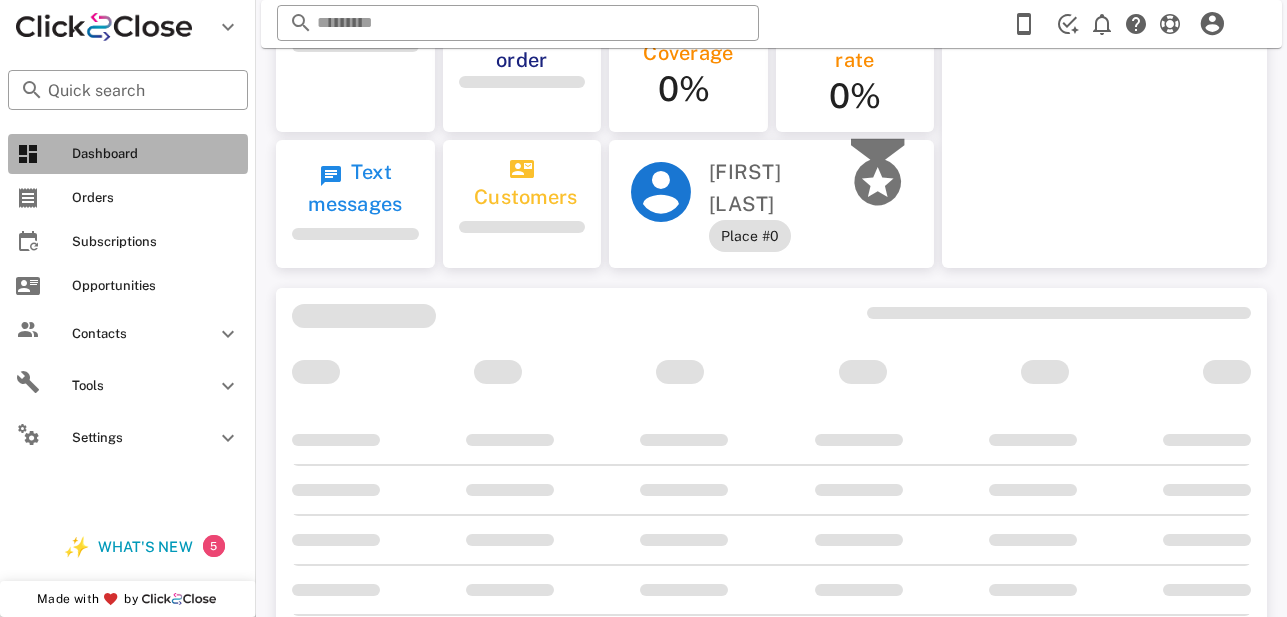 scroll, scrollTop: 0, scrollLeft: 0, axis: both 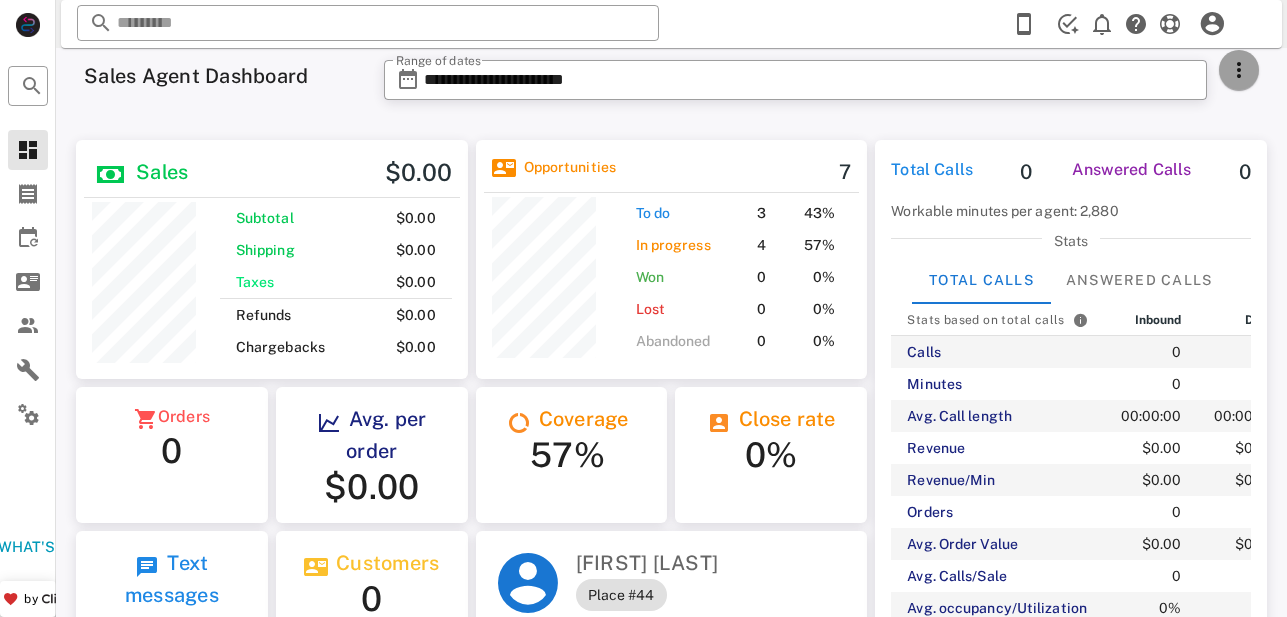 click at bounding box center (1239, 70) 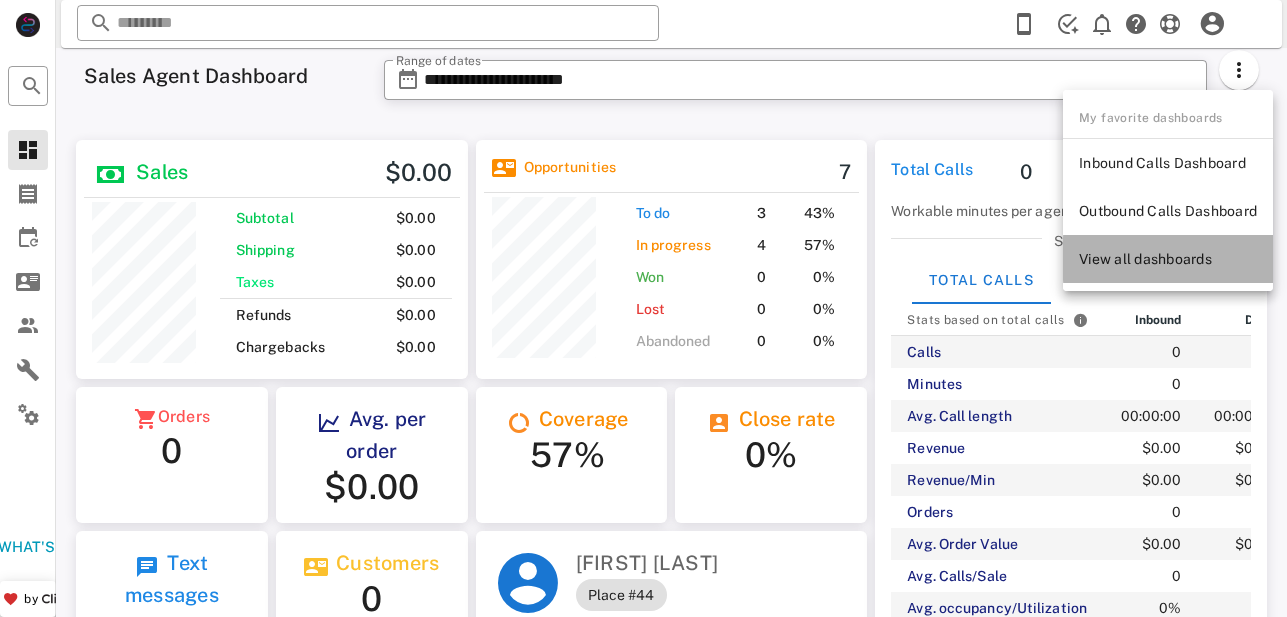 click on "View all dashboards" at bounding box center [1168, 259] 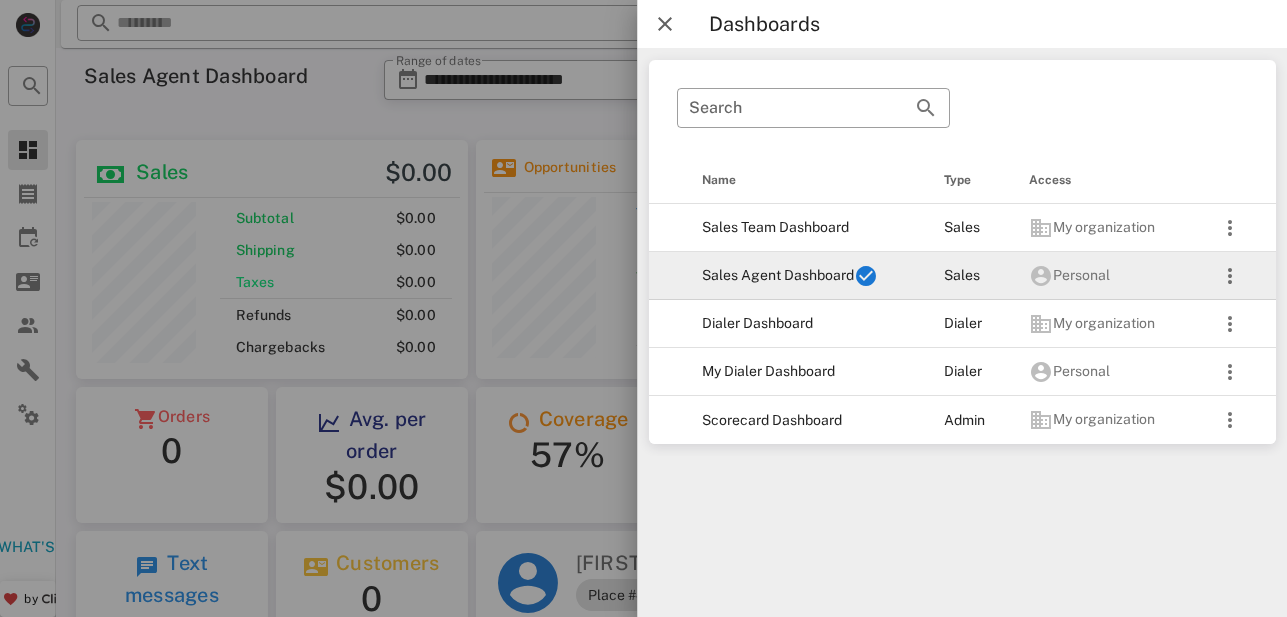 click on "Sales Agent Dashboard" at bounding box center [807, 276] 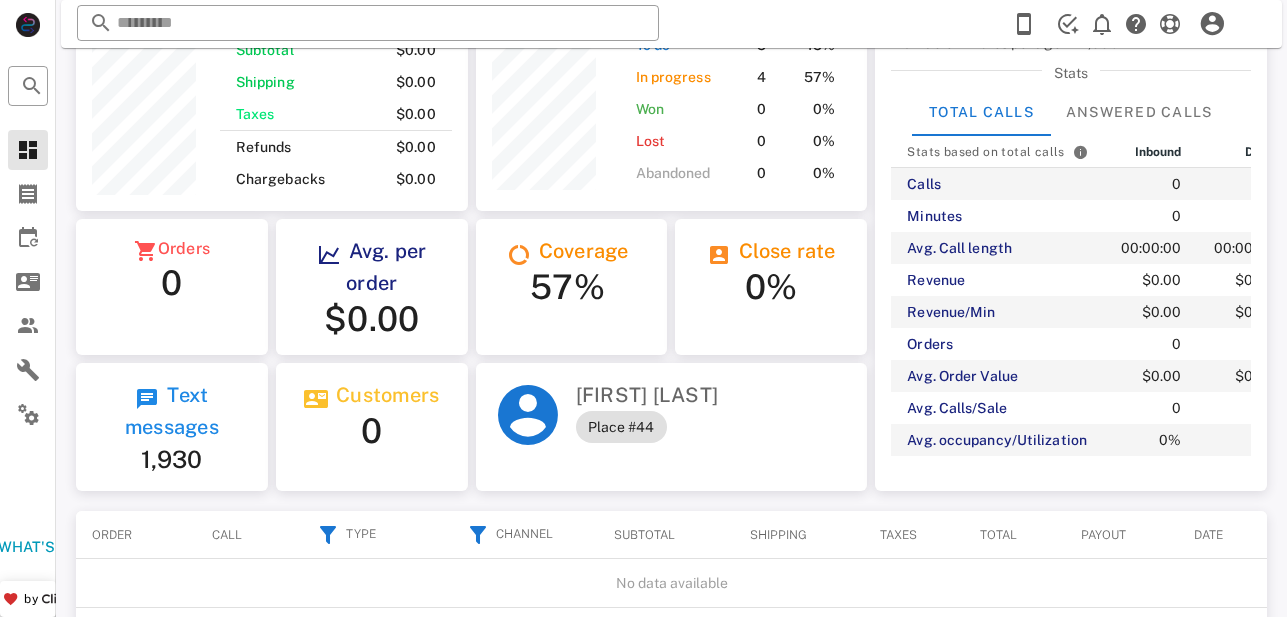 scroll, scrollTop: 0, scrollLeft: 0, axis: both 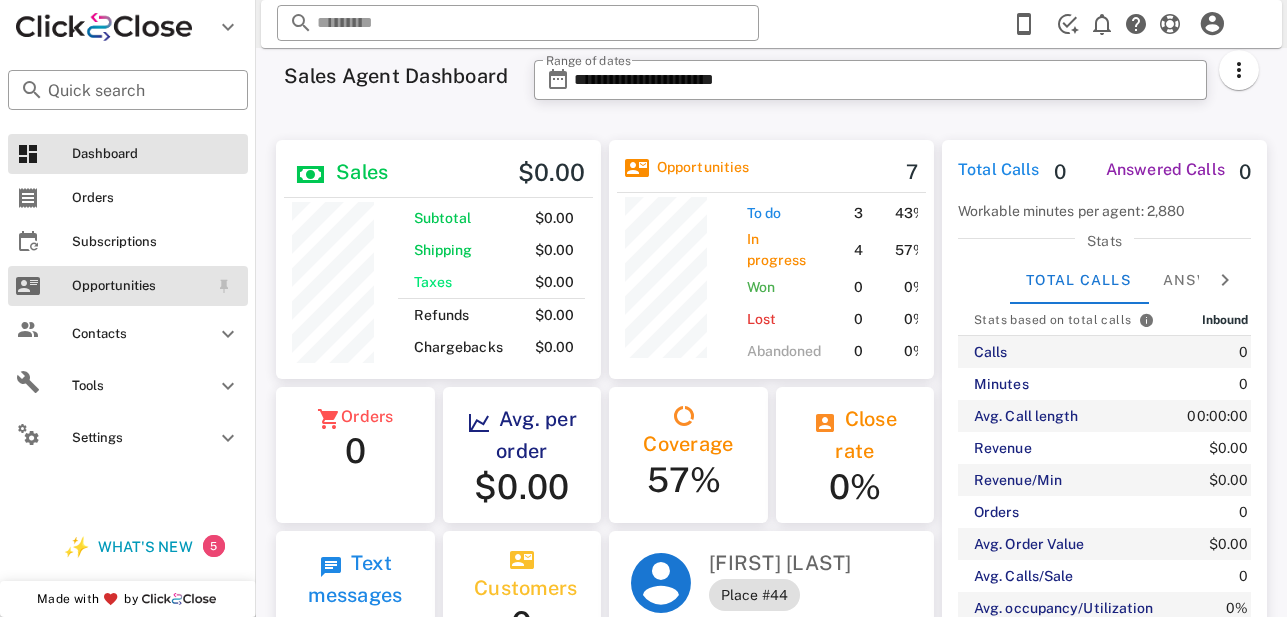 click on "Opportunities" at bounding box center [128, 286] 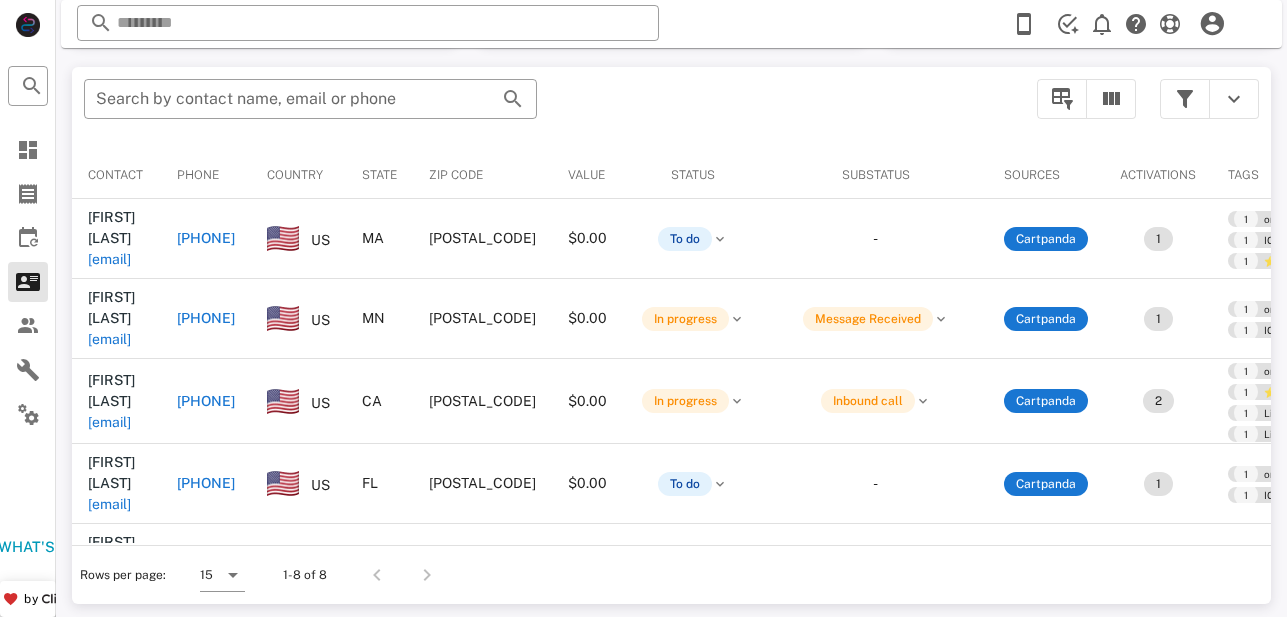 scroll, scrollTop: 380, scrollLeft: 0, axis: vertical 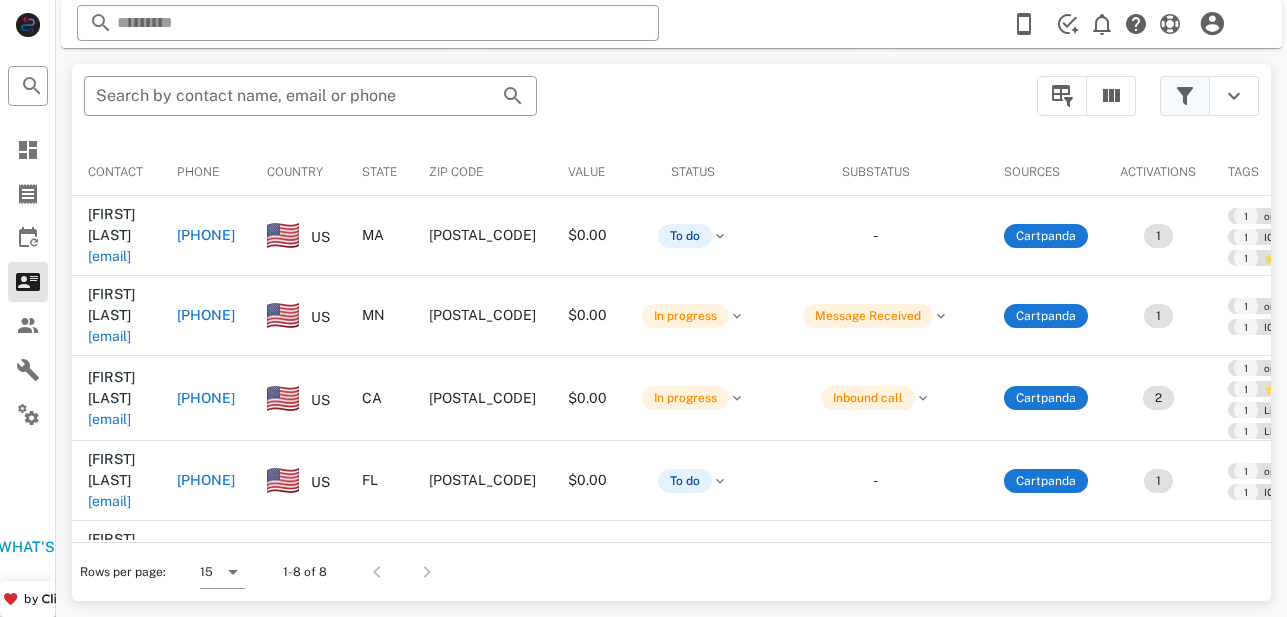 click at bounding box center [1185, 96] 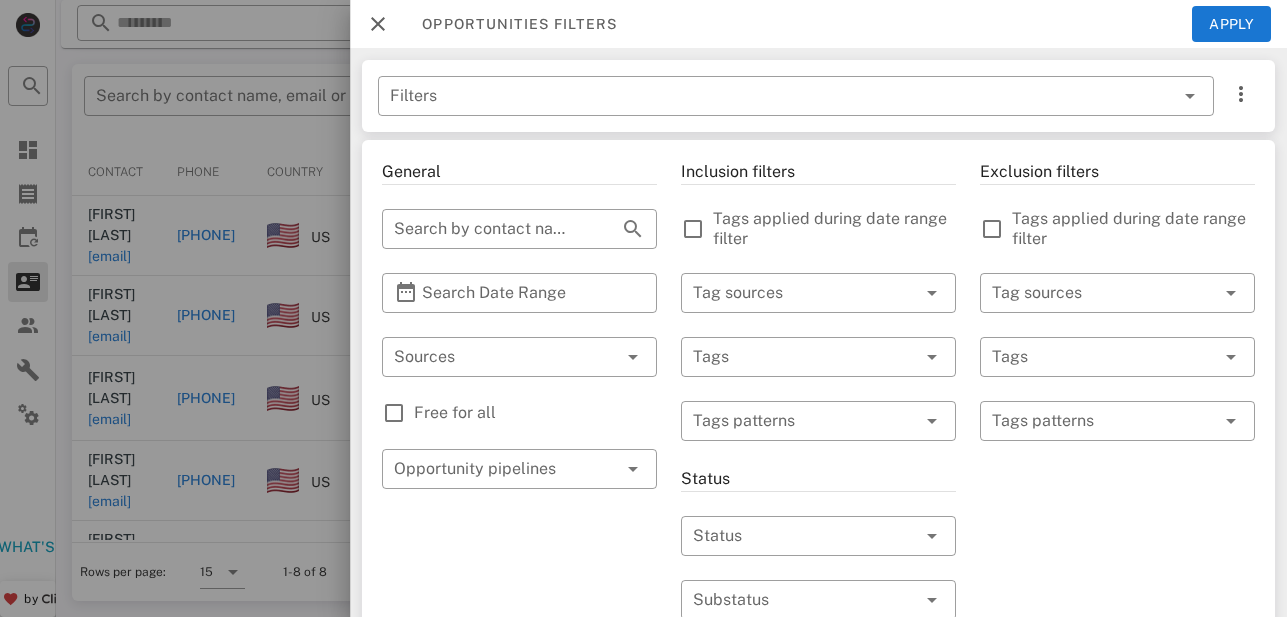 click on "Free for all" at bounding box center (535, 413) 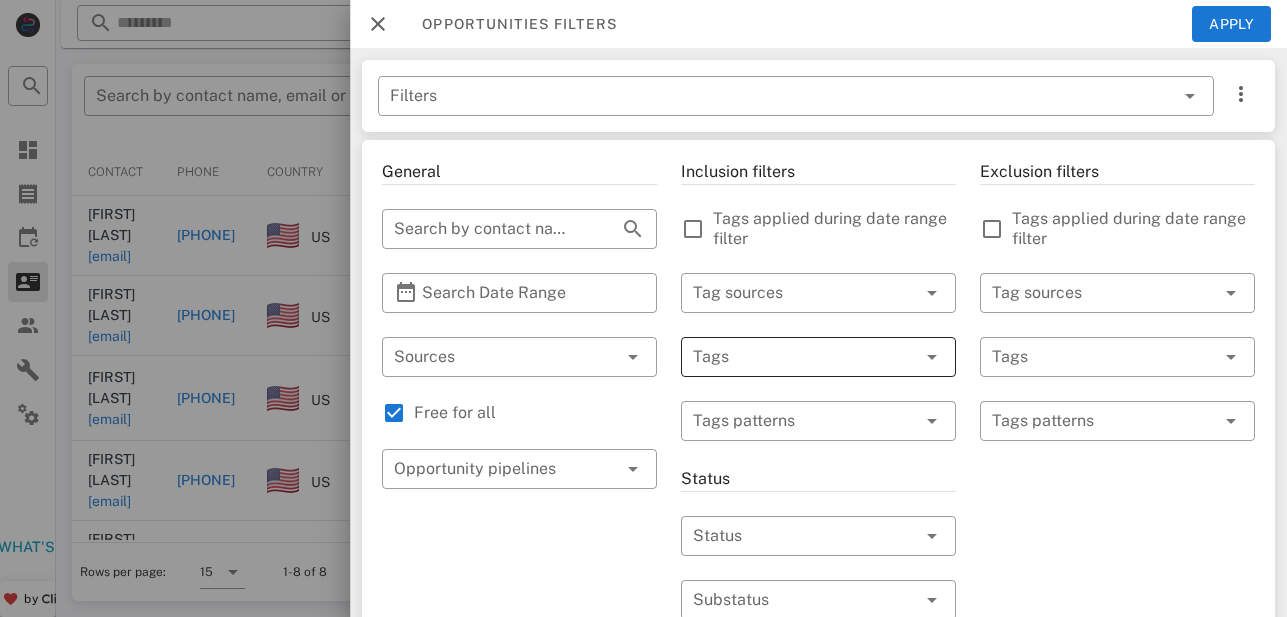 click at bounding box center [790, 357] 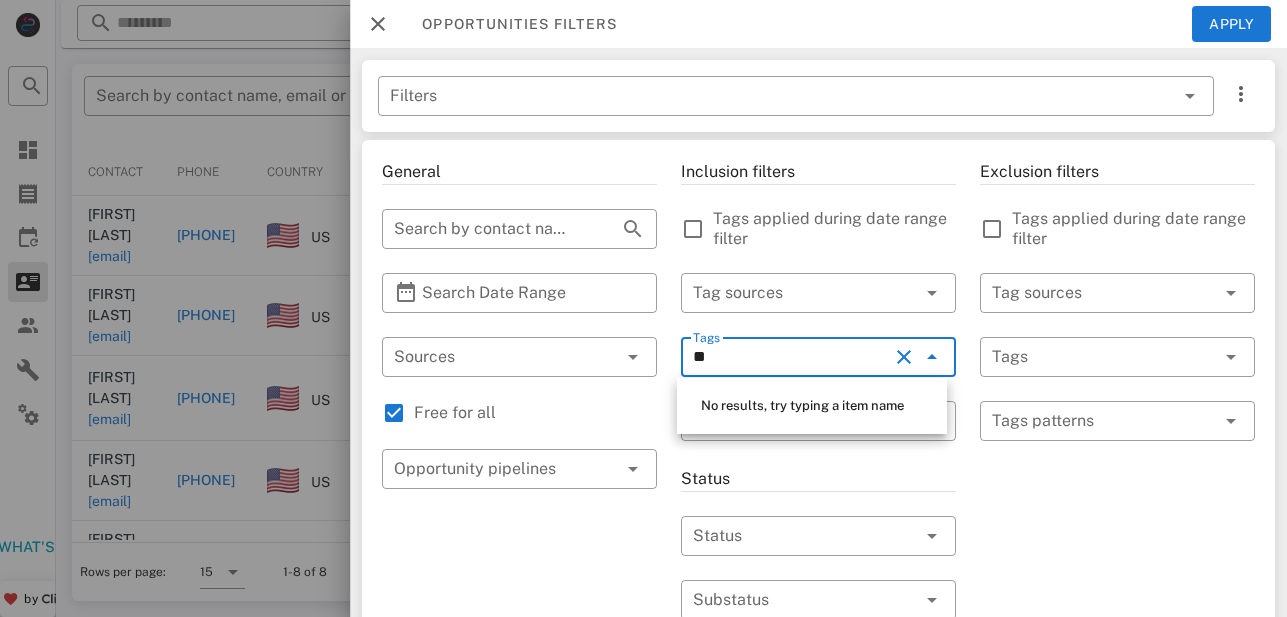 type on "***" 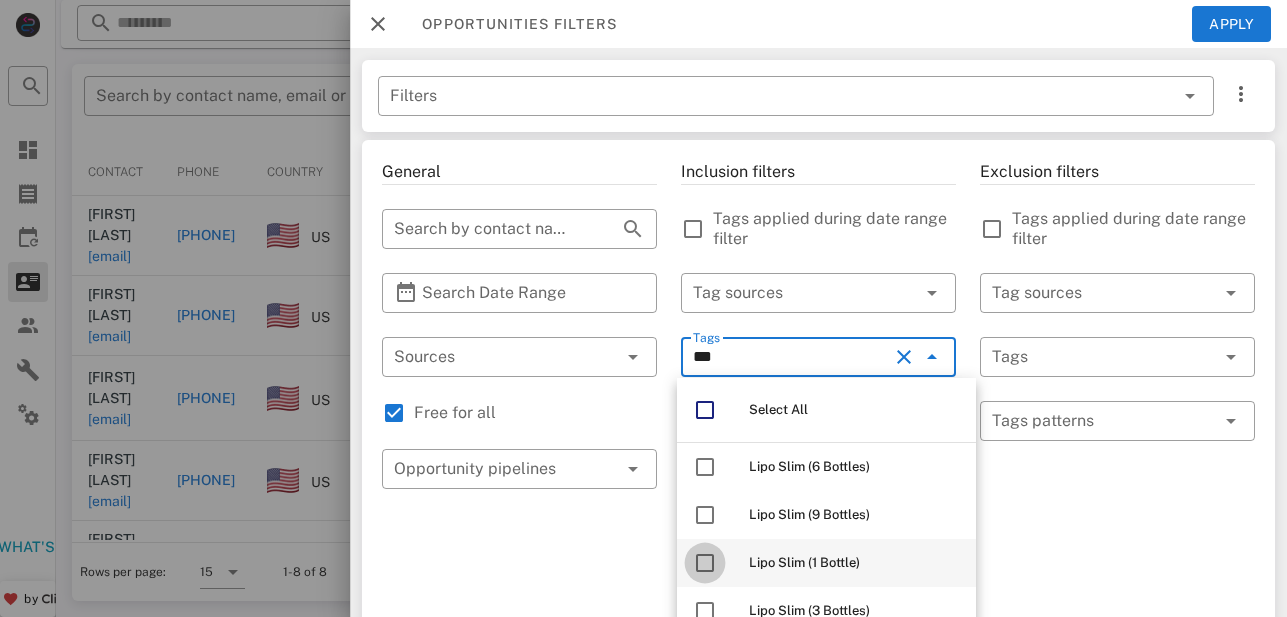 click at bounding box center (705, 563) 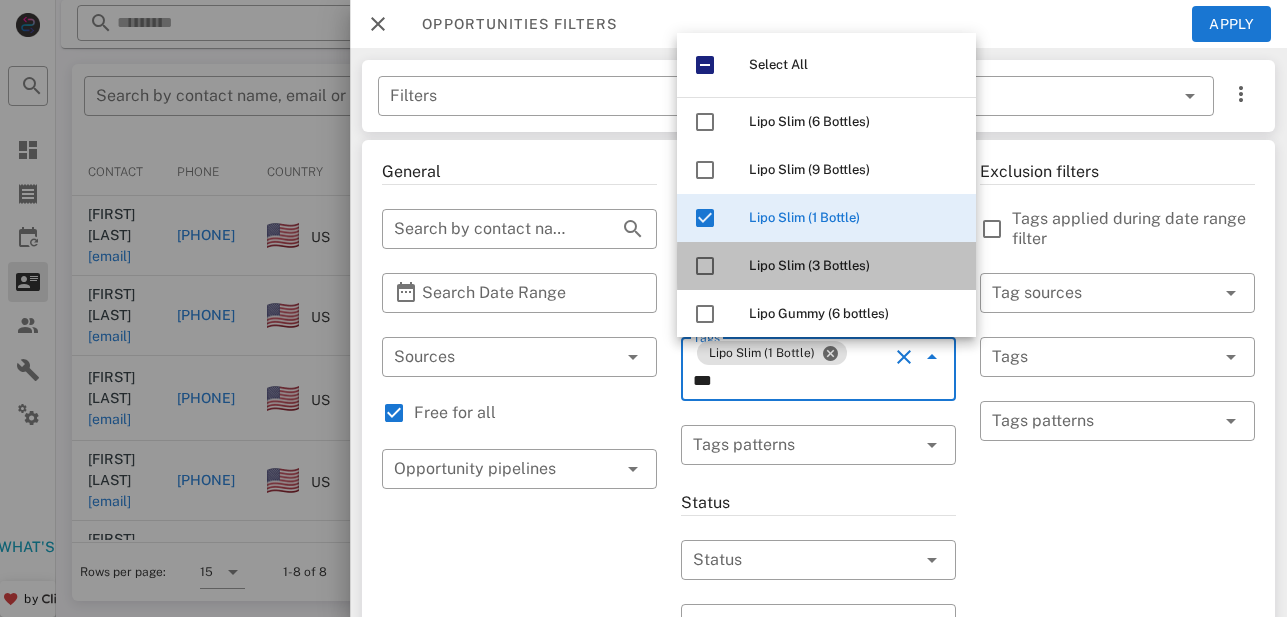 click on "Lipo Slim (3 Bottles)" at bounding box center (809, 265) 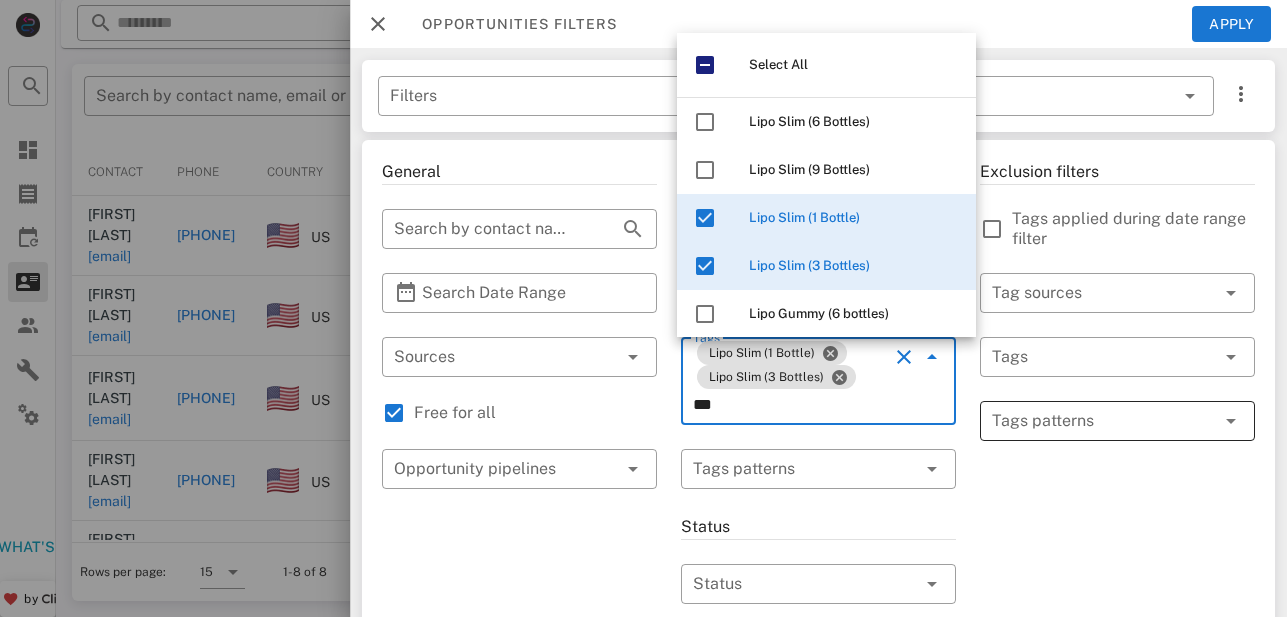 click at bounding box center [1103, 421] 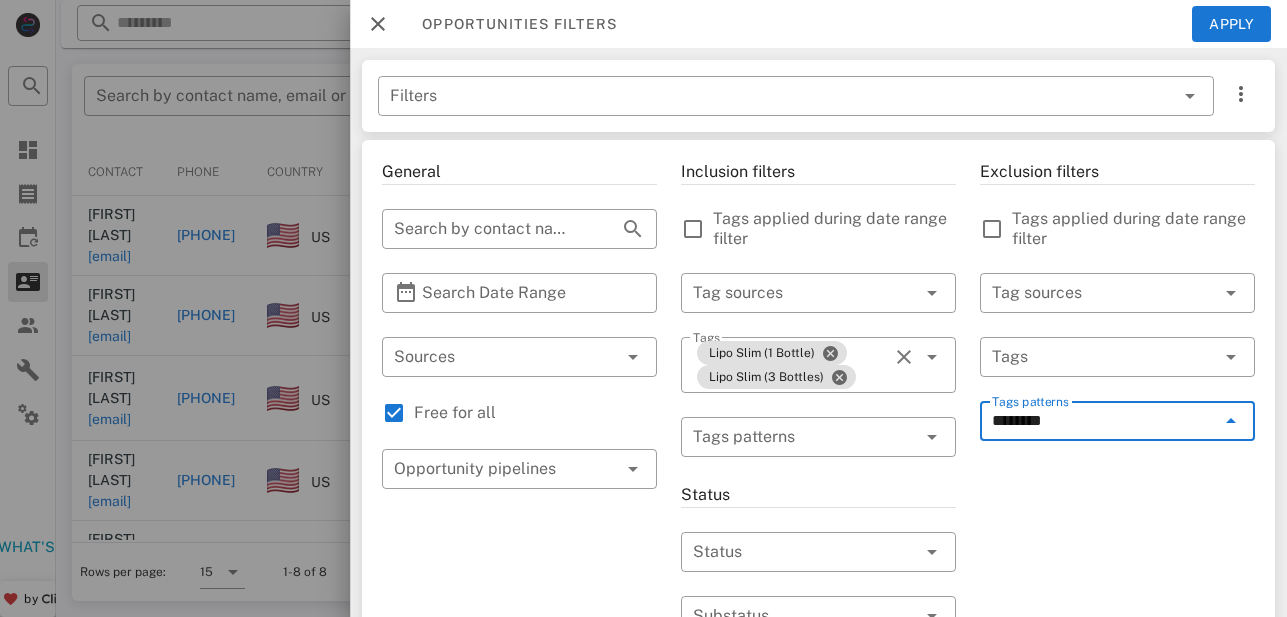 type on "*********" 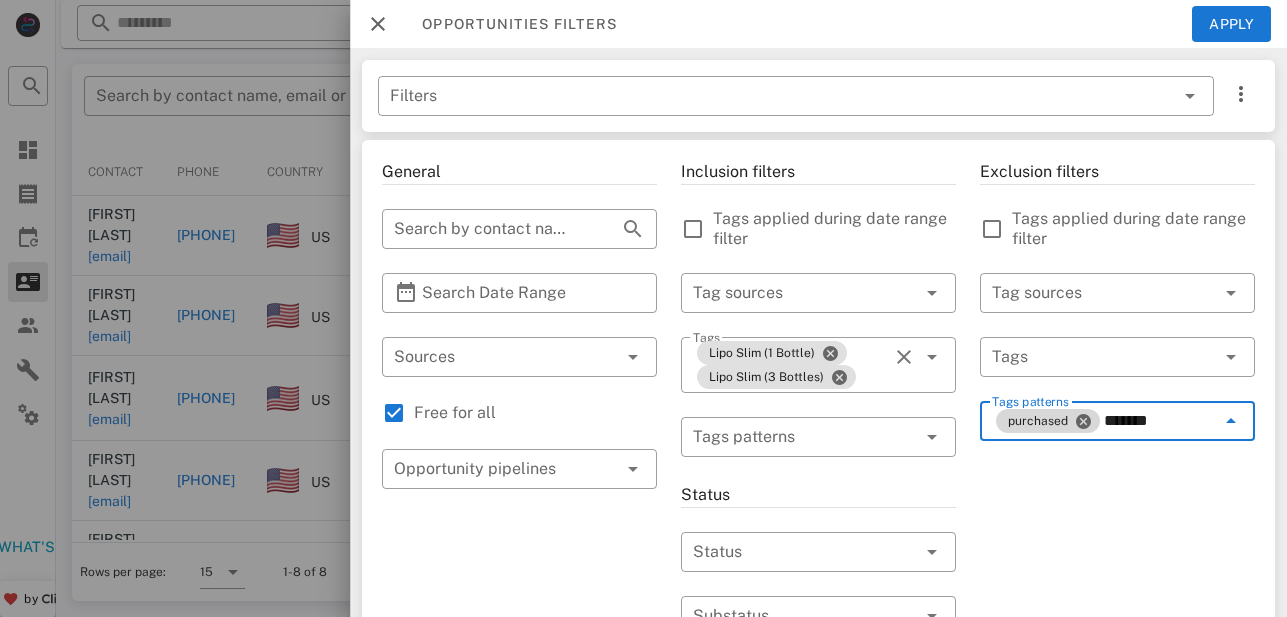 type on "********" 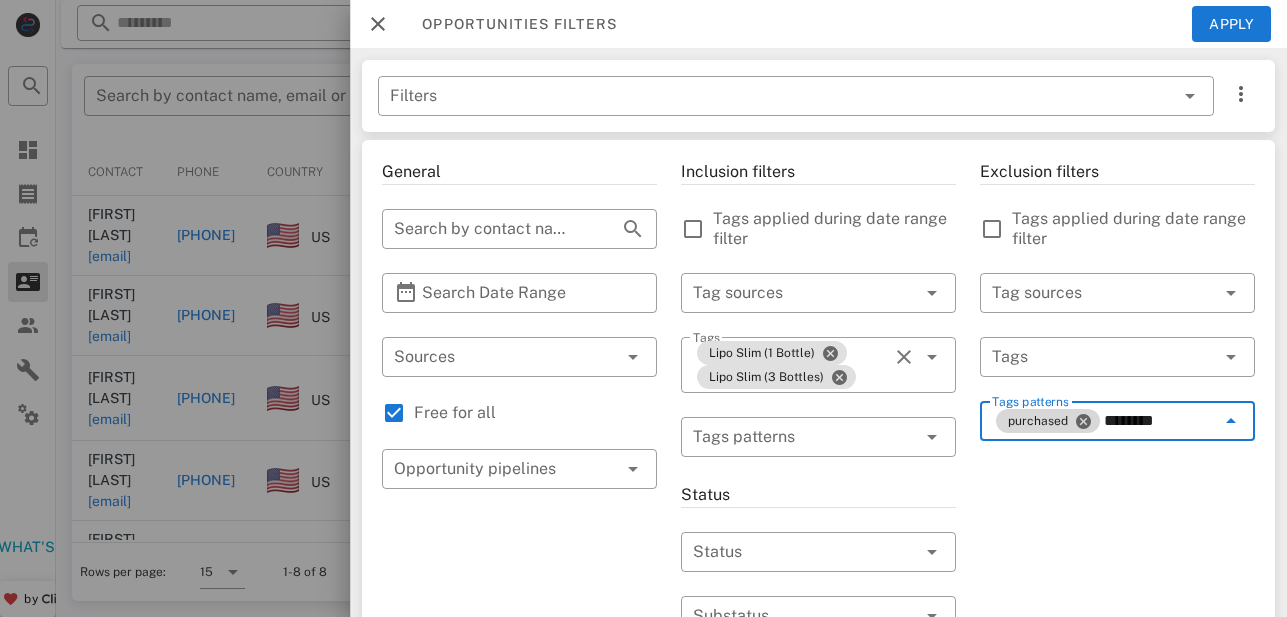 type 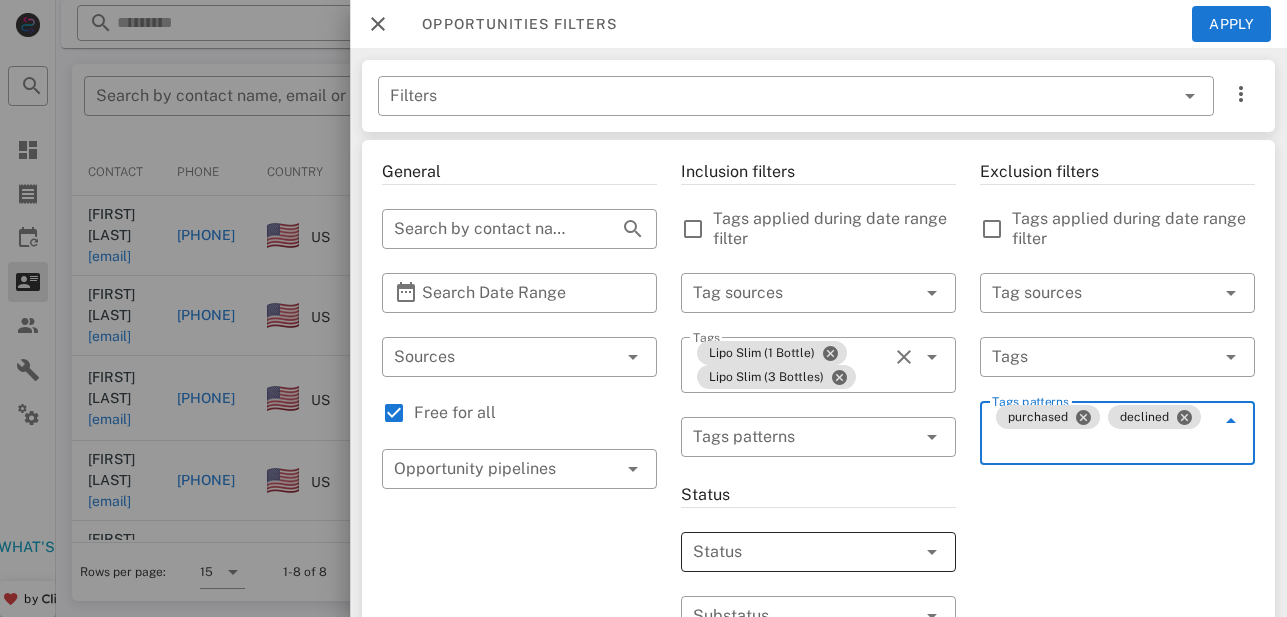 click at bounding box center [790, 552] 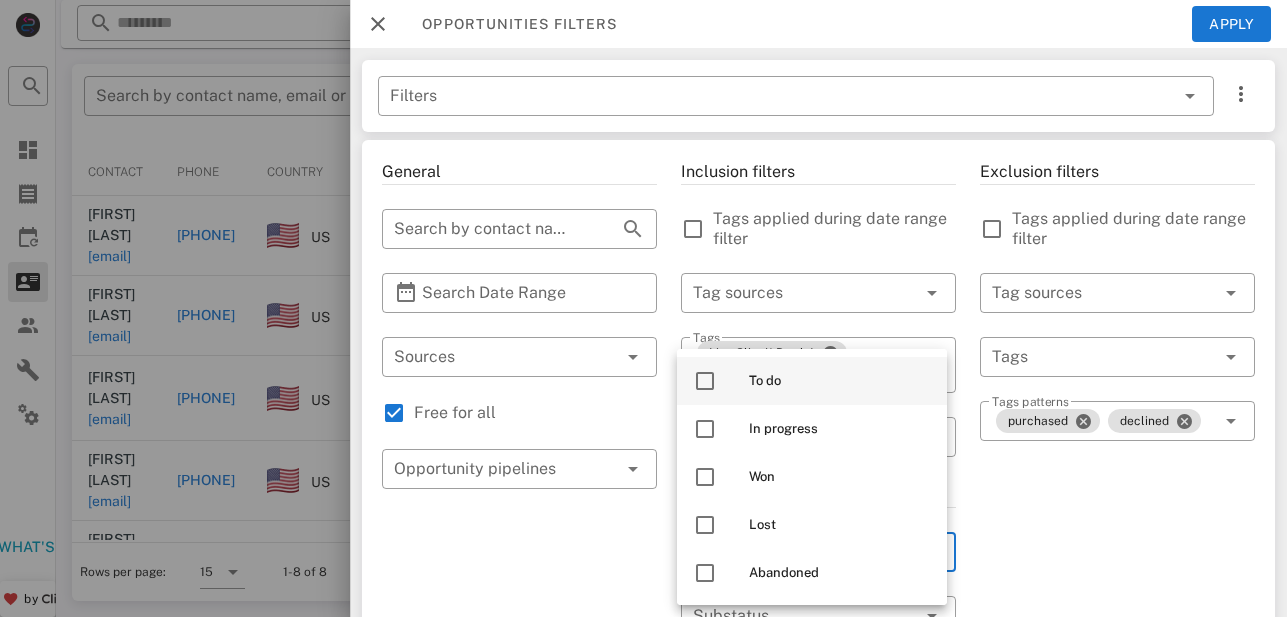 click on "To do" at bounding box center (840, 381) 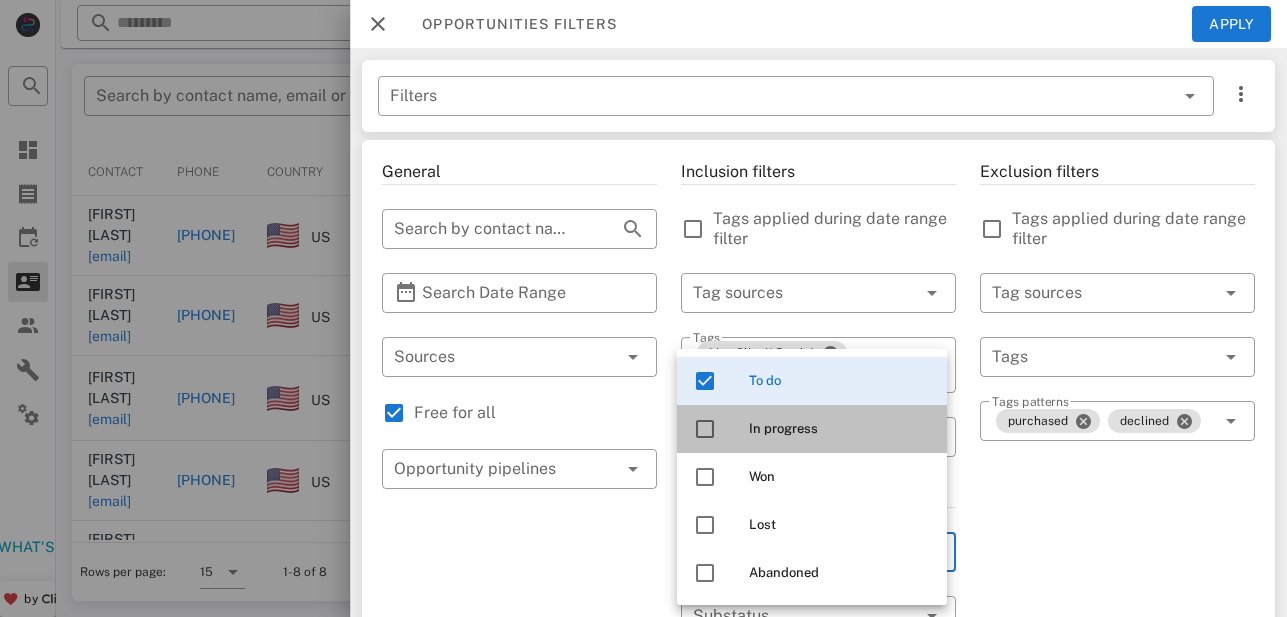 click on "In progress" at bounding box center (840, 429) 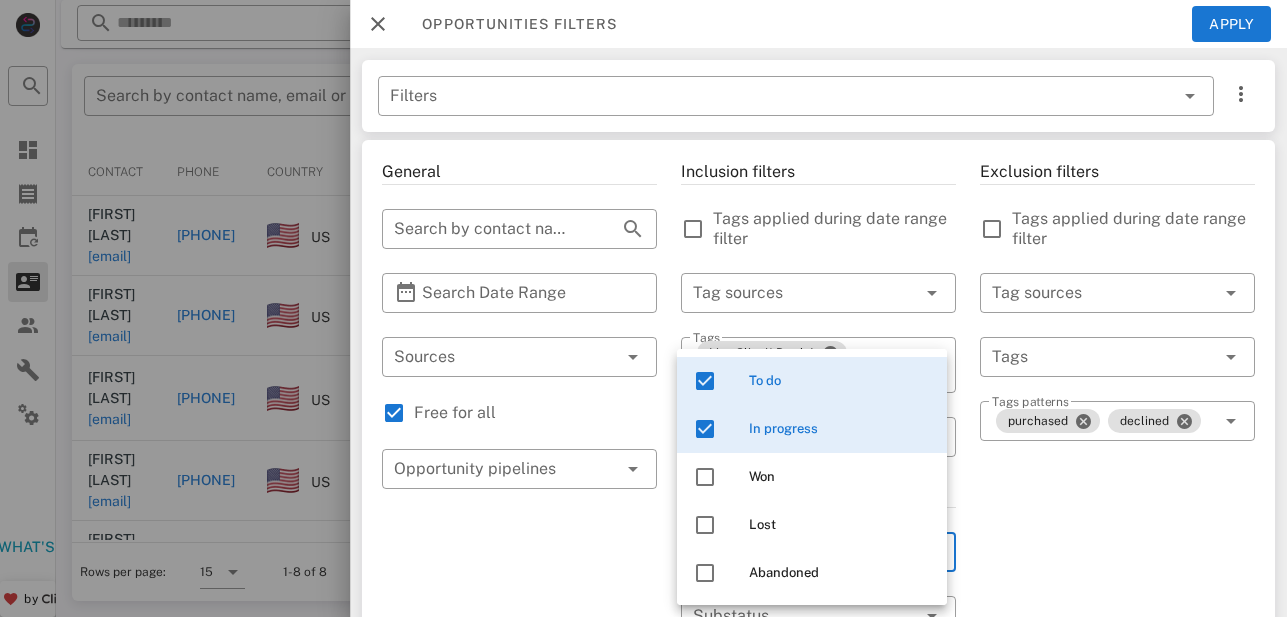 click on "Exclusion filters Tags applied during date range filter ​ Tag sources ​ Tags ​ Tags patterns purchased declined" at bounding box center [1117, 725] 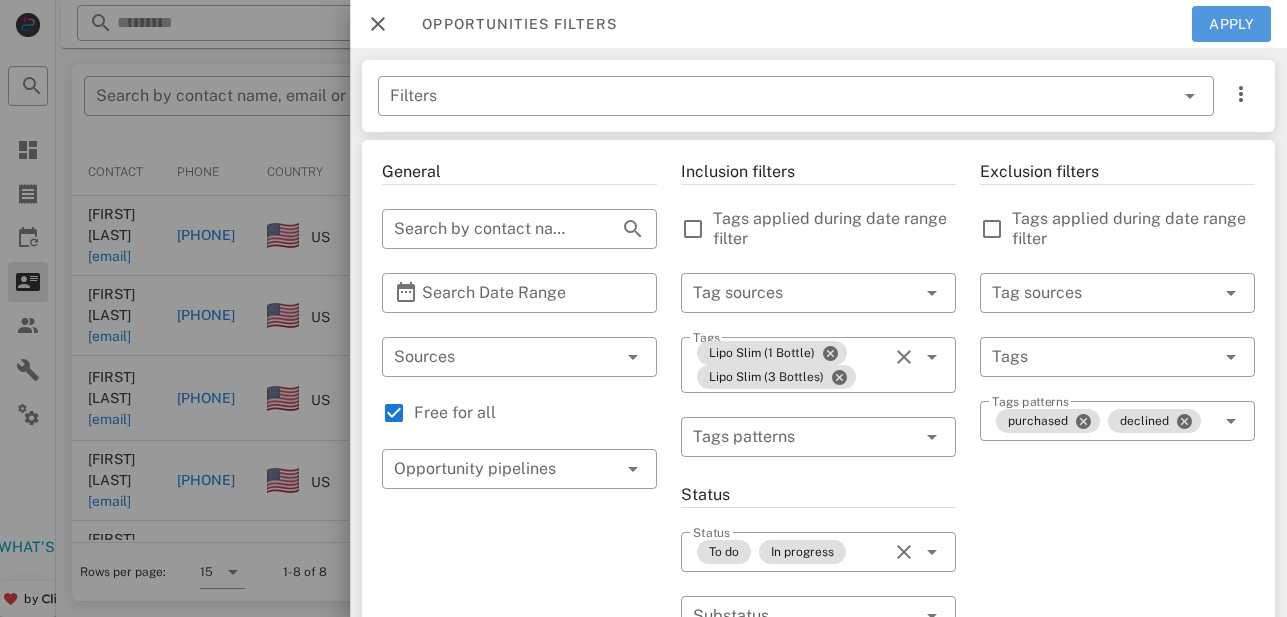 click on "Apply" at bounding box center [1232, 24] 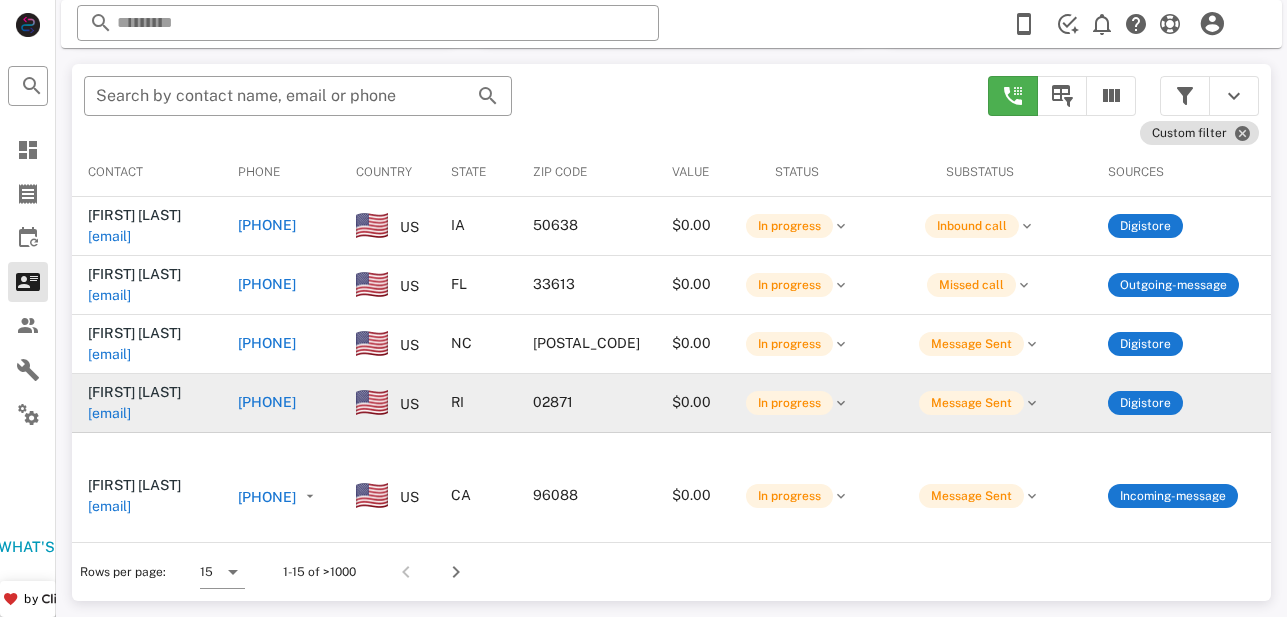 scroll, scrollTop: 380, scrollLeft: 0, axis: vertical 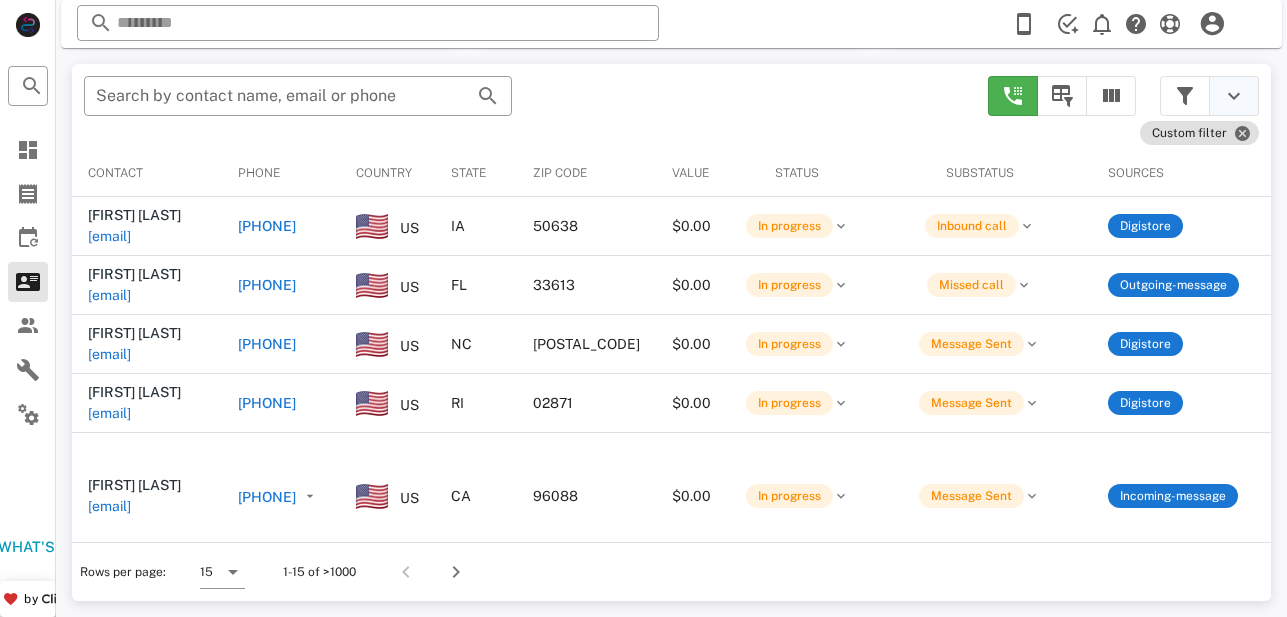 click at bounding box center (1234, 96) 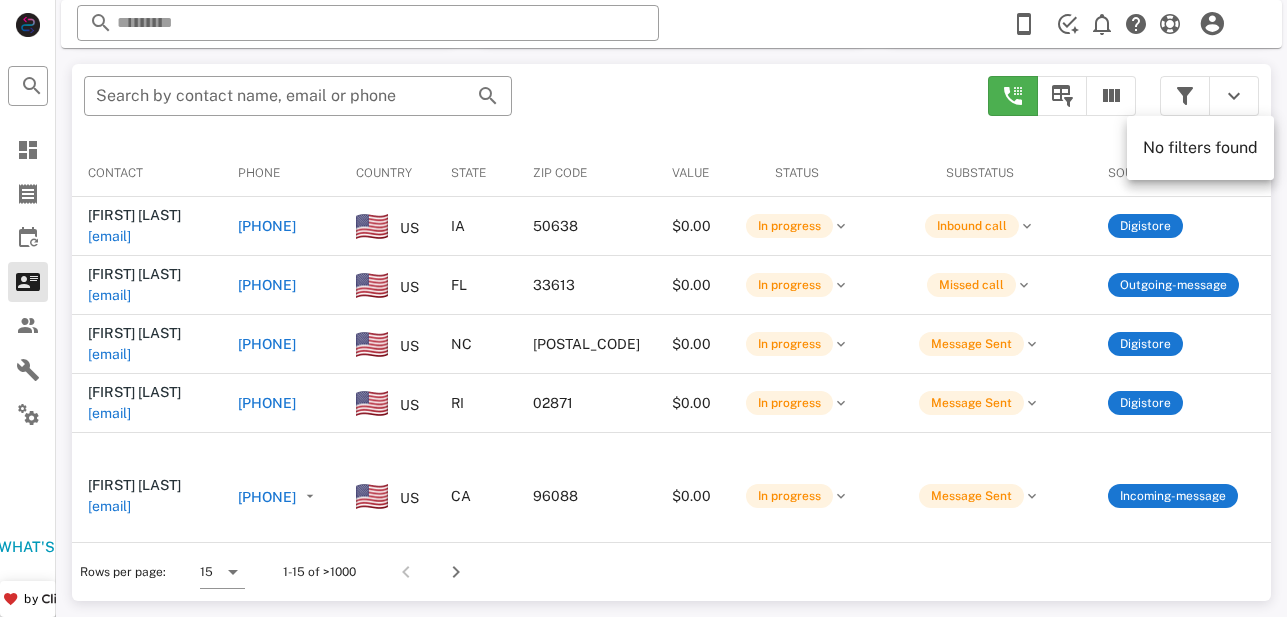 click on "Substatus" at bounding box center [979, 173] 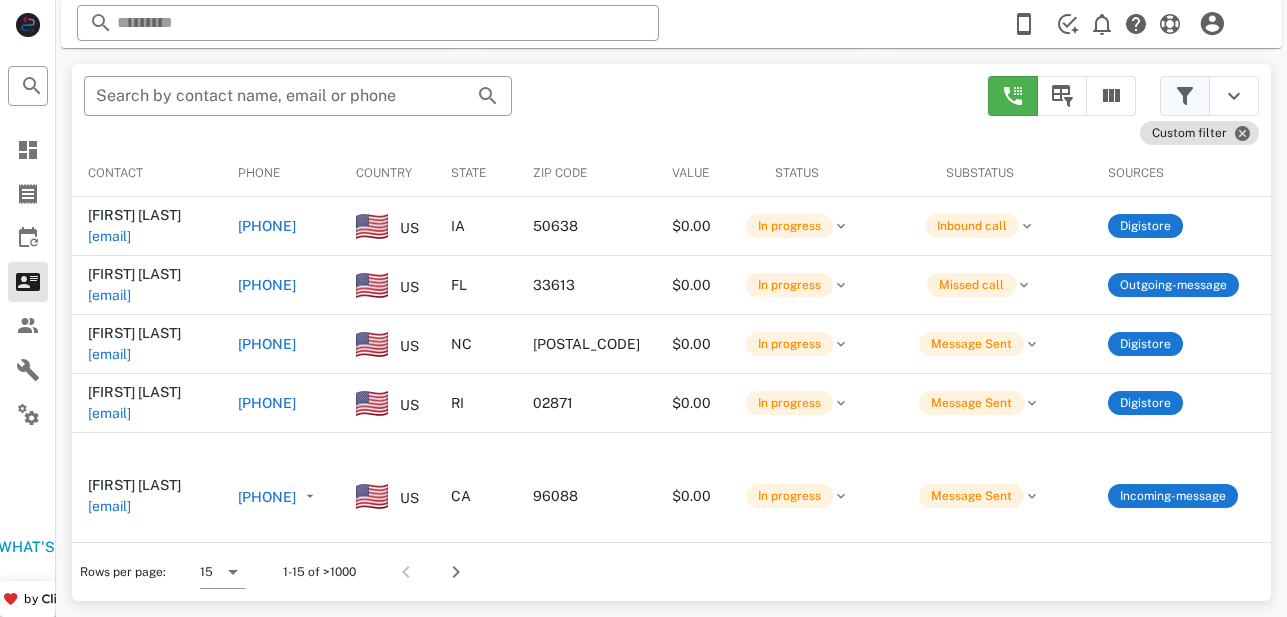 click at bounding box center [1185, 96] 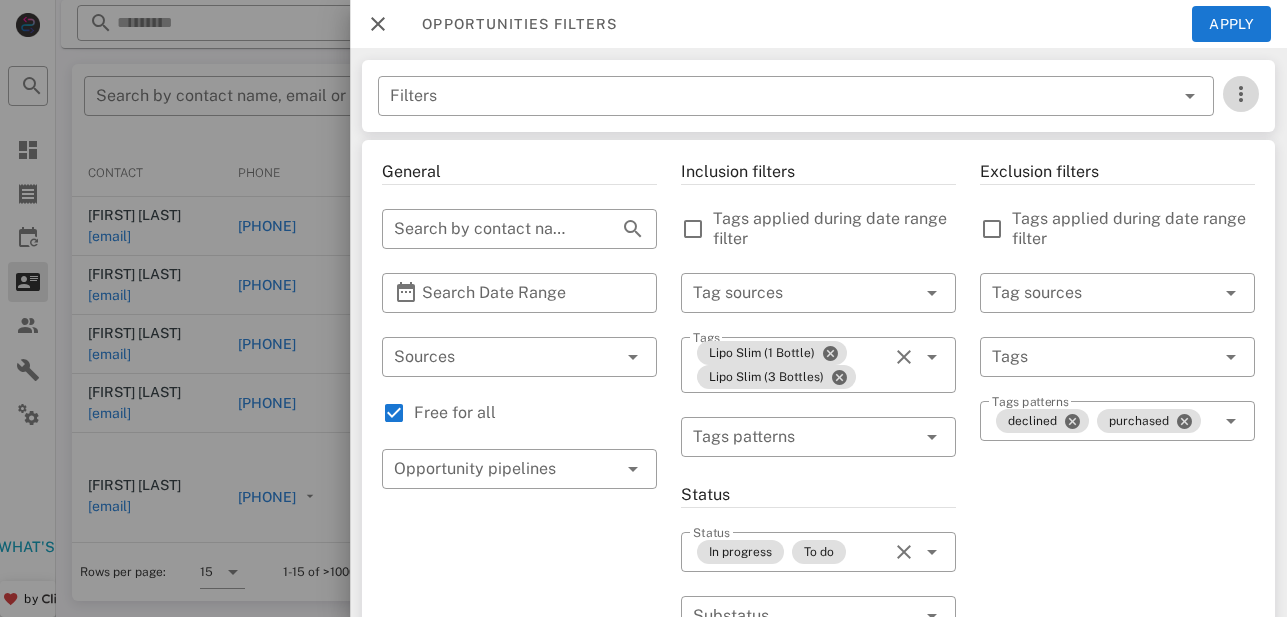 click at bounding box center [1241, 94] 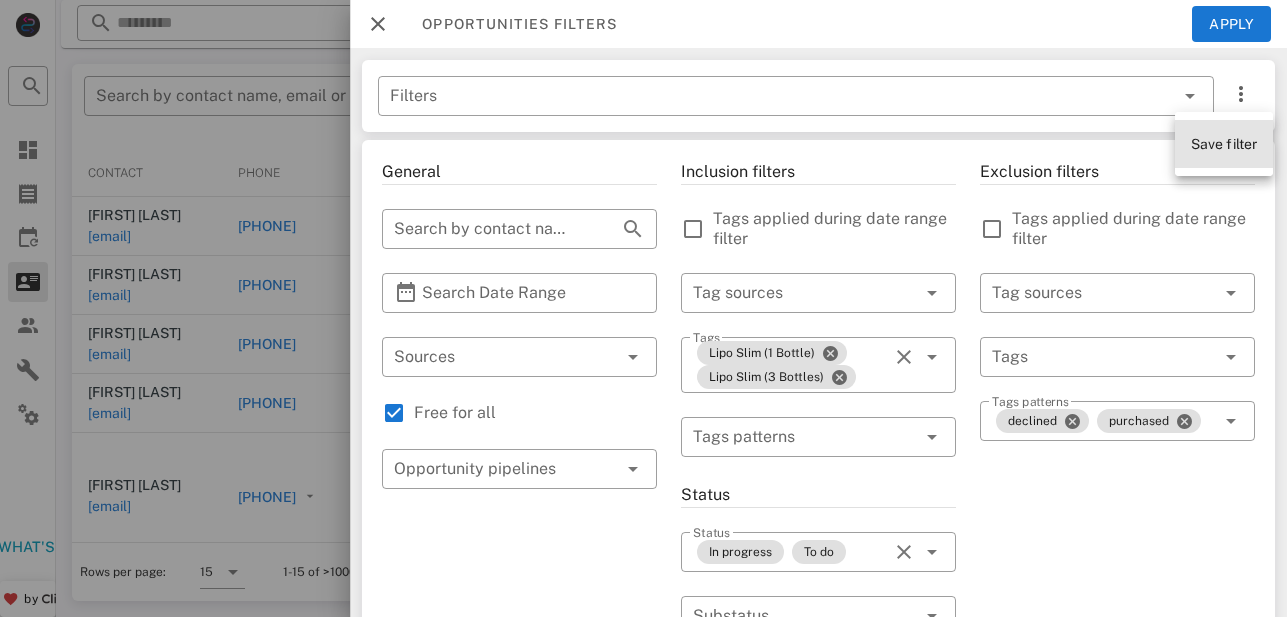 click on "Save filter" at bounding box center (1224, 144) 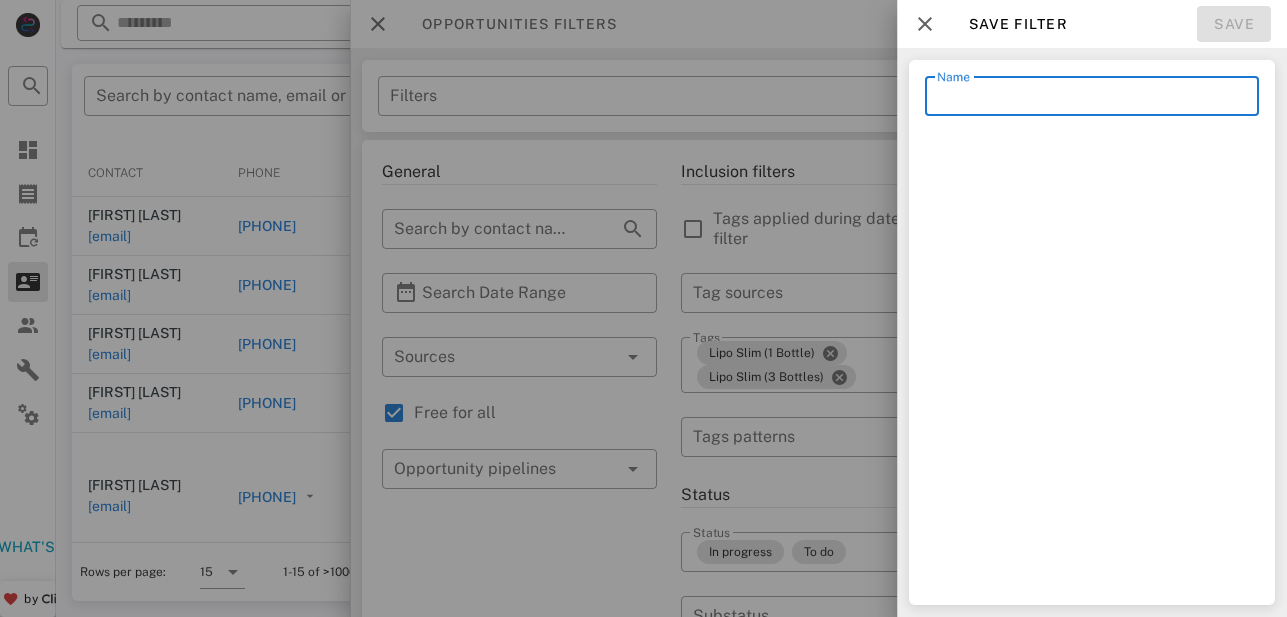 click on "Name" at bounding box center [1092, 96] 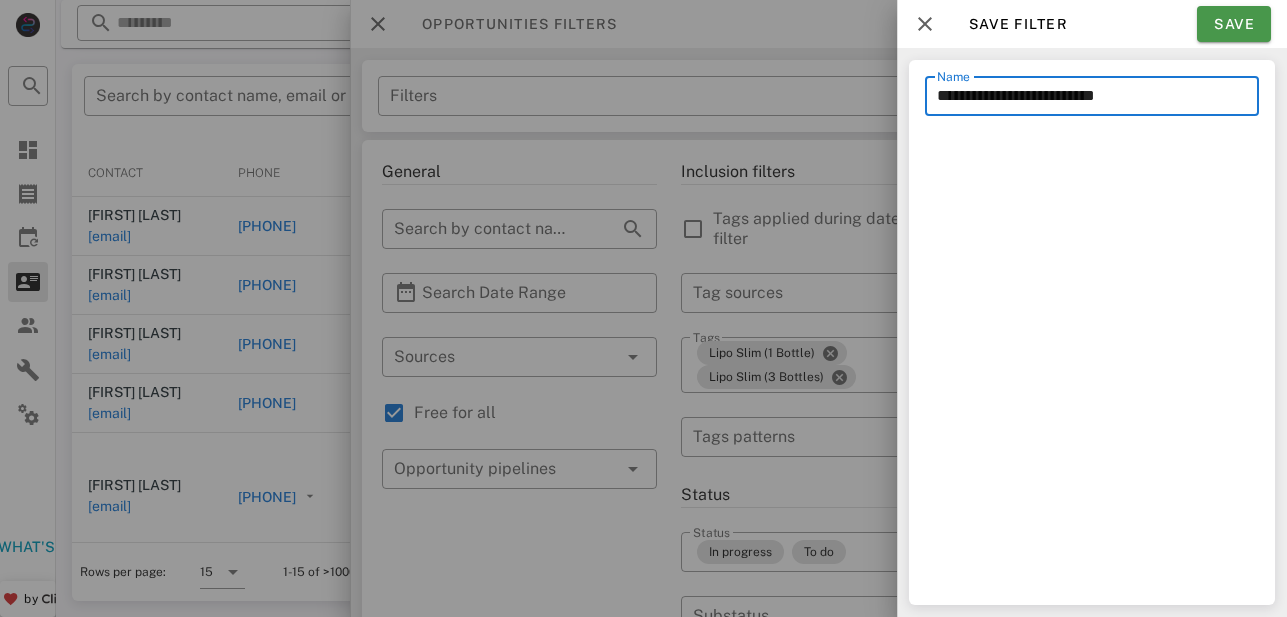 type on "**********" 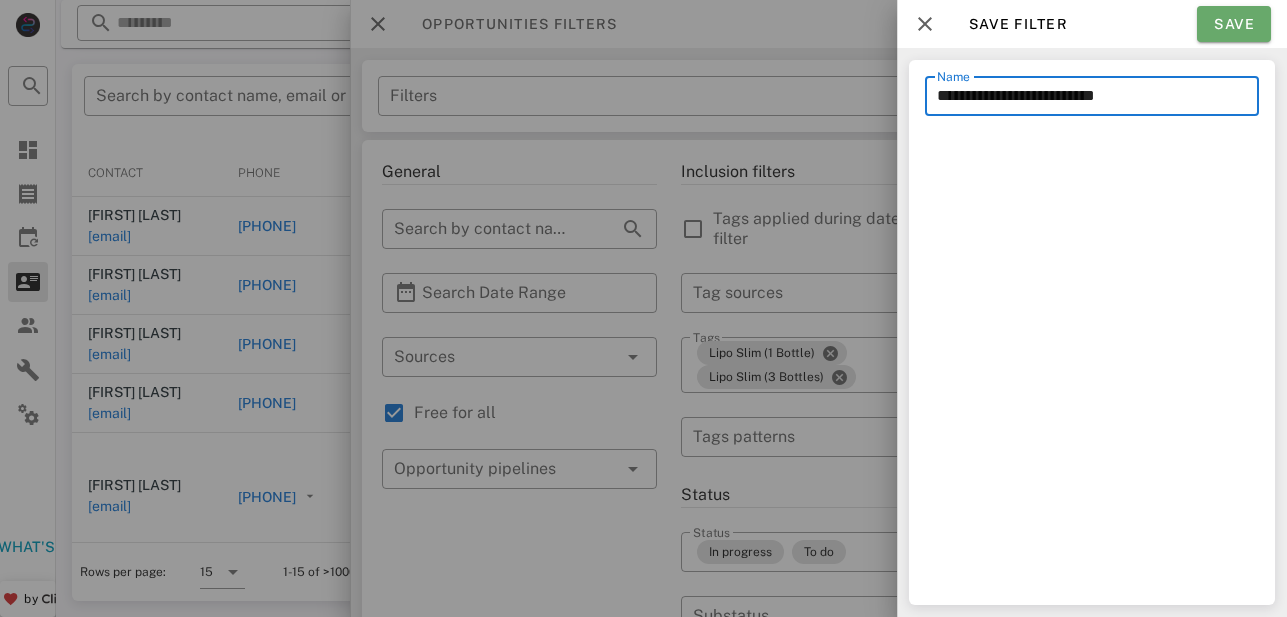 click on "Save" at bounding box center (1234, 24) 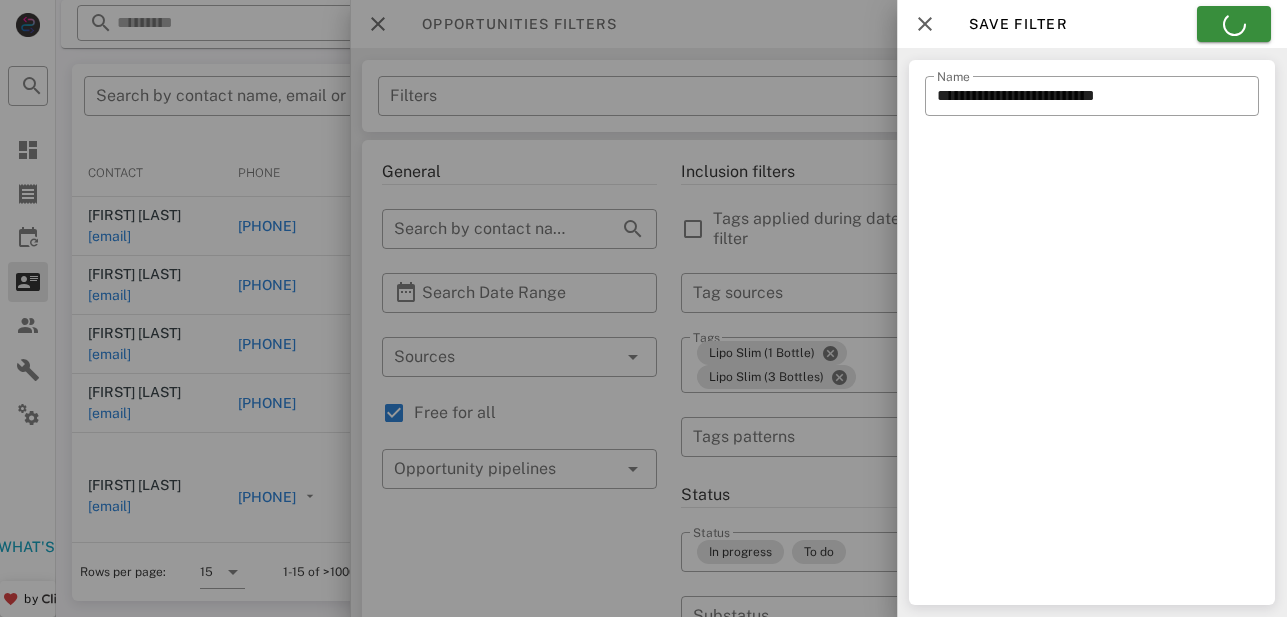 type on "**********" 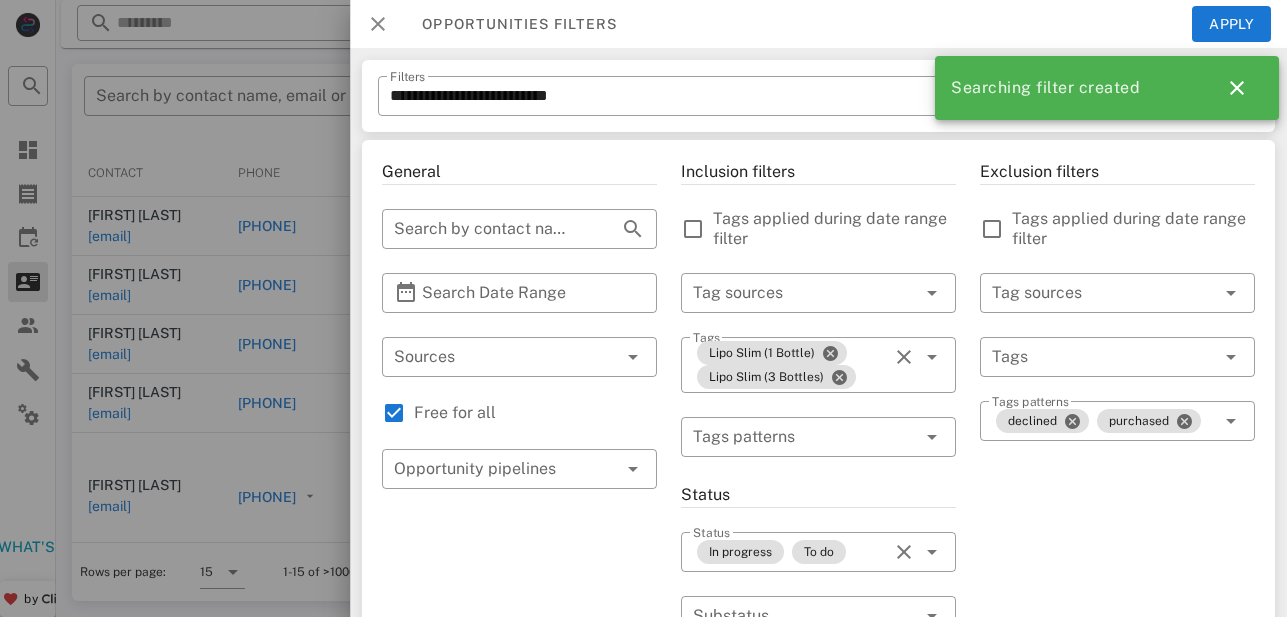 click at bounding box center (378, 24) 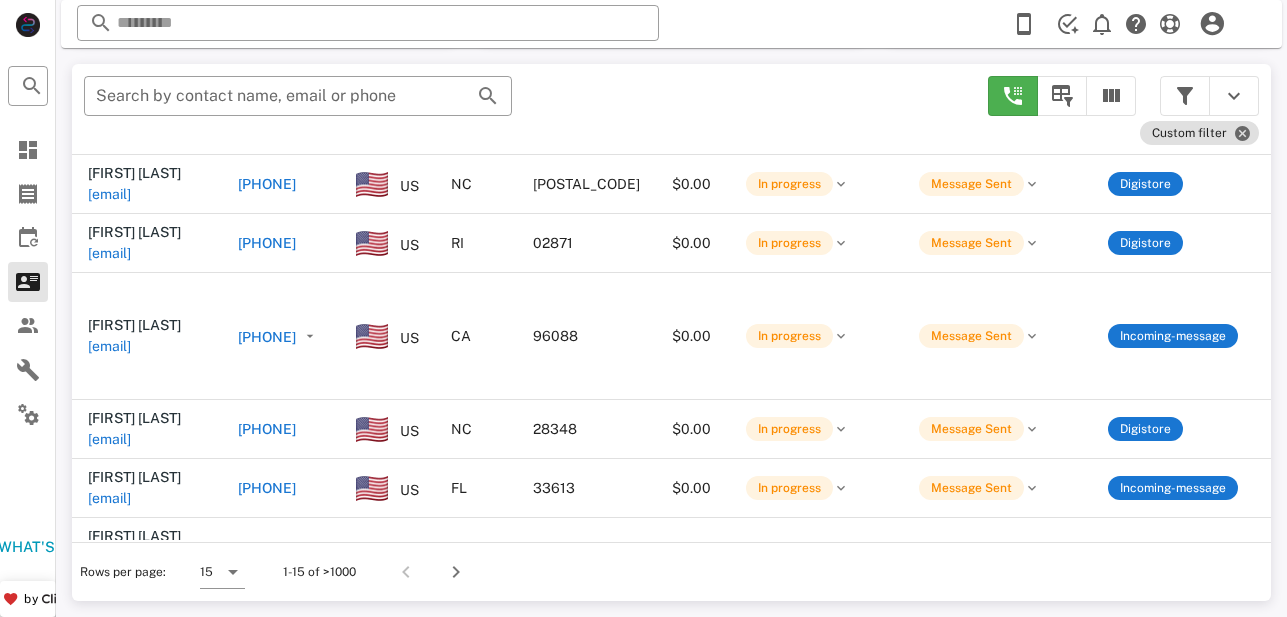 scroll, scrollTop: 0, scrollLeft: 0, axis: both 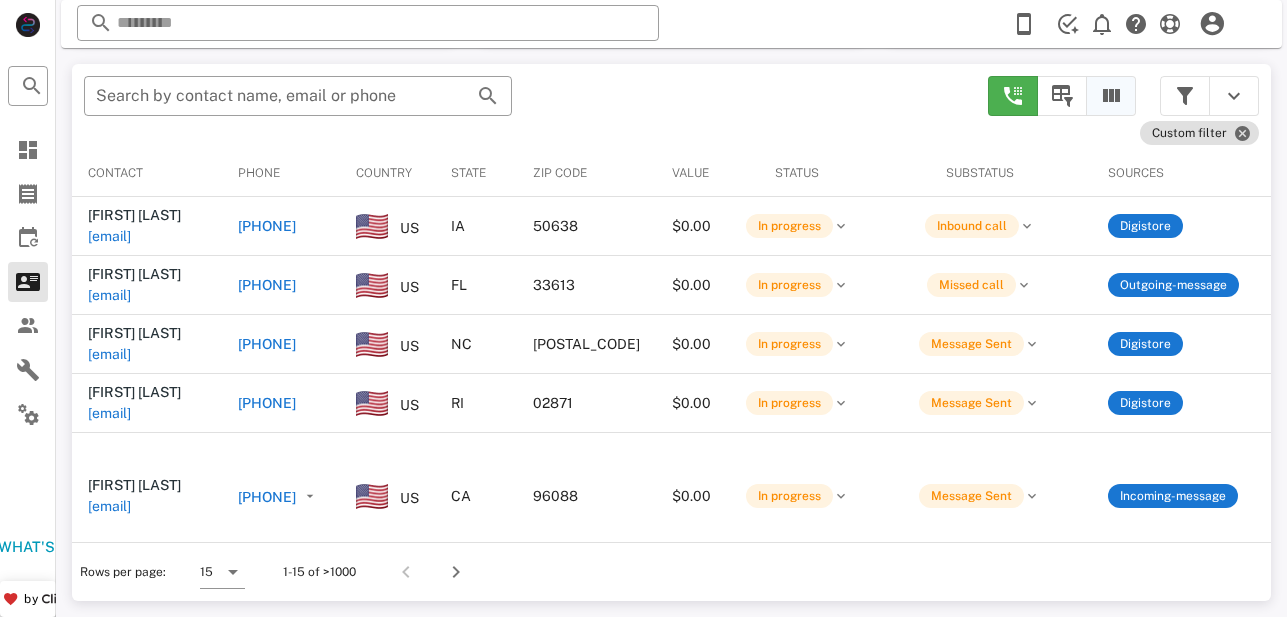 click at bounding box center (1111, 96) 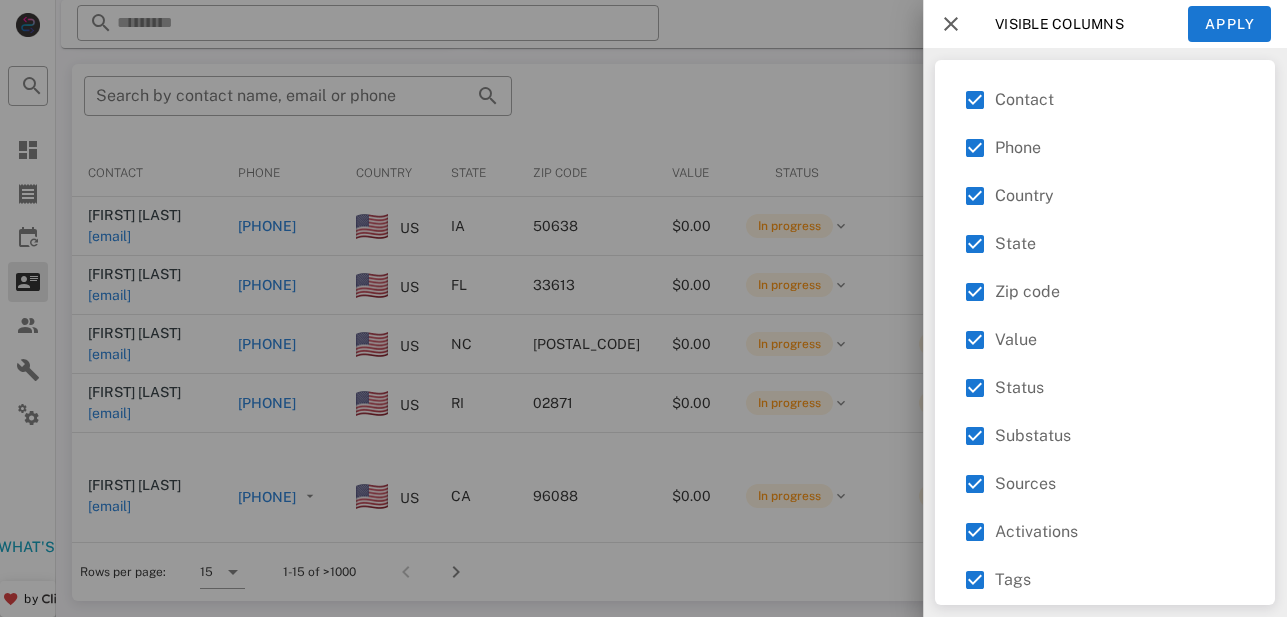 click at bounding box center [643, 308] 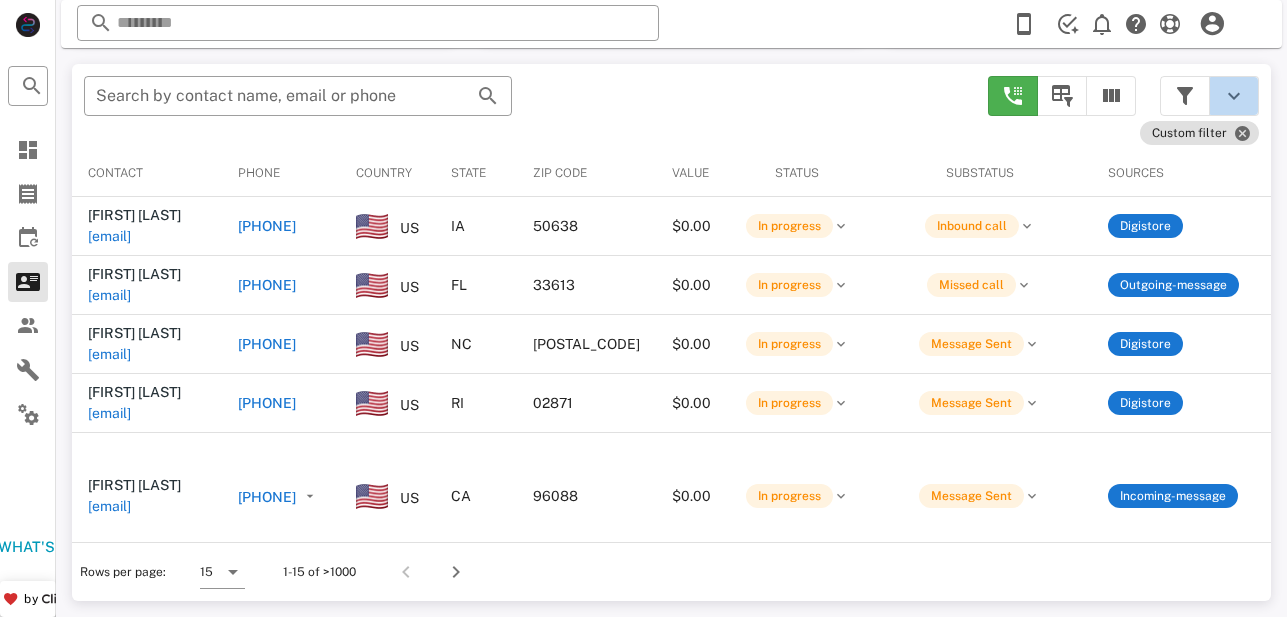 click at bounding box center [1234, 96] 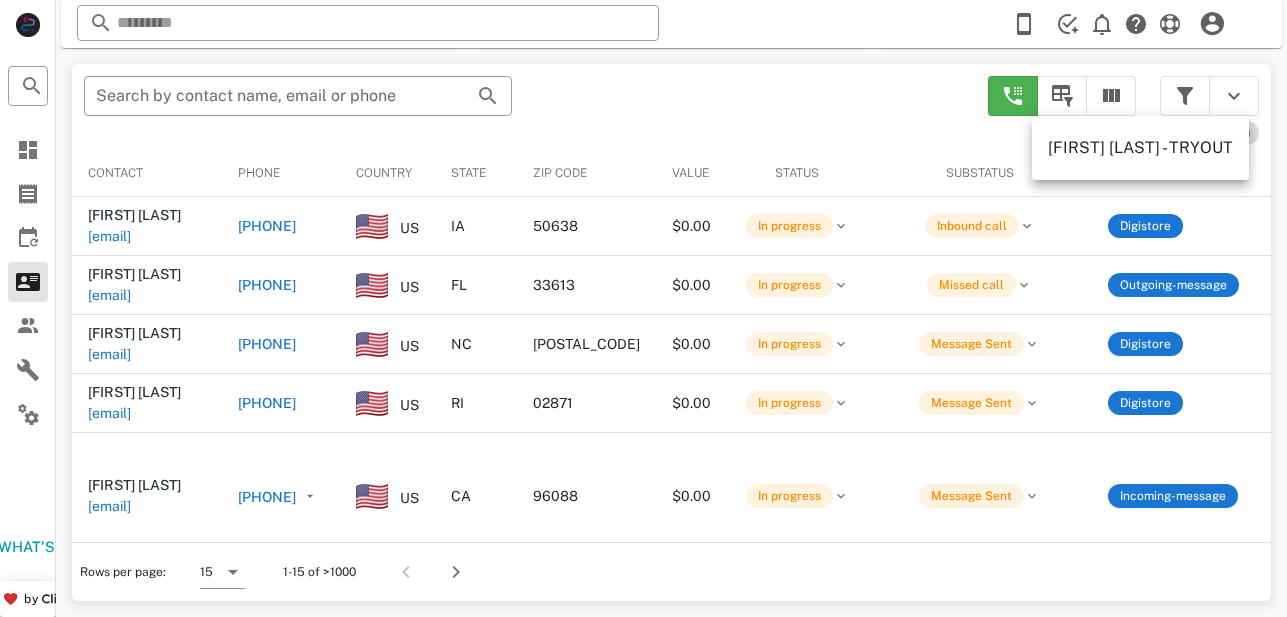 click at bounding box center (1062, 96) 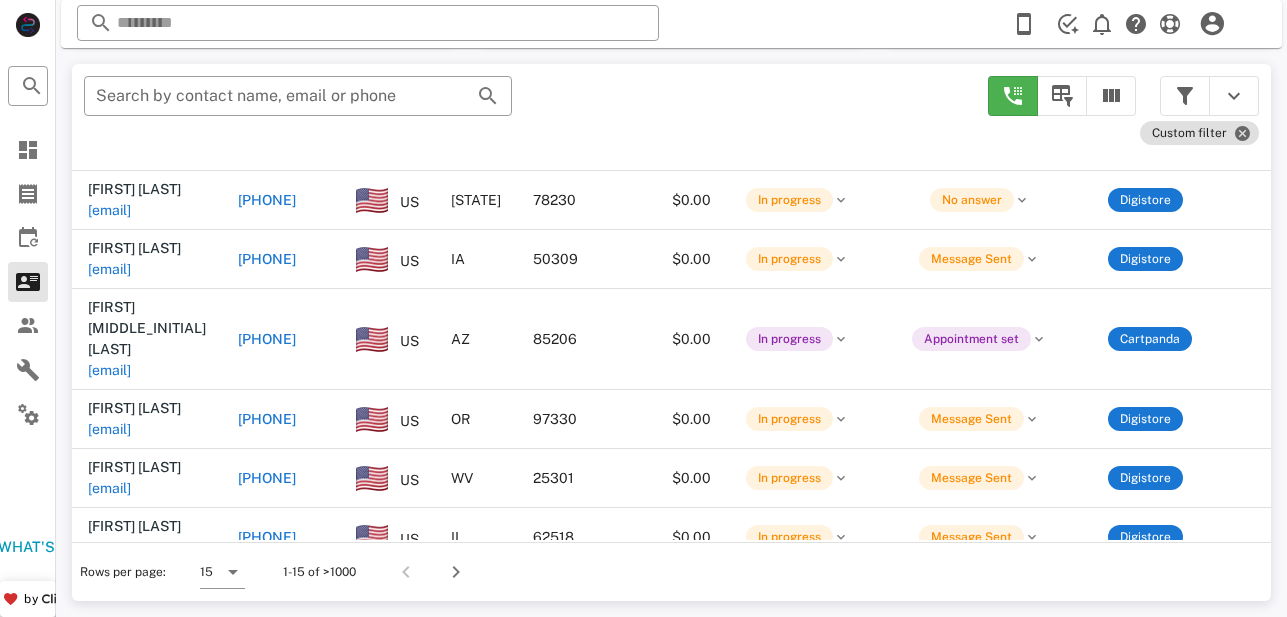 scroll, scrollTop: 0, scrollLeft: 0, axis: both 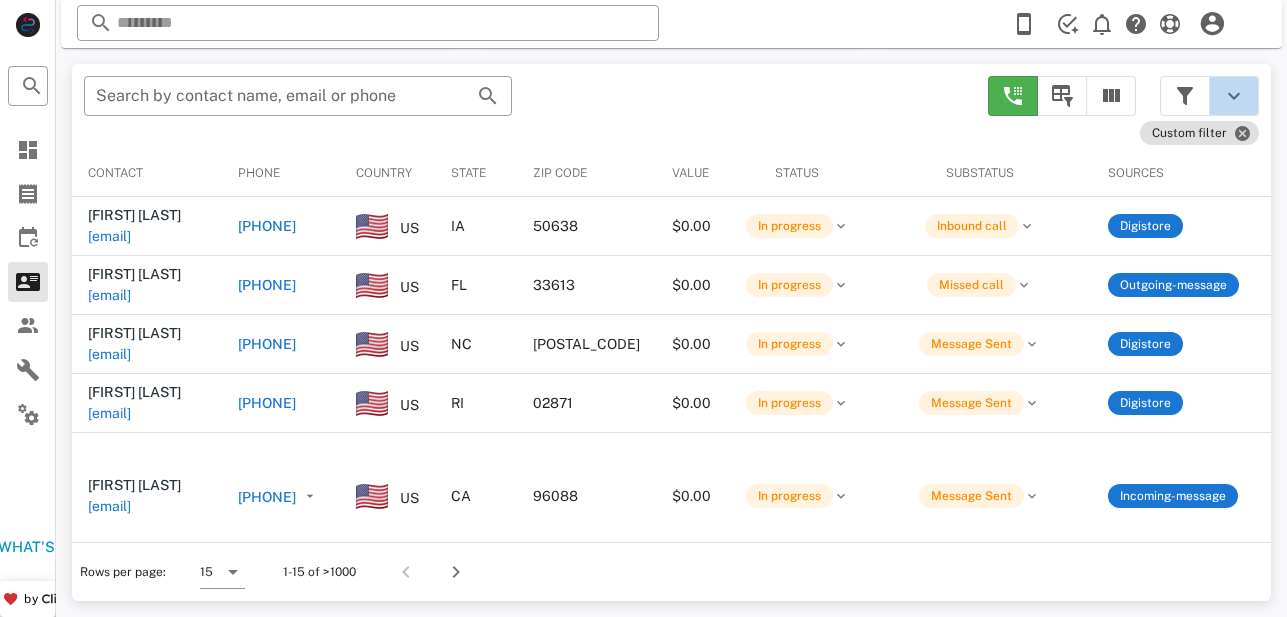 click at bounding box center (1234, 96) 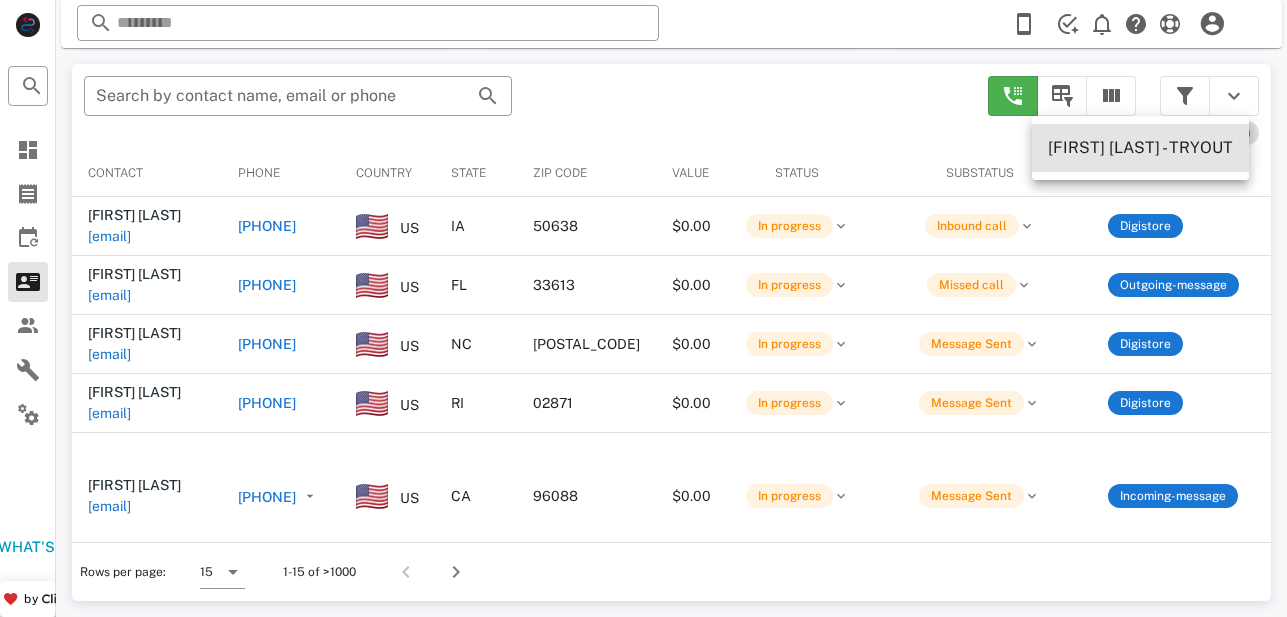 click on "[FIRST] [LAST] - TRYOUT" at bounding box center (1140, 148) 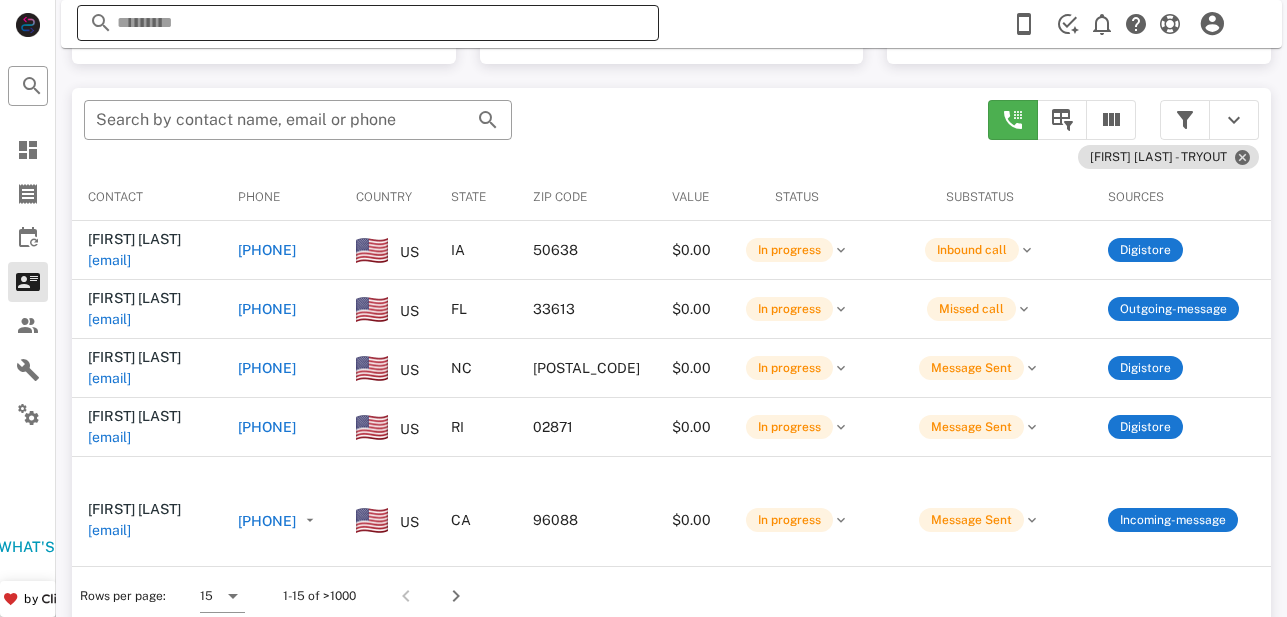 scroll, scrollTop: 380, scrollLeft: 0, axis: vertical 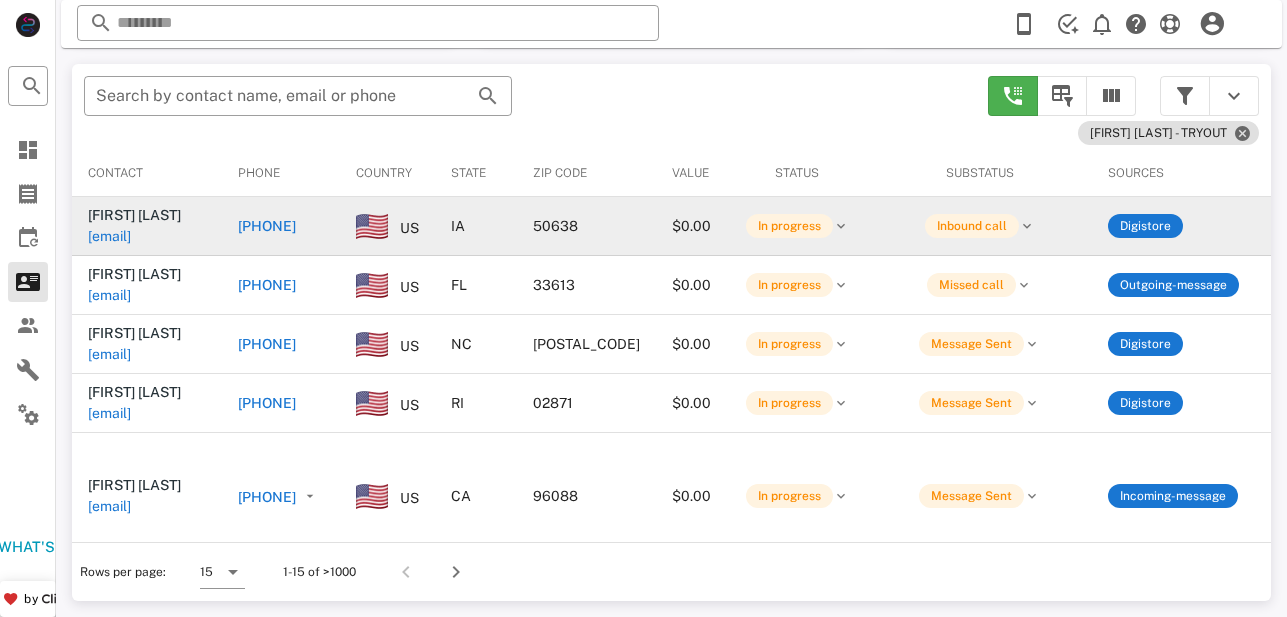 click on "[PHONE]" at bounding box center [281, 226] 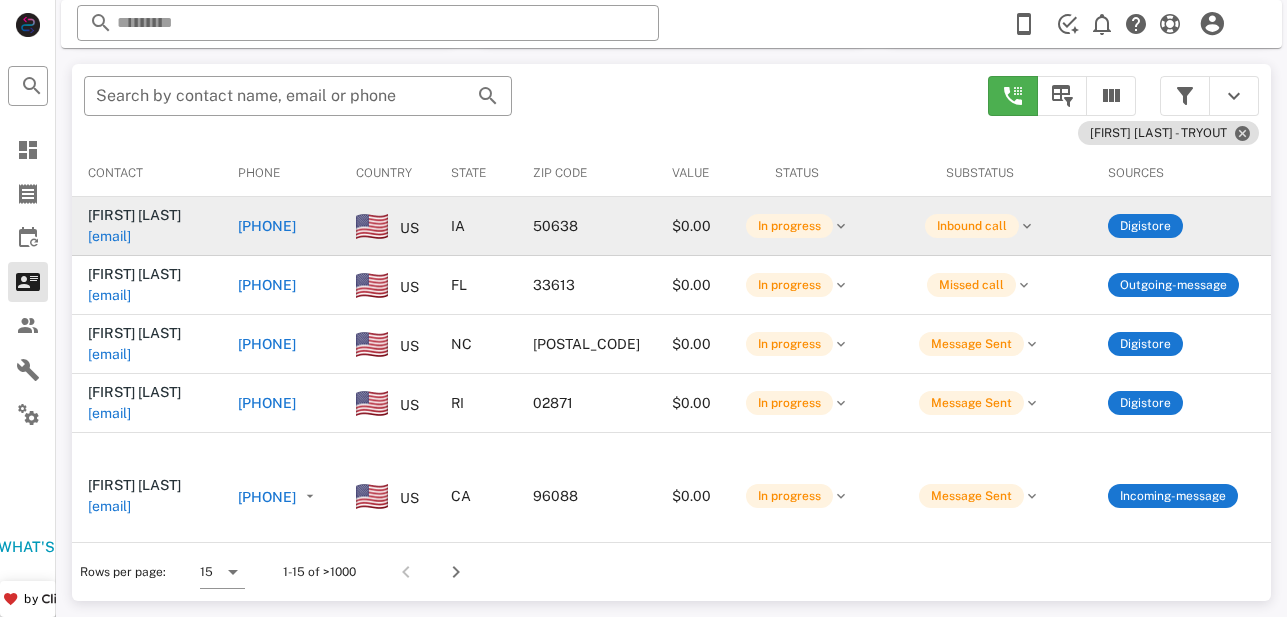 click on "[PHONE]" at bounding box center [267, 226] 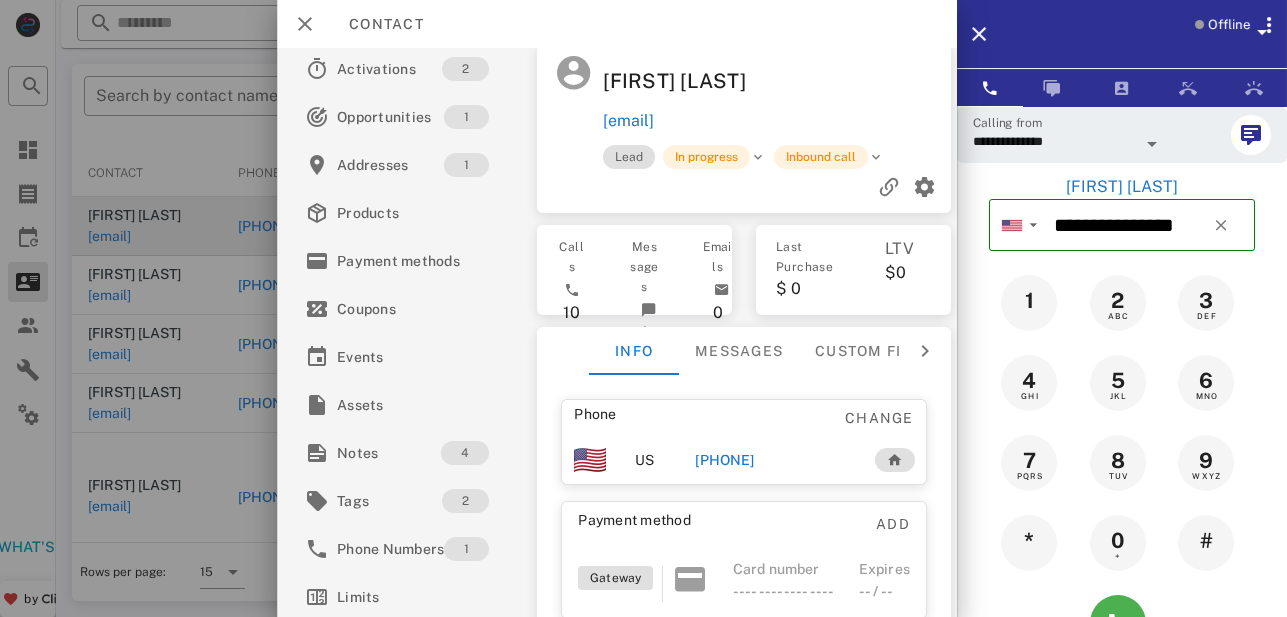 scroll, scrollTop: 4, scrollLeft: 0, axis: vertical 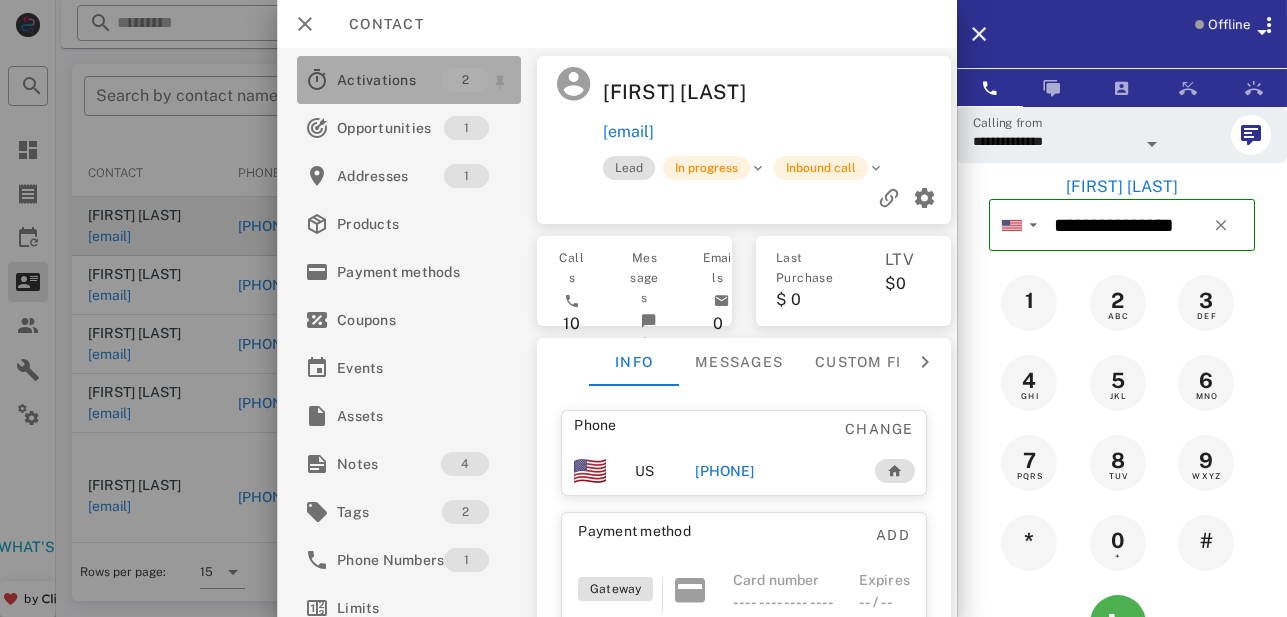 click on "Activations" at bounding box center (389, 80) 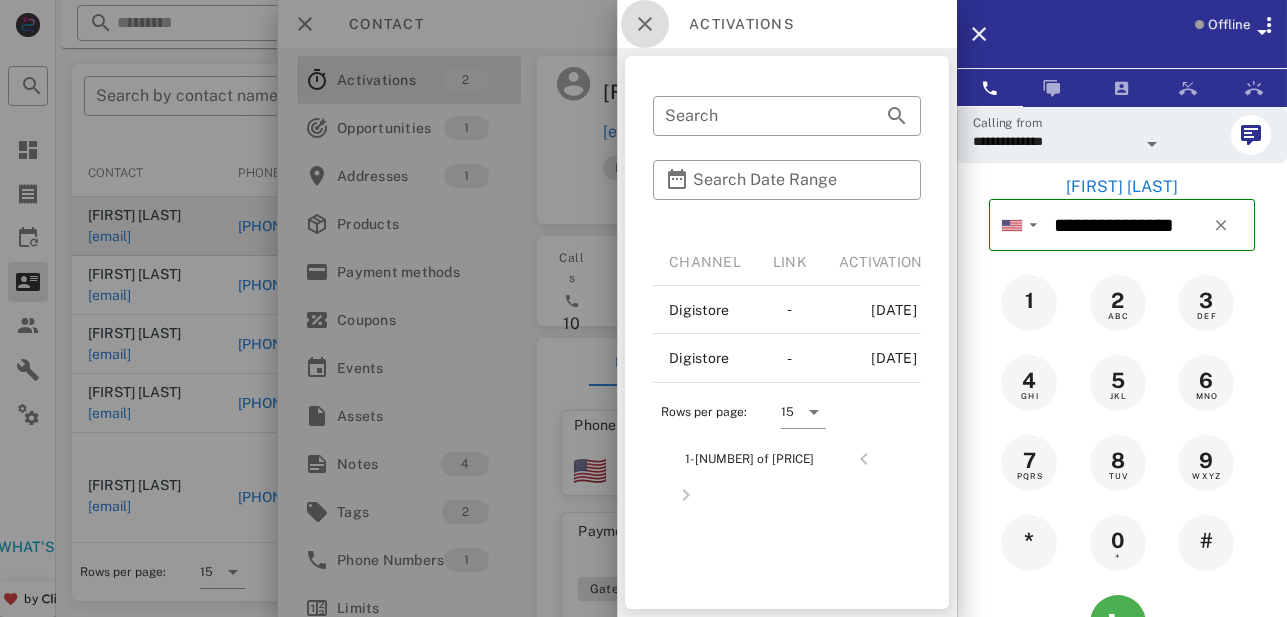 click at bounding box center [645, 24] 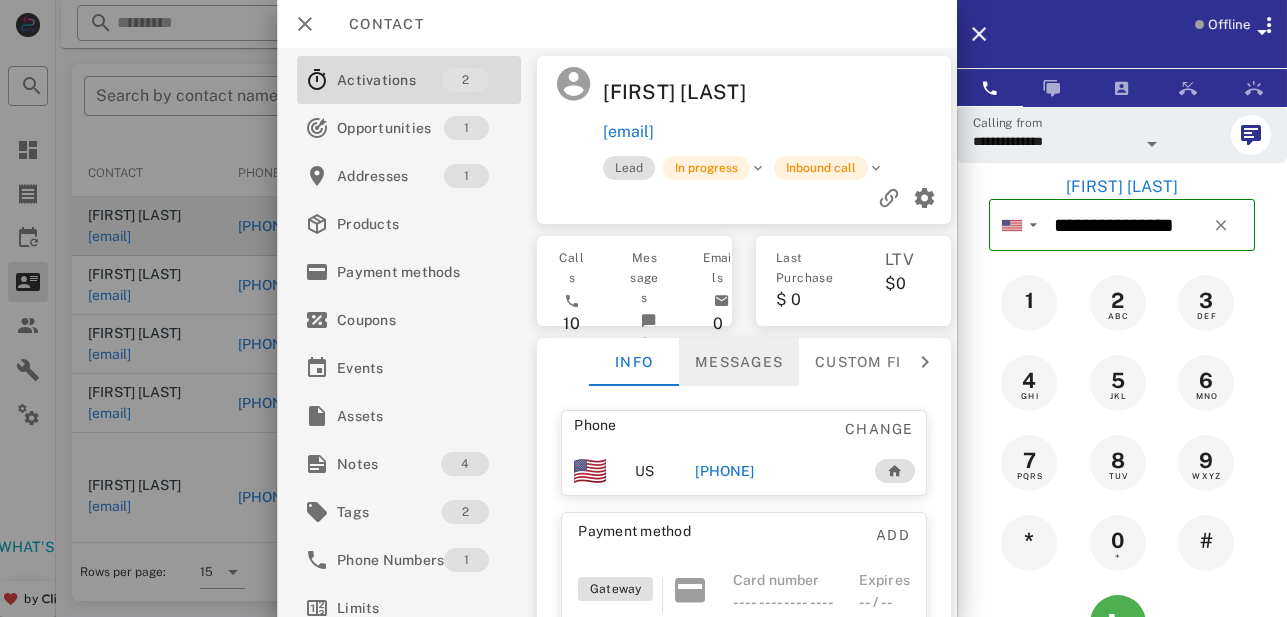 drag, startPoint x: 755, startPoint y: 366, endPoint x: 205, endPoint y: -62, distance: 696.91034 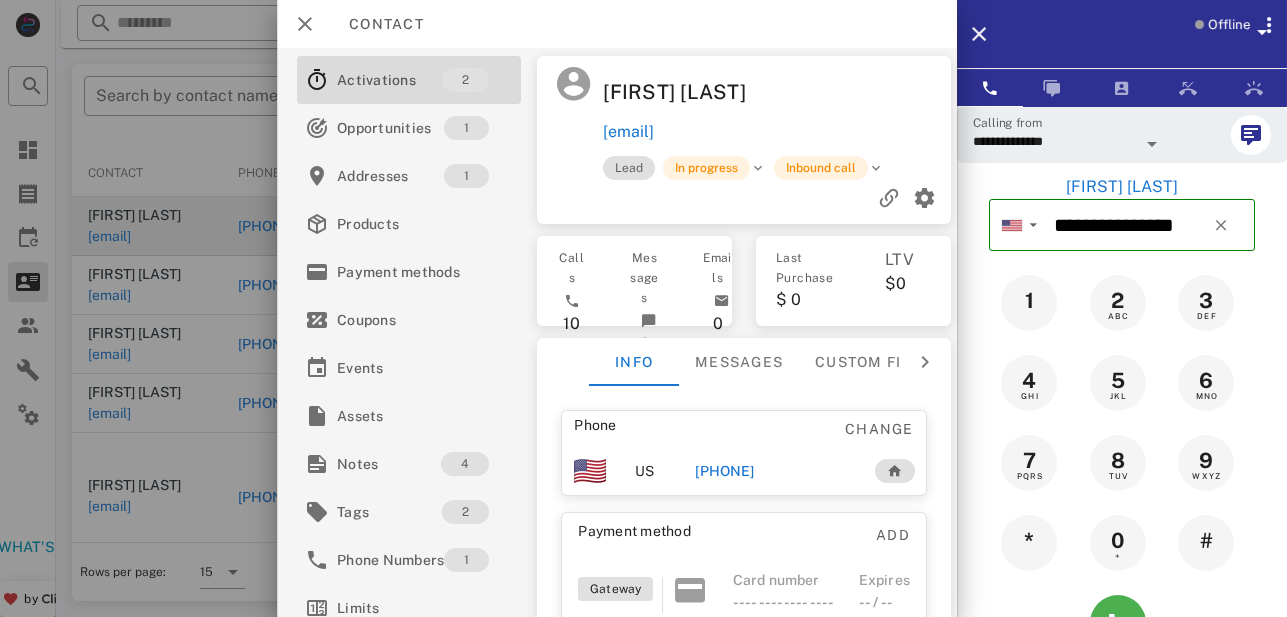 click at bounding box center [643, 308] 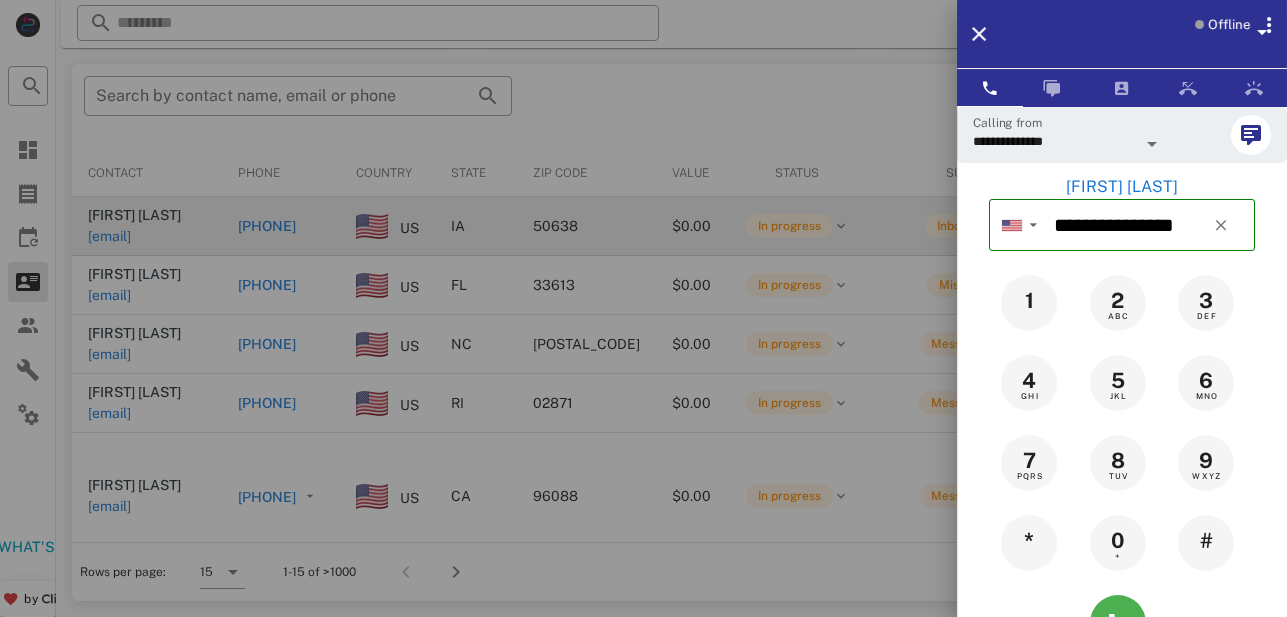 click on "Offline" at bounding box center (1122, 34) 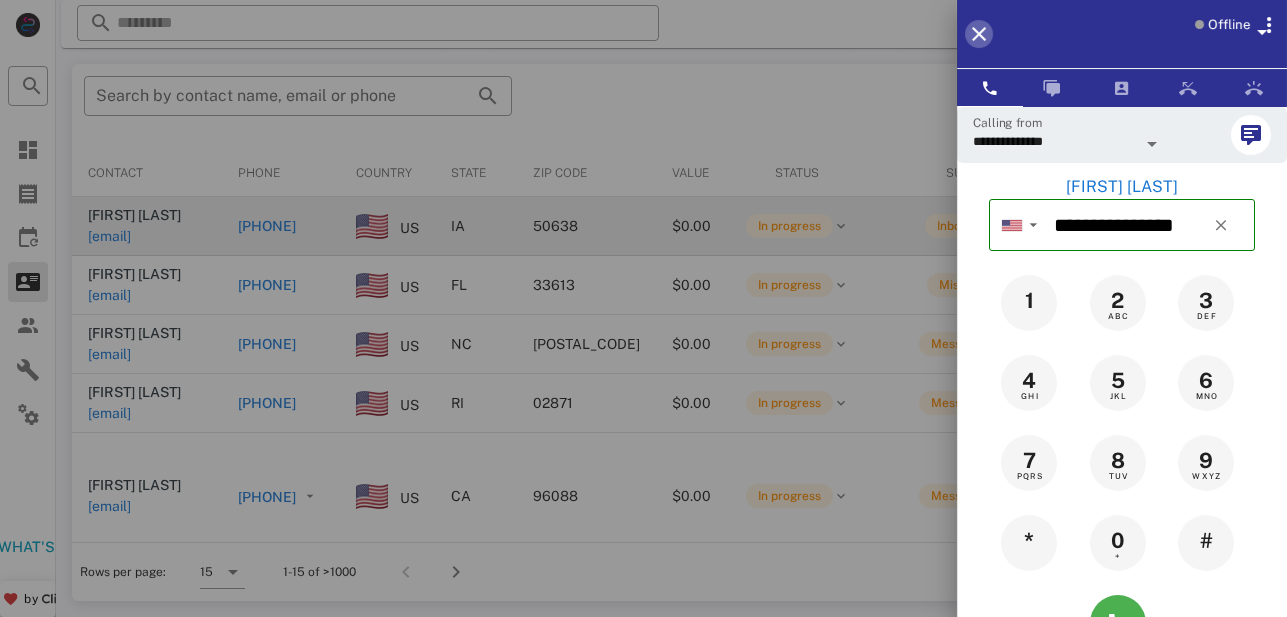 click at bounding box center [979, 34] 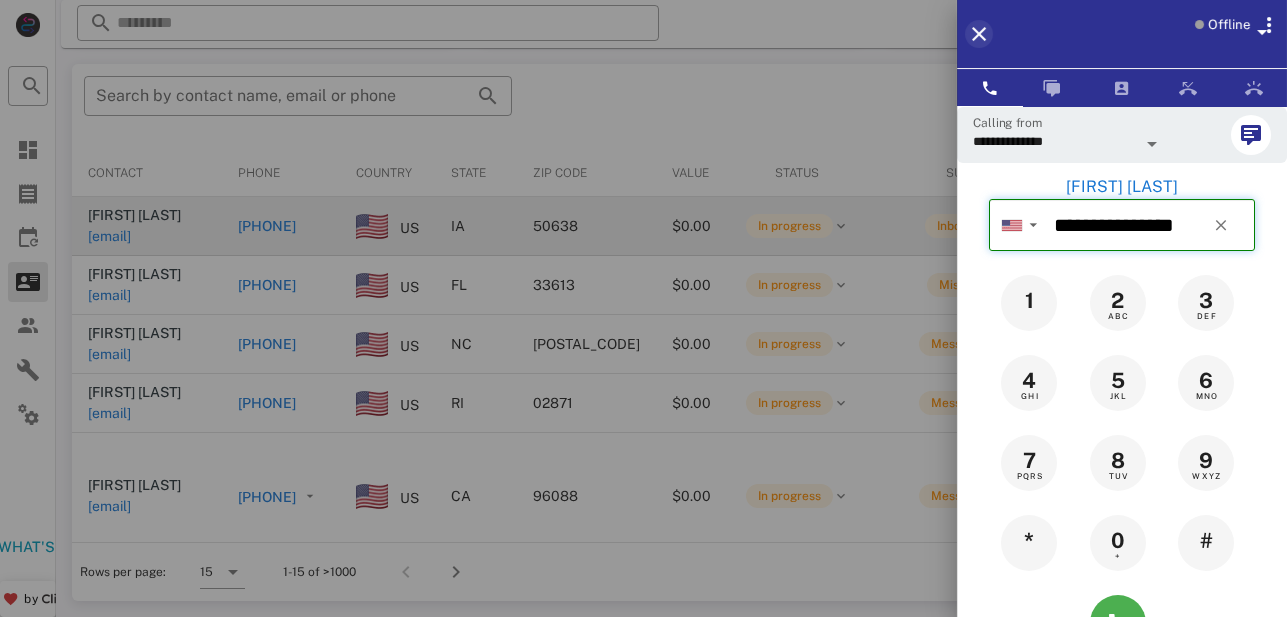 type 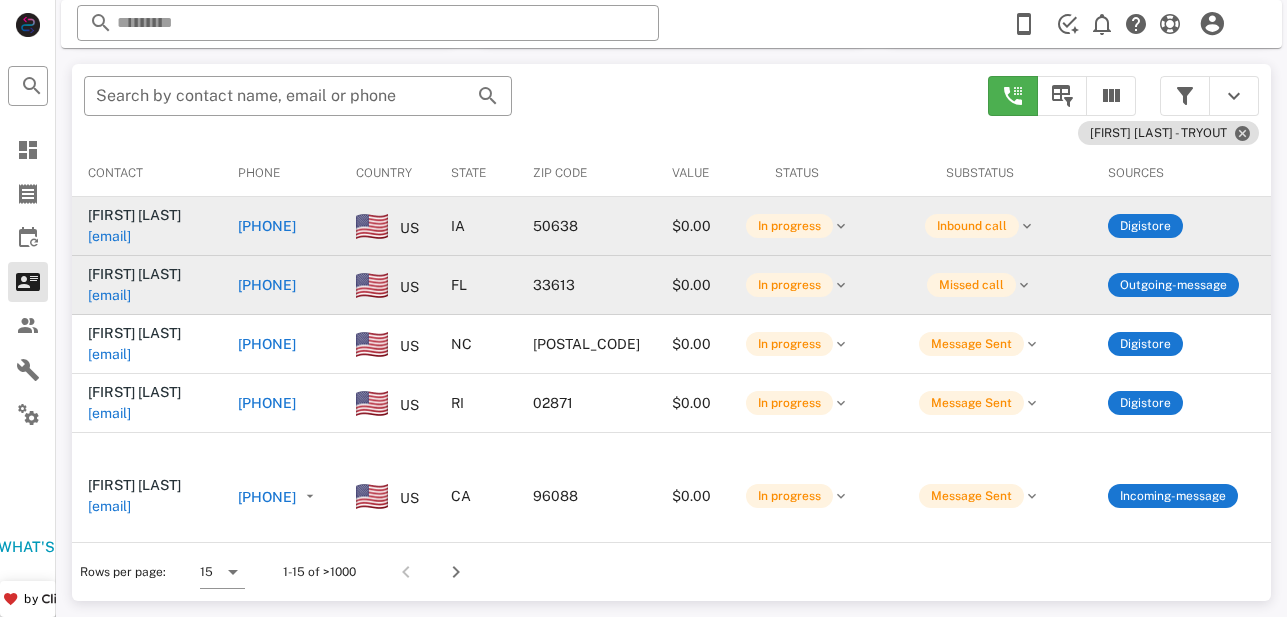 click on "[PHONE]" at bounding box center [281, 285] 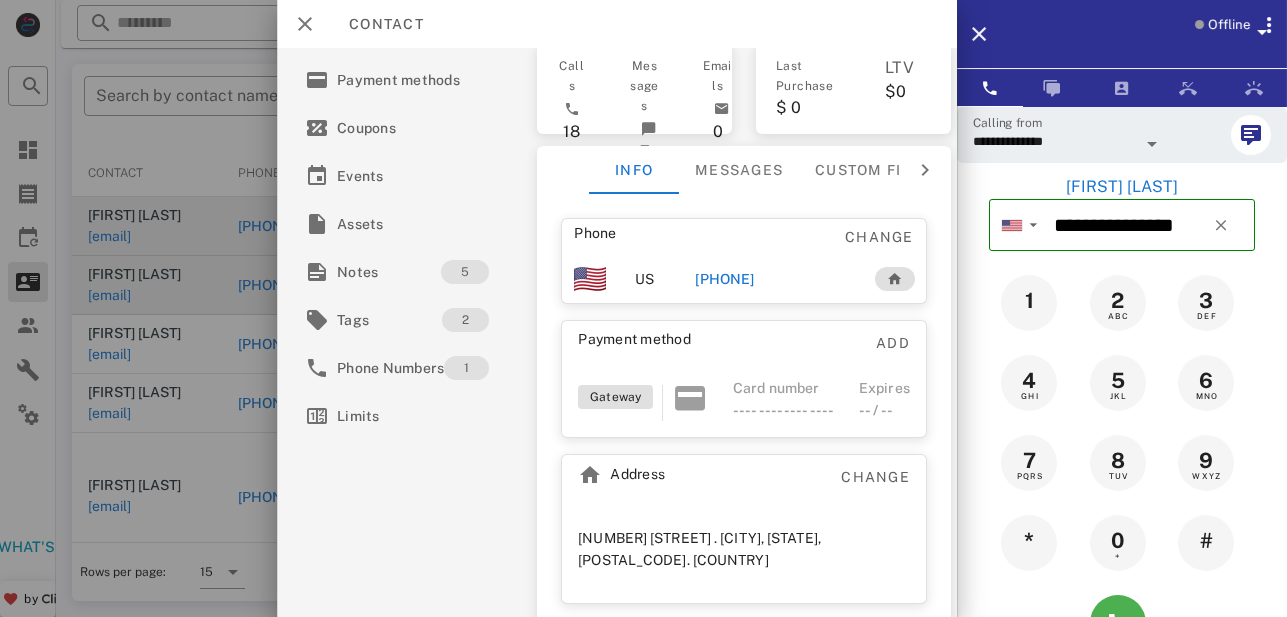 scroll, scrollTop: 0, scrollLeft: 0, axis: both 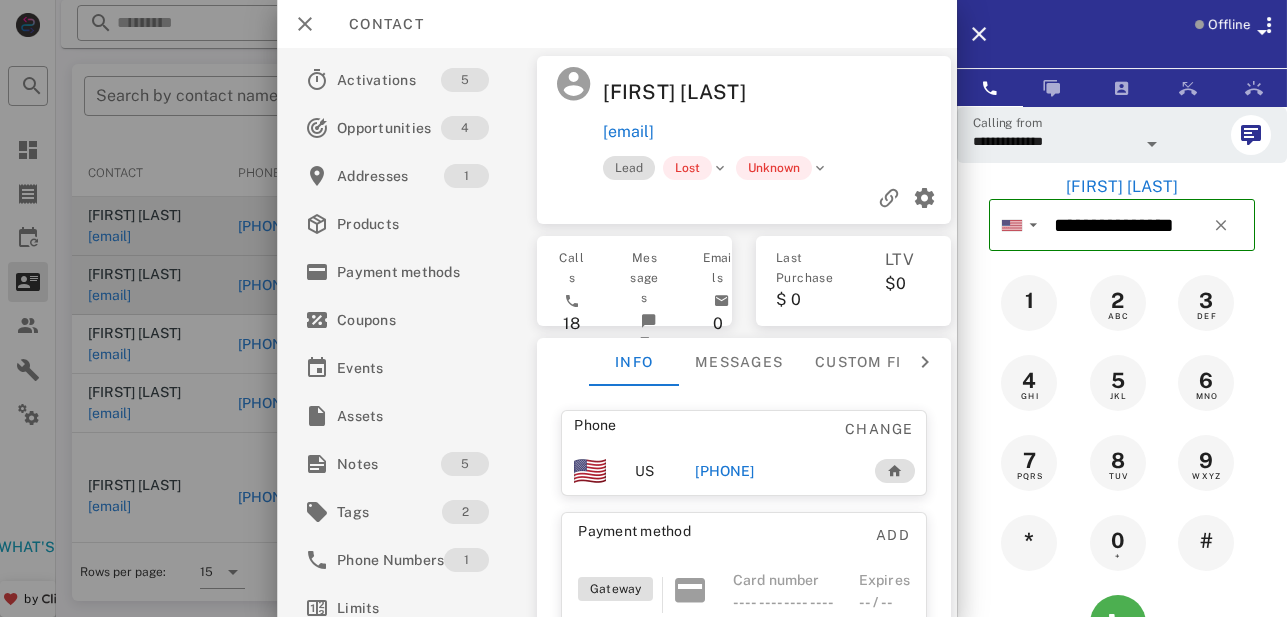 click at bounding box center (643, 308) 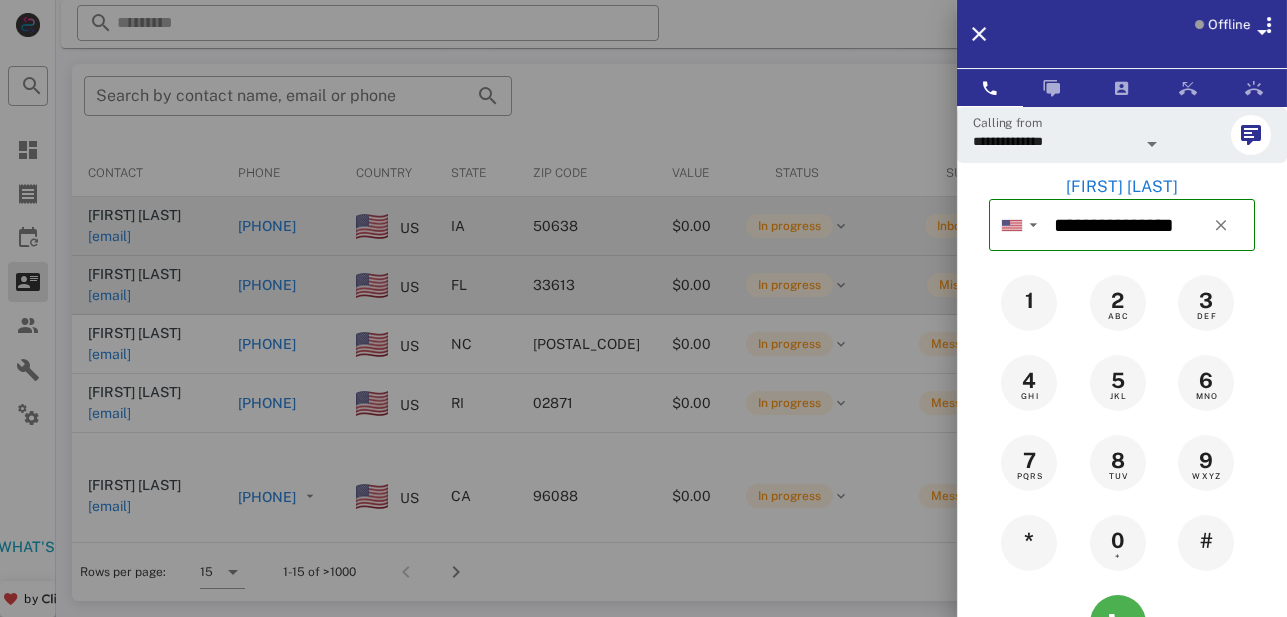 click at bounding box center [643, 308] 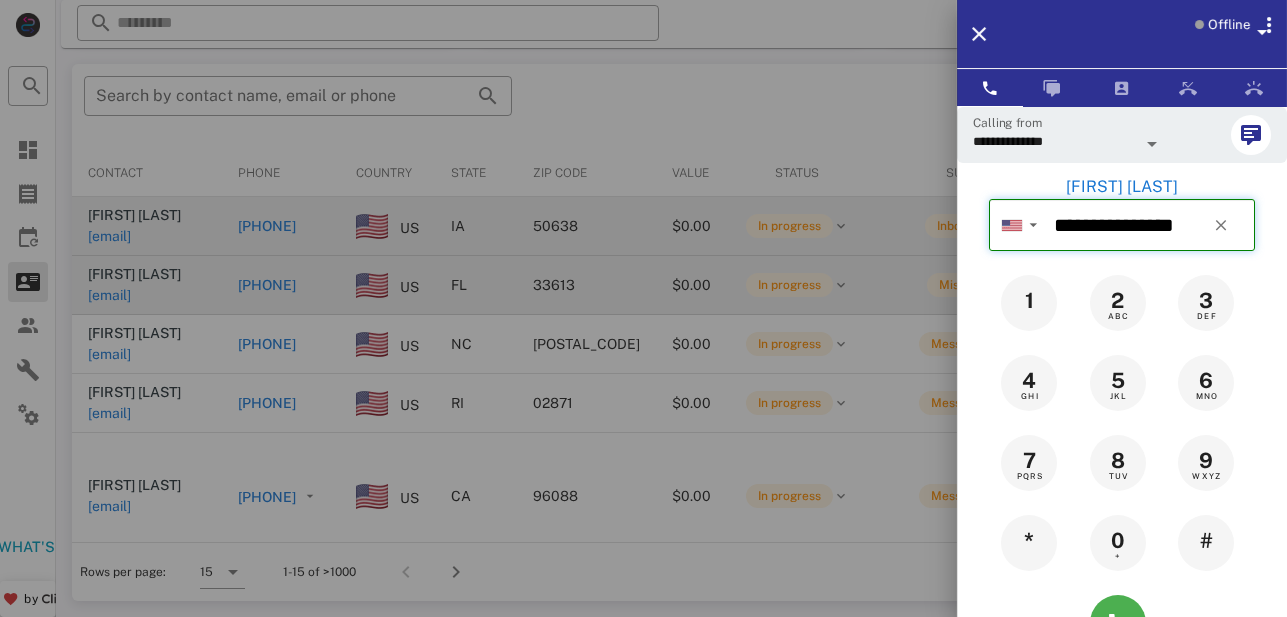 type 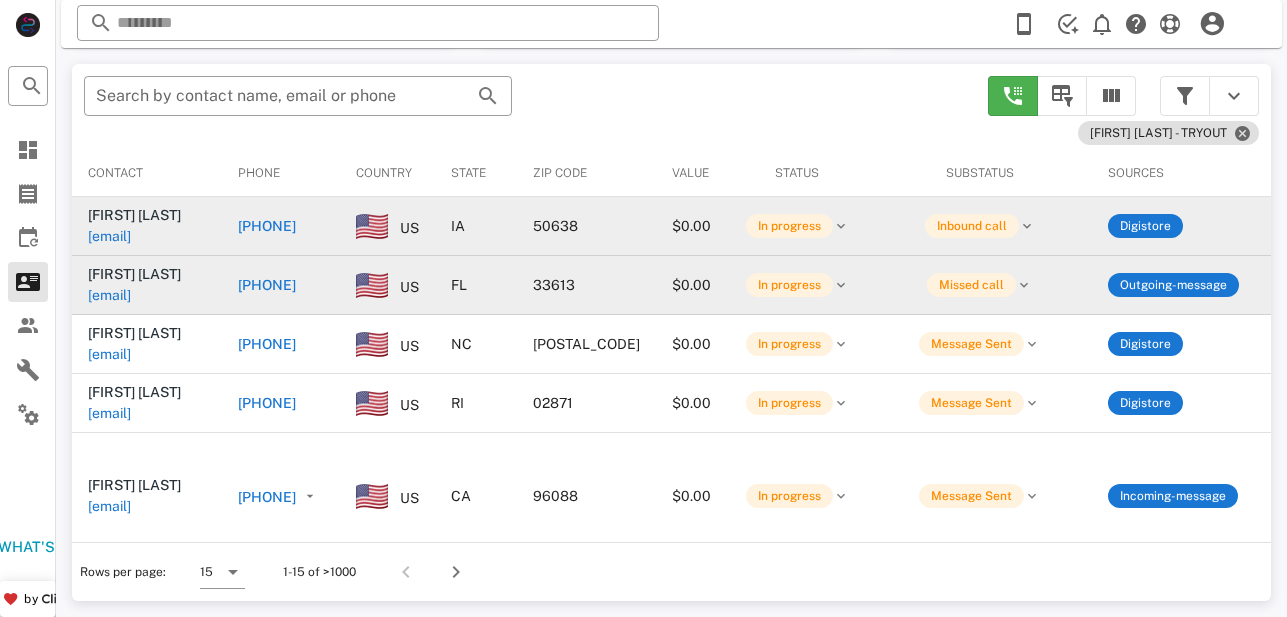click on "Sonya Waddell  sonyawaddell@icloud.com" at bounding box center (147, 344) 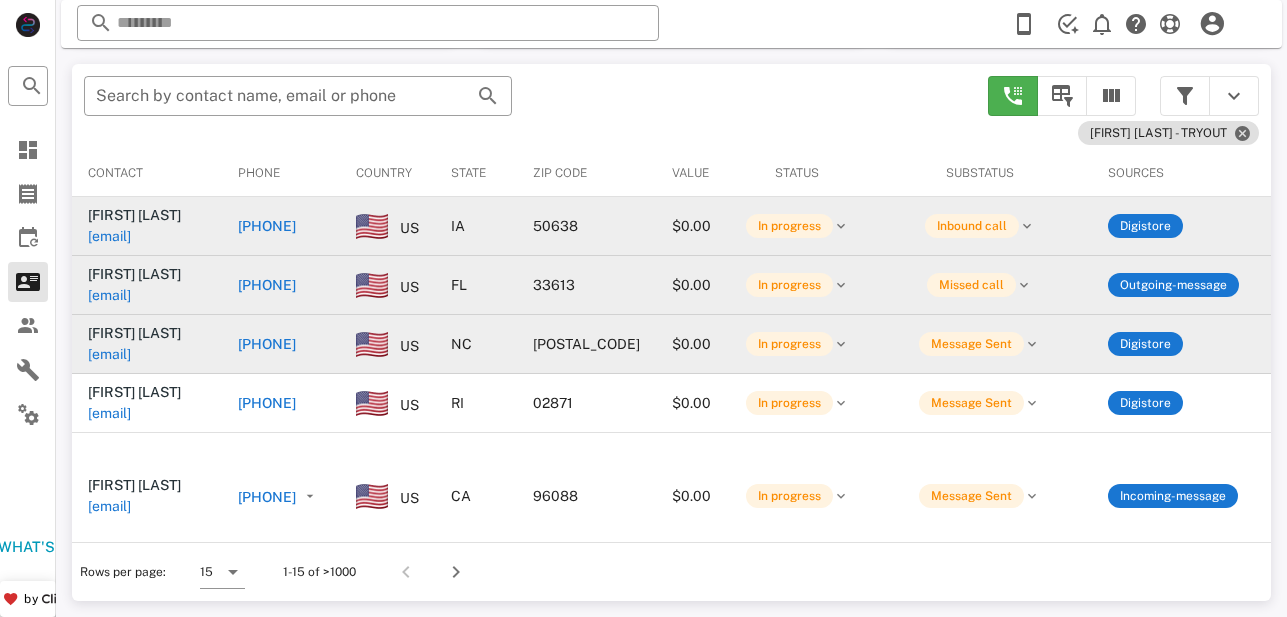click on "[PHONE]" at bounding box center (267, 344) 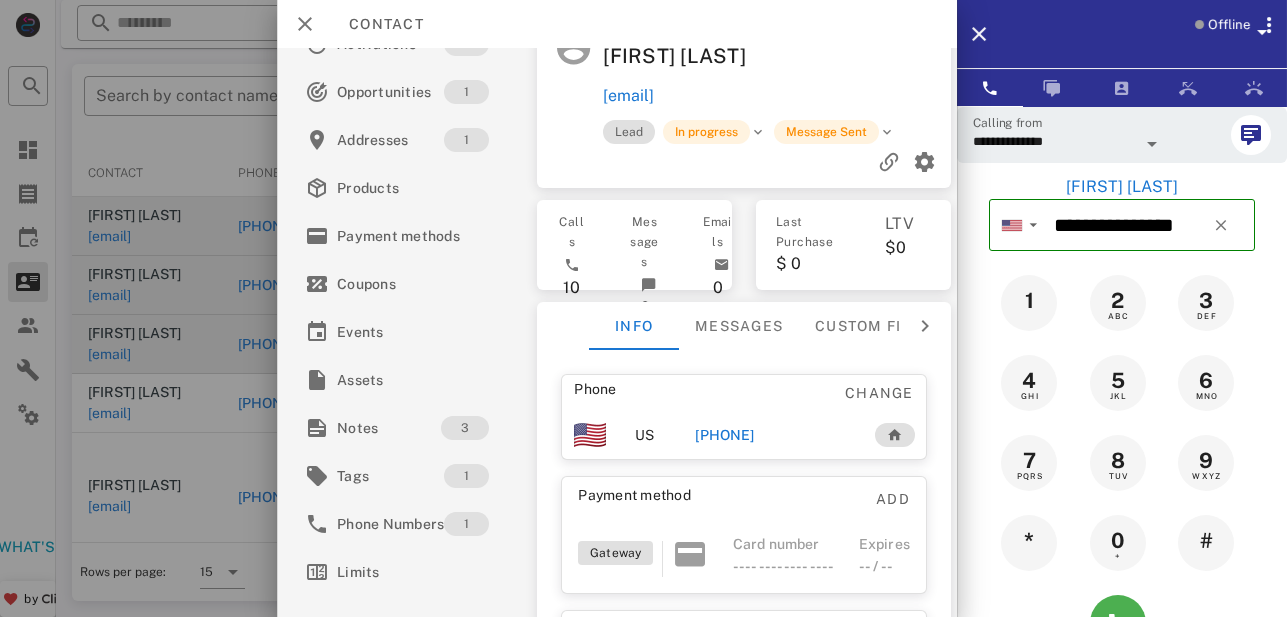scroll, scrollTop: 0, scrollLeft: 0, axis: both 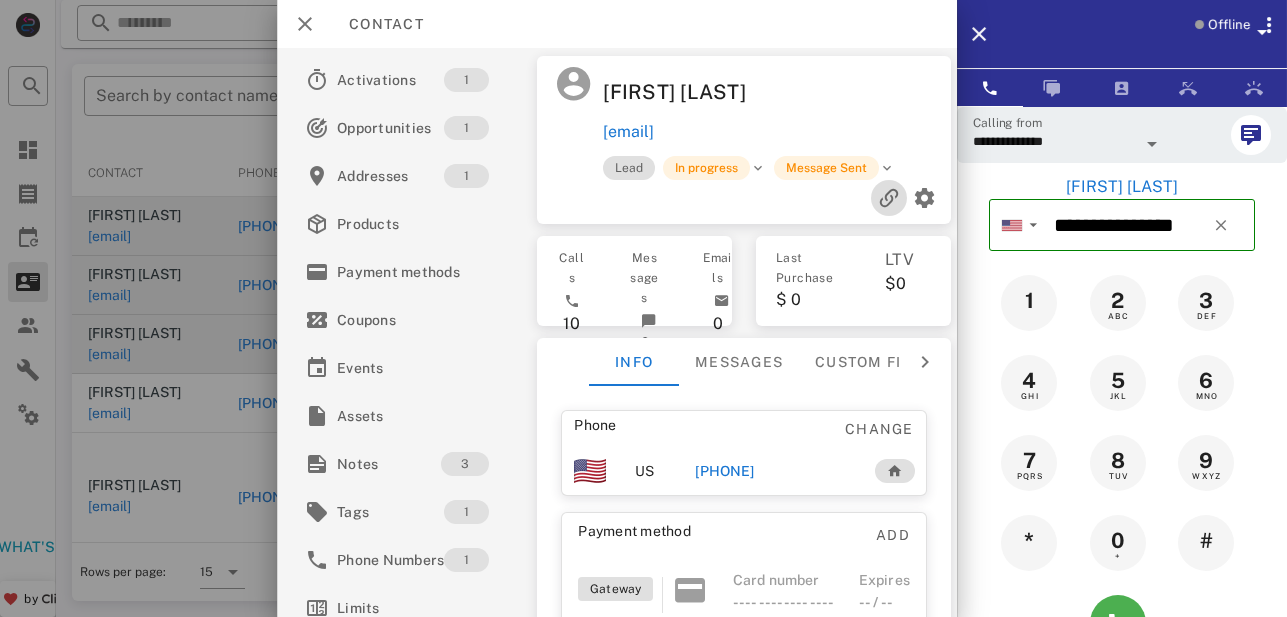 click at bounding box center (889, 198) 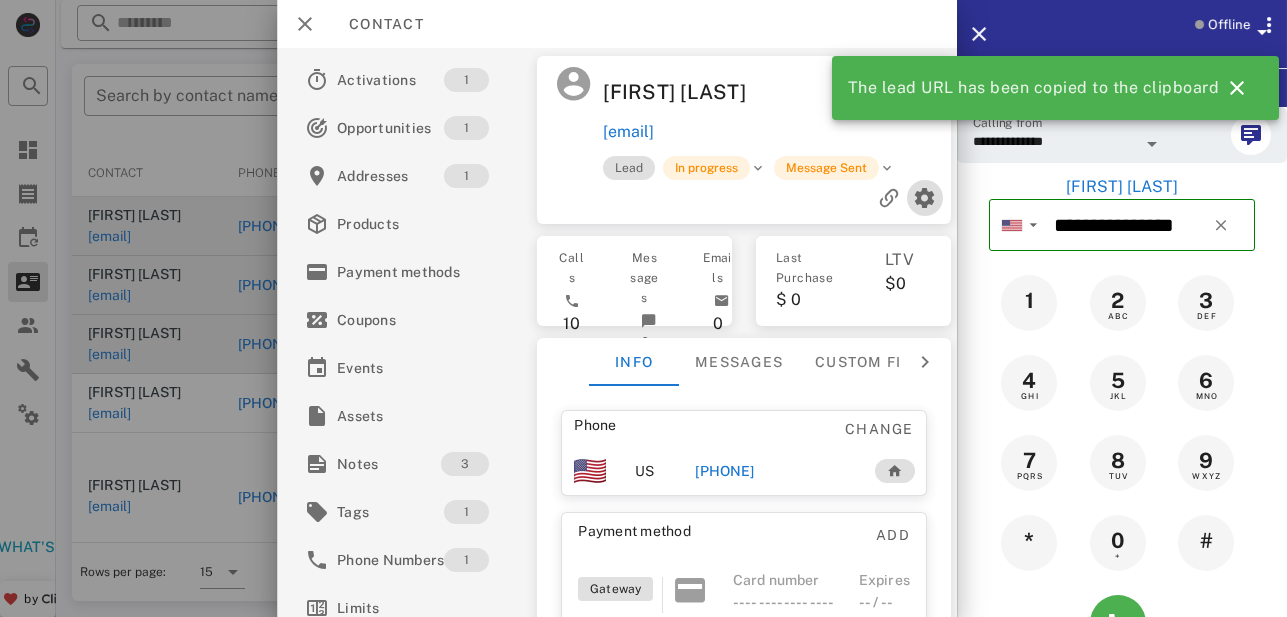 click at bounding box center (925, 198) 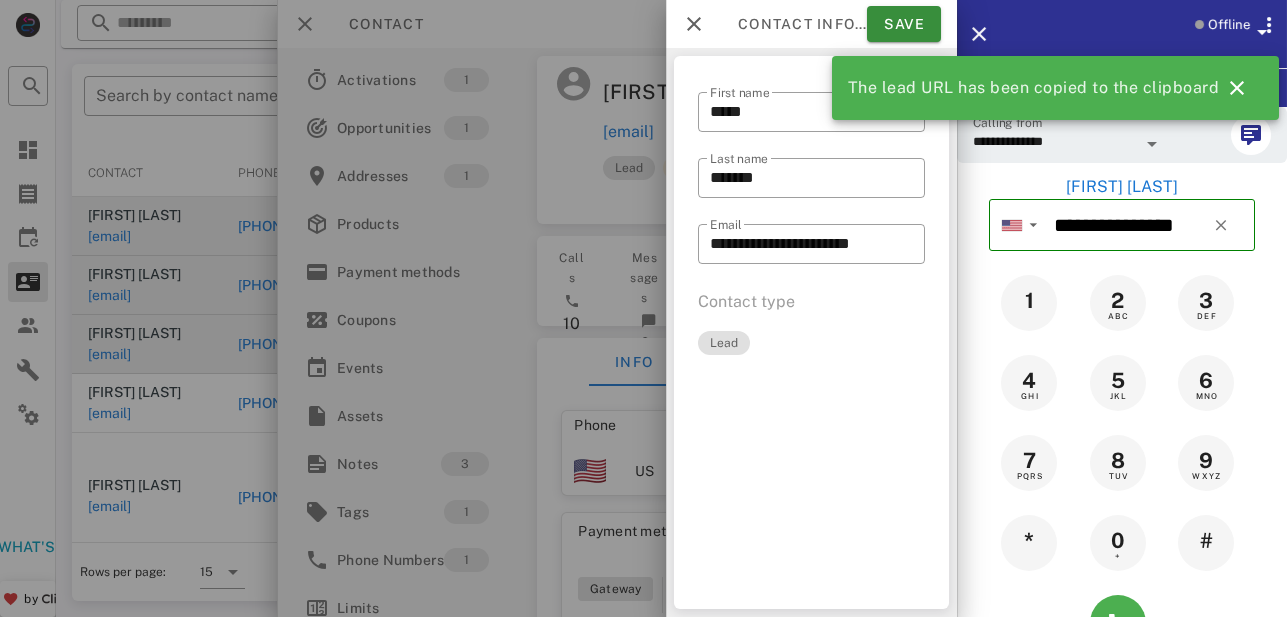 click at bounding box center [643, 308] 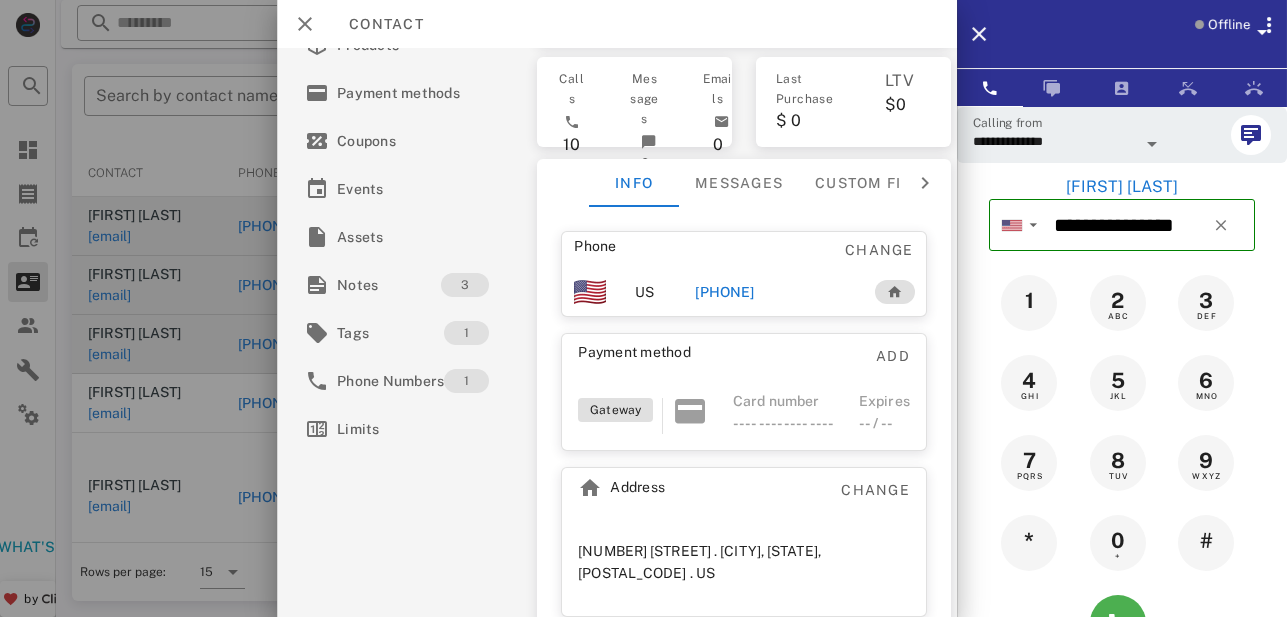 scroll, scrollTop: 0, scrollLeft: 0, axis: both 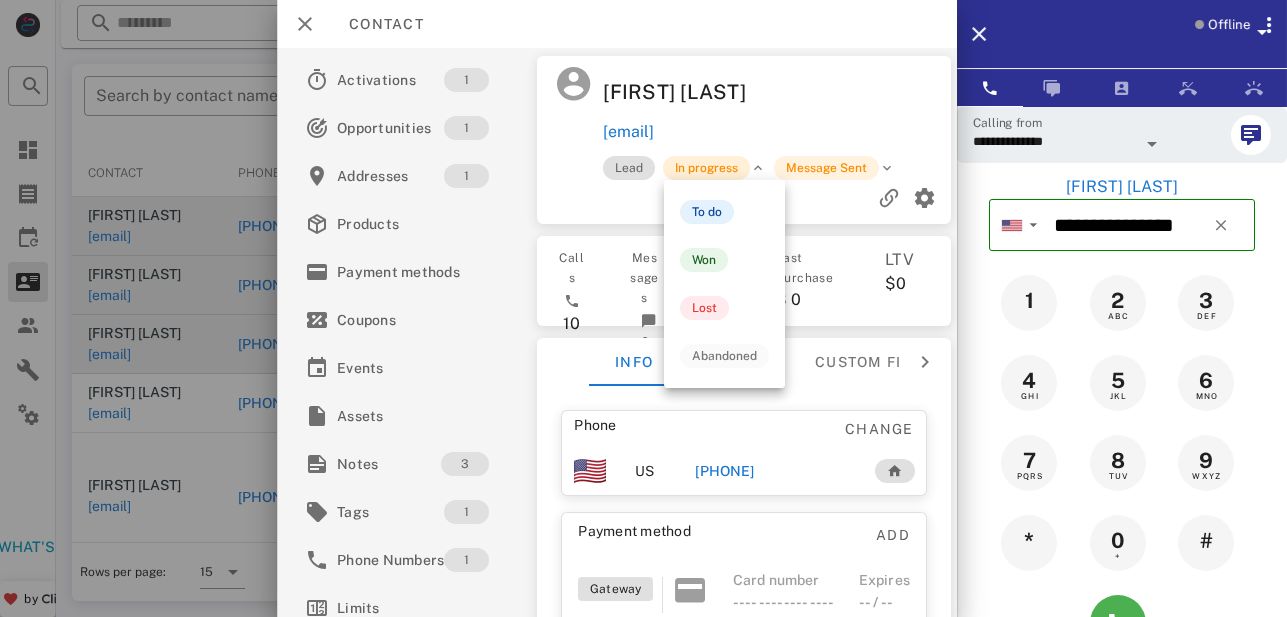 click on "In progress" at bounding box center [707, 168] 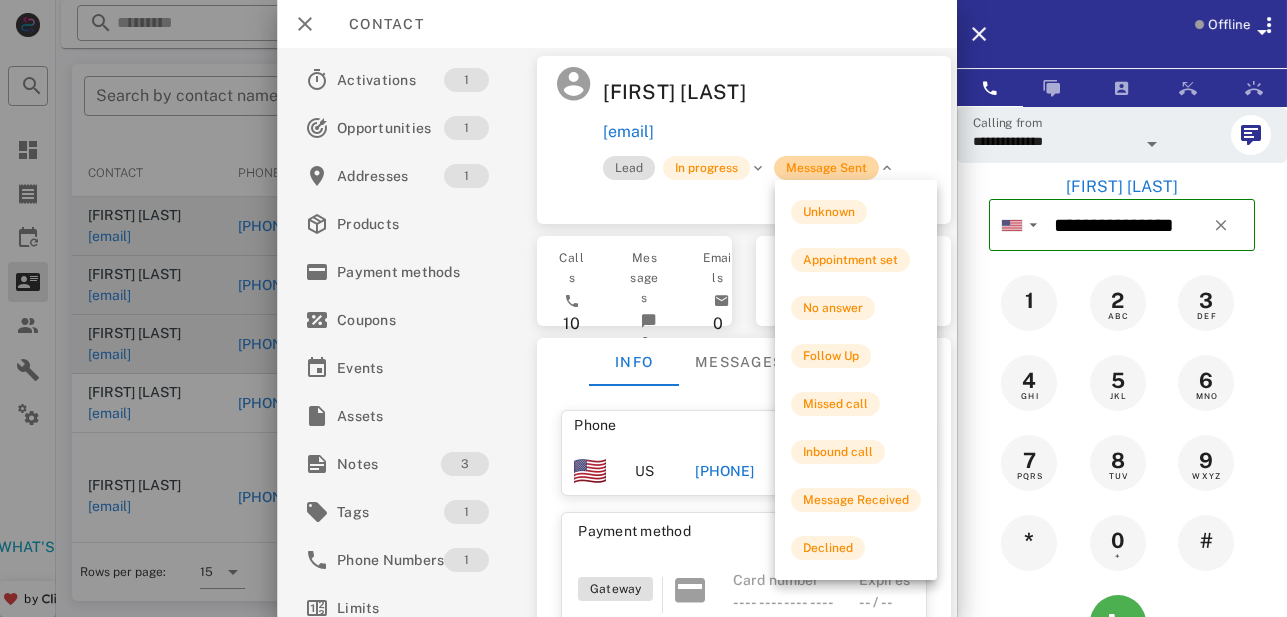 click on "Message Sent" at bounding box center [827, 168] 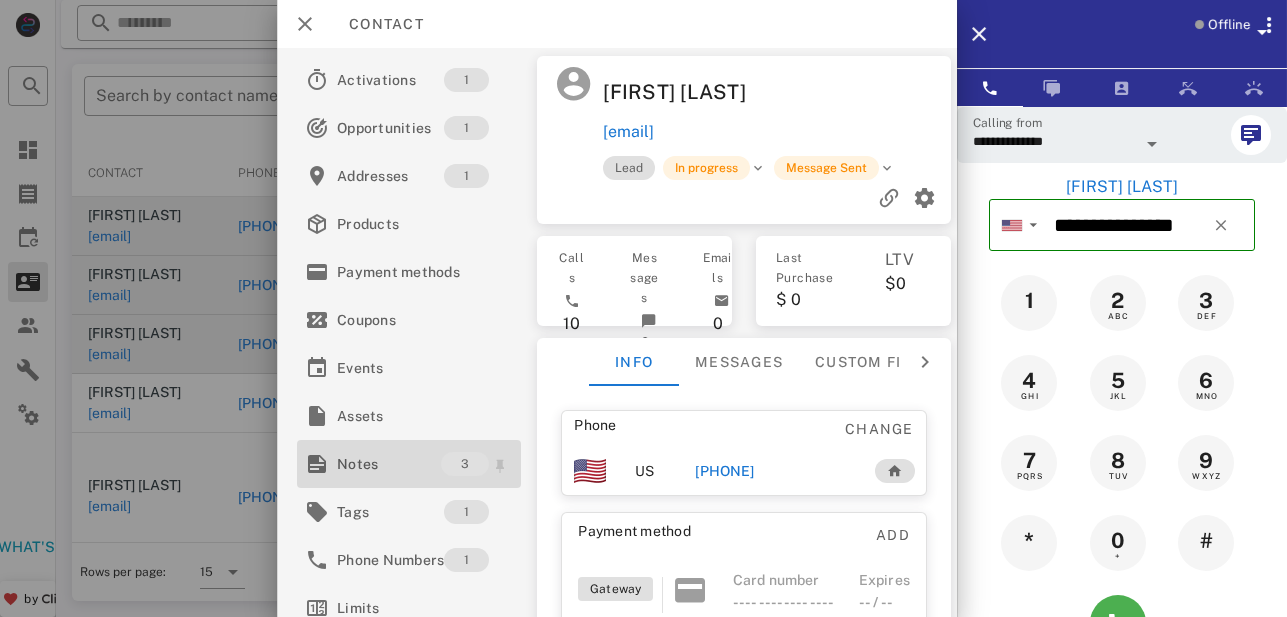 click on "Notes" at bounding box center (389, 464) 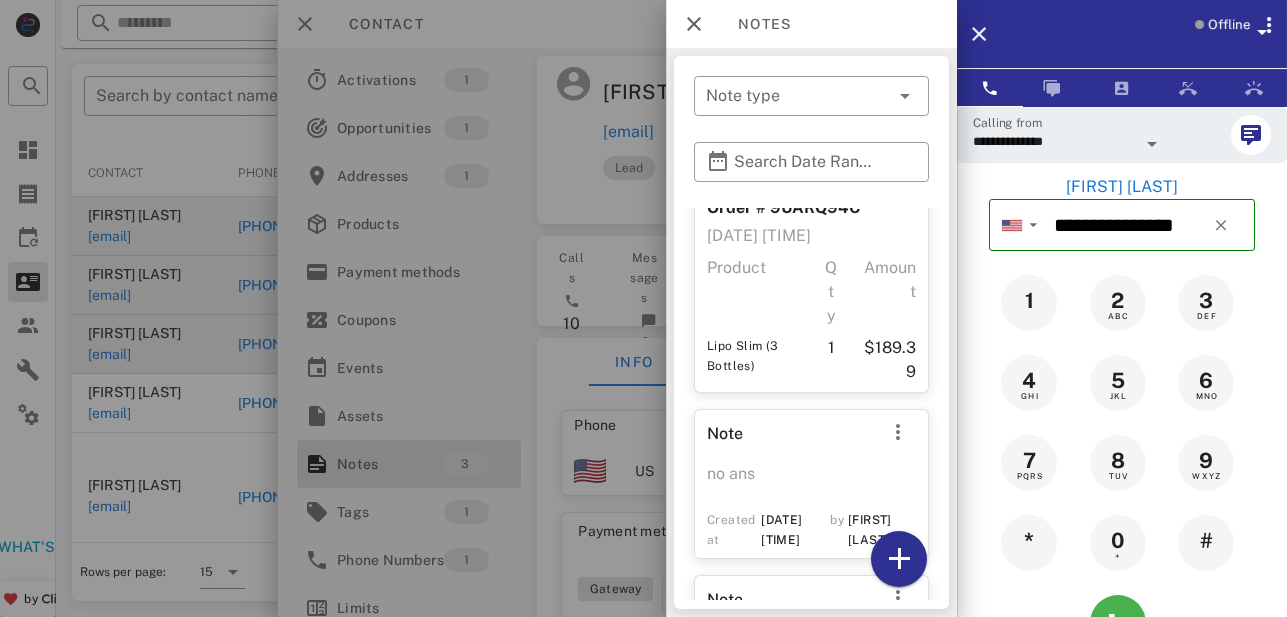 scroll, scrollTop: 64, scrollLeft: 0, axis: vertical 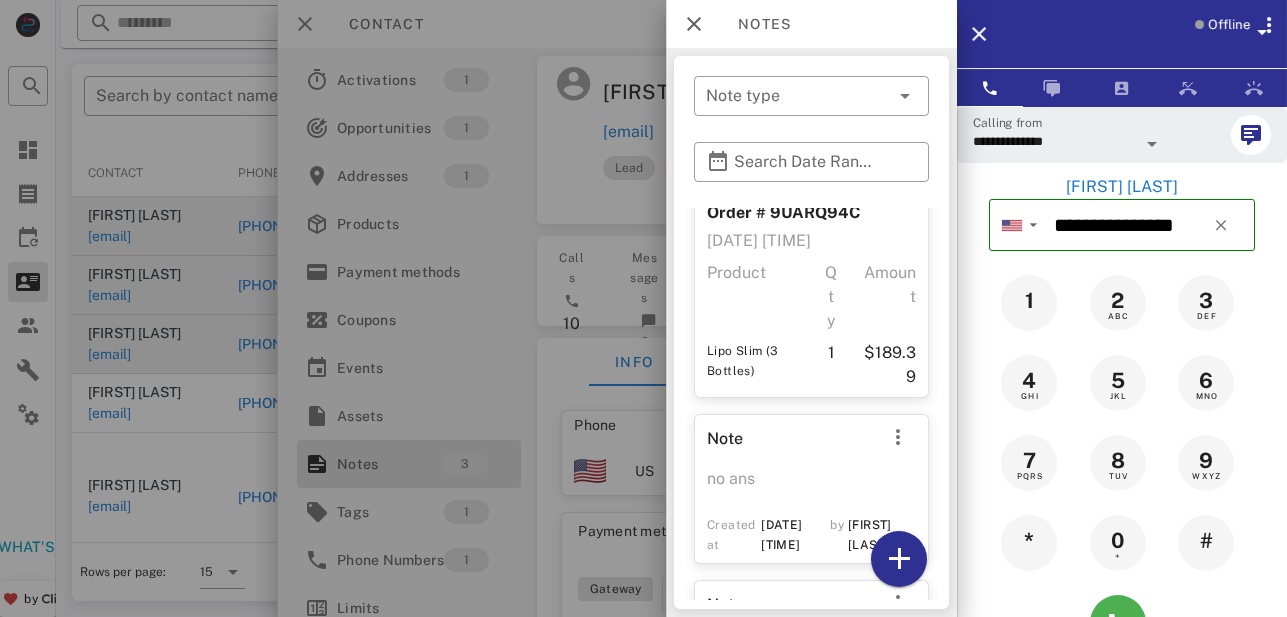 click at bounding box center (643, 308) 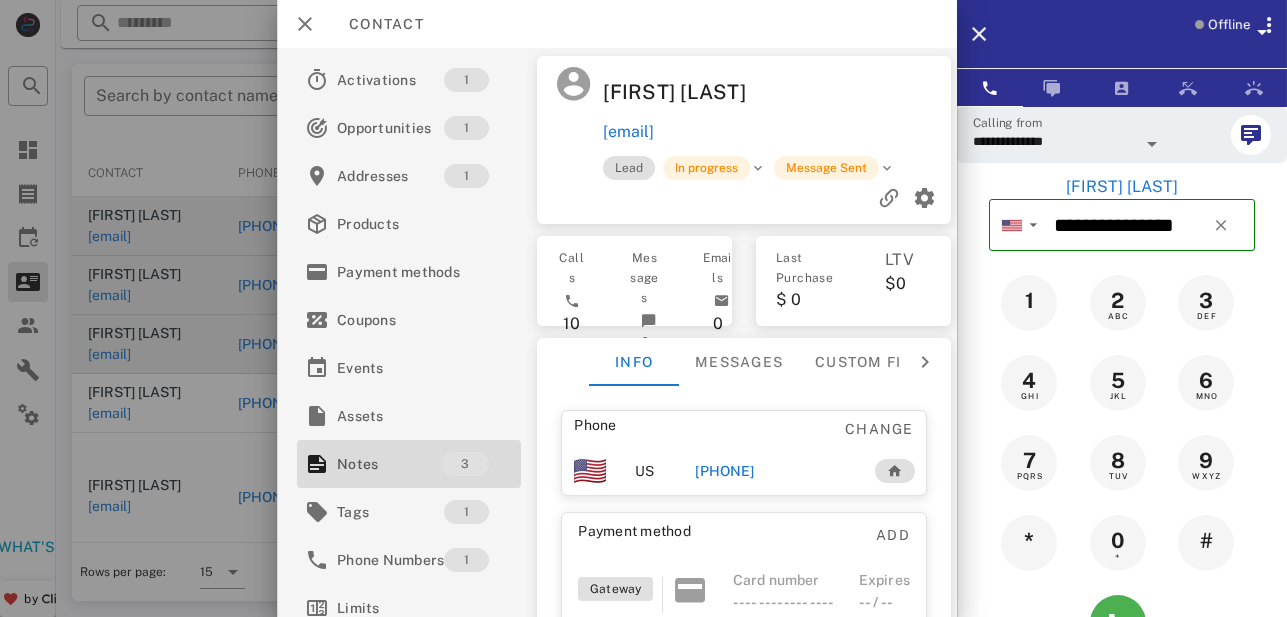 click at bounding box center (643, 308) 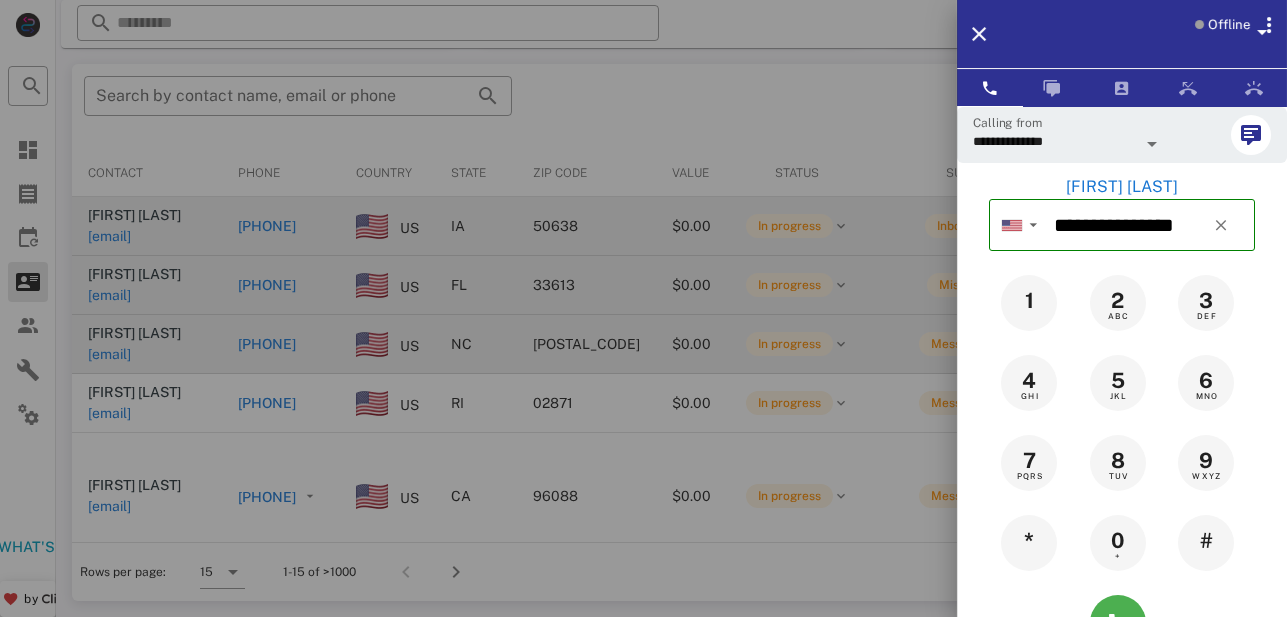 click at bounding box center [643, 308] 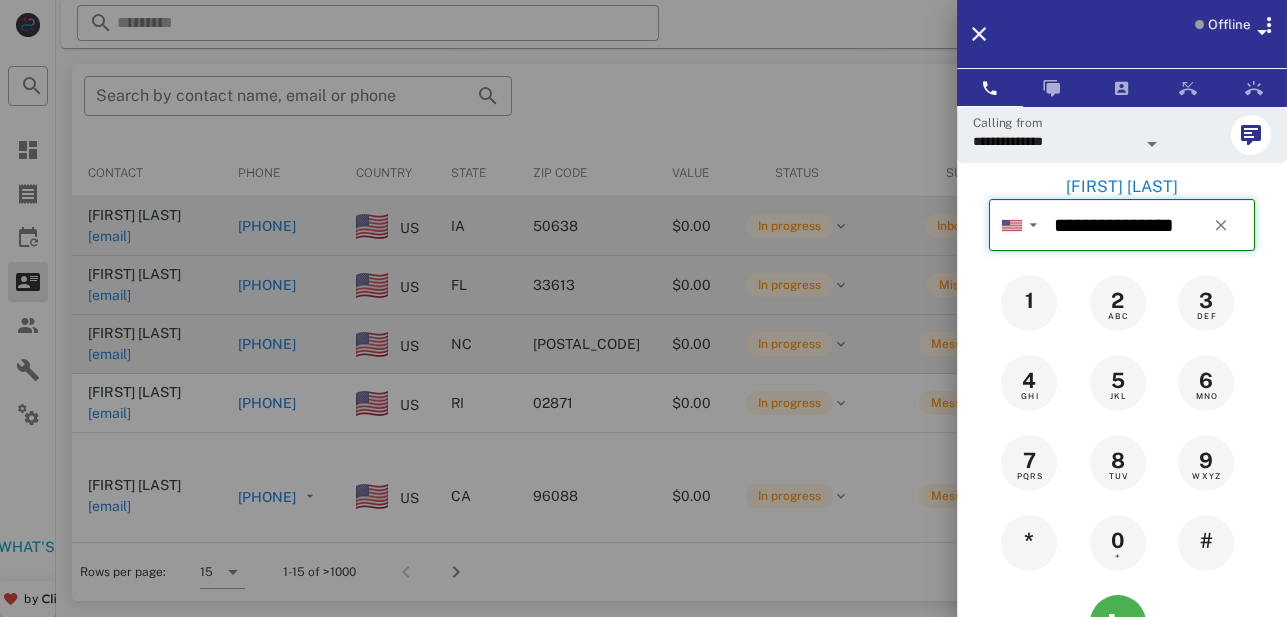 type 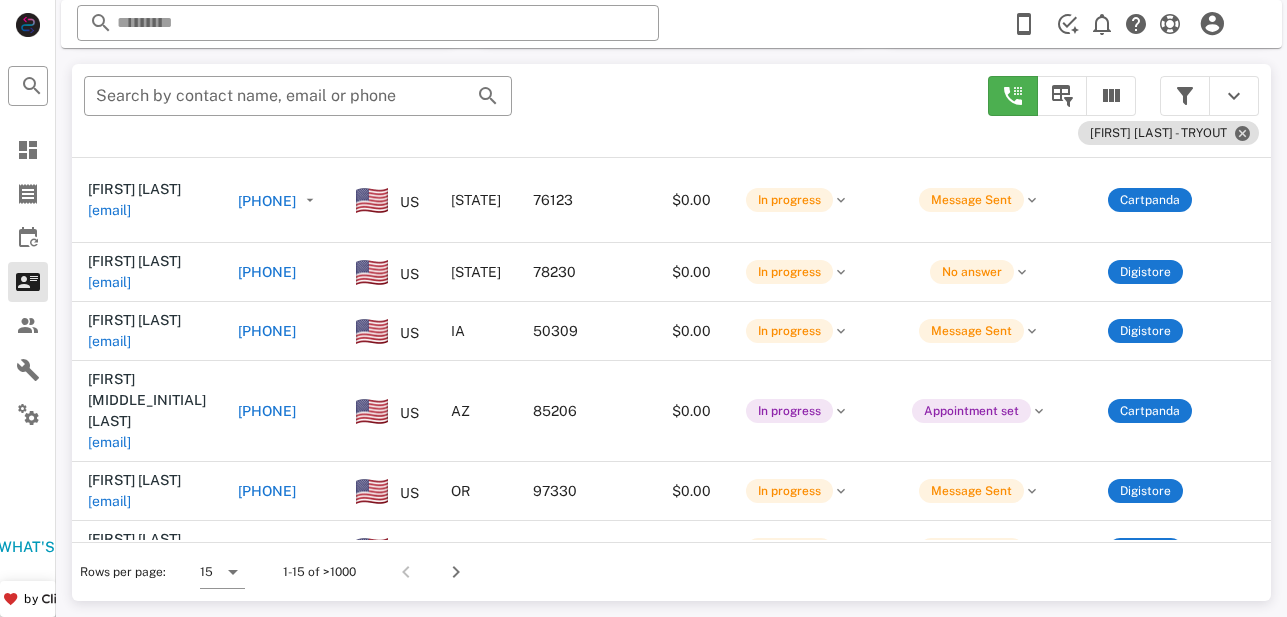 scroll, scrollTop: 672, scrollLeft: 0, axis: vertical 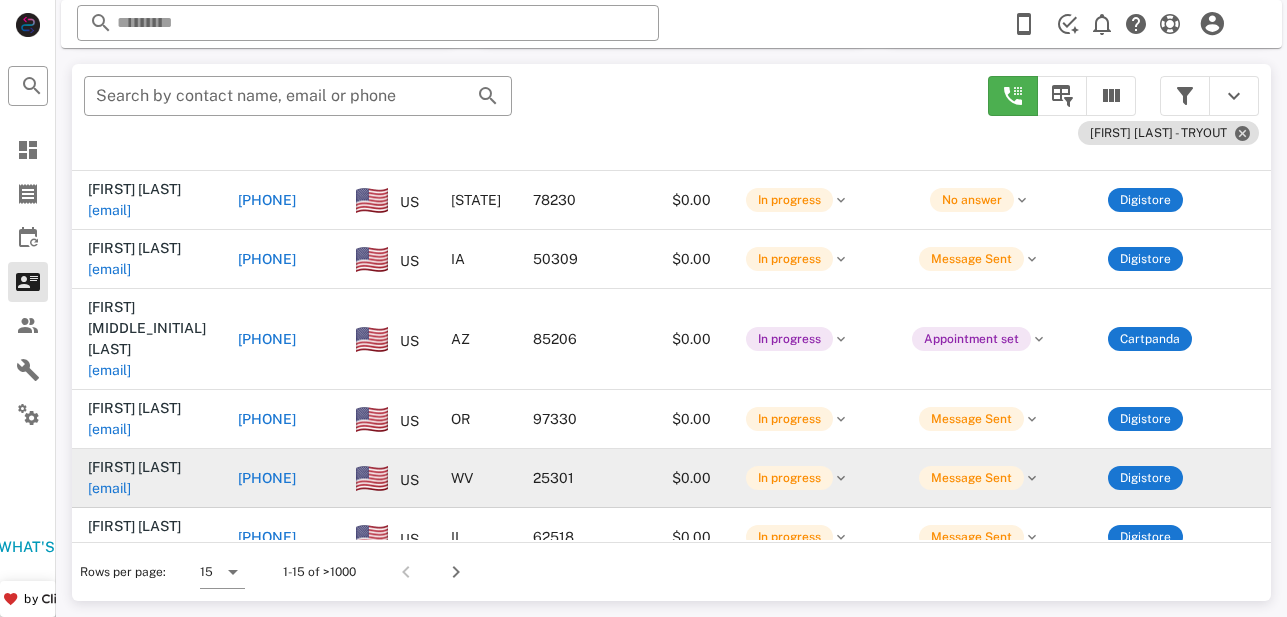 click on "[FIRST] [LAST]" at bounding box center (134, 467) 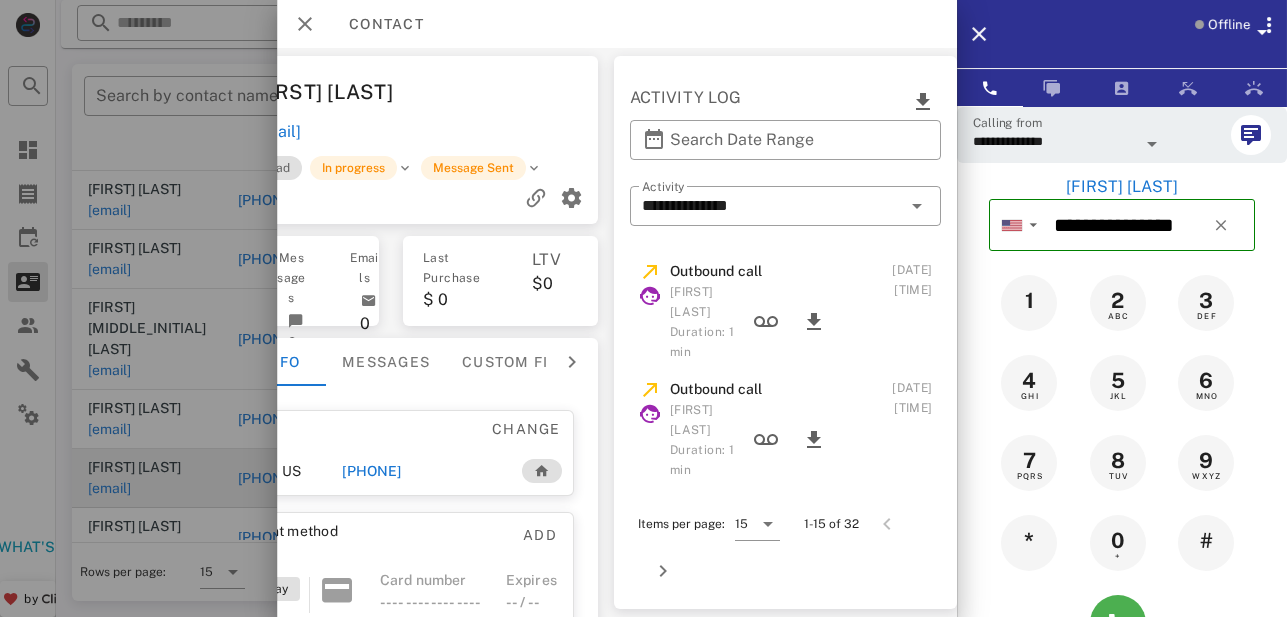 scroll, scrollTop: 0, scrollLeft: 0, axis: both 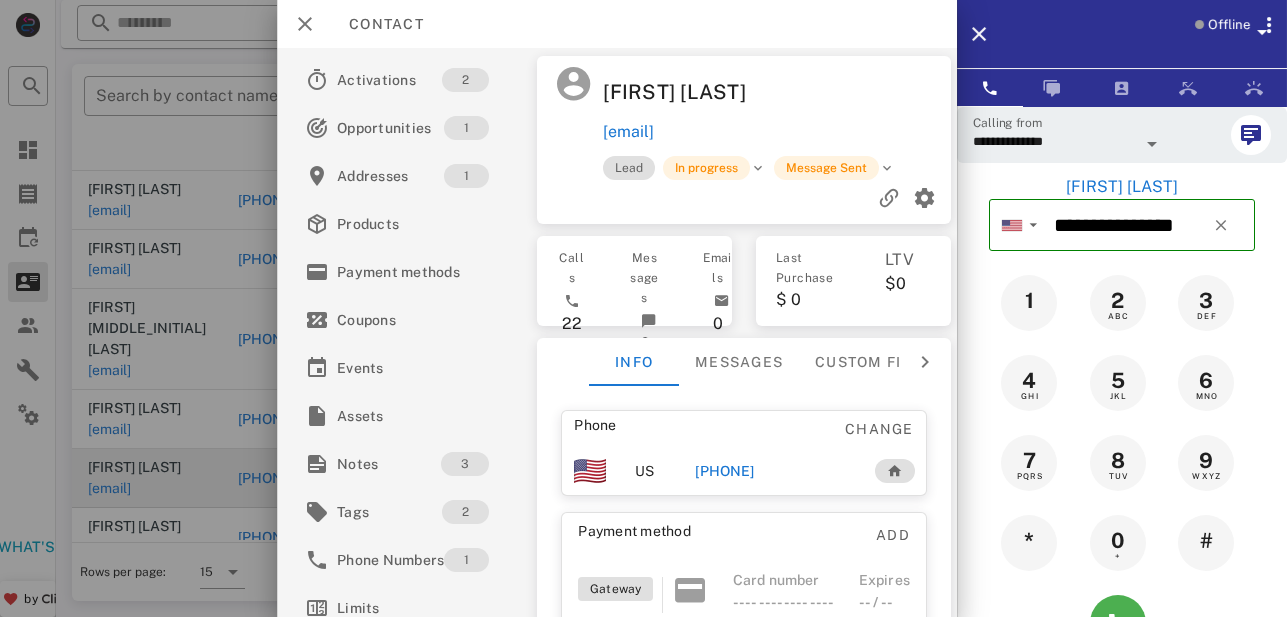 click at bounding box center (643, 308) 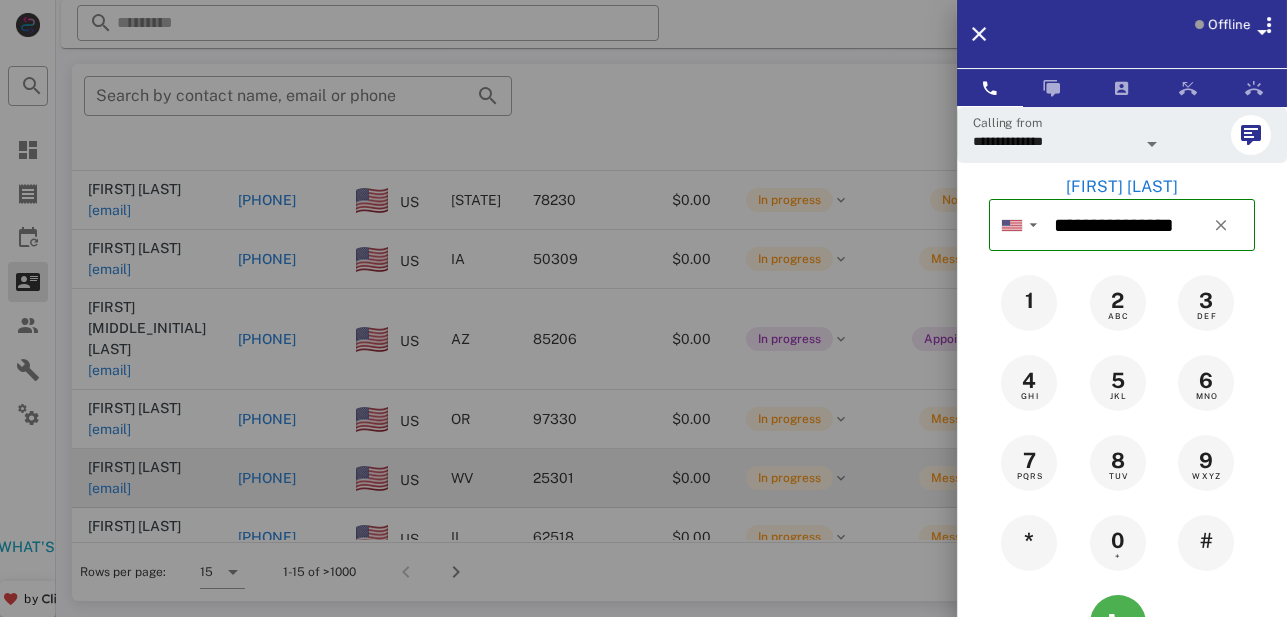 click at bounding box center [643, 308] 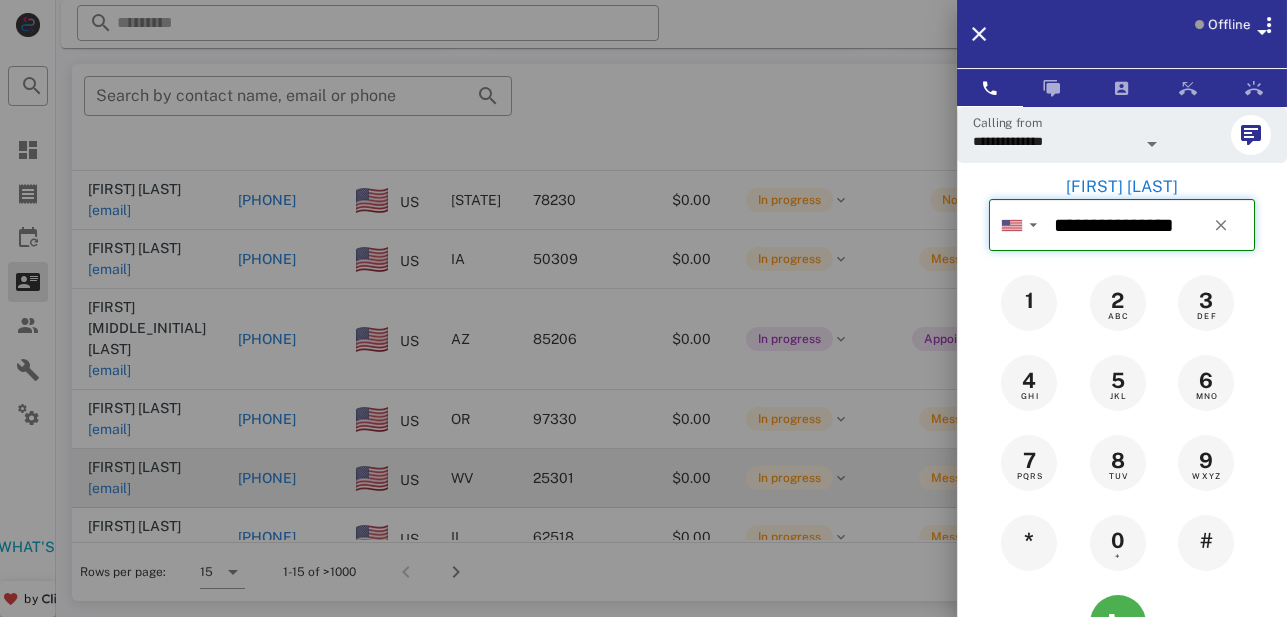 type 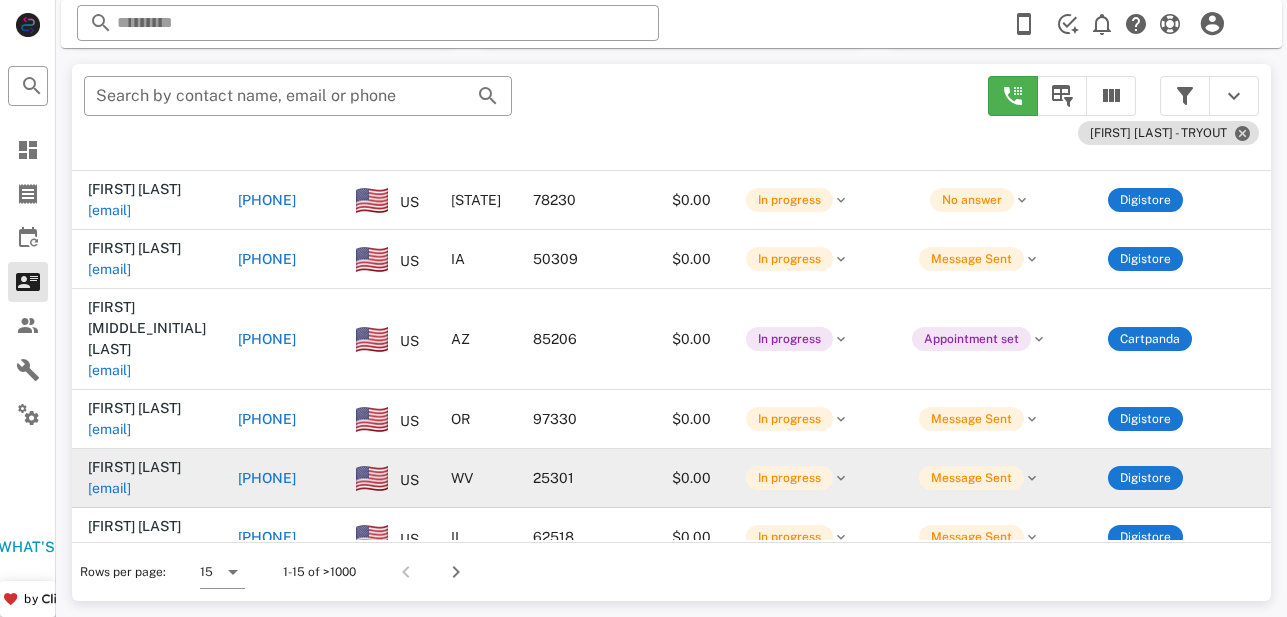 click on "IA" at bounding box center [476, 259] 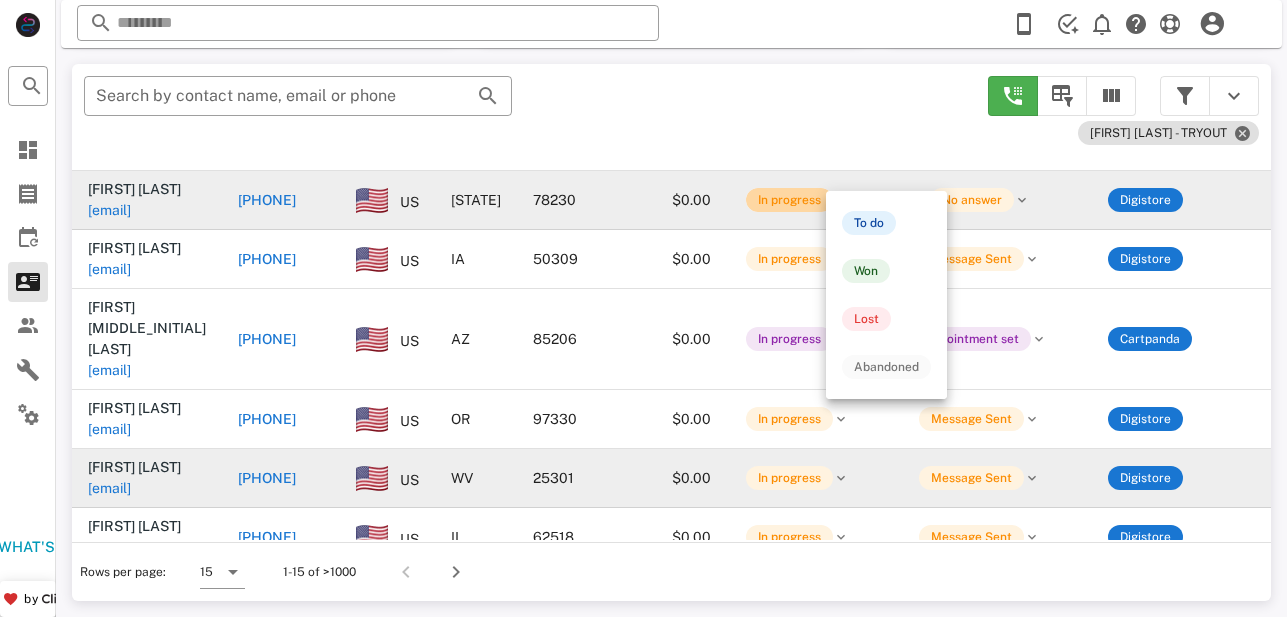 click on "In progress" at bounding box center [789, 200] 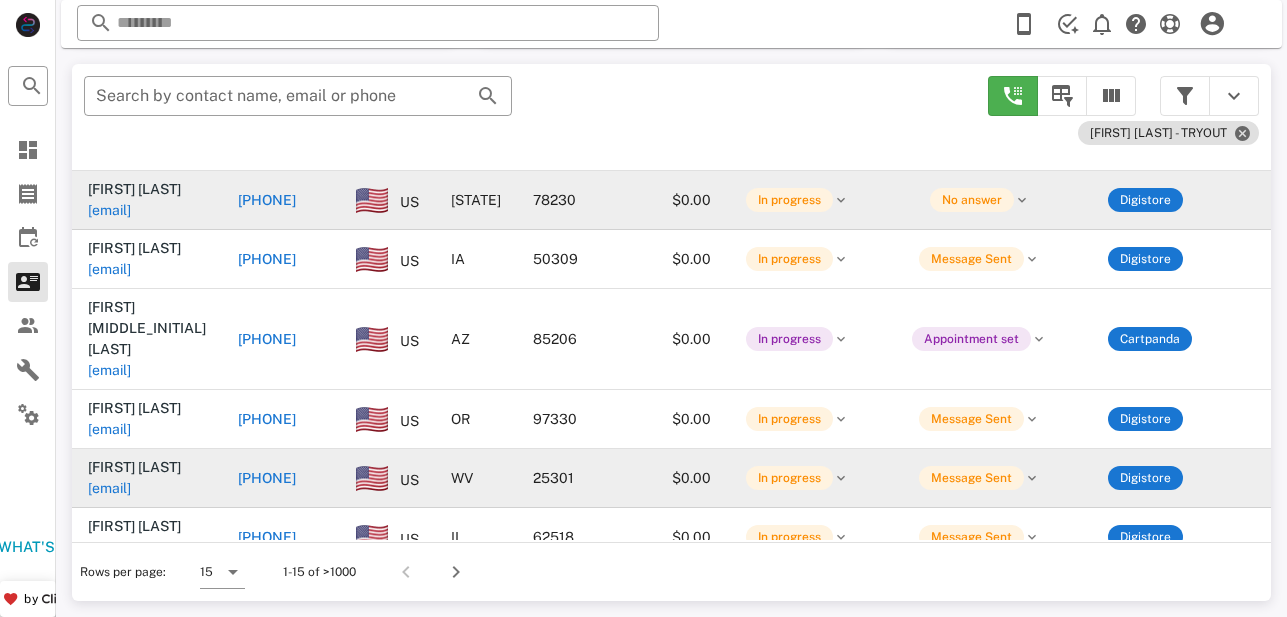 click on "[PHONE]" at bounding box center (267, 200) 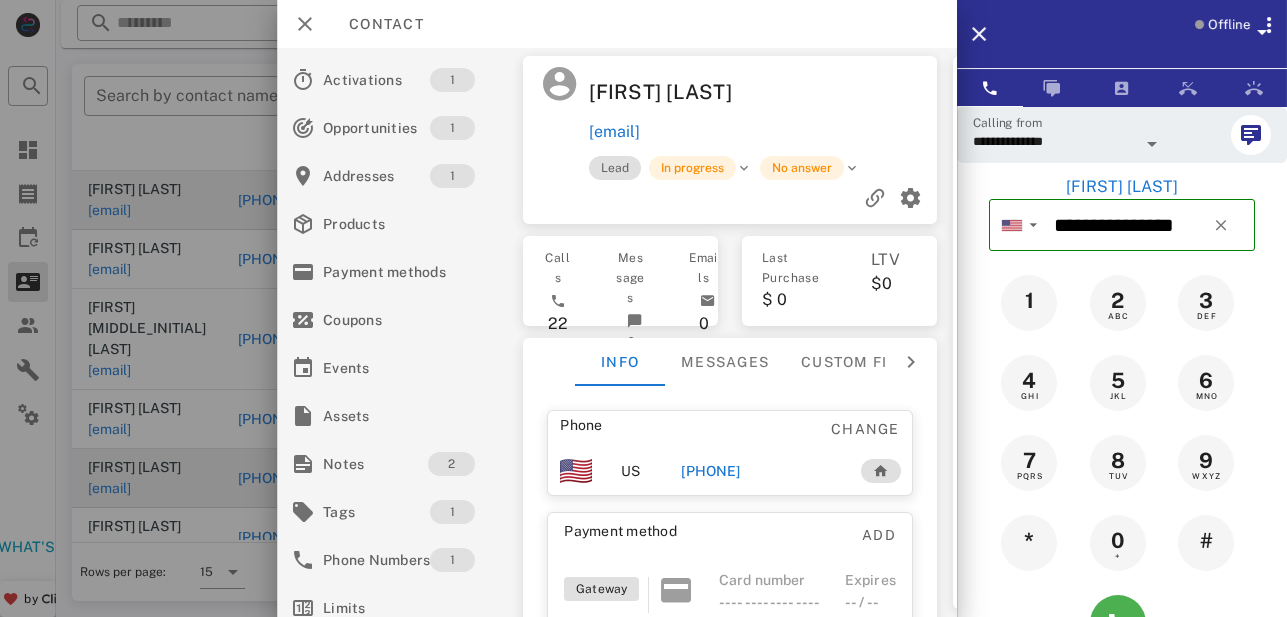 scroll, scrollTop: 0, scrollLeft: 0, axis: both 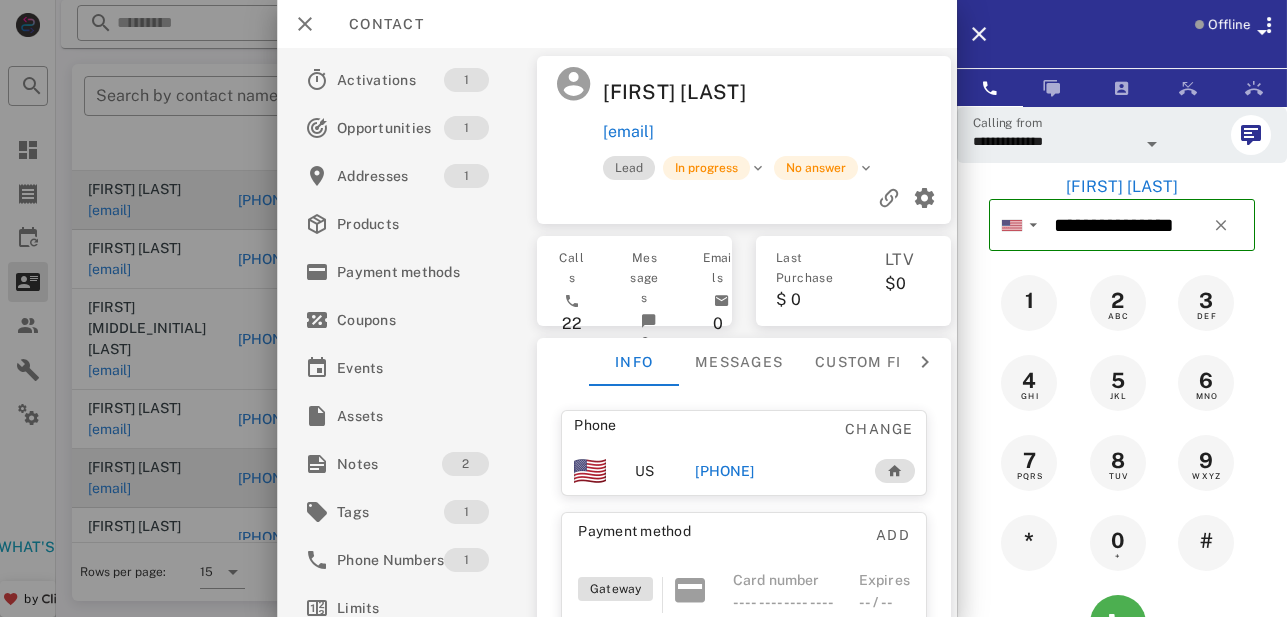 click at bounding box center (643, 308) 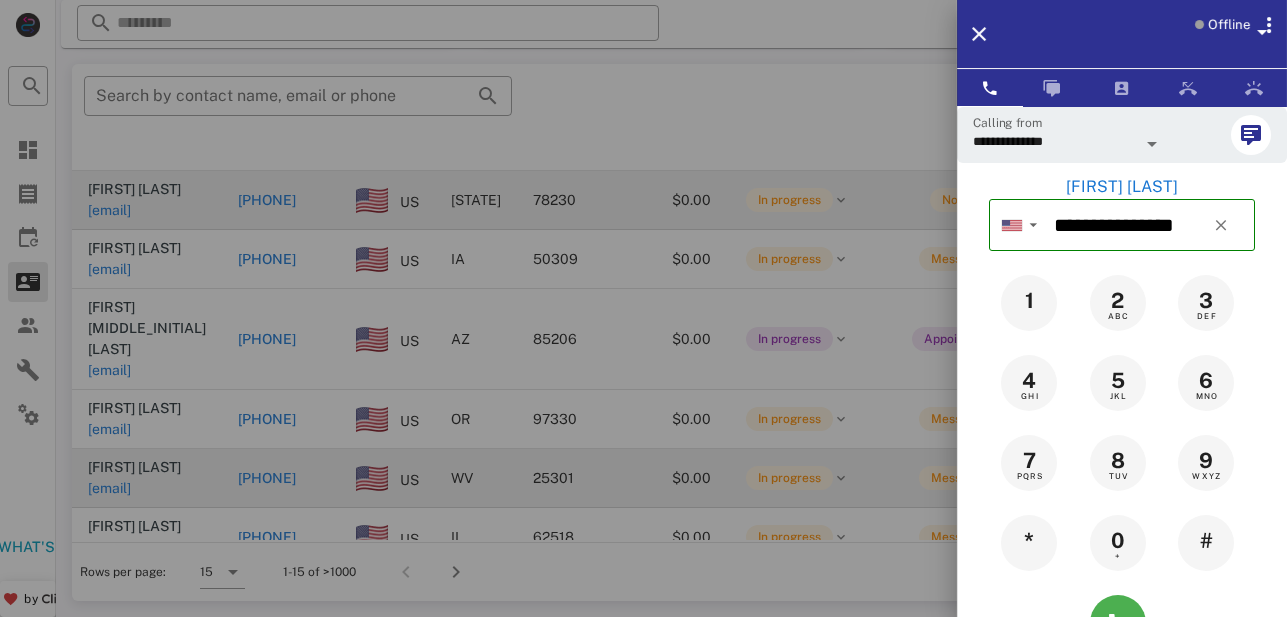 click at bounding box center [643, 308] 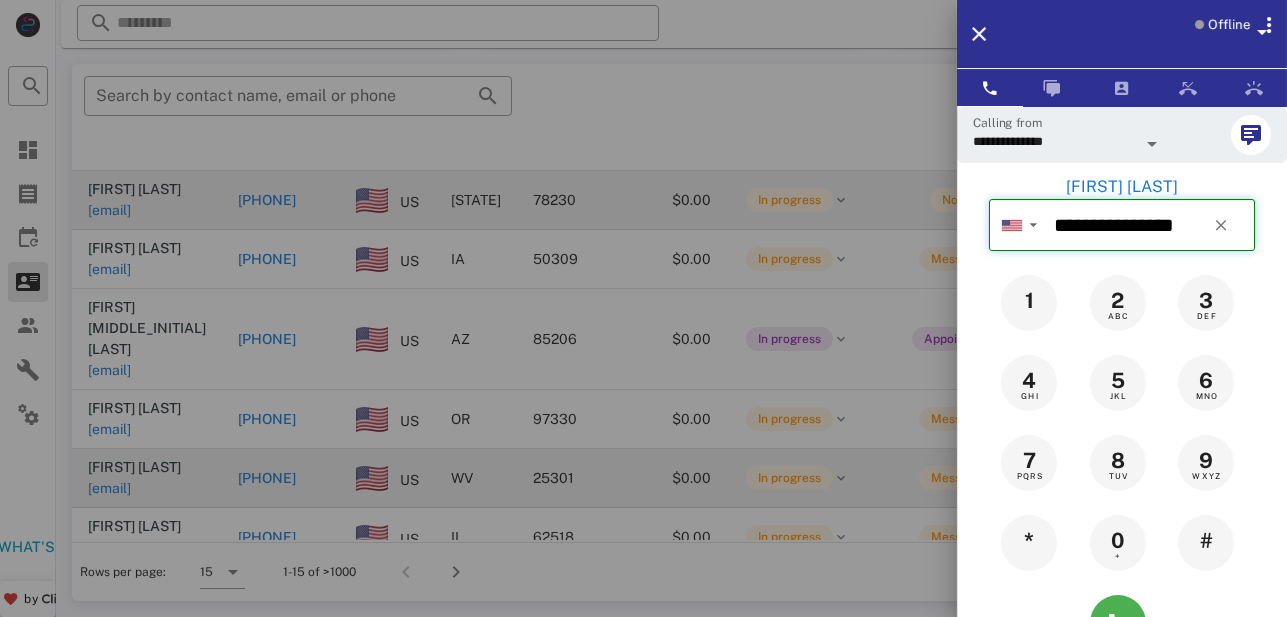 type 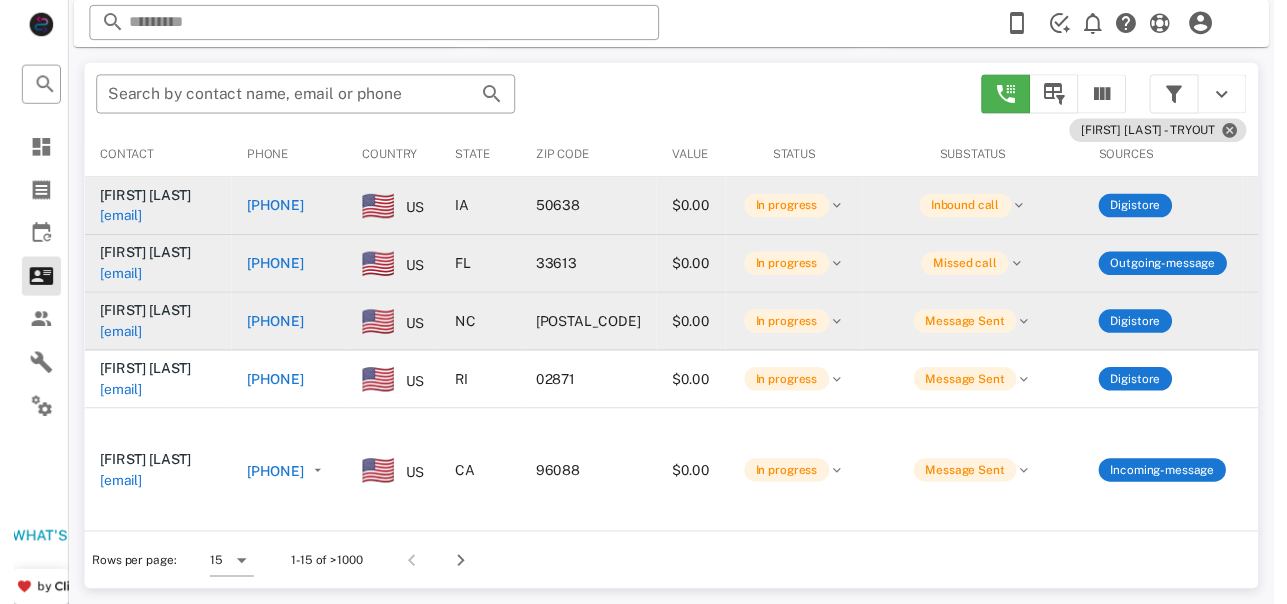 scroll, scrollTop: 0, scrollLeft: 0, axis: both 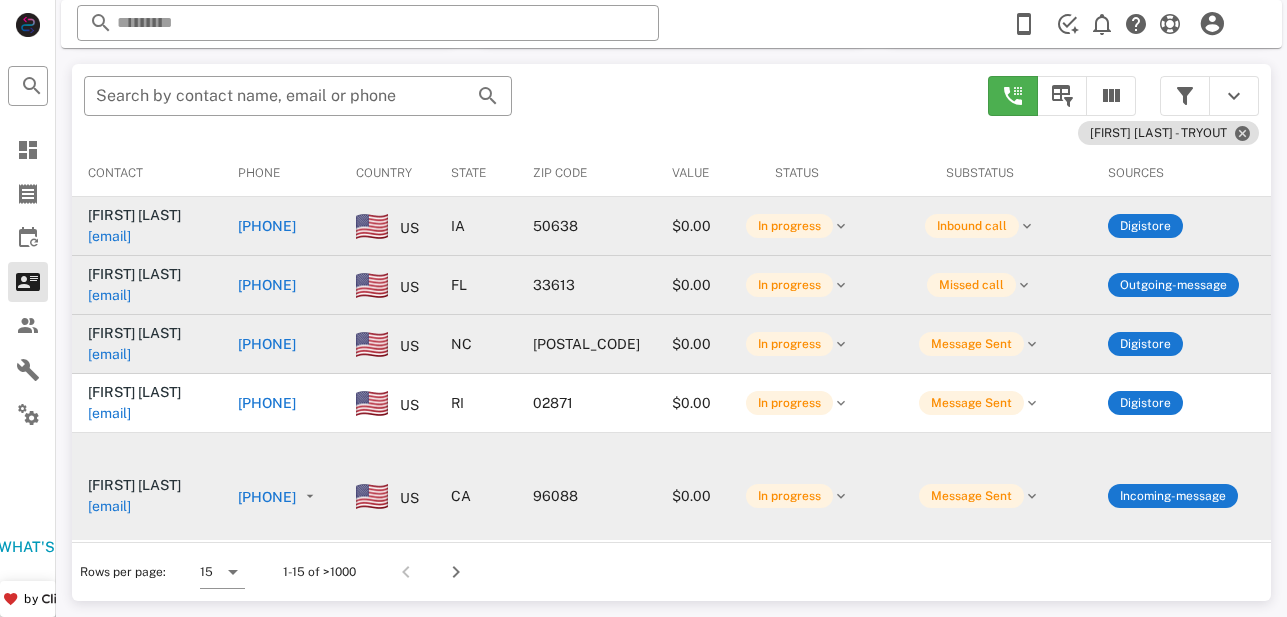 click on "[PHONE]" at bounding box center [267, 497] 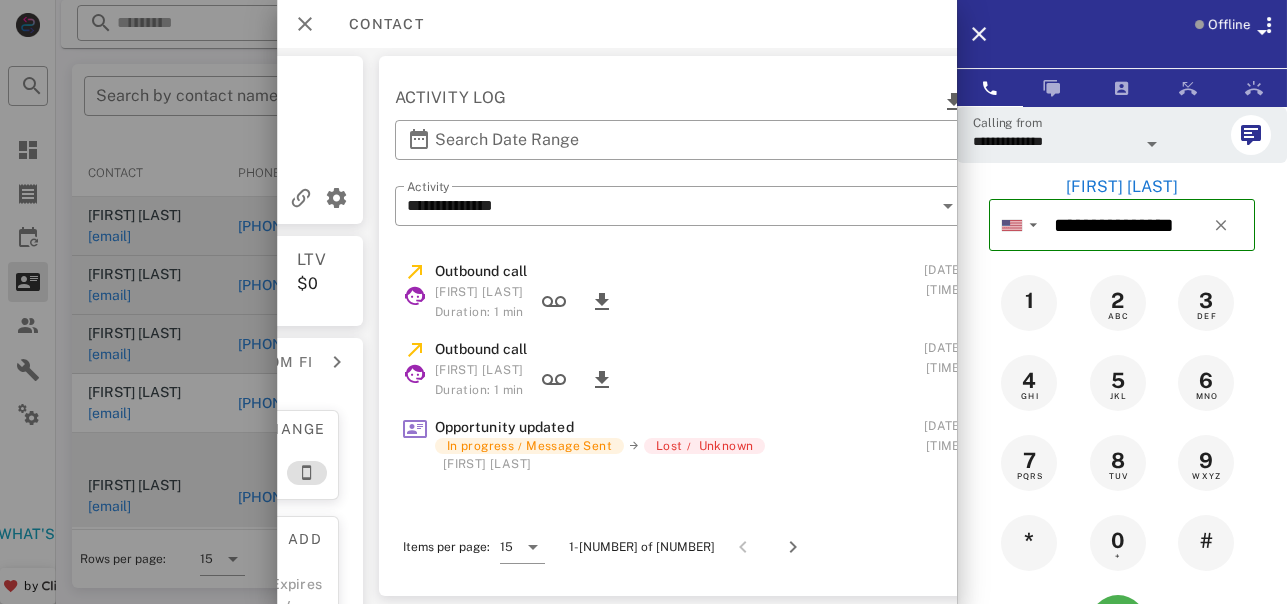 scroll, scrollTop: 0, scrollLeft: 676, axis: horizontal 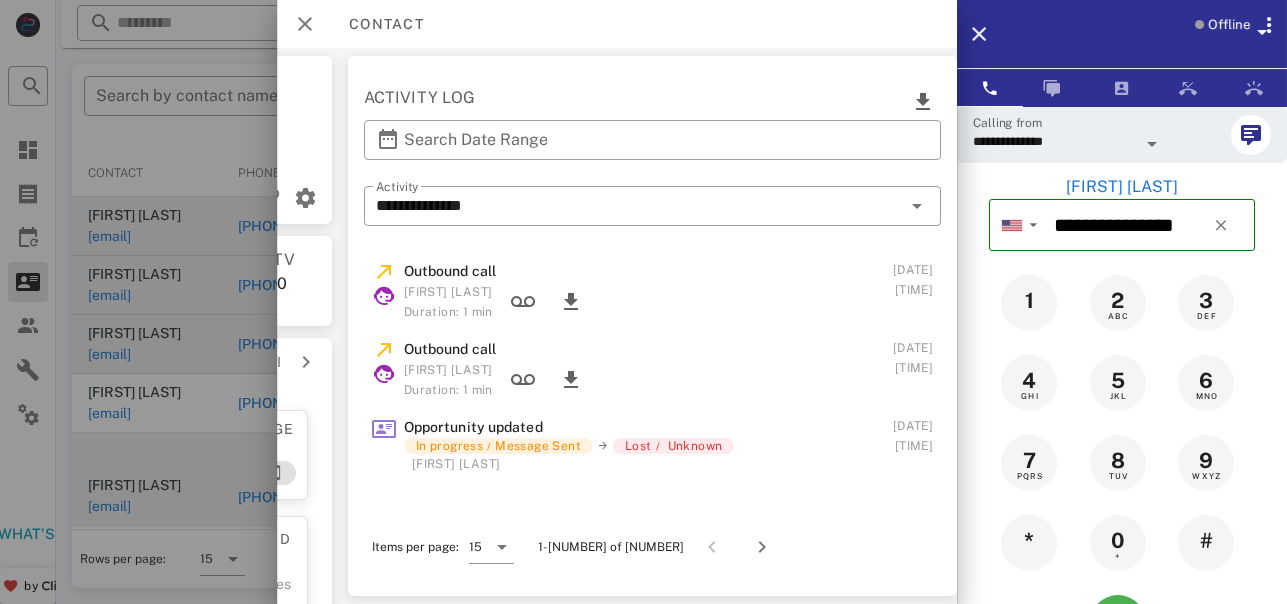 click at bounding box center (643, 302) 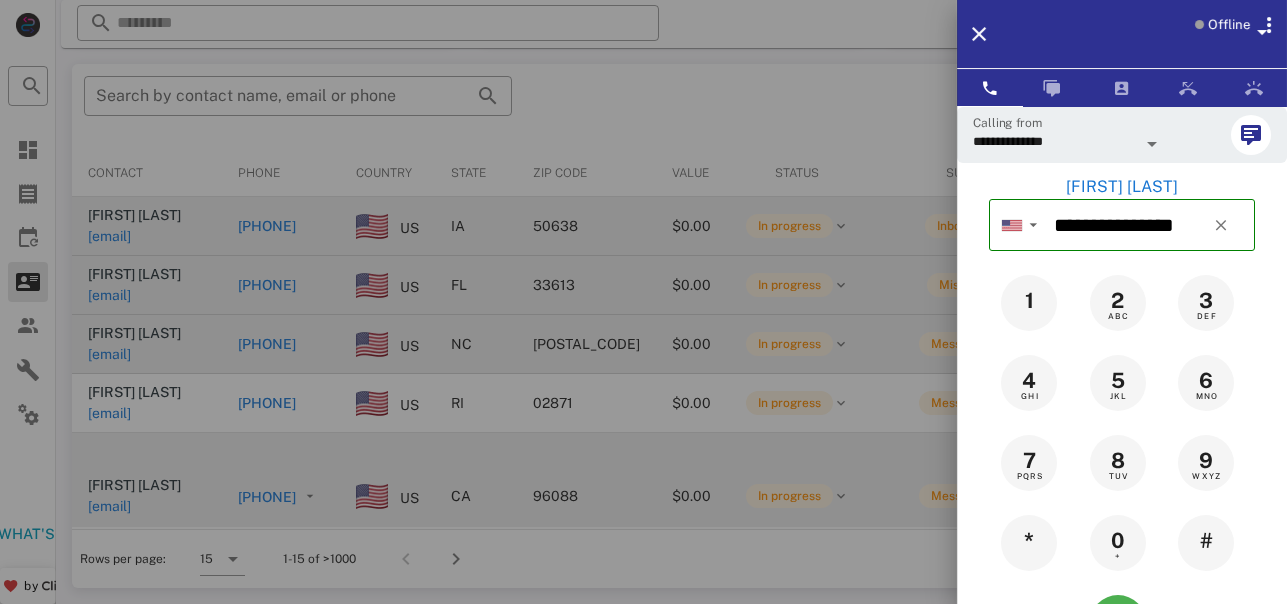 click at bounding box center [643, 302] 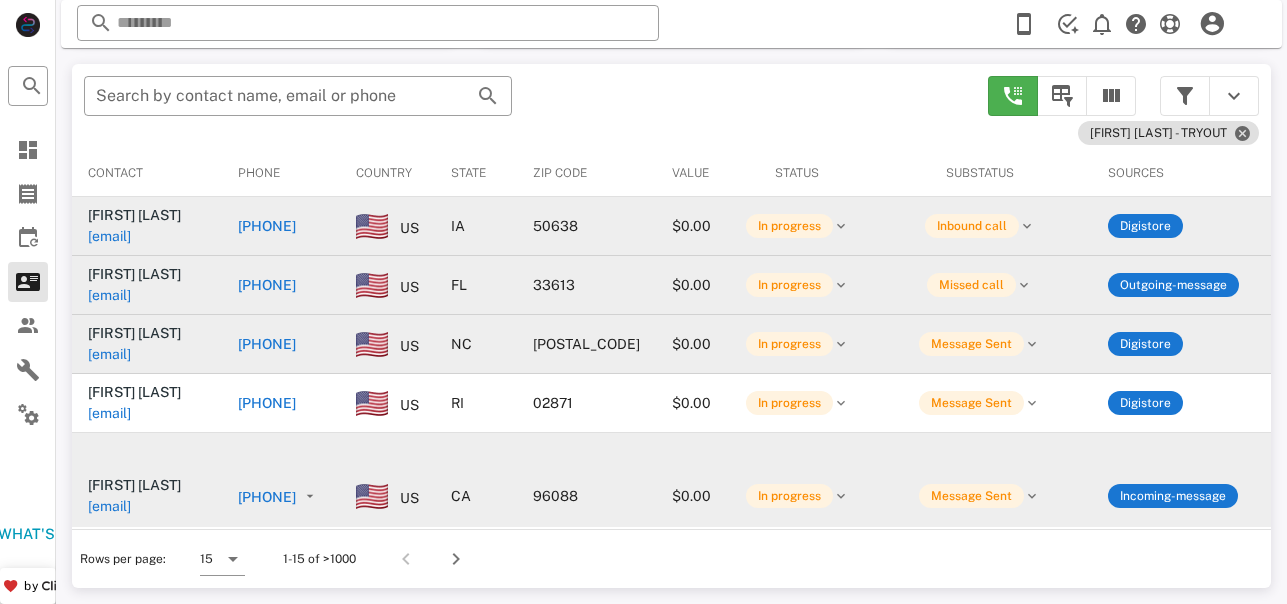 click on "[PHONE]" at bounding box center [267, 497] 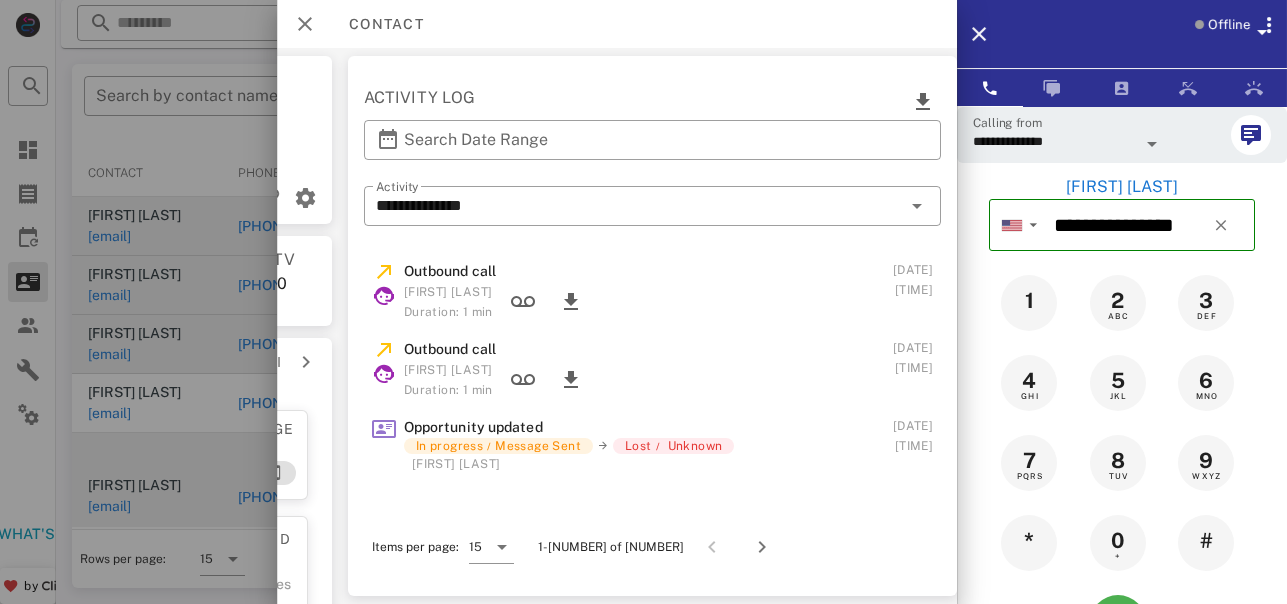 scroll, scrollTop: 0, scrollLeft: 676, axis: horizontal 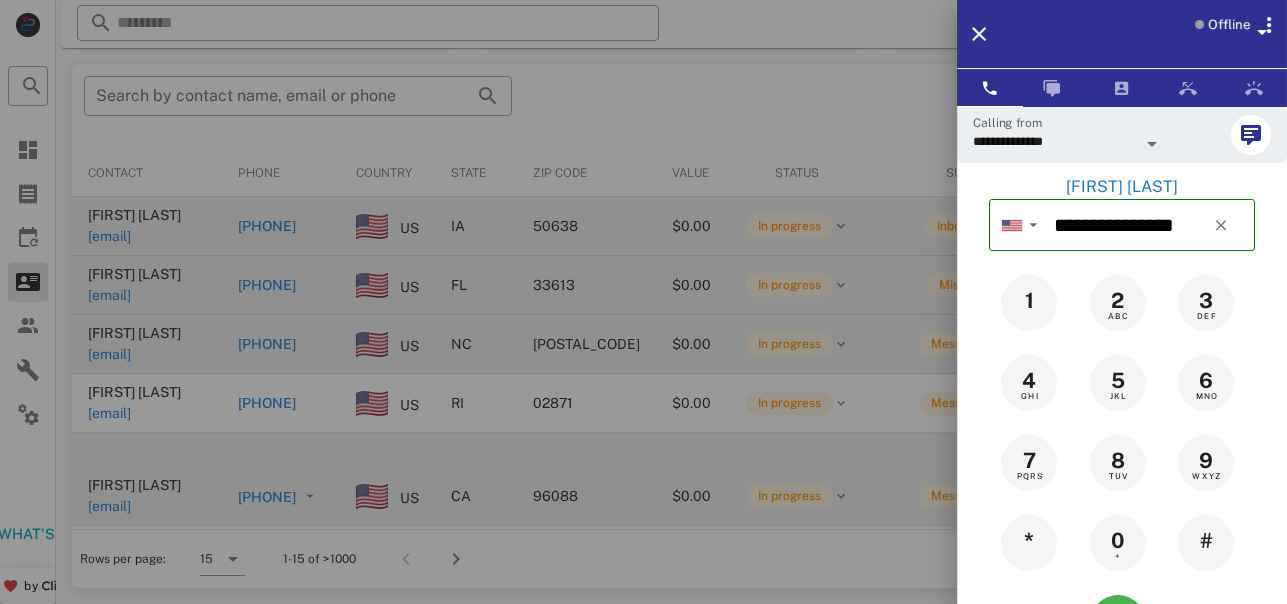 click at bounding box center (643, 302) 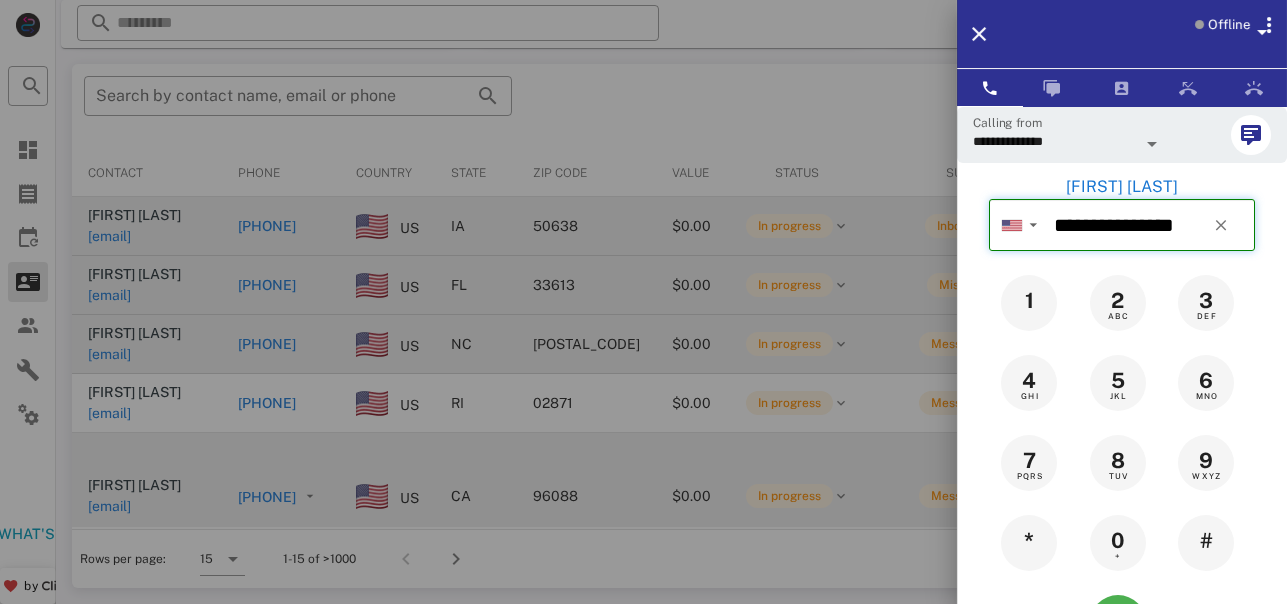 type 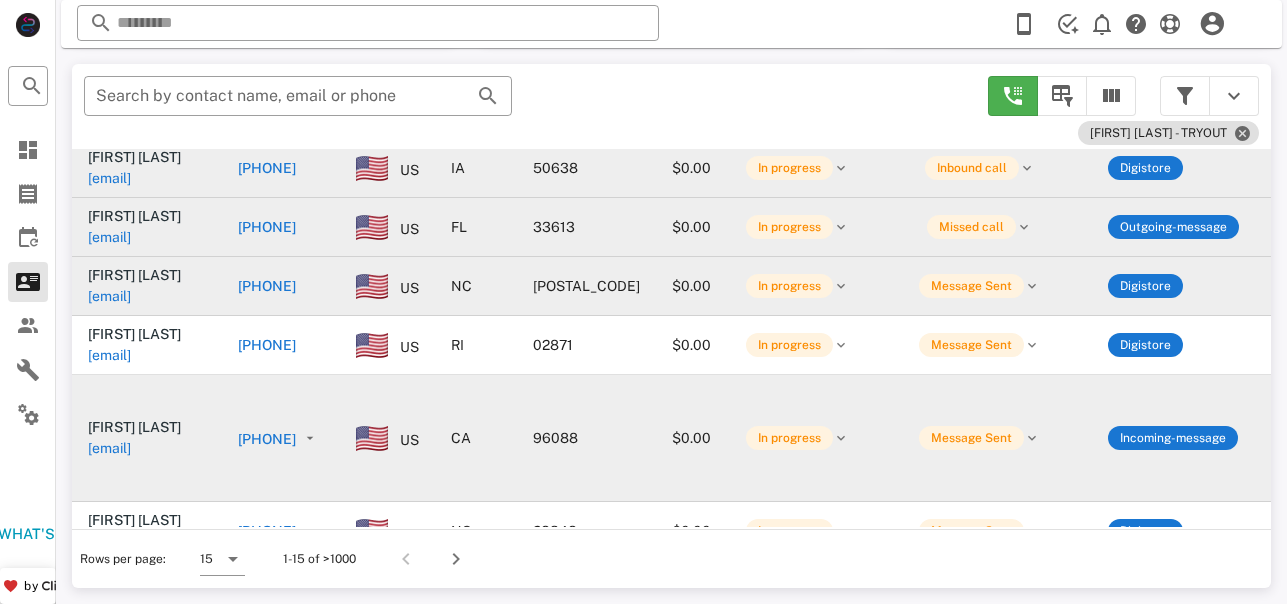 scroll, scrollTop: 0, scrollLeft: 0, axis: both 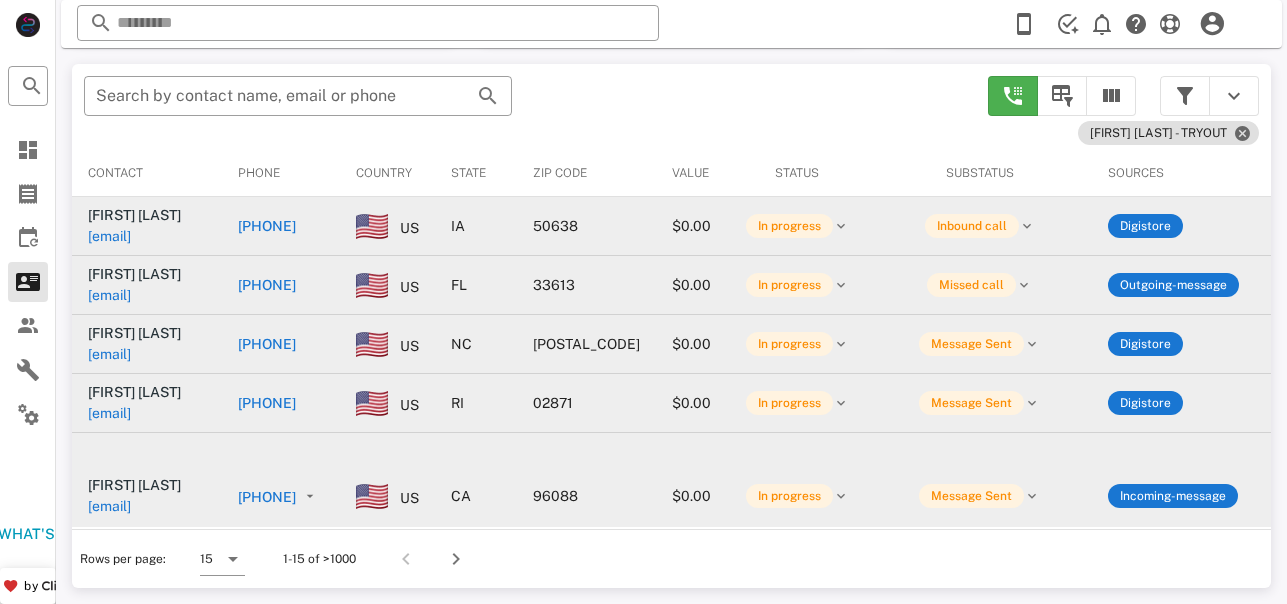 click on "Paula Margolis  spmsig2@msn.com" at bounding box center (147, 403) 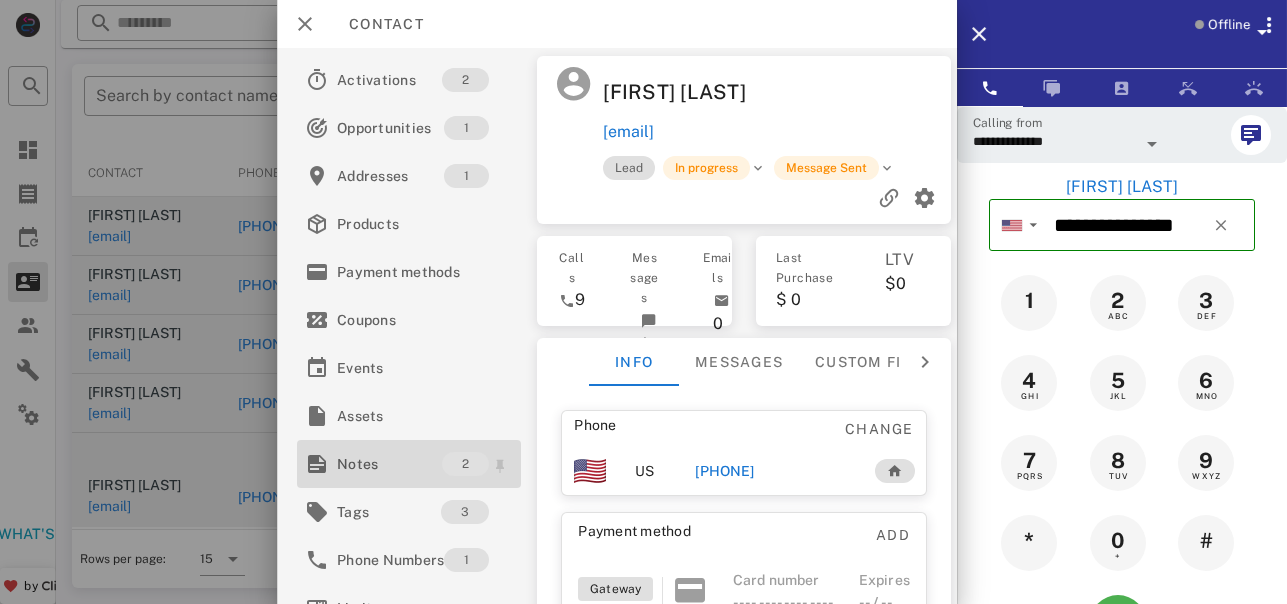 click on "Notes" at bounding box center [389, 464] 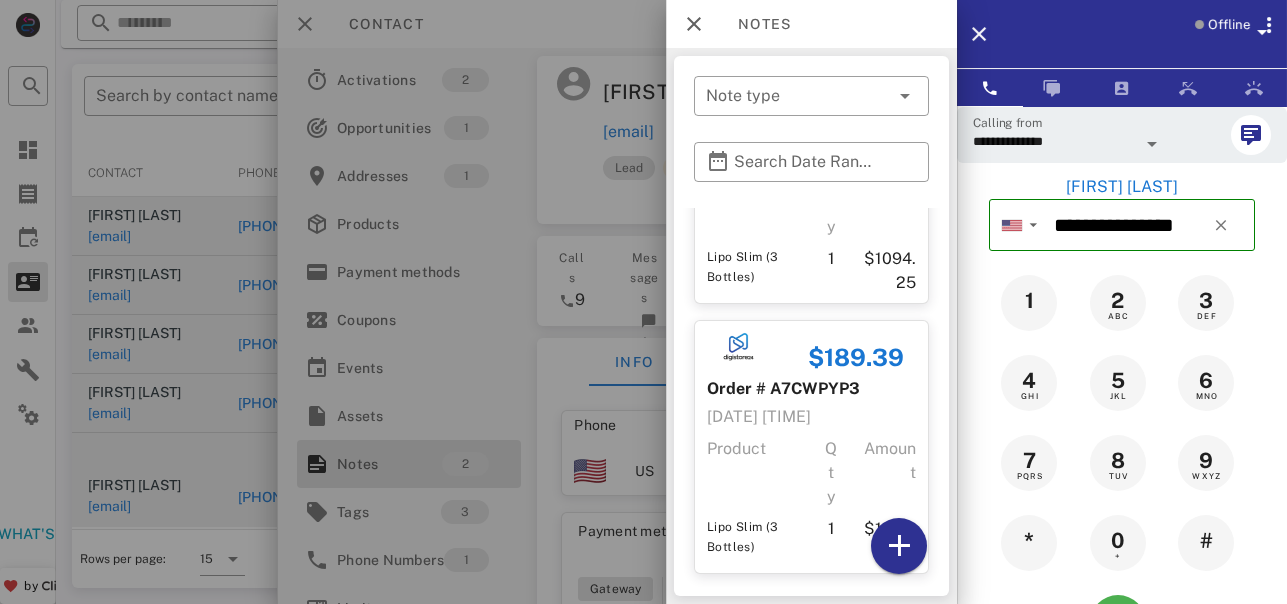 scroll, scrollTop: 197, scrollLeft: 0, axis: vertical 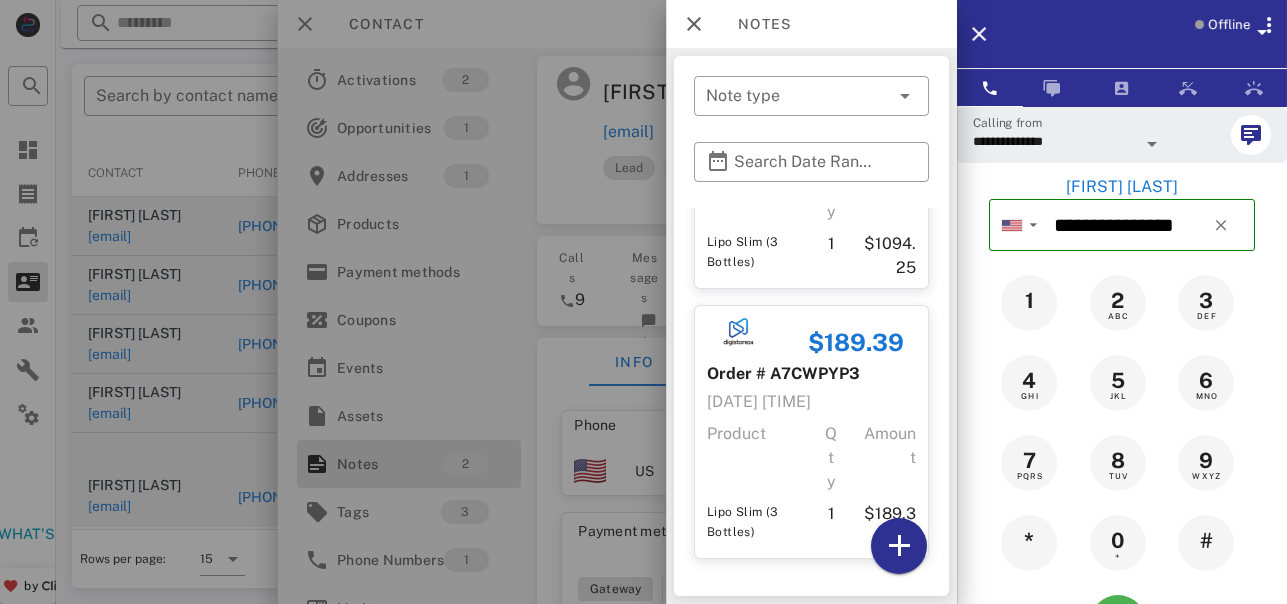 click at bounding box center (643, 302) 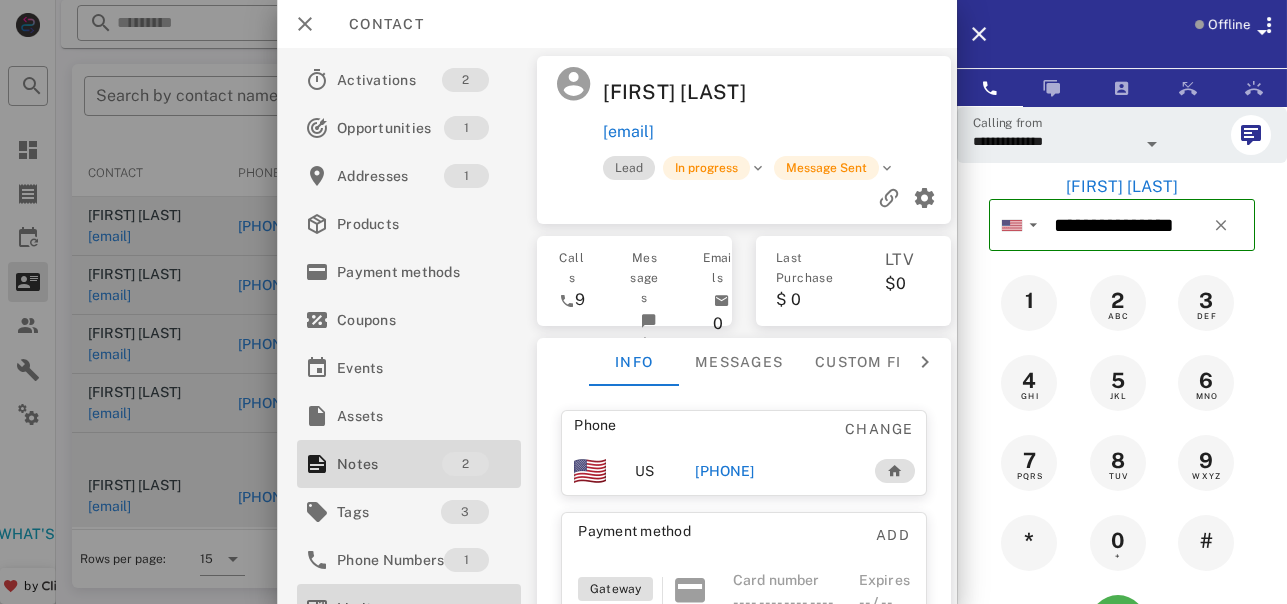 drag, startPoint x: 484, startPoint y: 592, endPoint x: 782, endPoint y: 583, distance: 298.13586 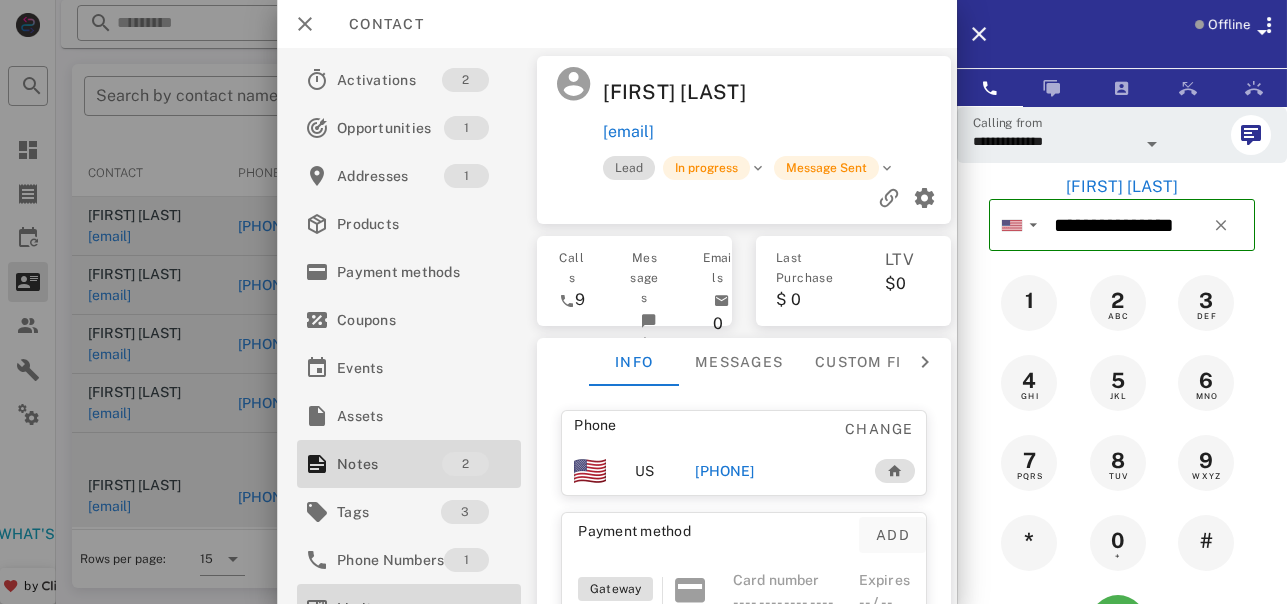 drag, startPoint x: 500, startPoint y: 588, endPoint x: 914, endPoint y: 552, distance: 415.56226 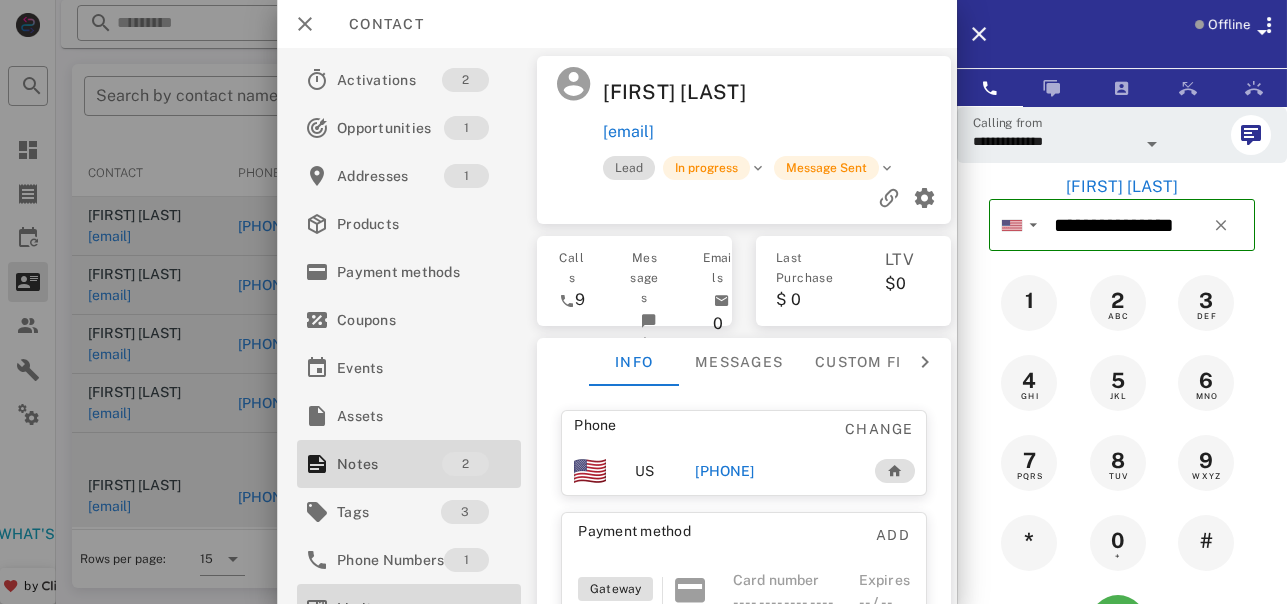 drag, startPoint x: 513, startPoint y: 588, endPoint x: 819, endPoint y: 576, distance: 306.2352 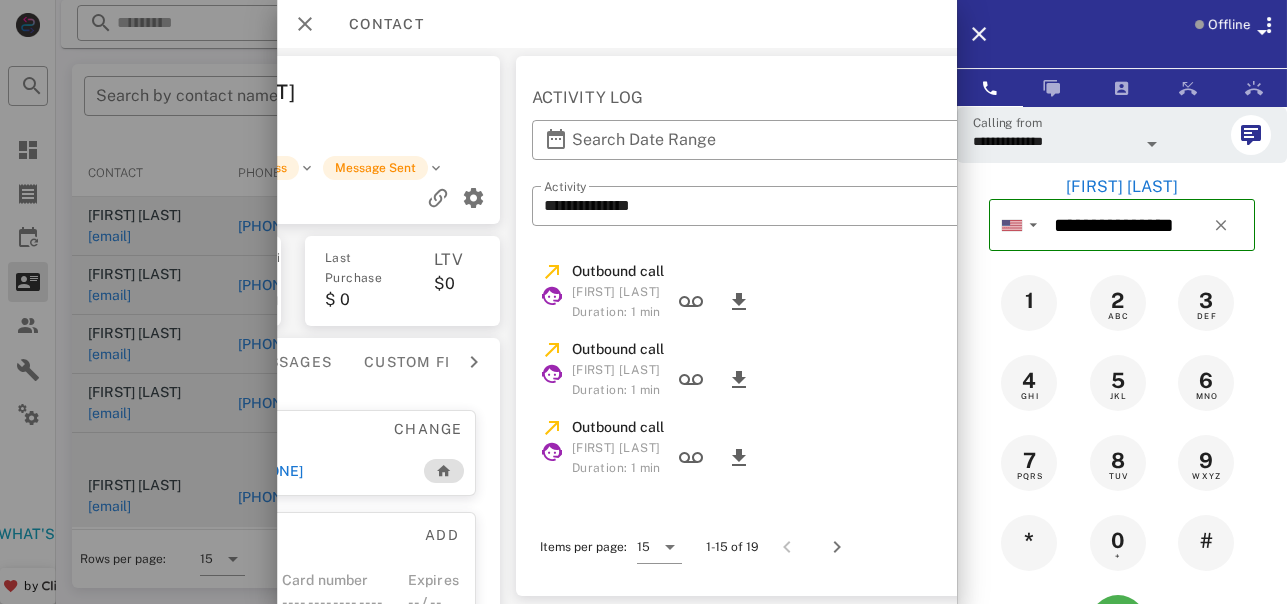 scroll, scrollTop: 0, scrollLeft: 623, axis: horizontal 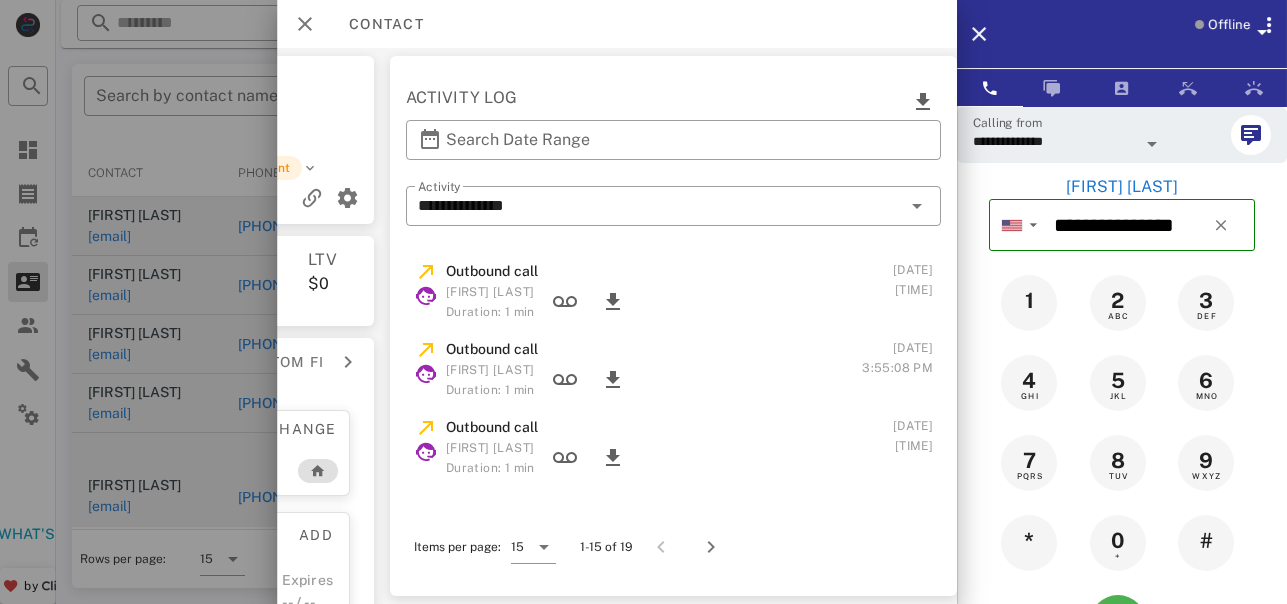 drag, startPoint x: 926, startPoint y: 275, endPoint x: 929, endPoint y: 335, distance: 60.074955 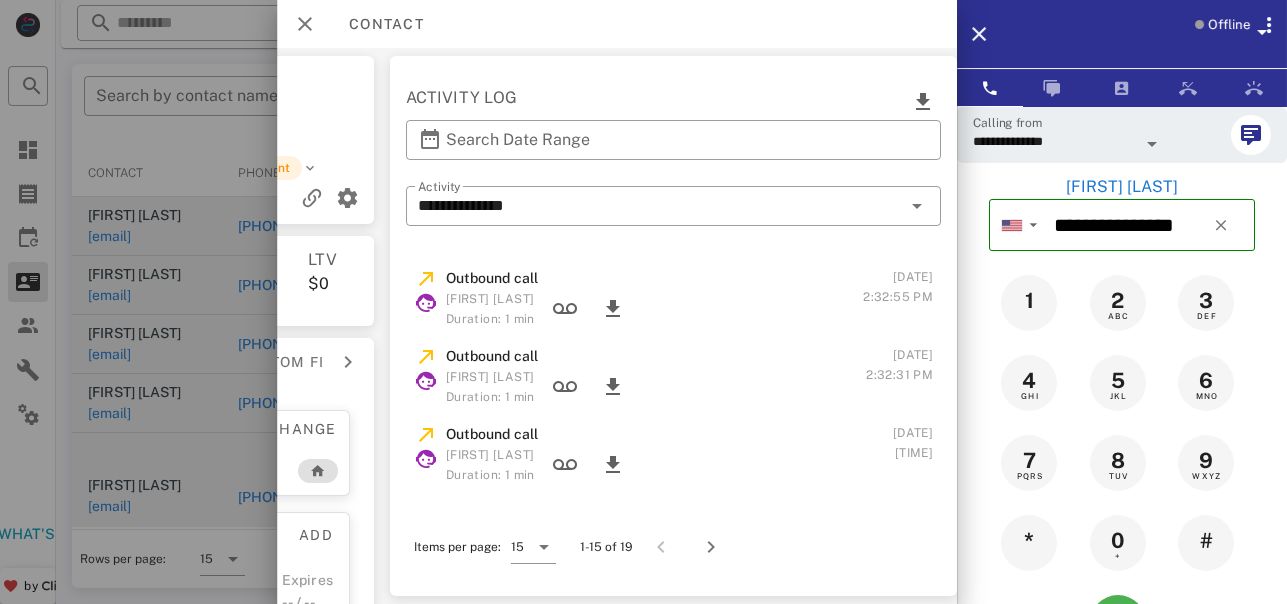 scroll, scrollTop: 0, scrollLeft: 0, axis: both 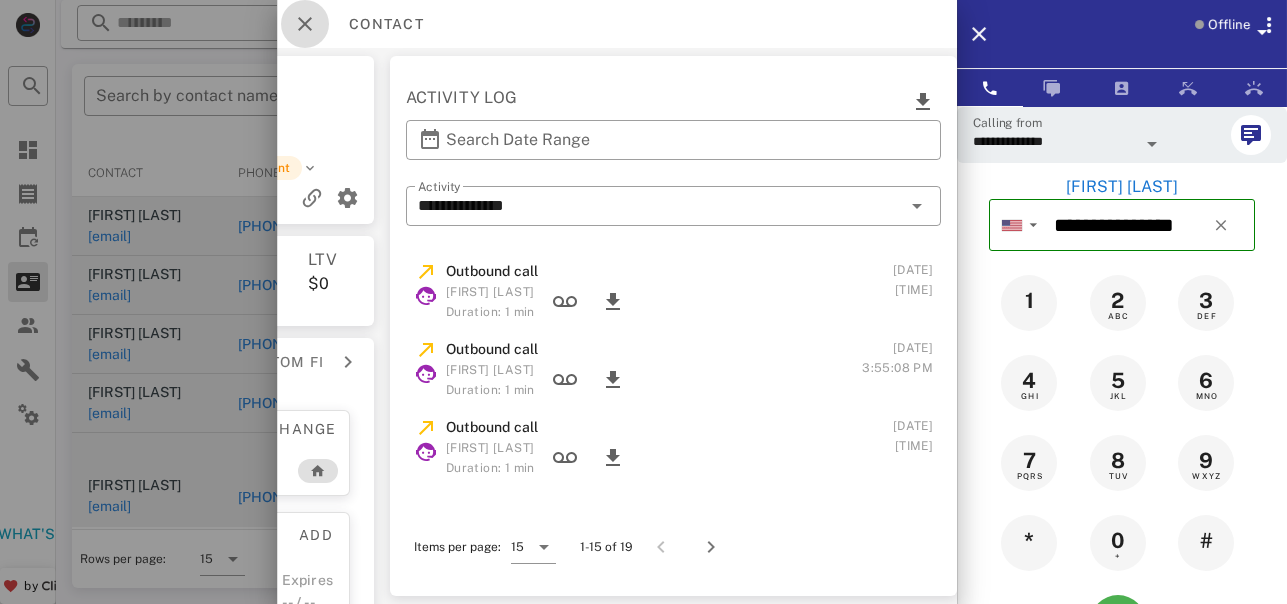 click at bounding box center (305, 24) 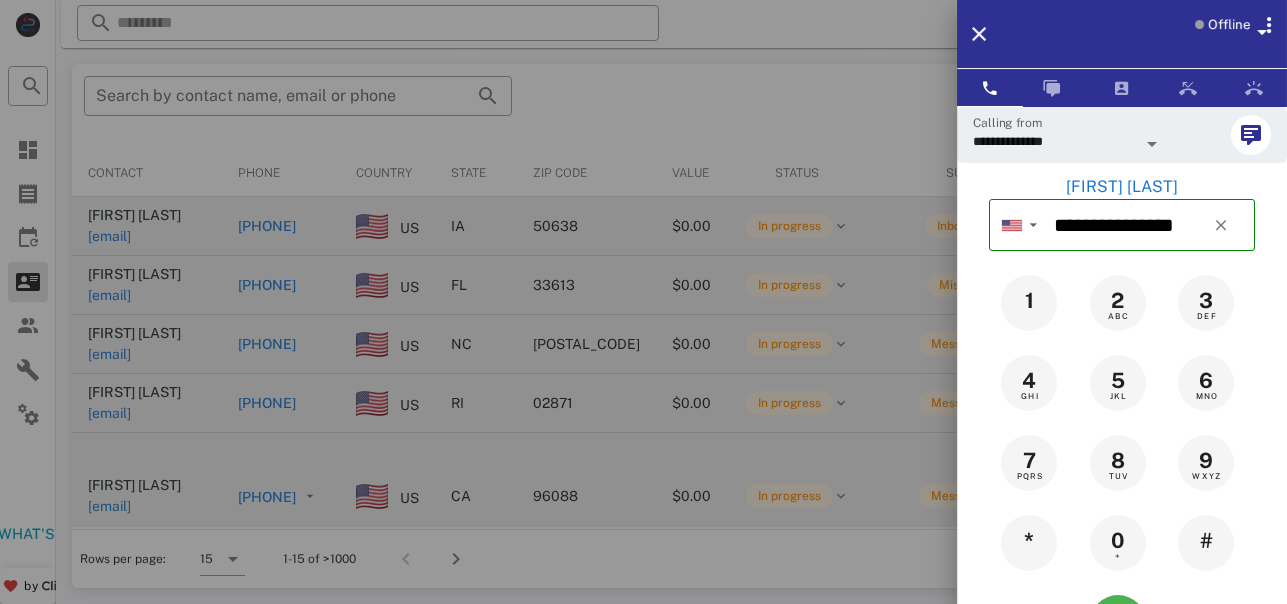 click at bounding box center (643, 302) 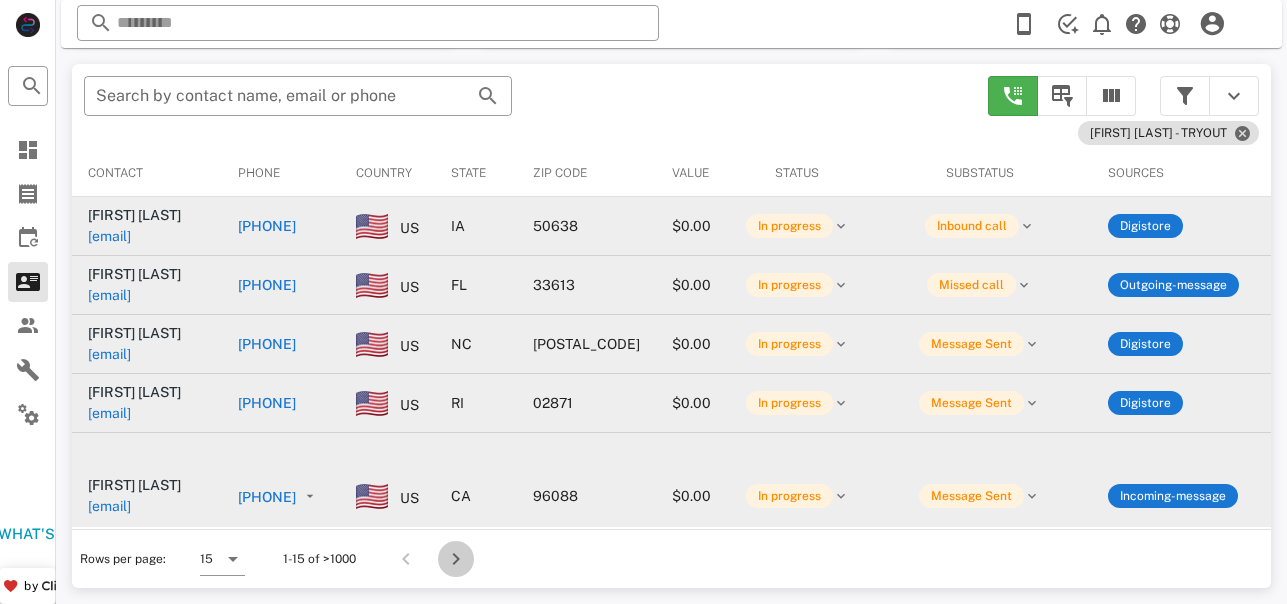 click at bounding box center (456, 559) 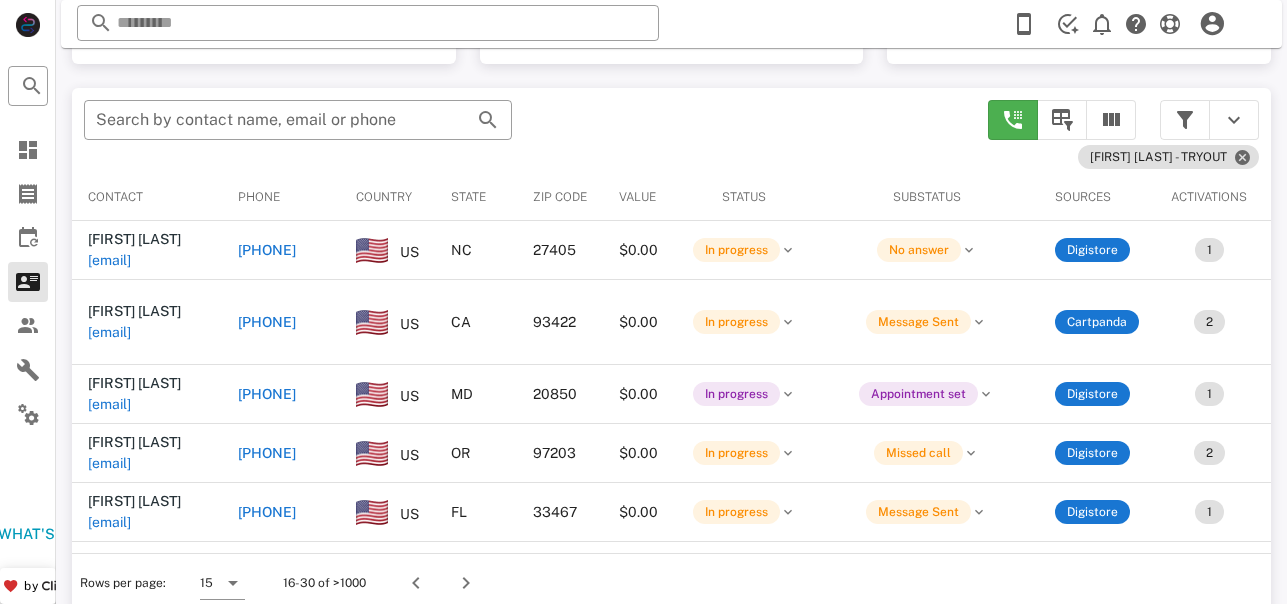 scroll, scrollTop: 380, scrollLeft: 0, axis: vertical 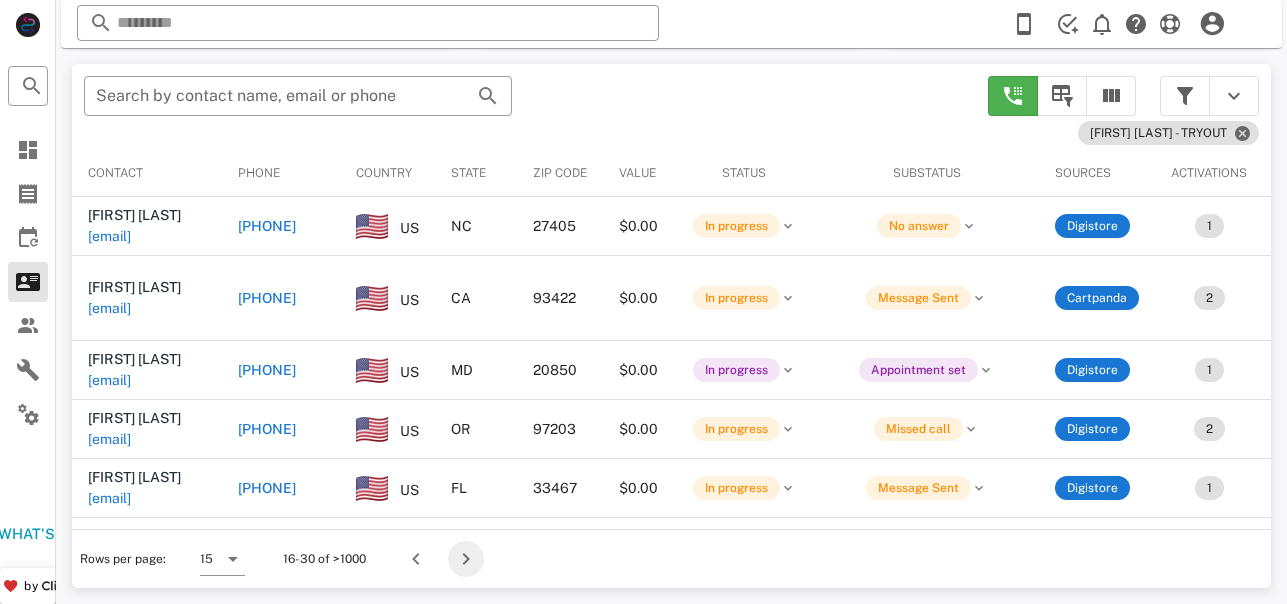 click at bounding box center [466, 559] 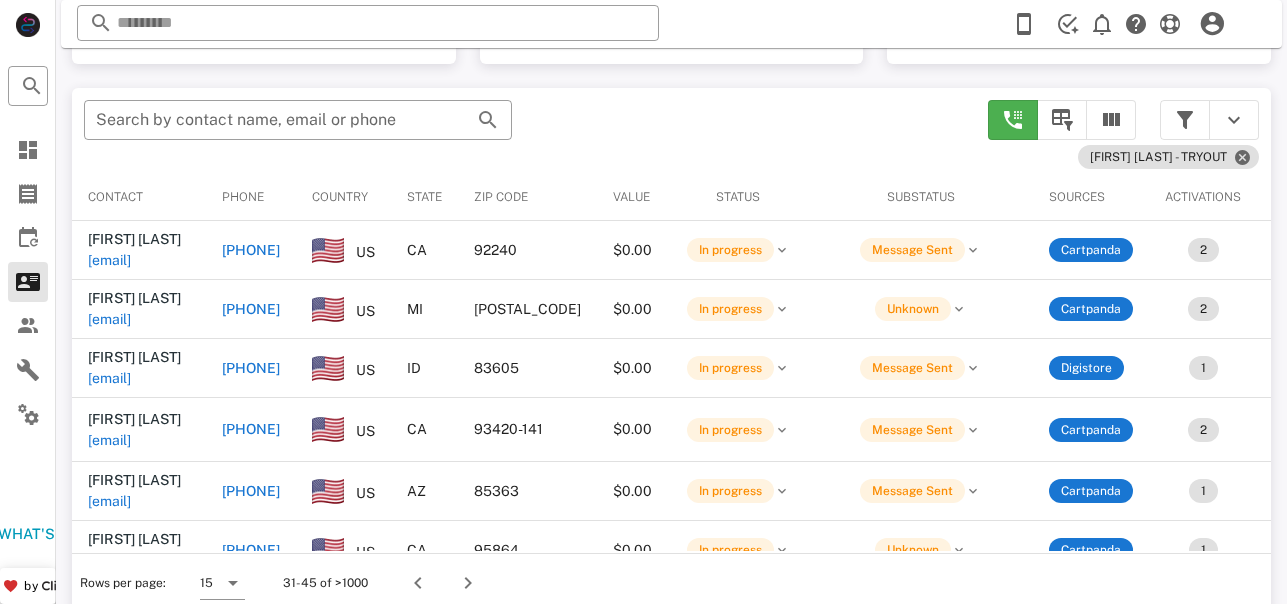 scroll, scrollTop: 380, scrollLeft: 0, axis: vertical 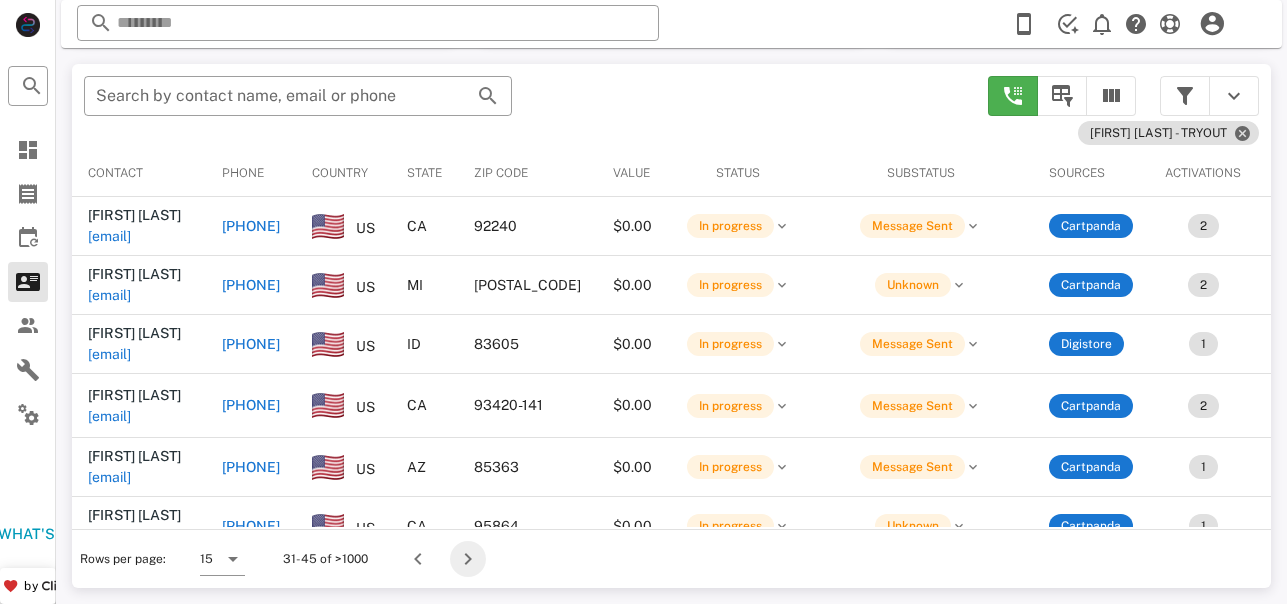 click at bounding box center (468, 559) 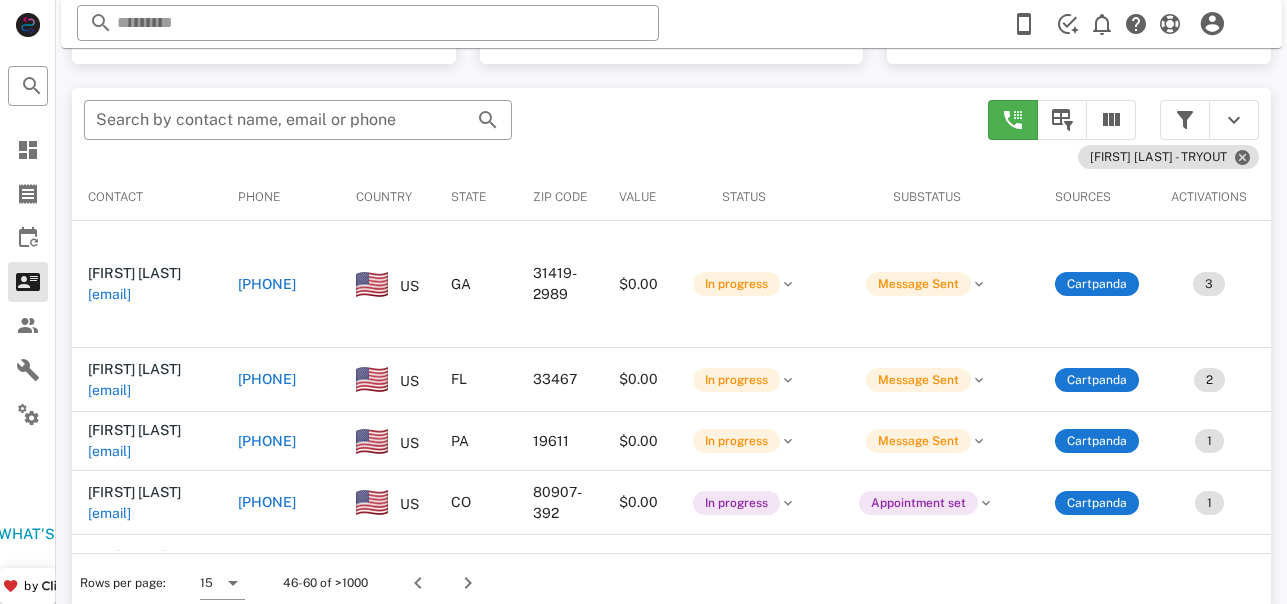 scroll, scrollTop: 380, scrollLeft: 0, axis: vertical 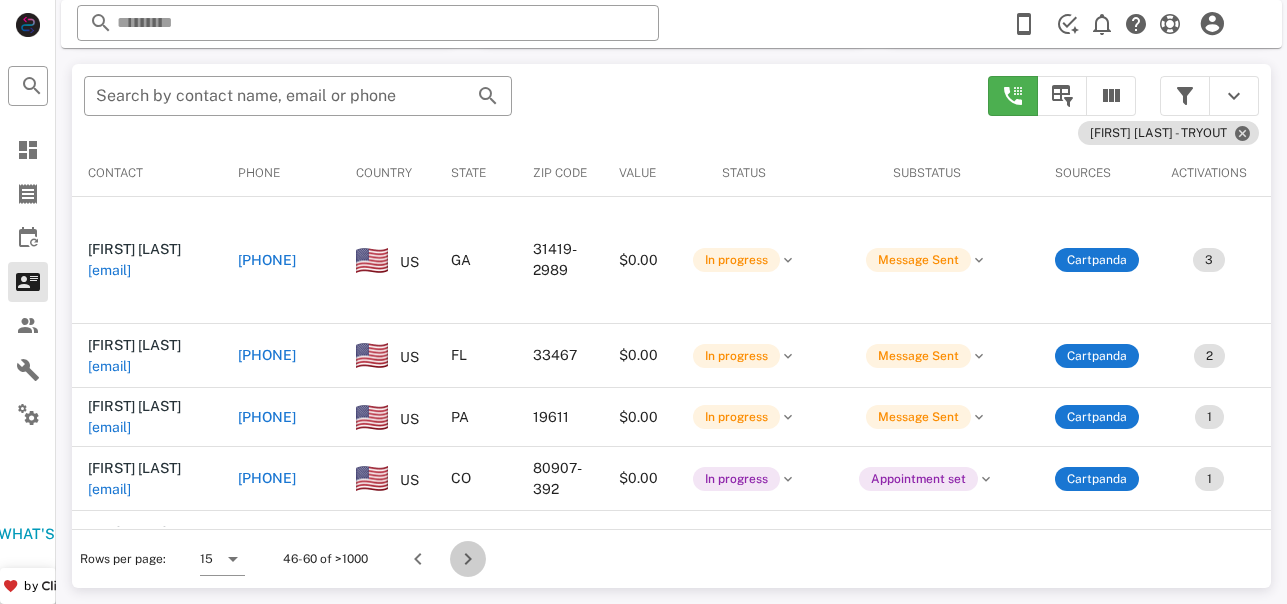 click at bounding box center (468, 559) 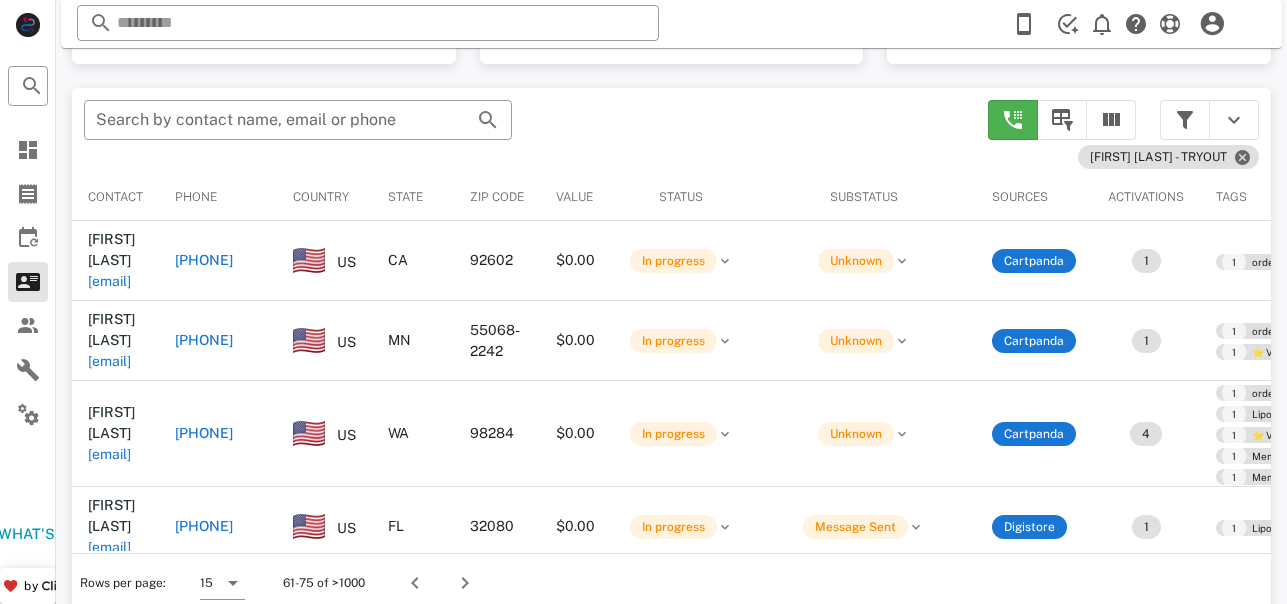scroll, scrollTop: 380, scrollLeft: 0, axis: vertical 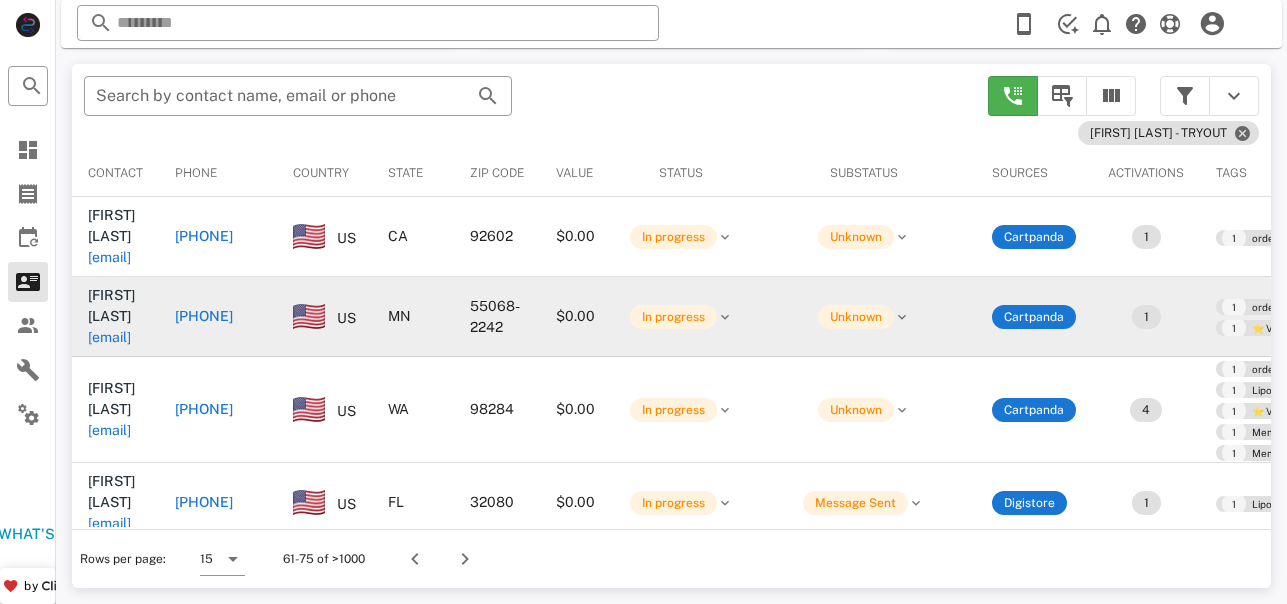 click on "+16514233888" at bounding box center [204, 316] 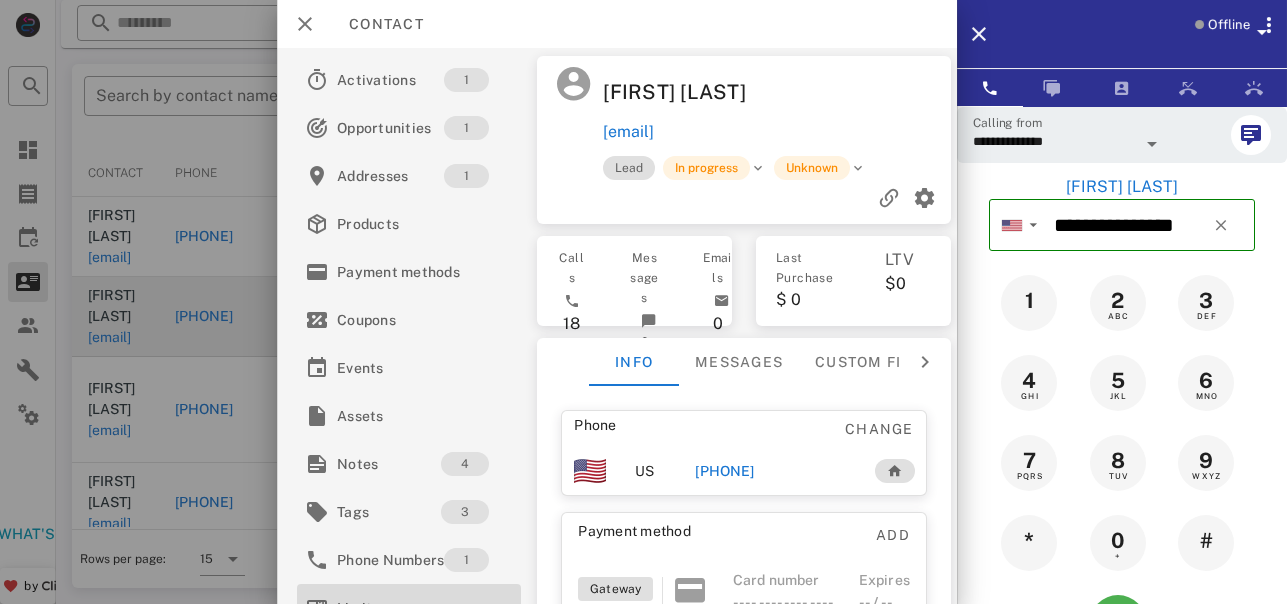 drag, startPoint x: 518, startPoint y: 591, endPoint x: 651, endPoint y: 575, distance: 133.95895 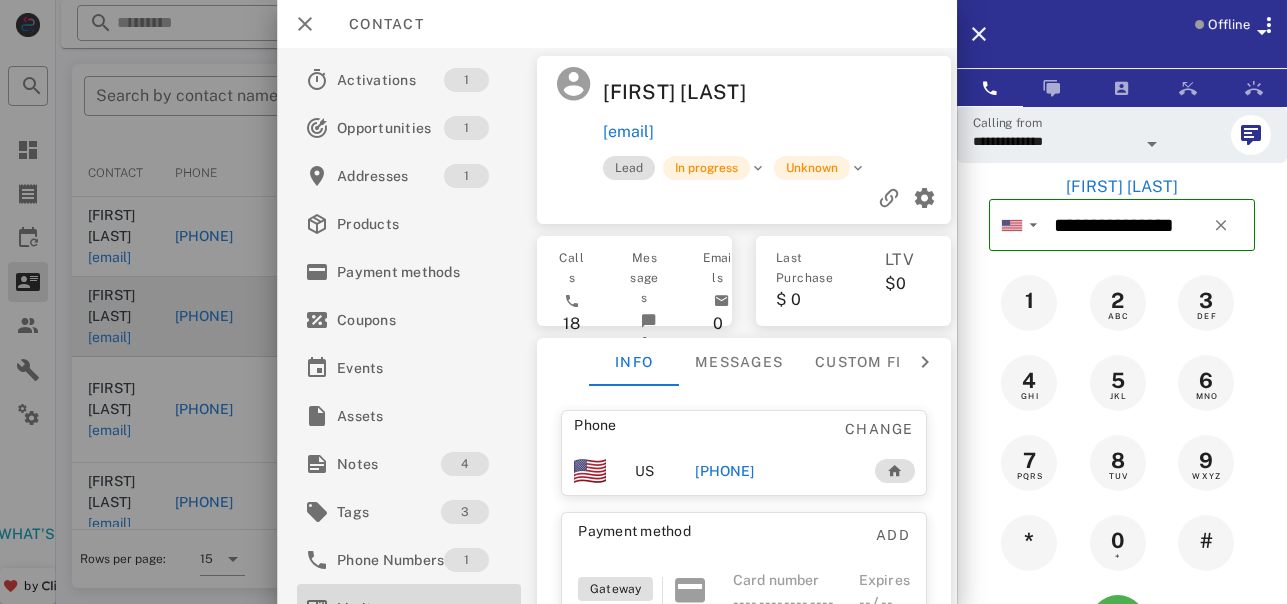 drag, startPoint x: 496, startPoint y: 587, endPoint x: 840, endPoint y: 558, distance: 345.2202 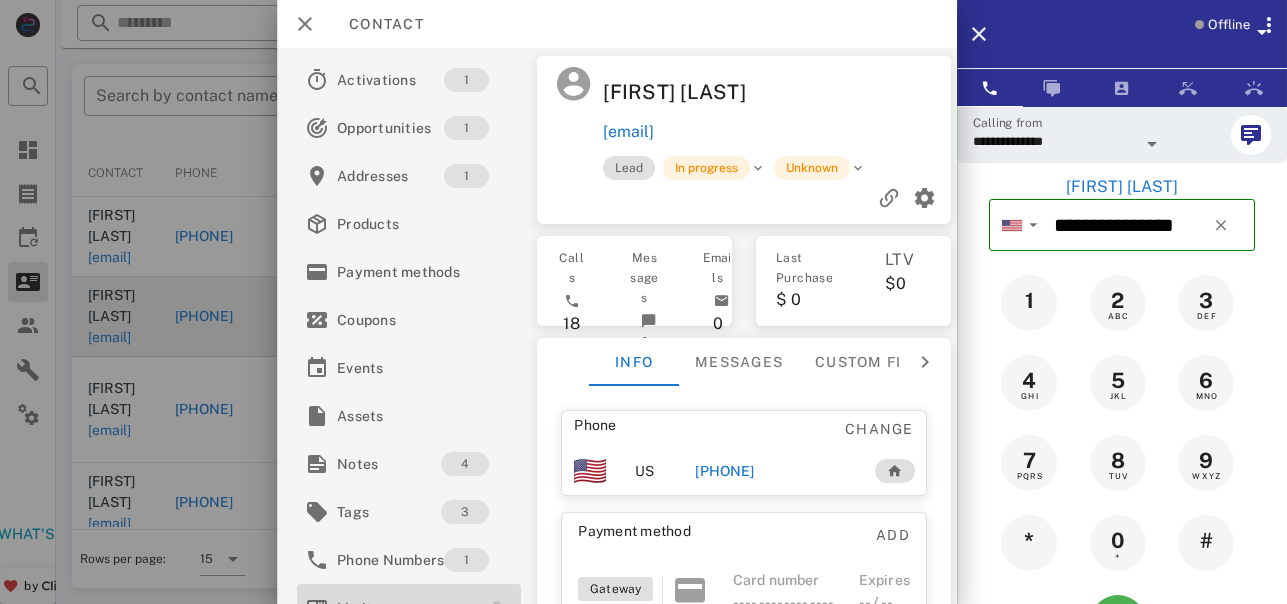 click on "Limits" at bounding box center (405, 608) 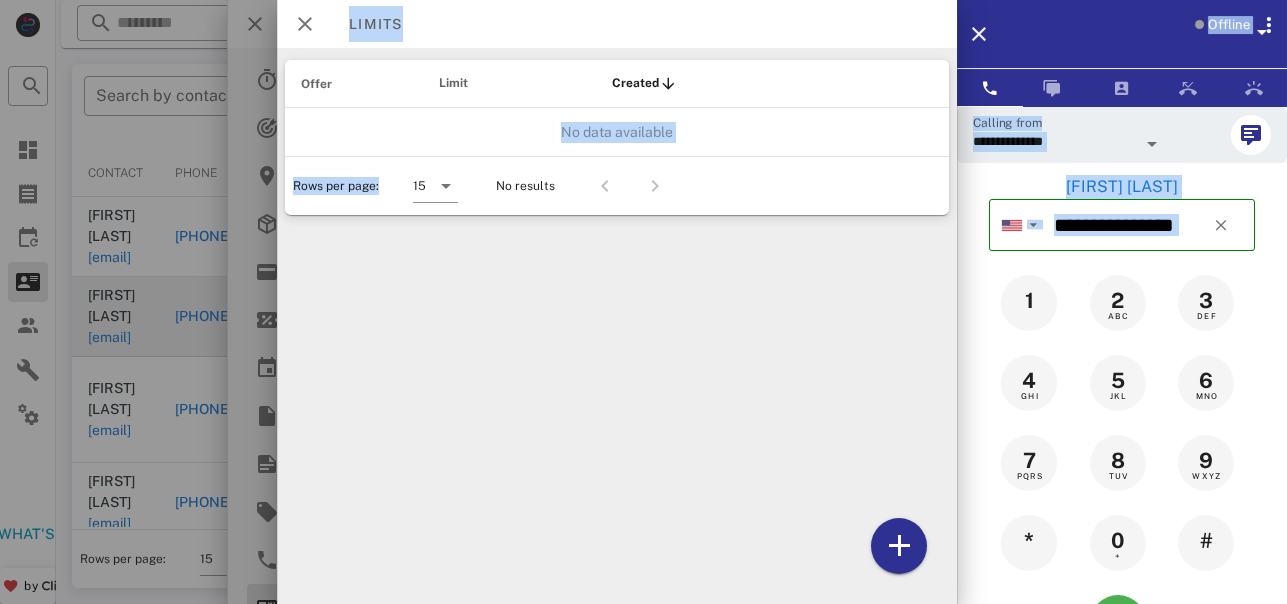 drag, startPoint x: 421, startPoint y: 591, endPoint x: 448, endPoint y: 583, distance: 28.160255 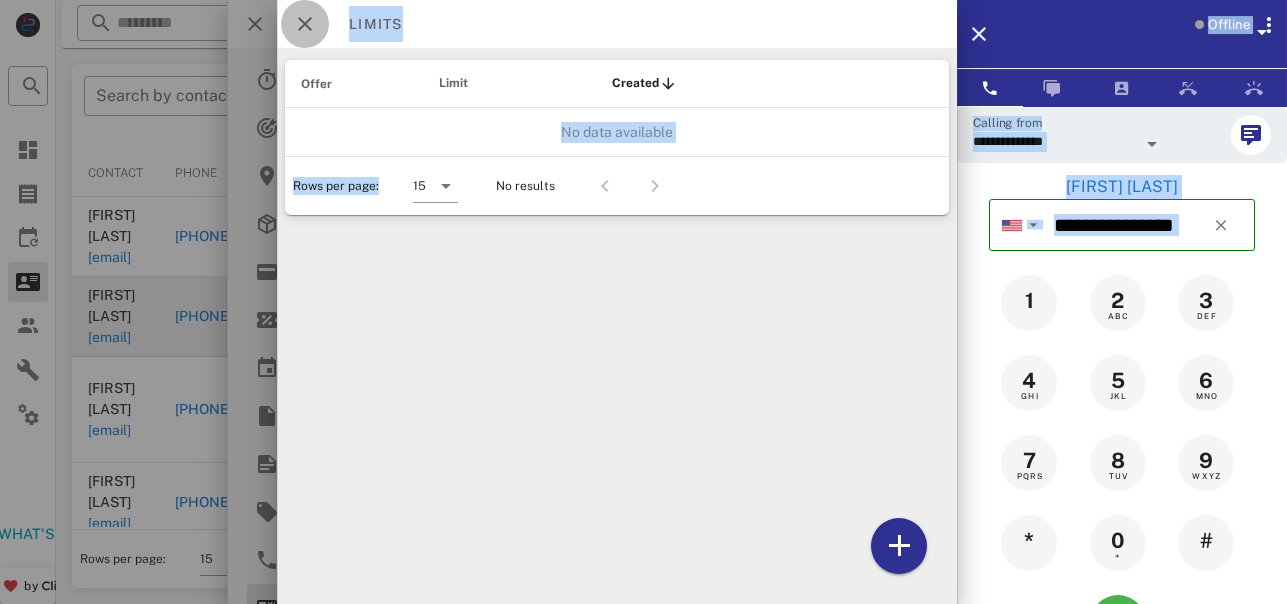 click at bounding box center (305, 24) 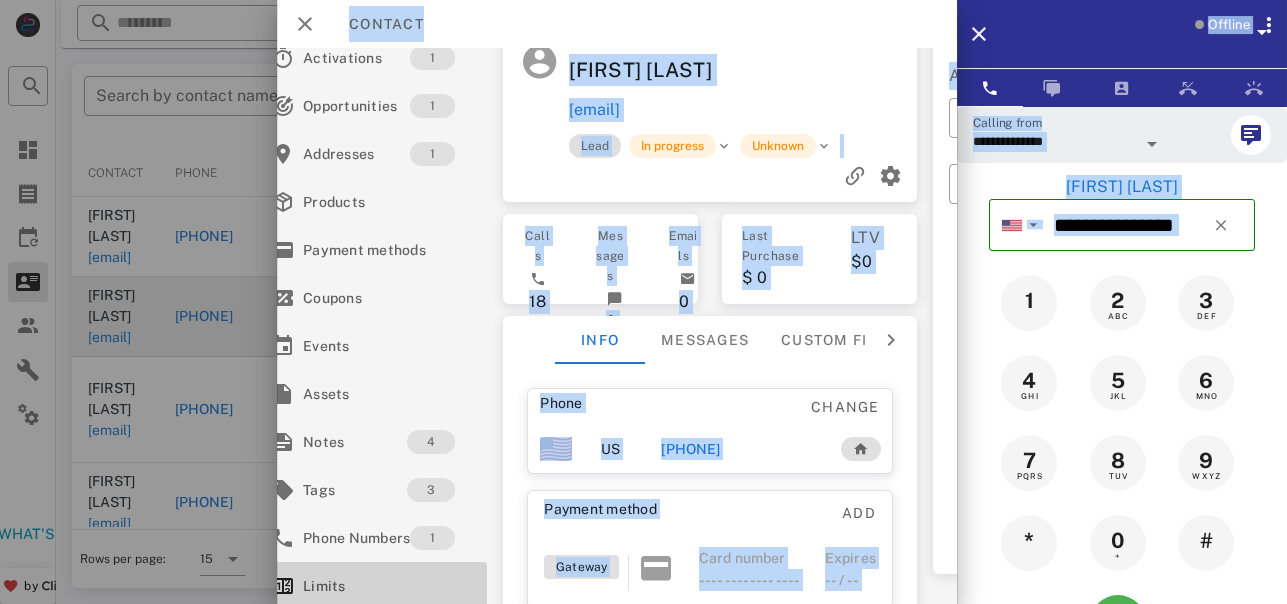 scroll, scrollTop: 22, scrollLeft: 0, axis: vertical 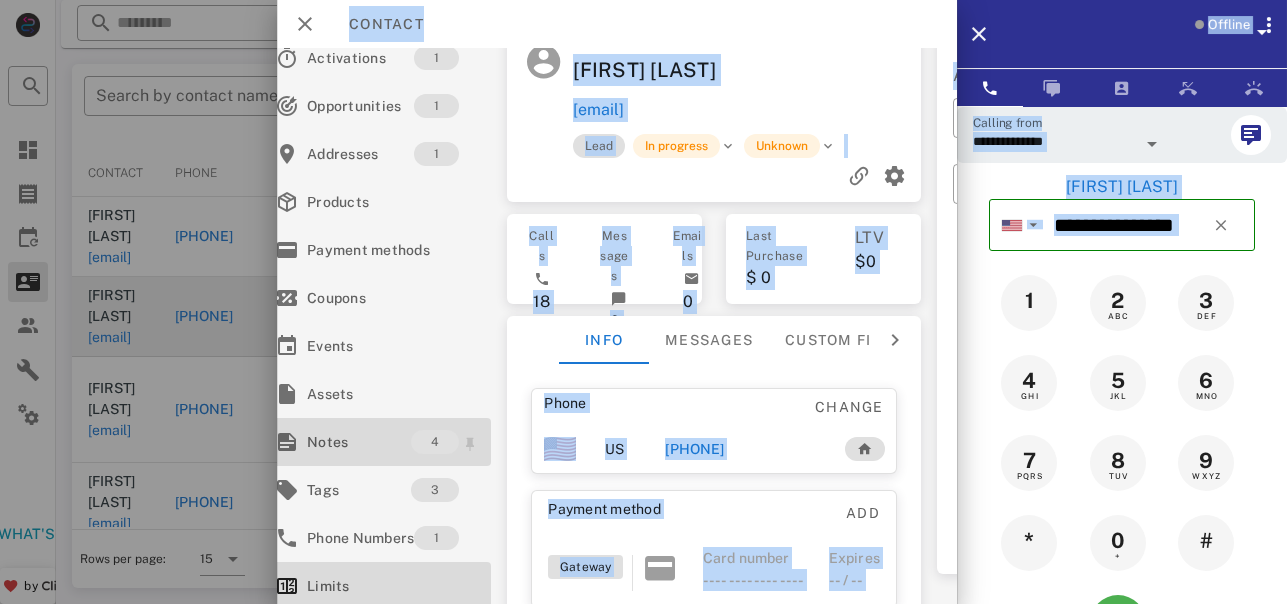 click on "Notes" at bounding box center (359, 442) 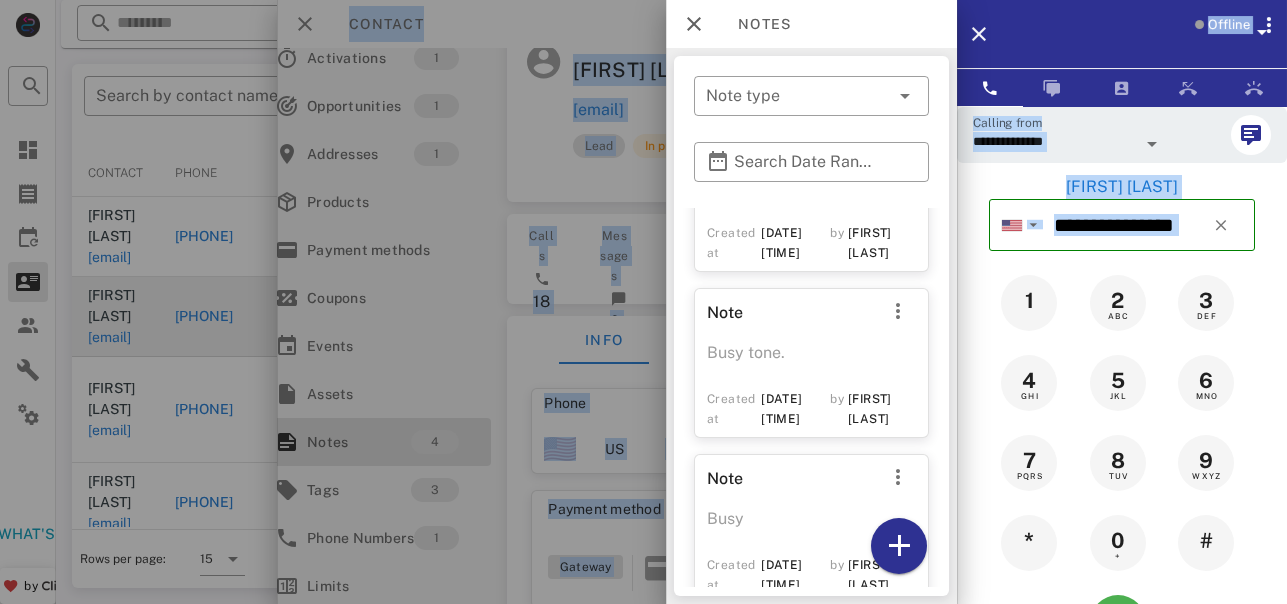 scroll, scrollTop: 473, scrollLeft: 0, axis: vertical 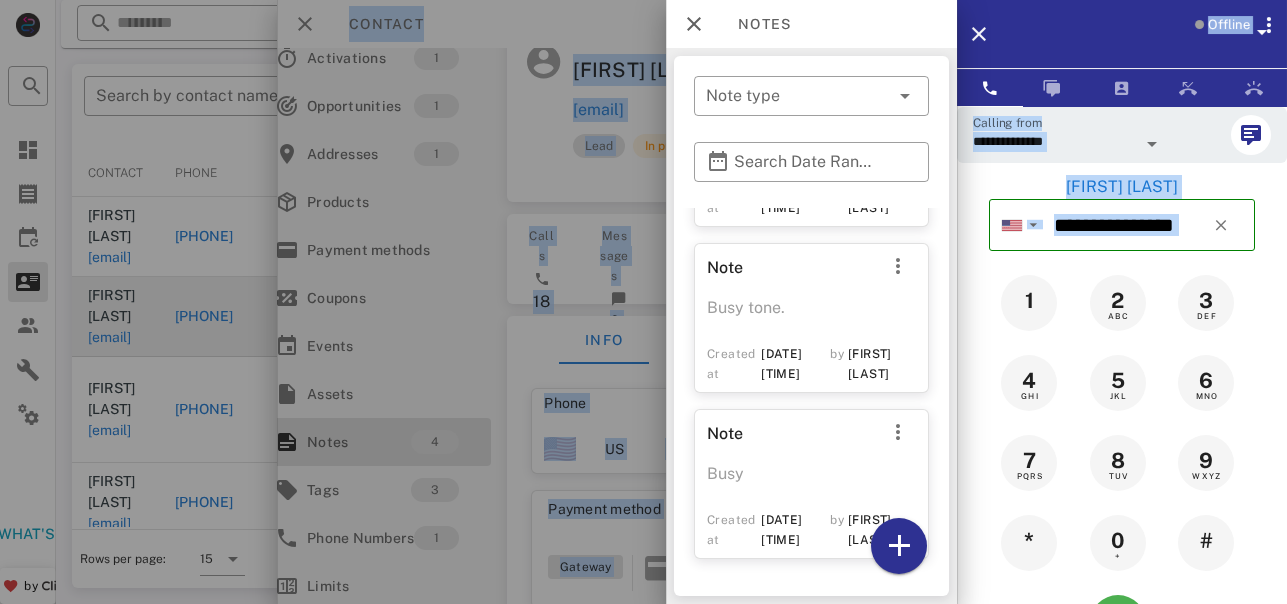 click at bounding box center (643, 302) 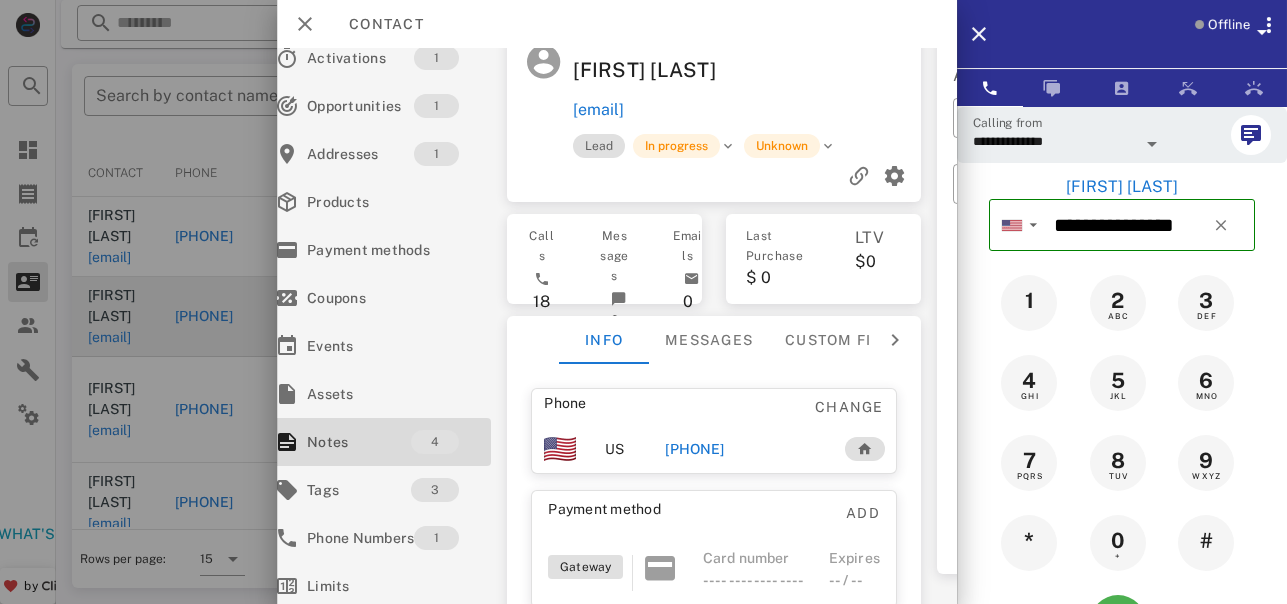 click at bounding box center [643, 302] 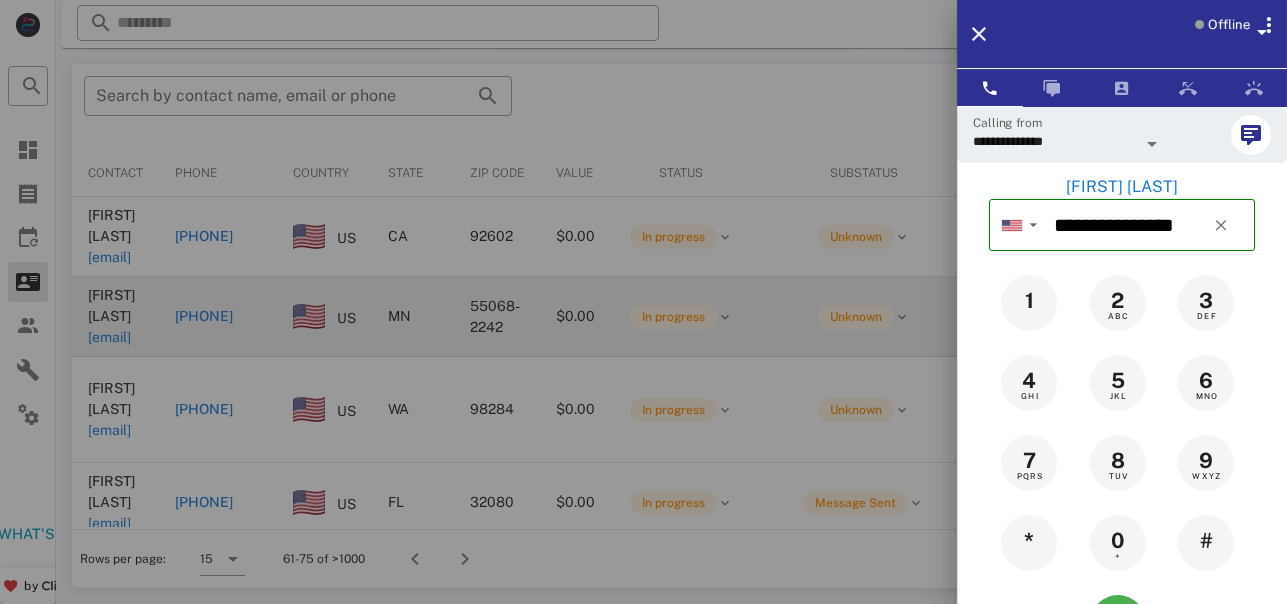 click on "Offline" at bounding box center (1148, 34) 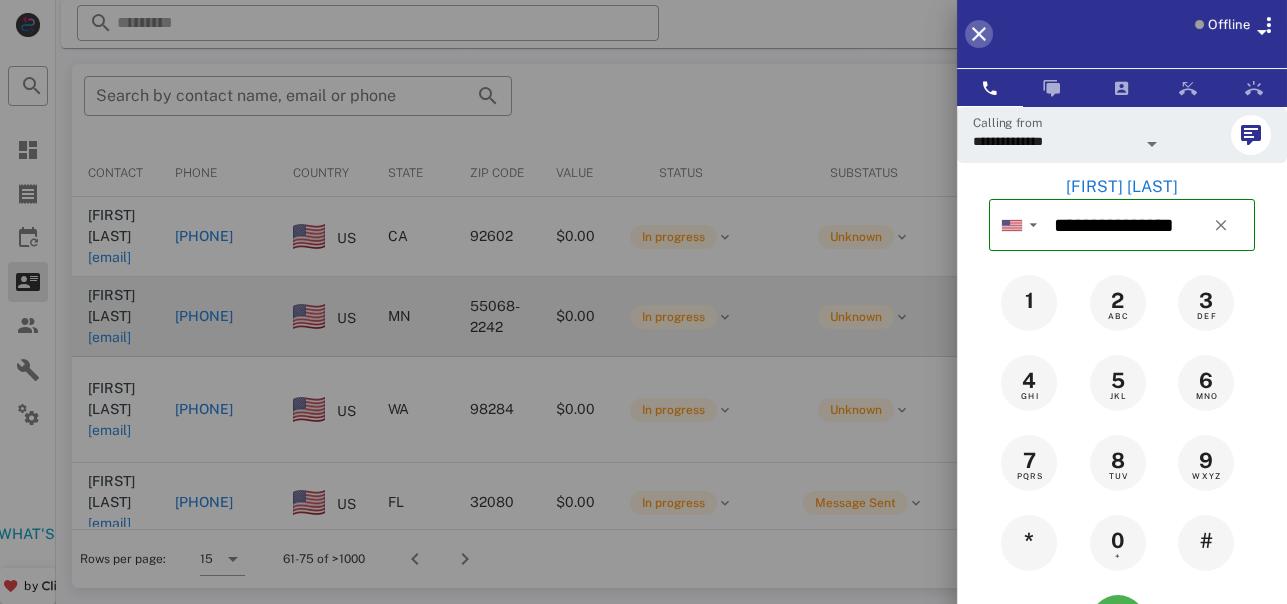 click at bounding box center (979, 34) 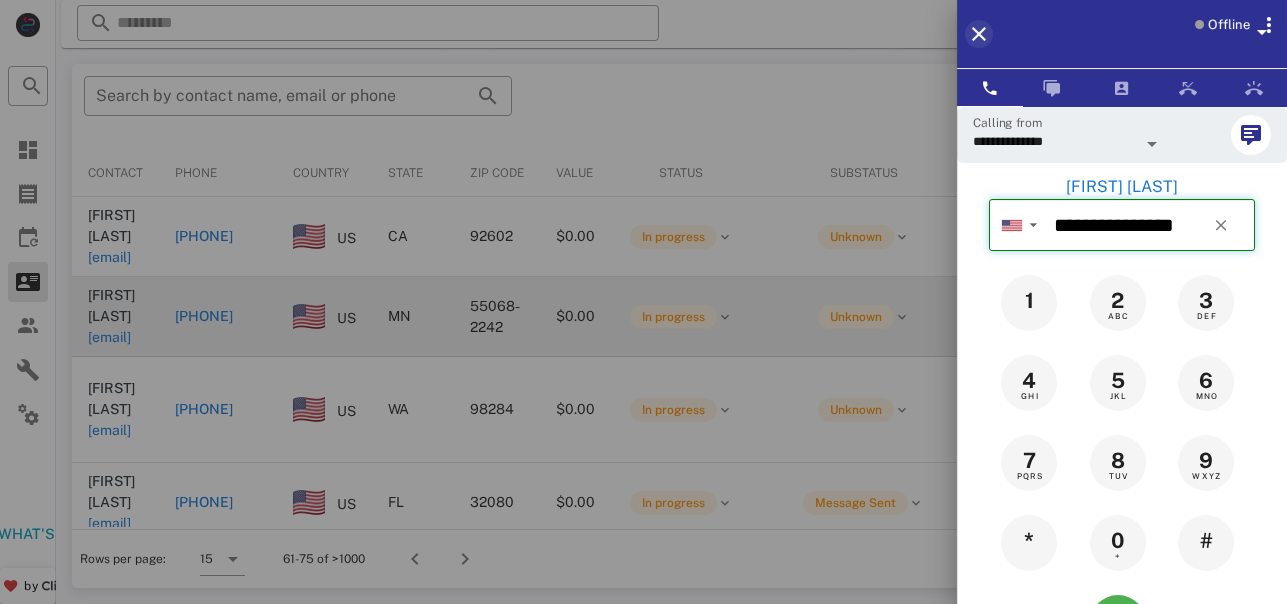 type 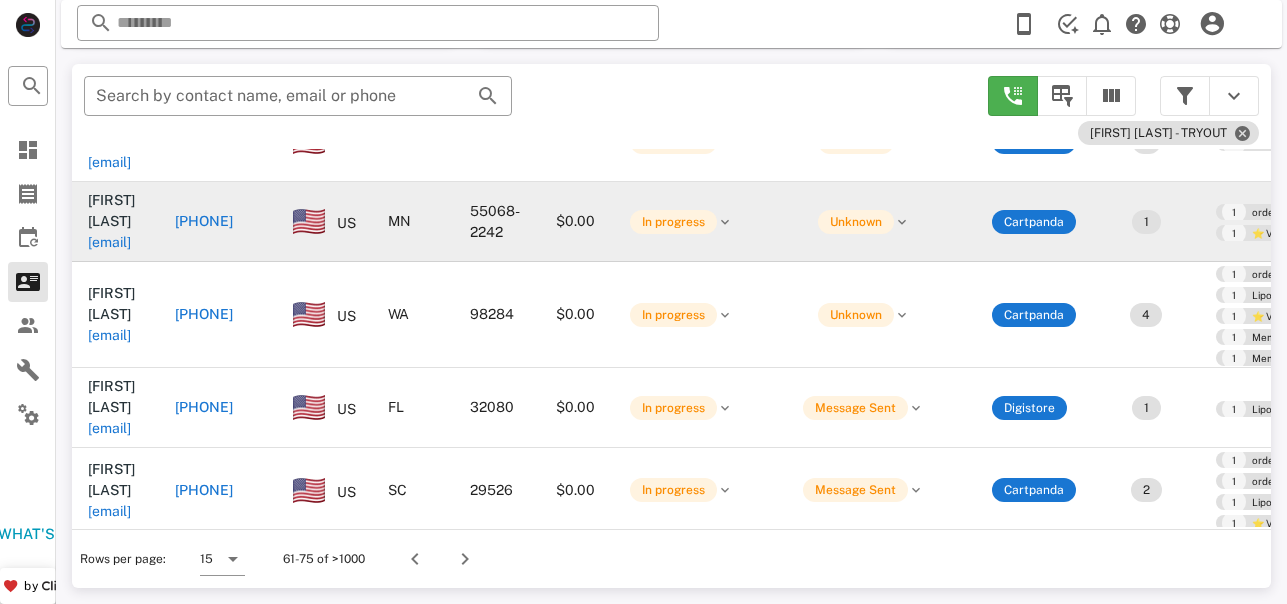 scroll, scrollTop: 0, scrollLeft: 0, axis: both 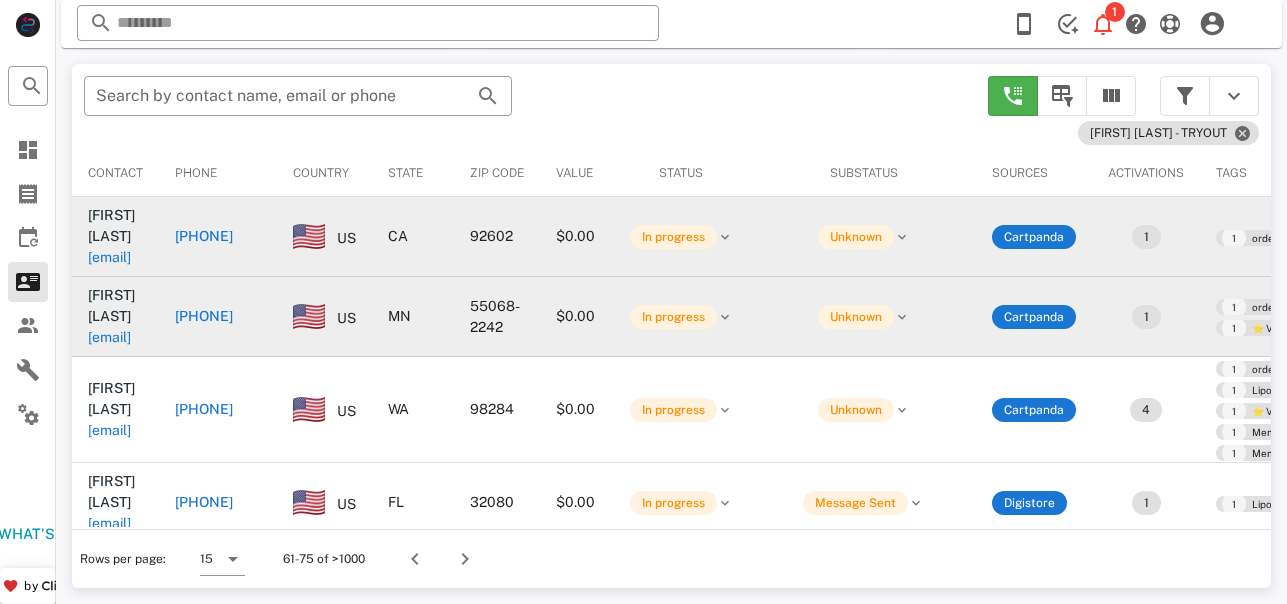 click on "cynthia.mendonsa@ingrammicro.com" at bounding box center [109, 257] 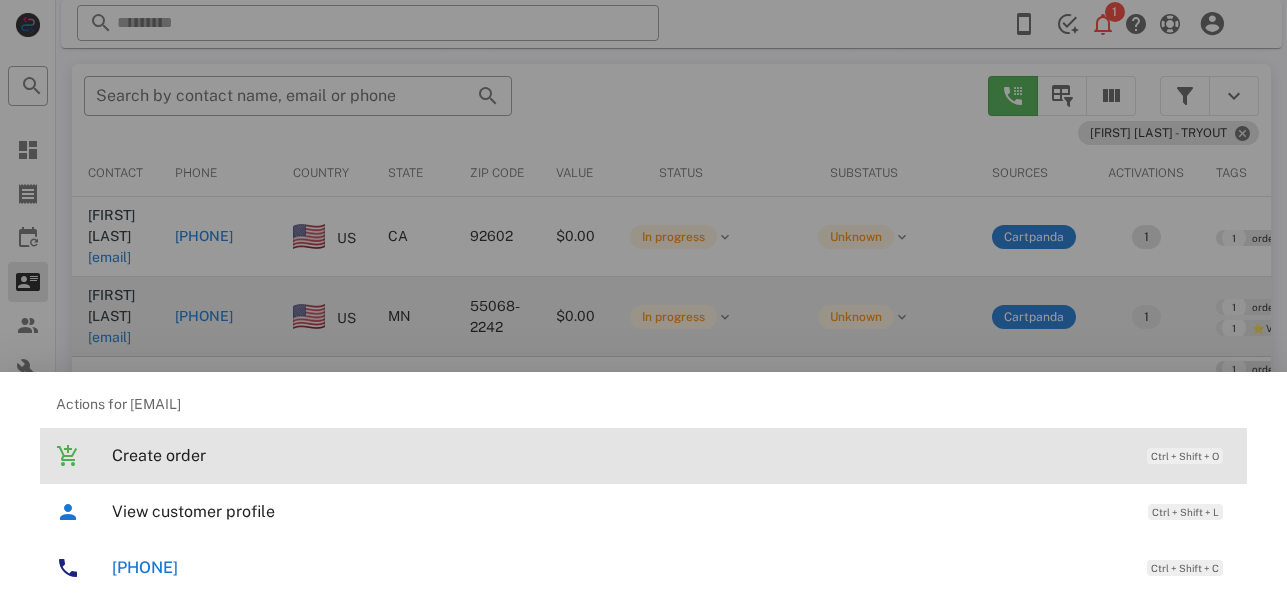 click on "Create order" at bounding box center (619, 455) 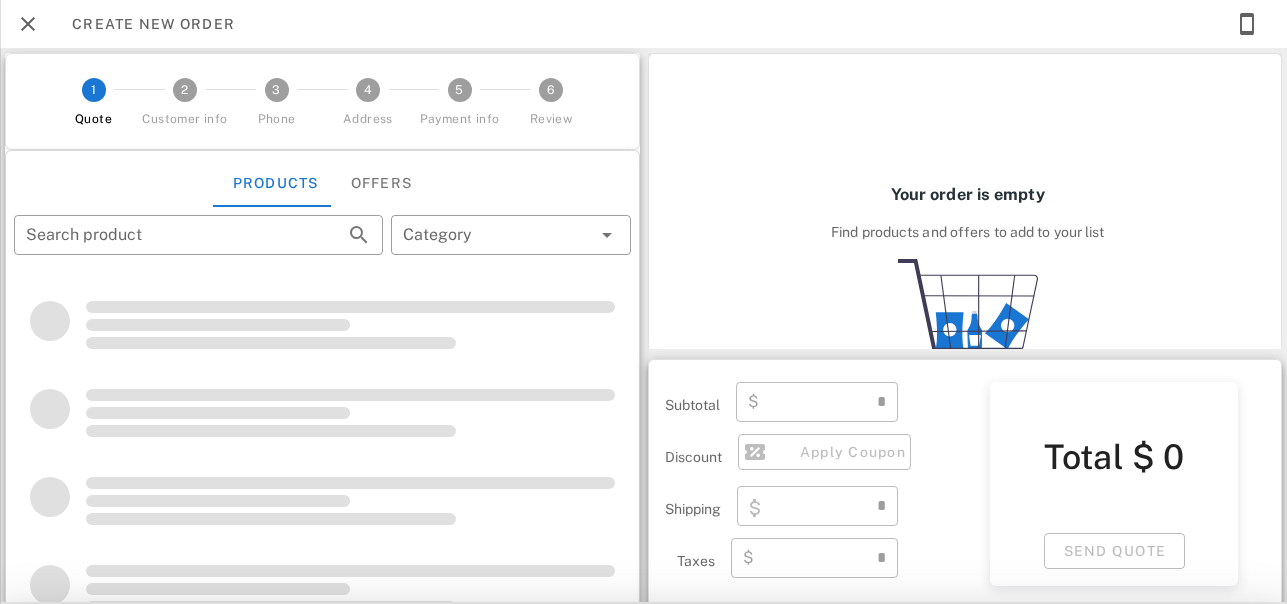 type on "**********" 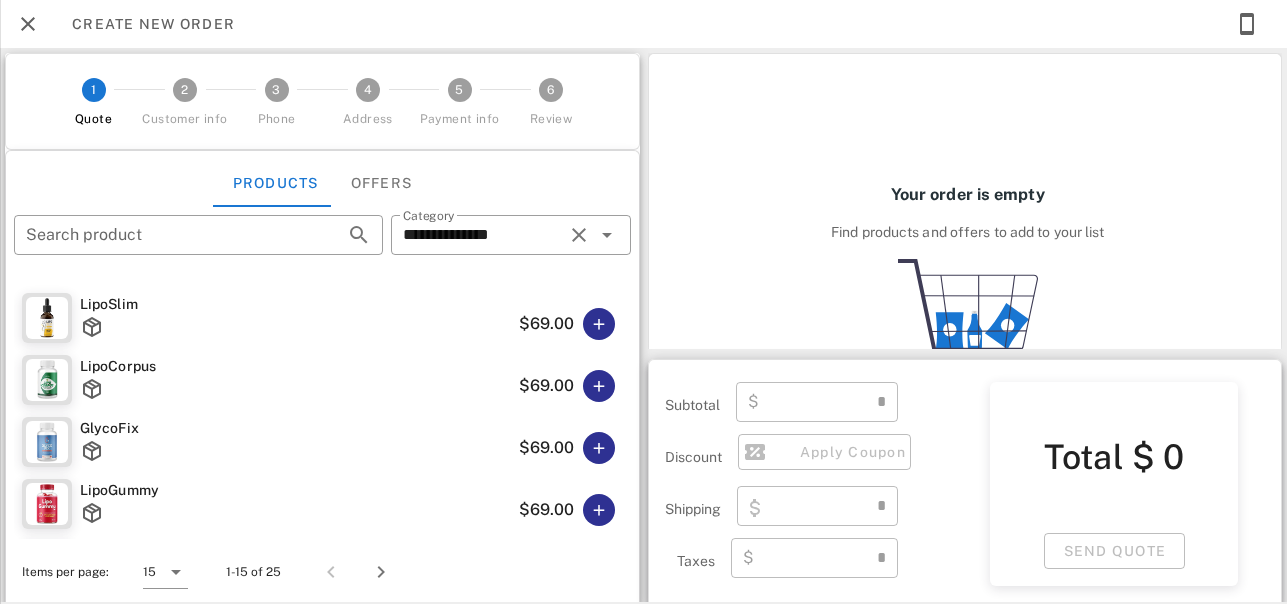 type on "****" 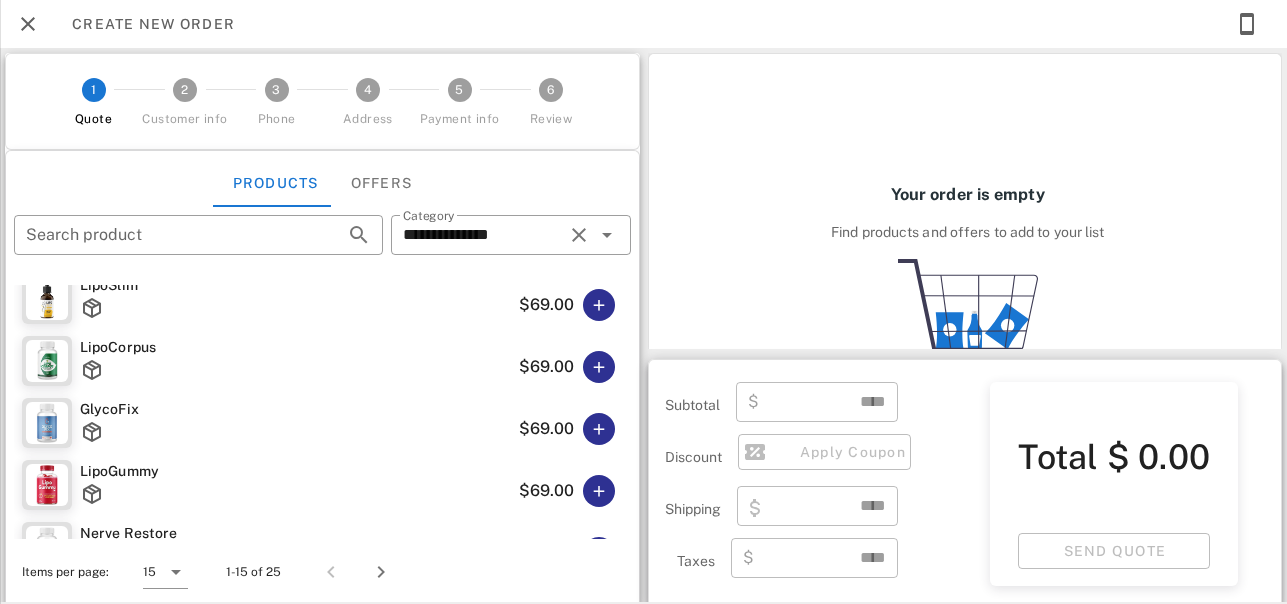 scroll, scrollTop: 0, scrollLeft: 0, axis: both 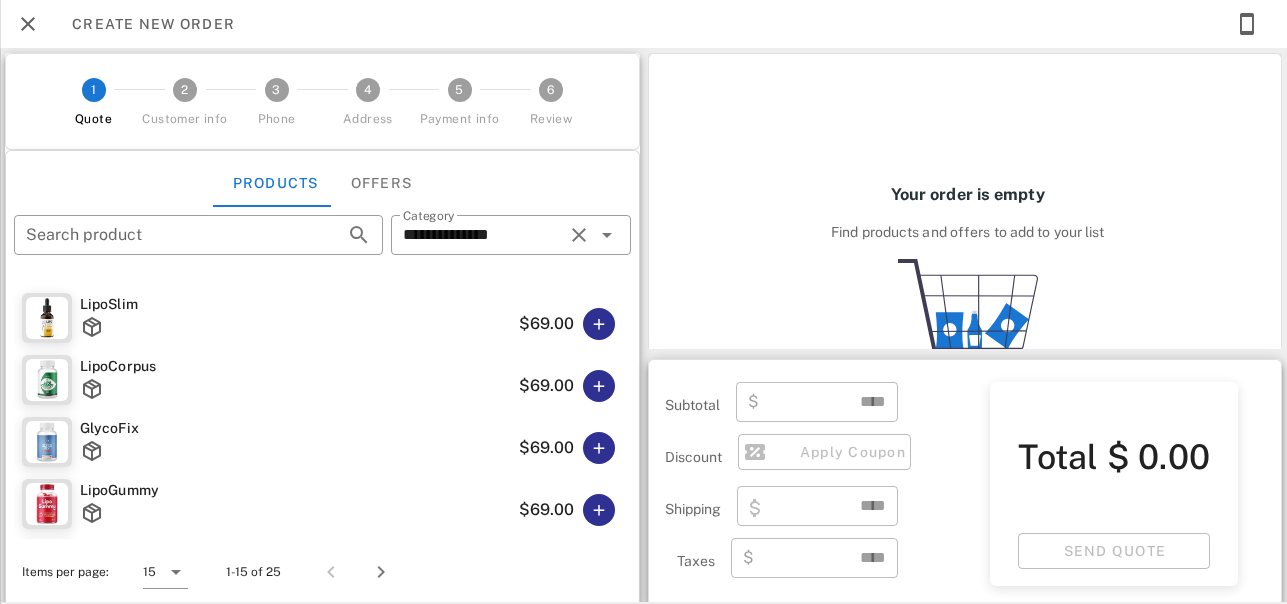drag, startPoint x: 99, startPoint y: 141, endPoint x: 104, endPoint y: 118, distance: 23.537205 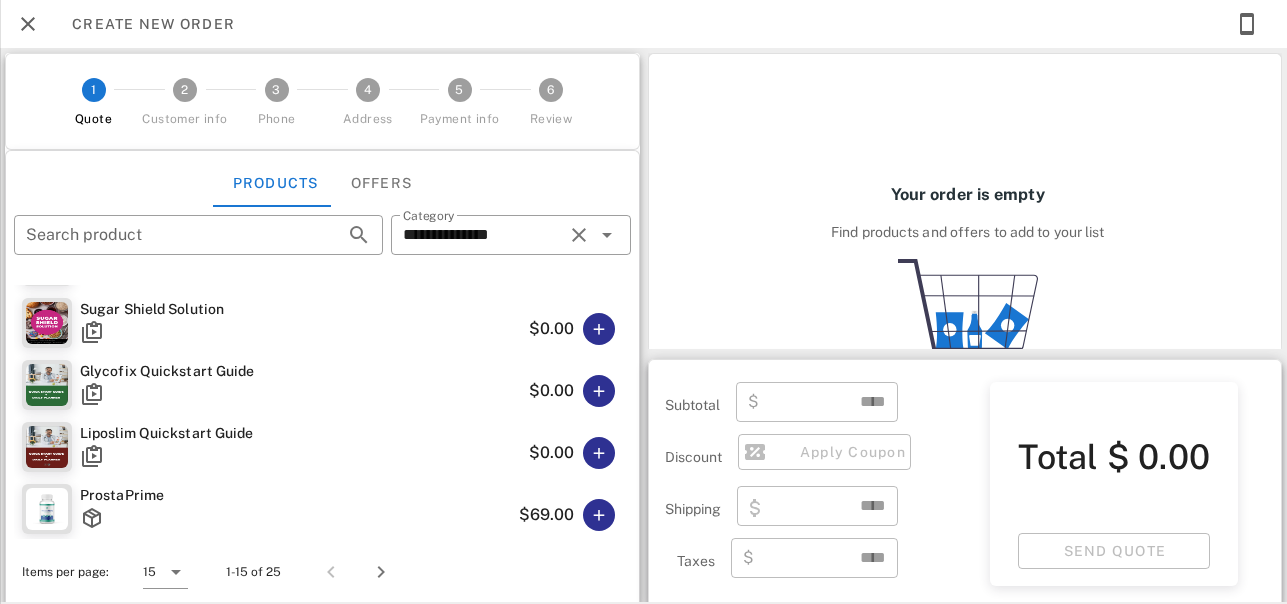 scroll, scrollTop: 692, scrollLeft: 0, axis: vertical 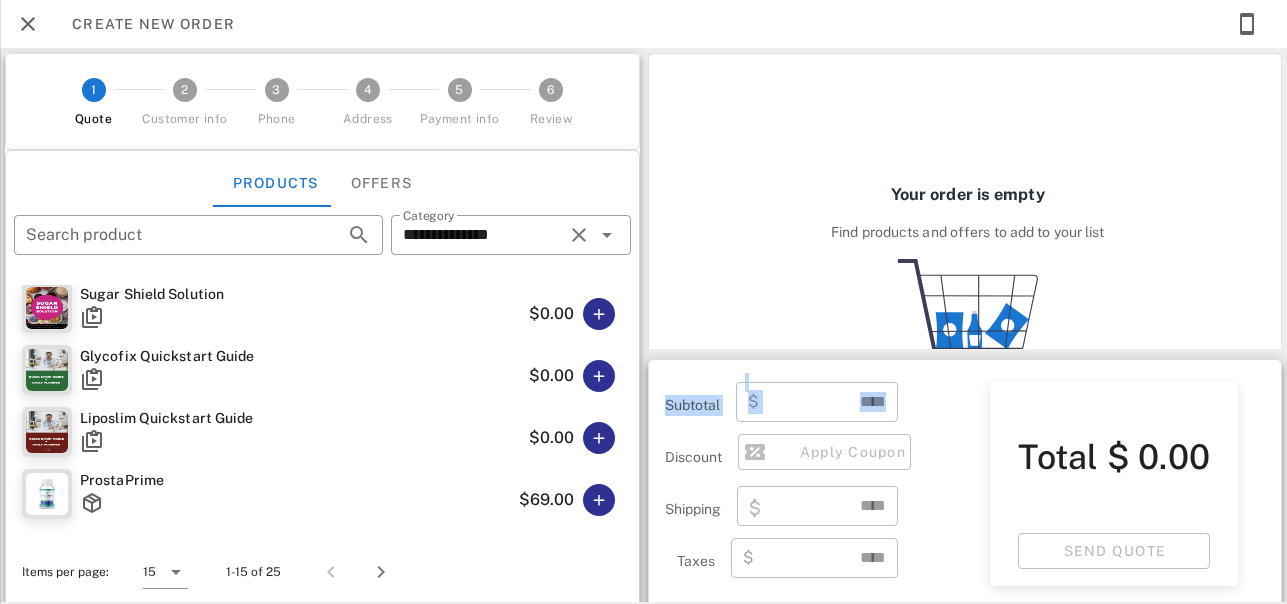 drag, startPoint x: 642, startPoint y: 481, endPoint x: 643, endPoint y: 394, distance: 87.005745 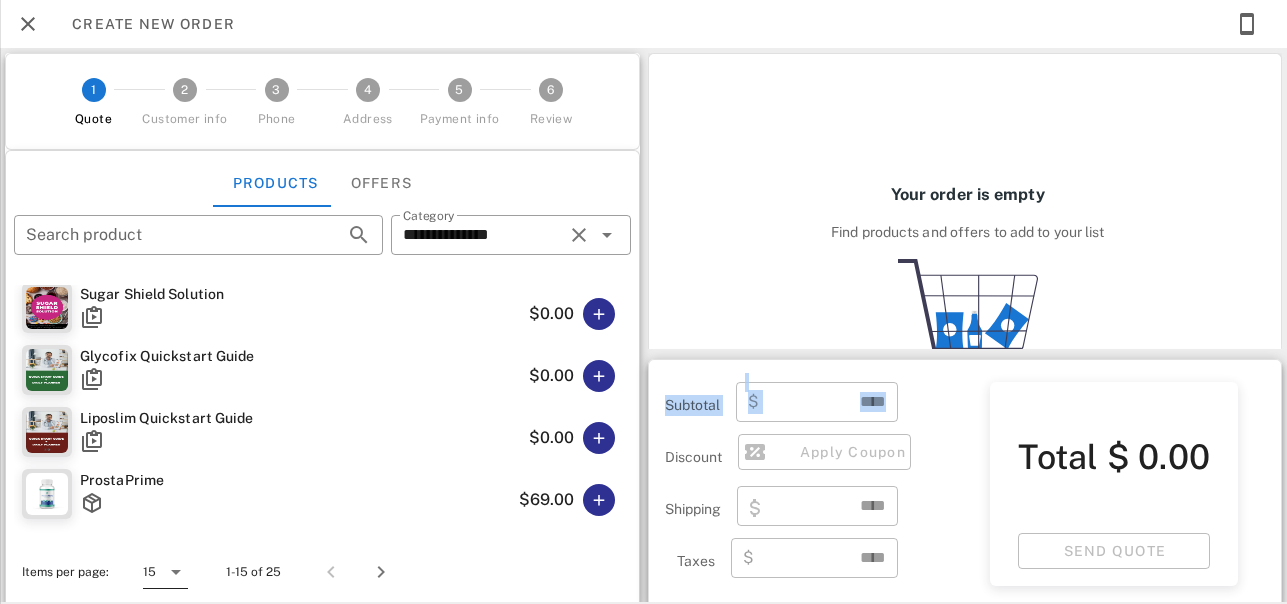 click at bounding box center (176, 572) 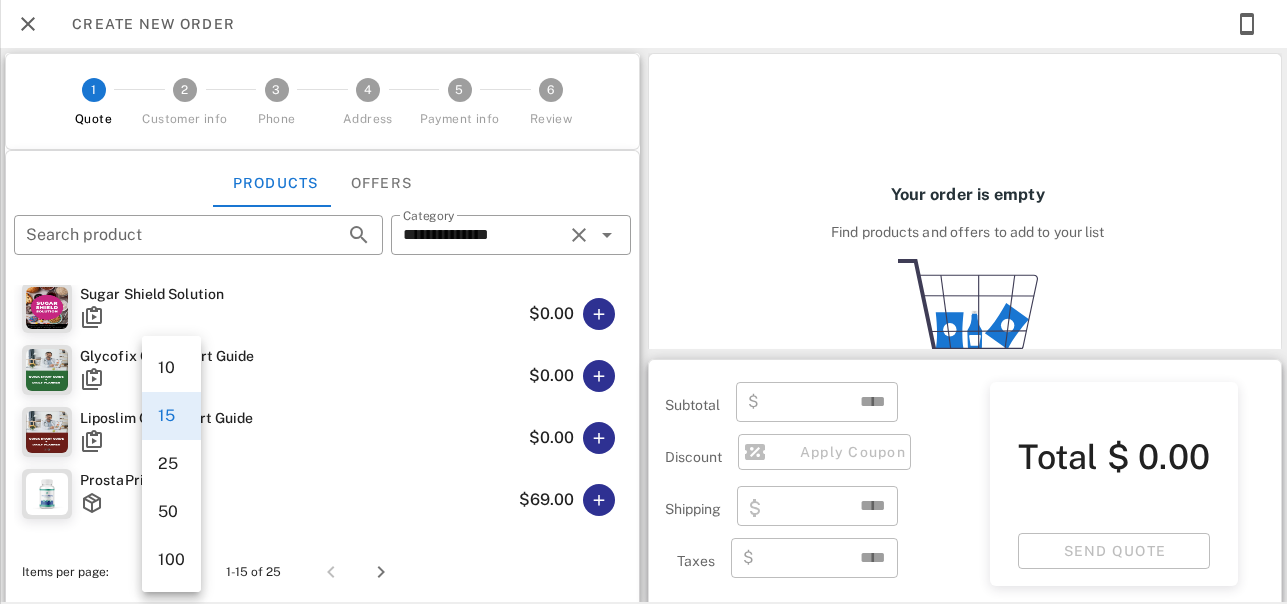 click at bounding box center (377, 572) 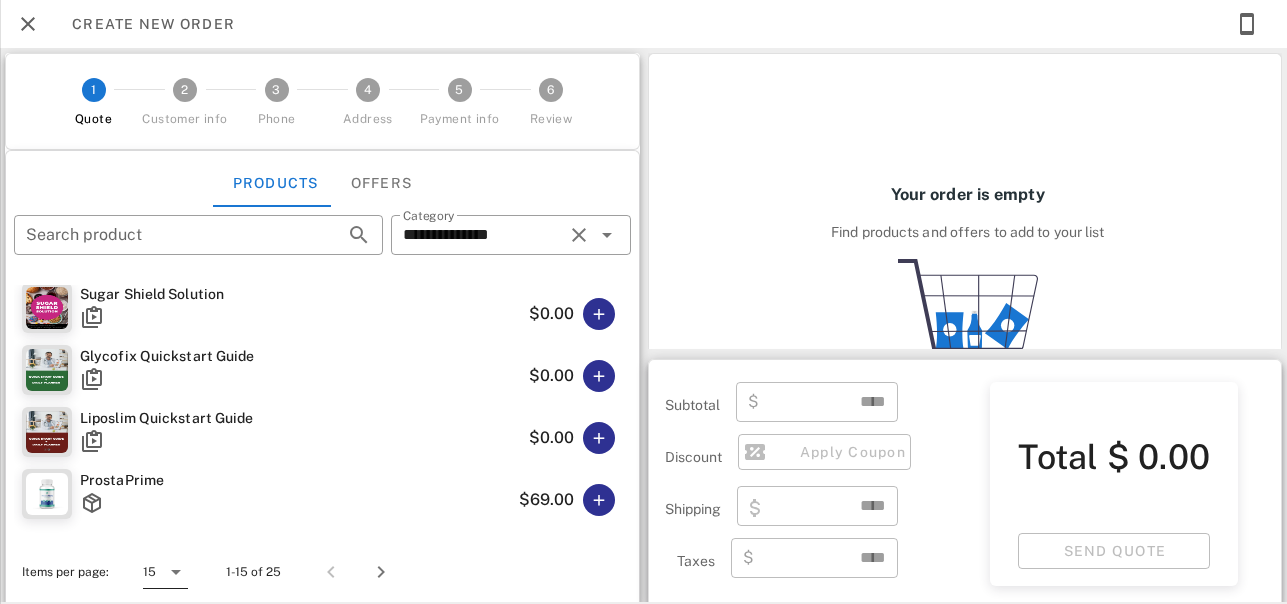 click at bounding box center (176, 572) 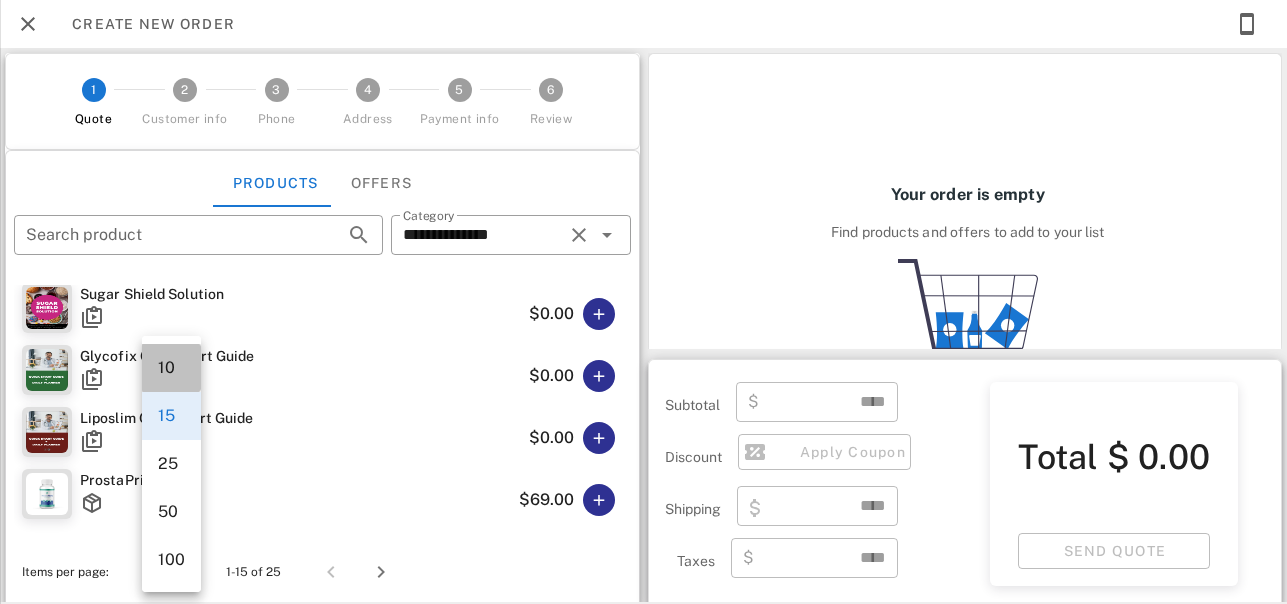 click on "10" at bounding box center [171, 367] 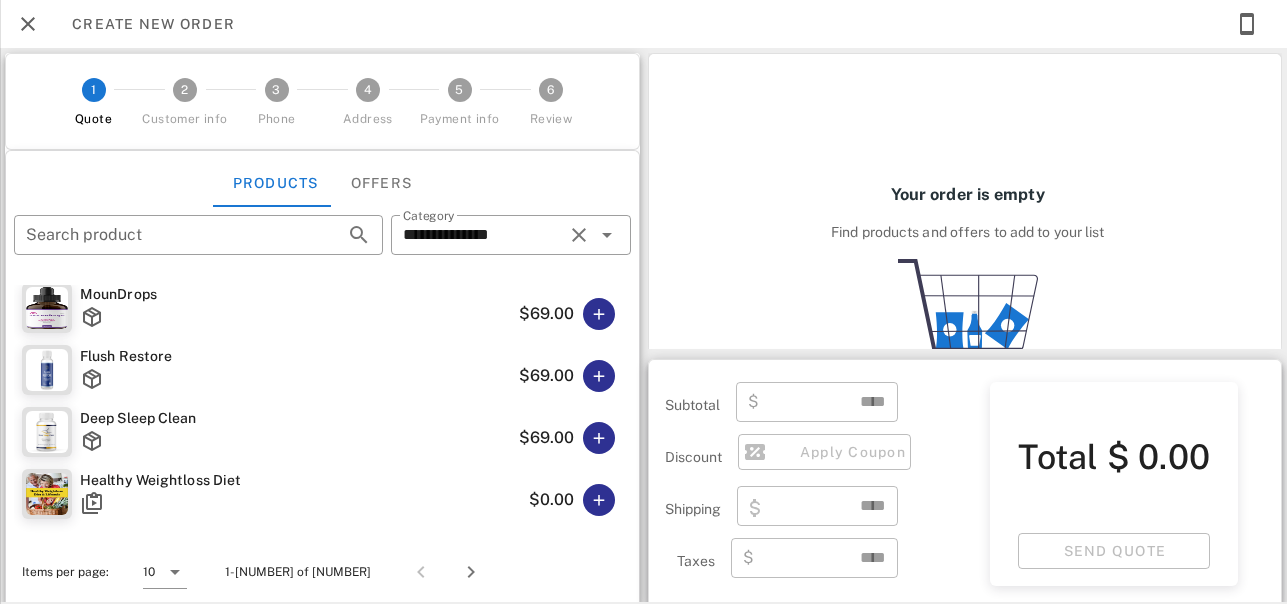 scroll, scrollTop: 0, scrollLeft: 0, axis: both 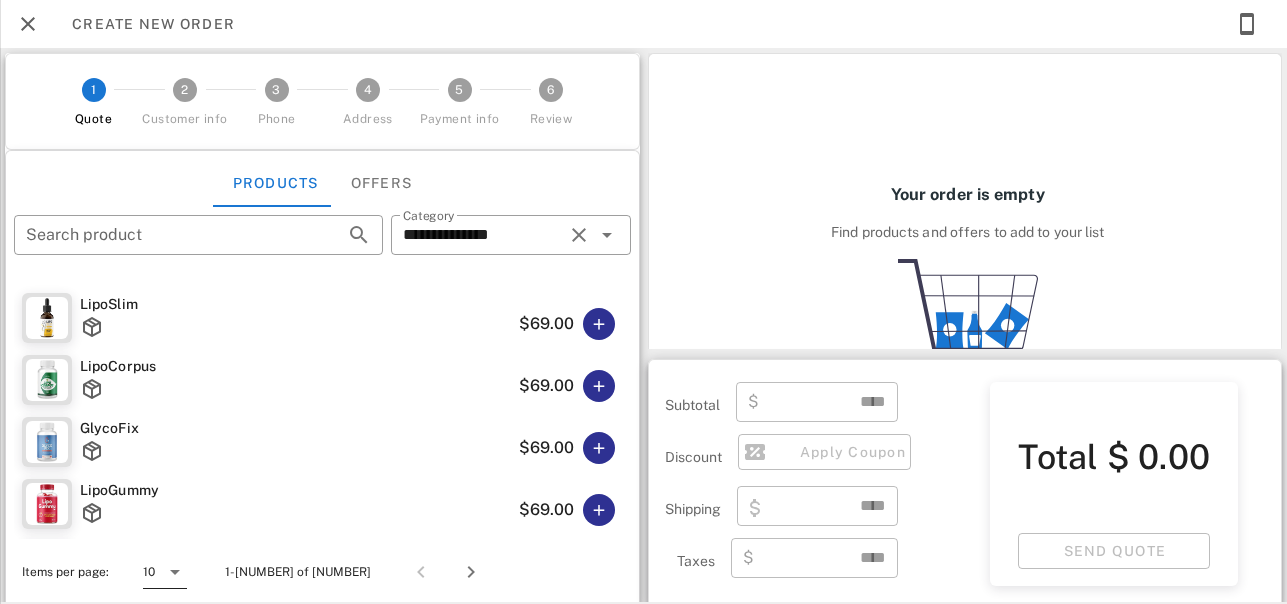 click at bounding box center (175, 572) 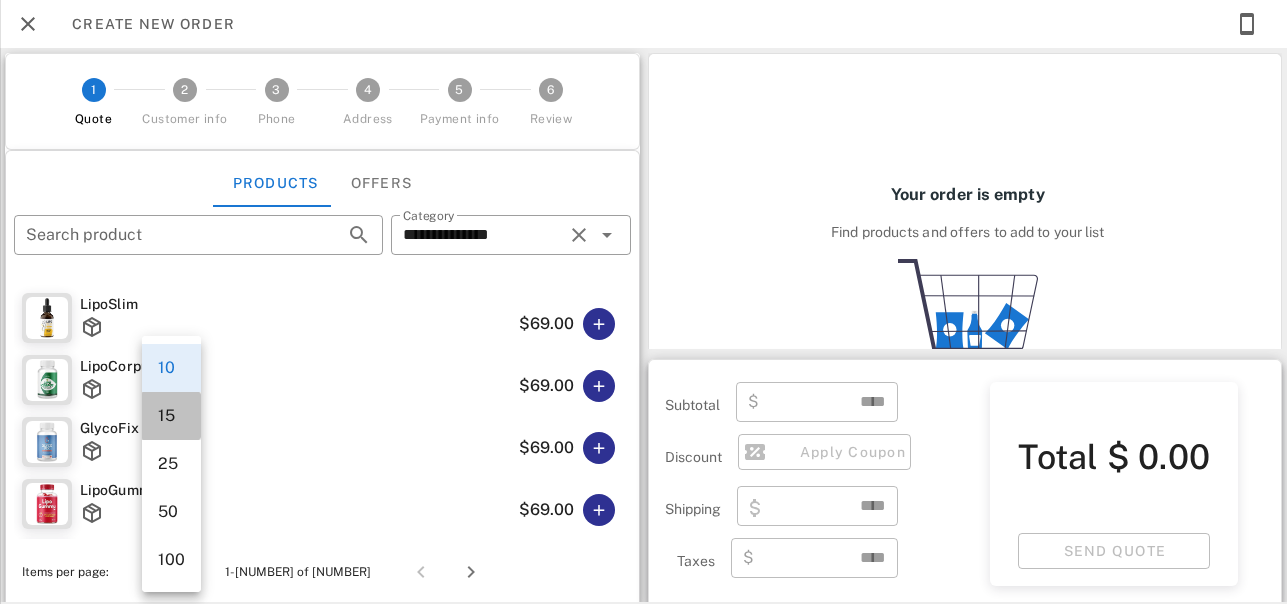 click on "15" at bounding box center [171, 415] 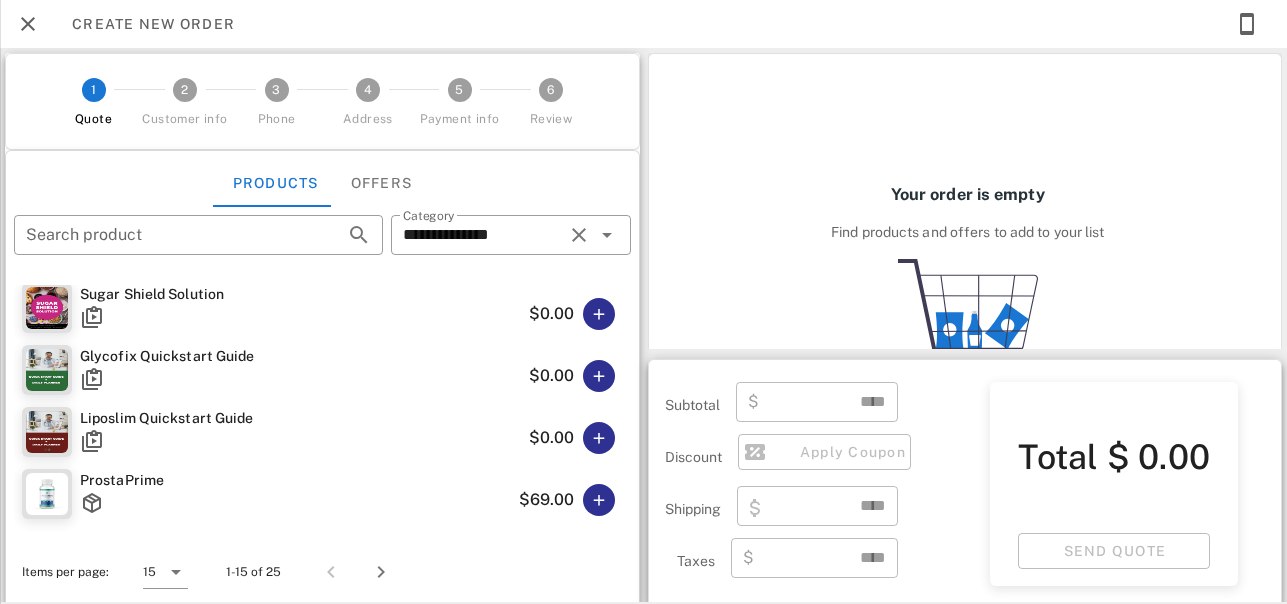 scroll, scrollTop: 0, scrollLeft: 0, axis: both 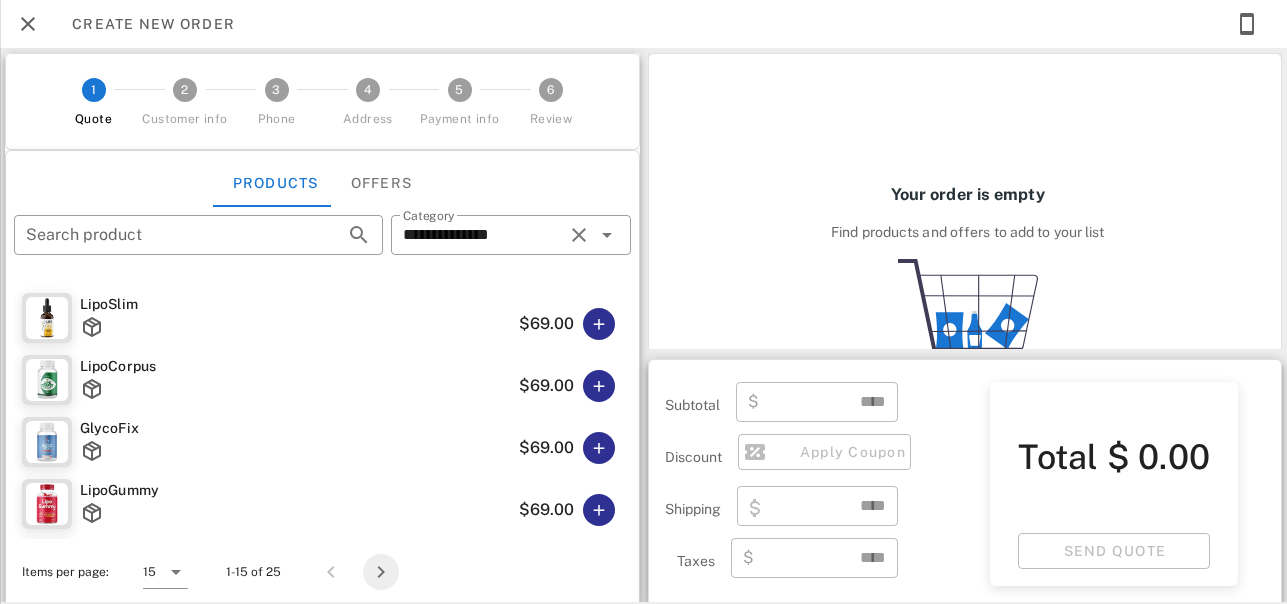 click at bounding box center (381, 572) 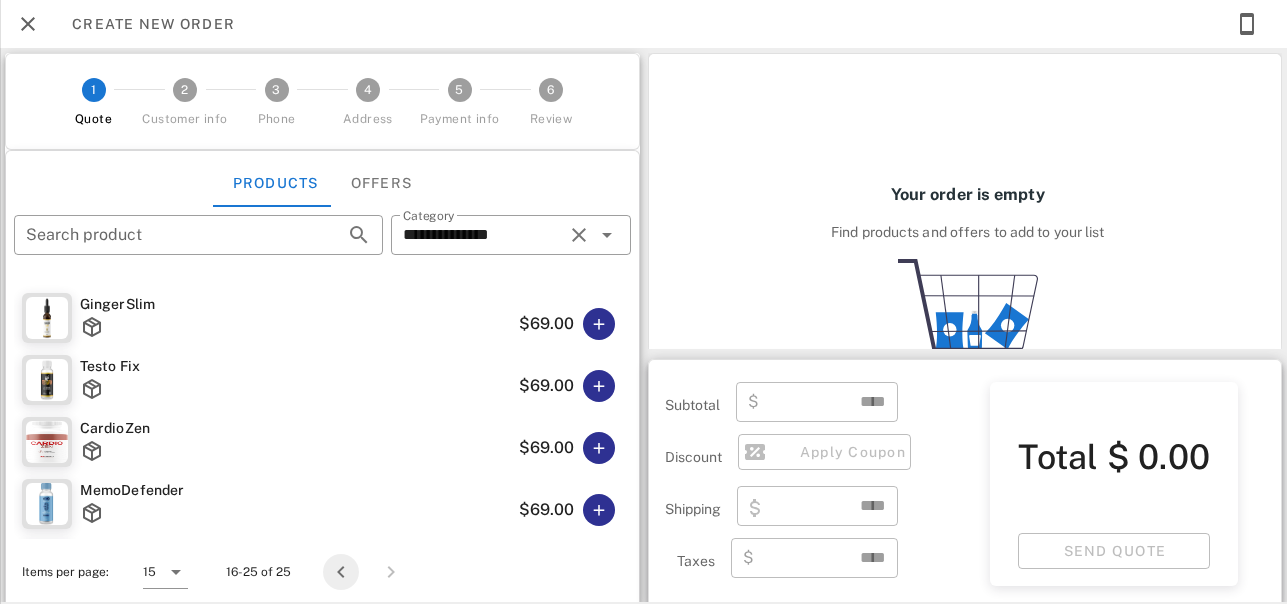 click at bounding box center (341, 572) 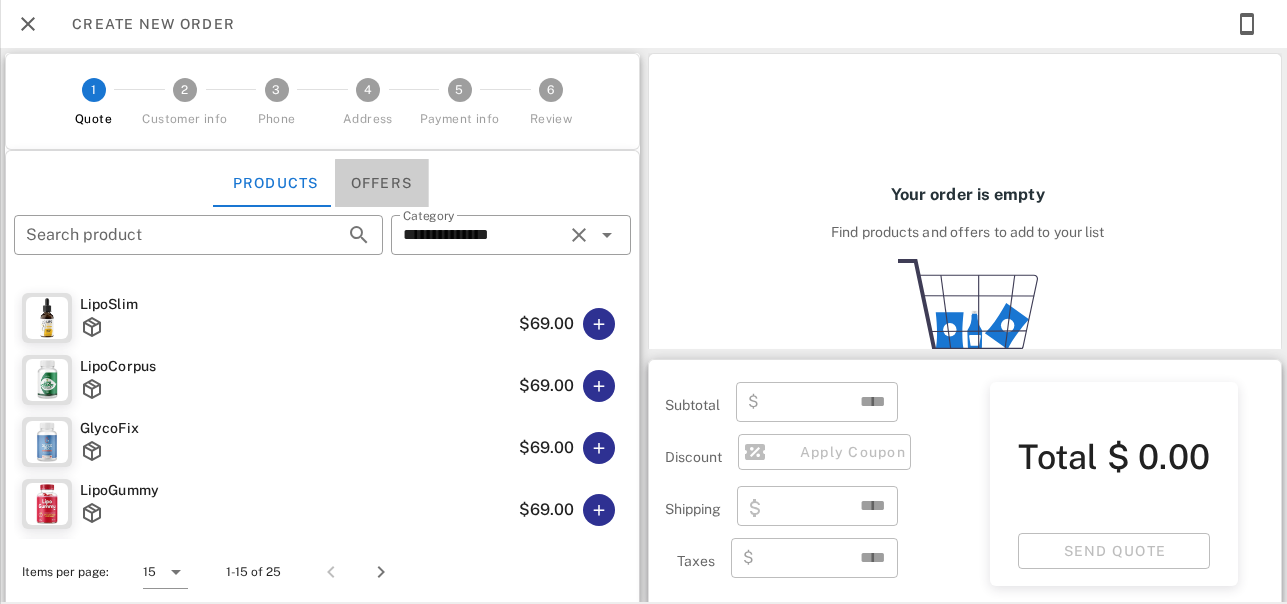 click on "Offers" at bounding box center (382, 183) 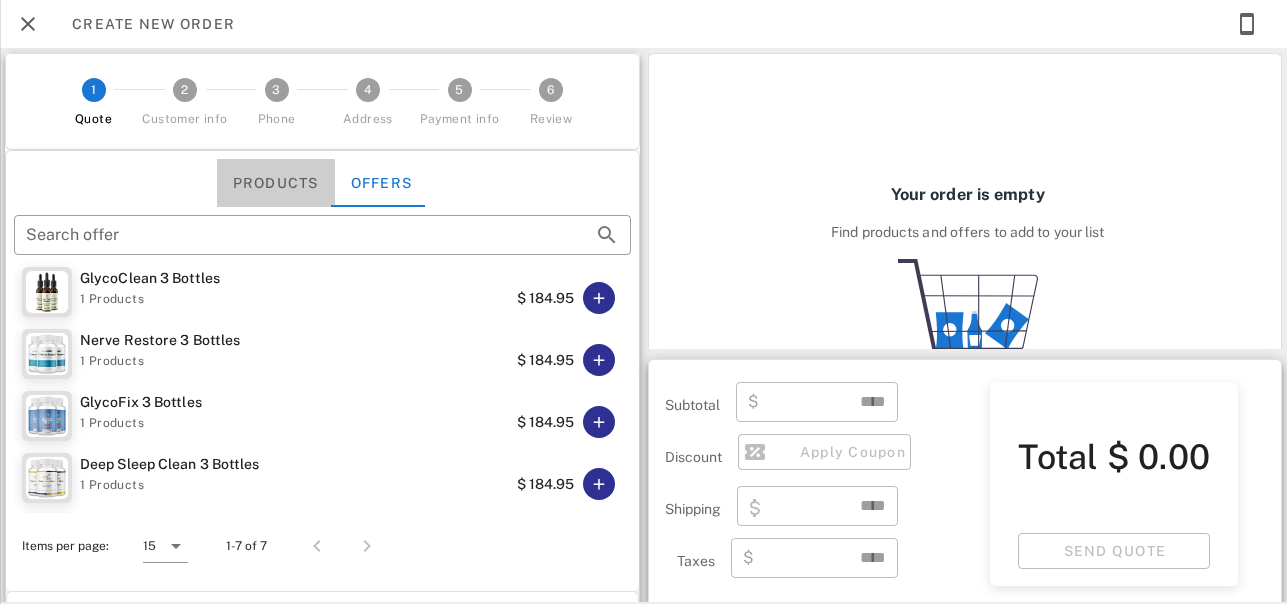 click on "Products" at bounding box center [276, 183] 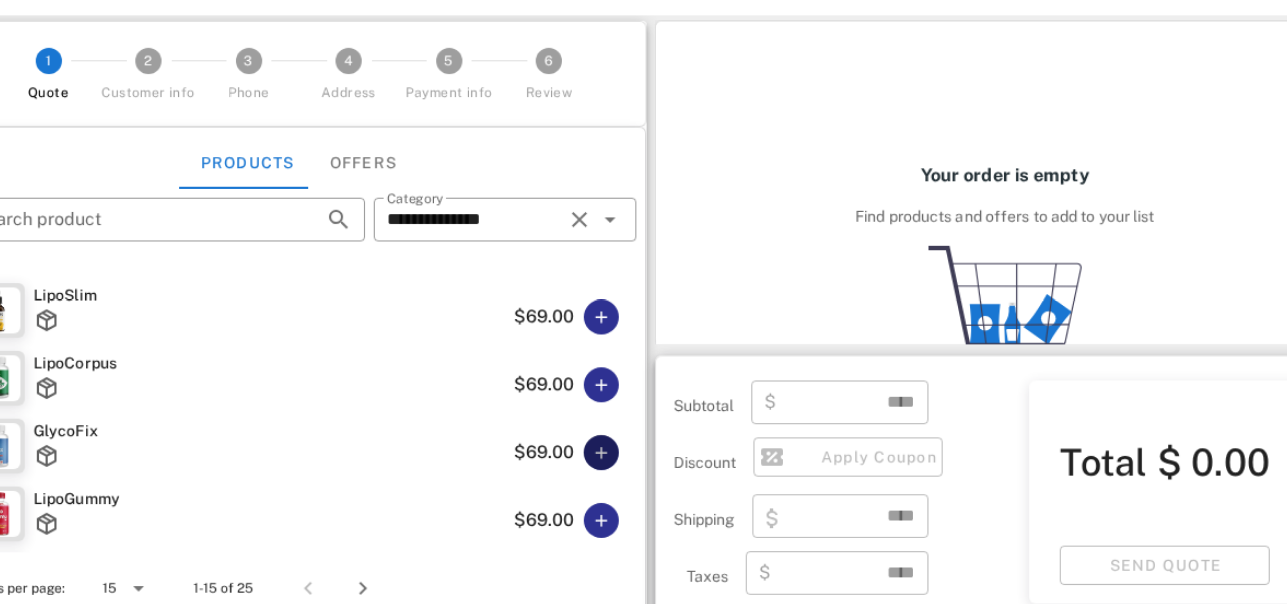 click at bounding box center (599, 448) 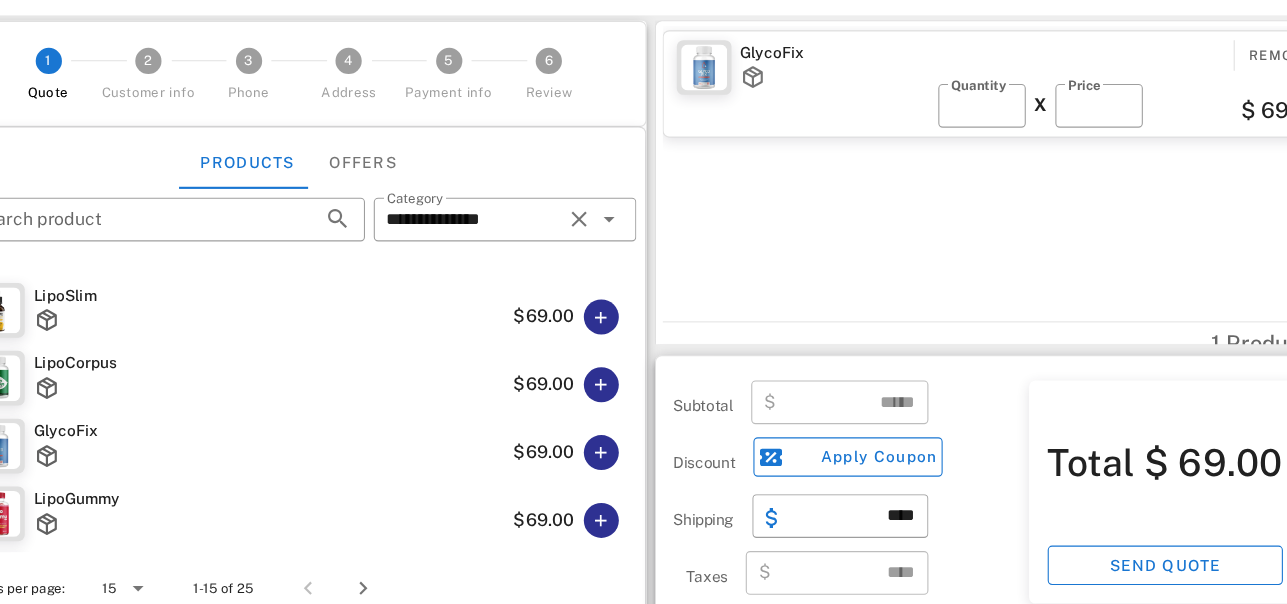 click on "GlycoFix" at bounding box center [295, 428] 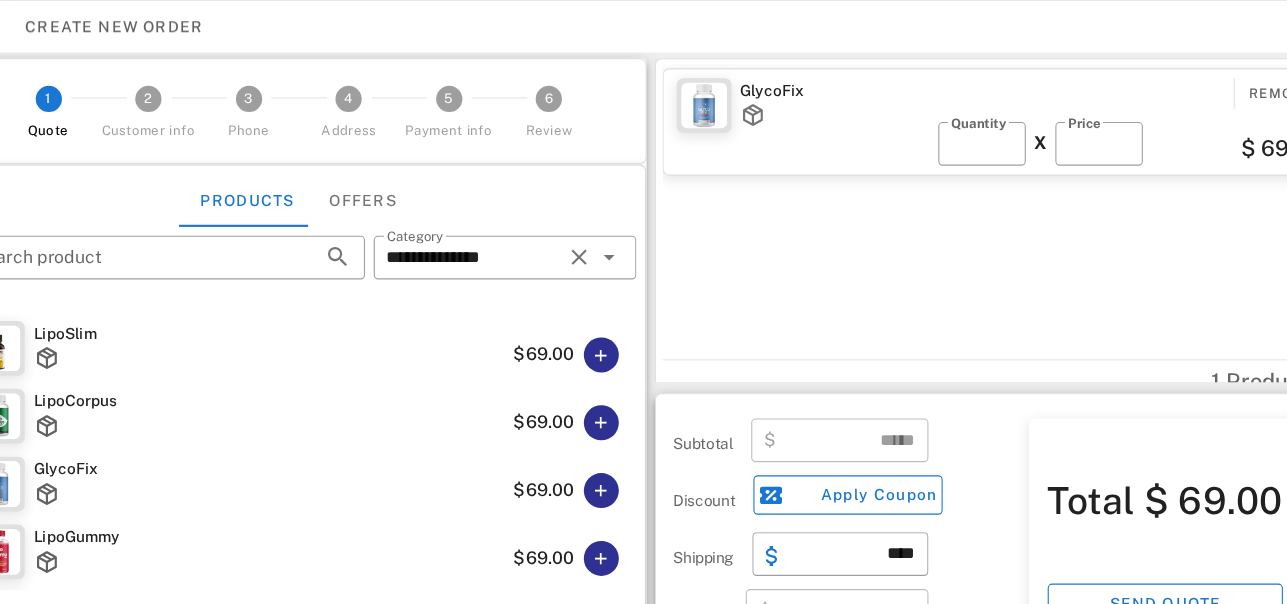 scroll, scrollTop: 269, scrollLeft: 0, axis: vertical 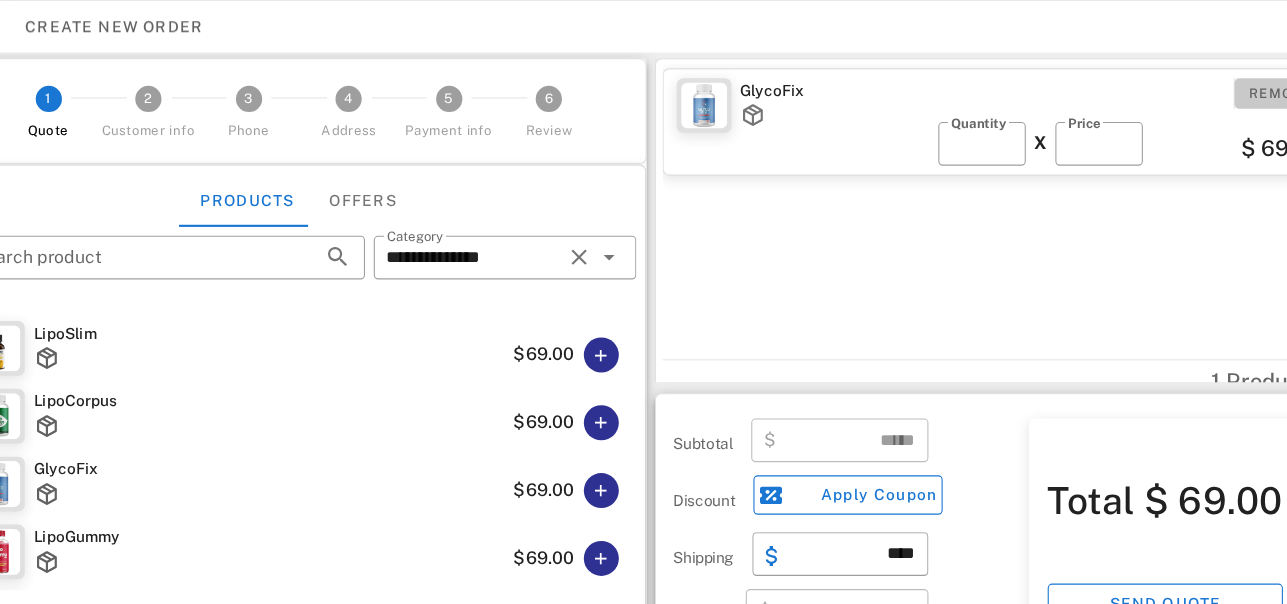 click on "Remove" at bounding box center [1220, 85] 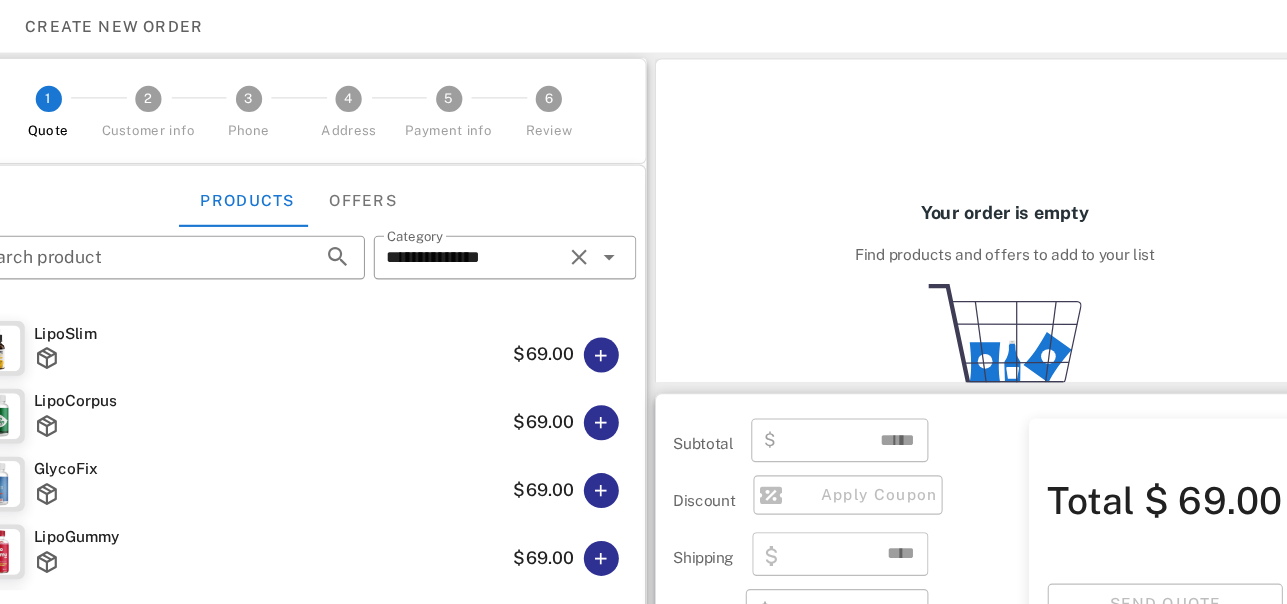 type on "****" 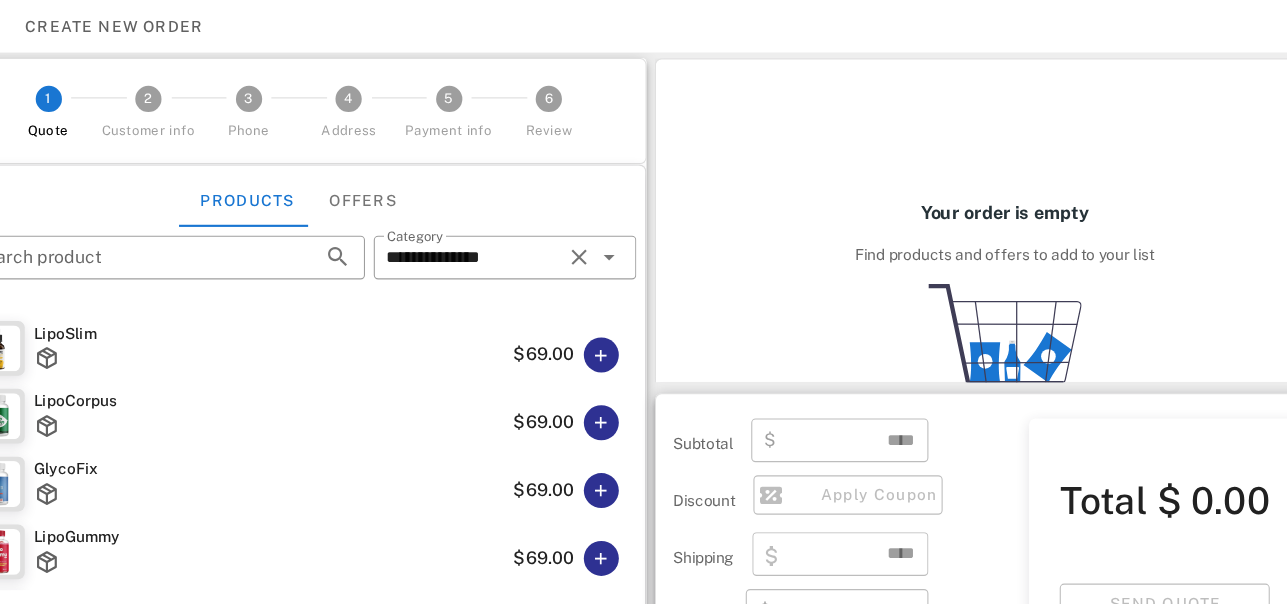 click on "​ Search product" at bounding box center (198, 248) 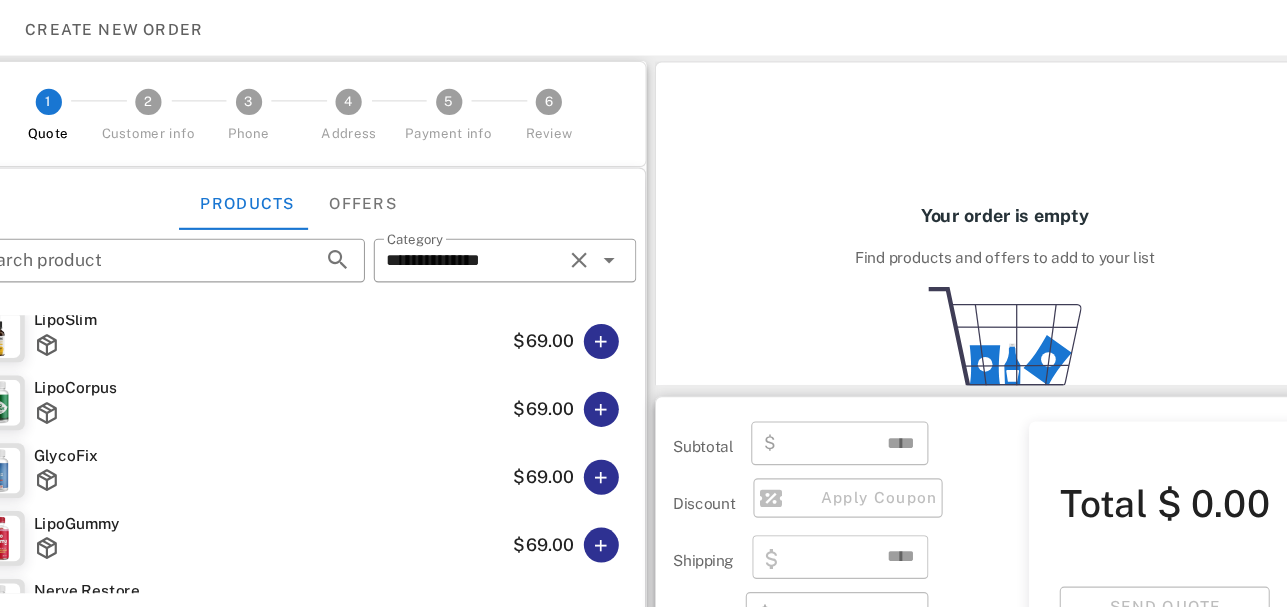 scroll, scrollTop: 692, scrollLeft: 0, axis: vertical 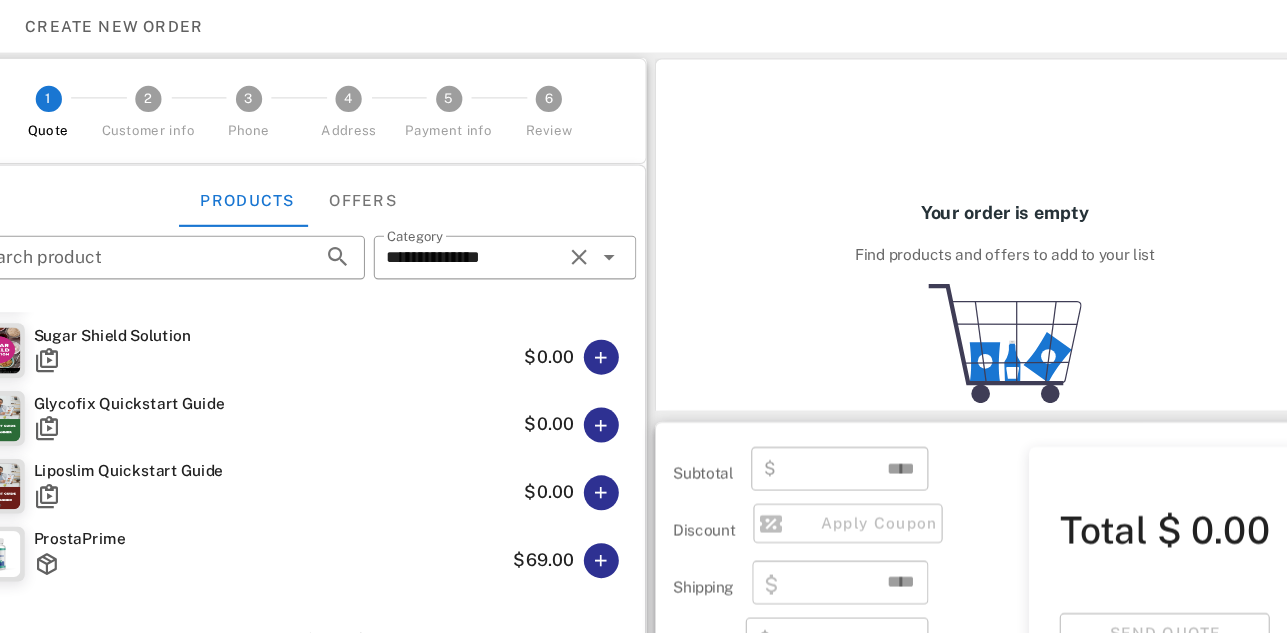 click on "Your order is empty   Find products and offers to add to your list" at bounding box center (968, 213) 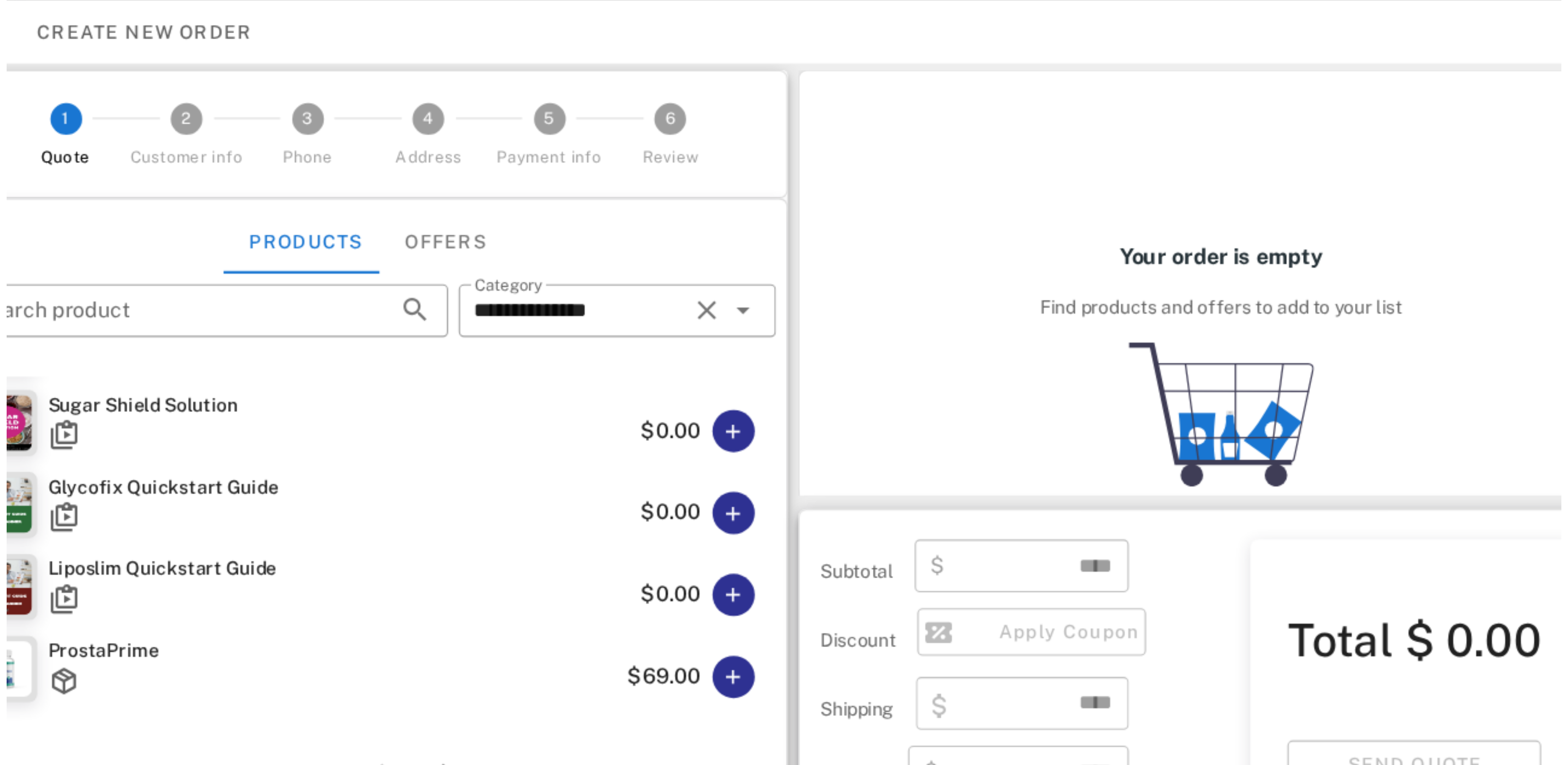 scroll, scrollTop: 62, scrollLeft: 0, axis: vertical 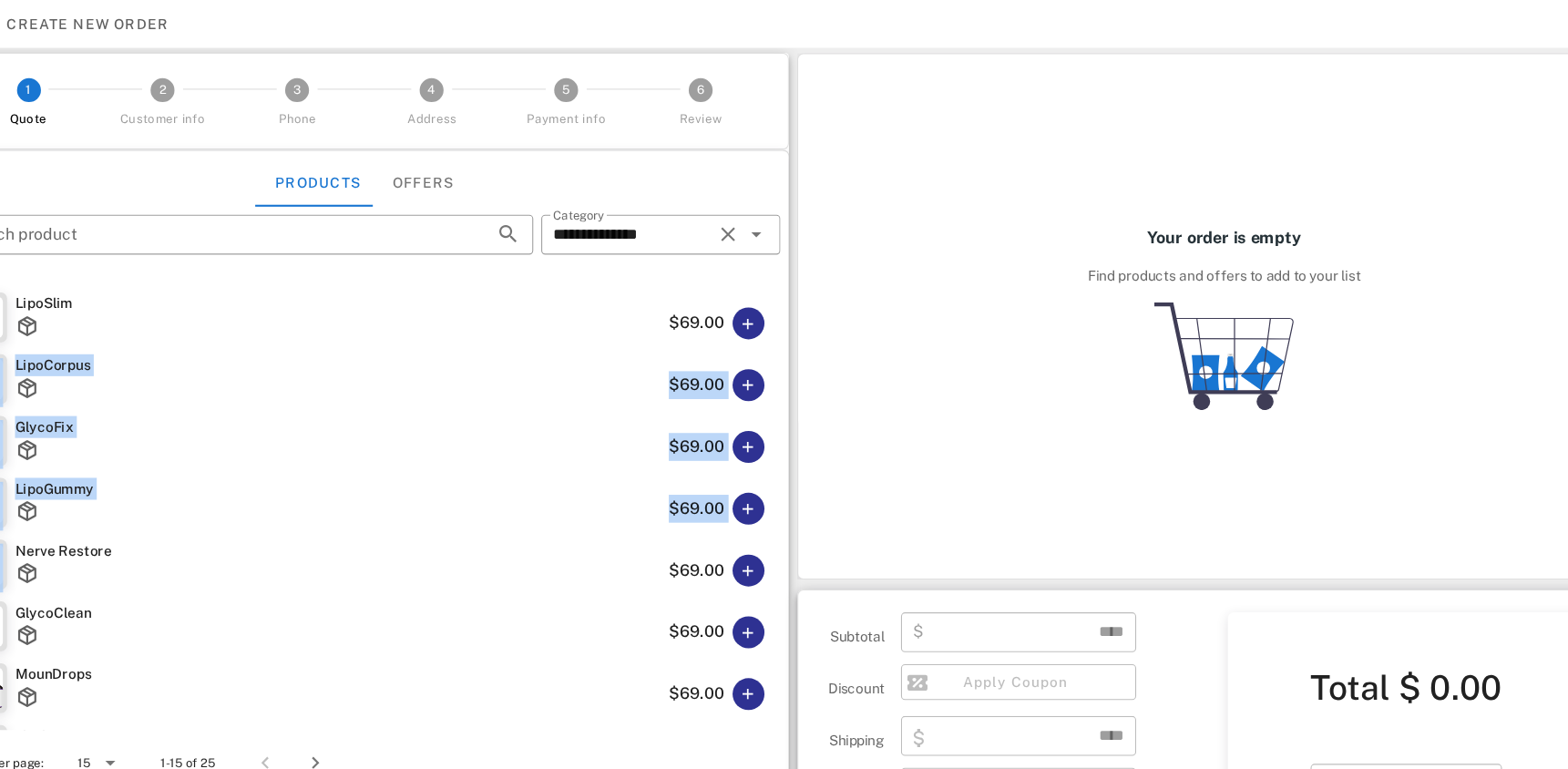 drag, startPoint x: 753, startPoint y: 321, endPoint x: 752, endPoint y: 467, distance: 146.00342 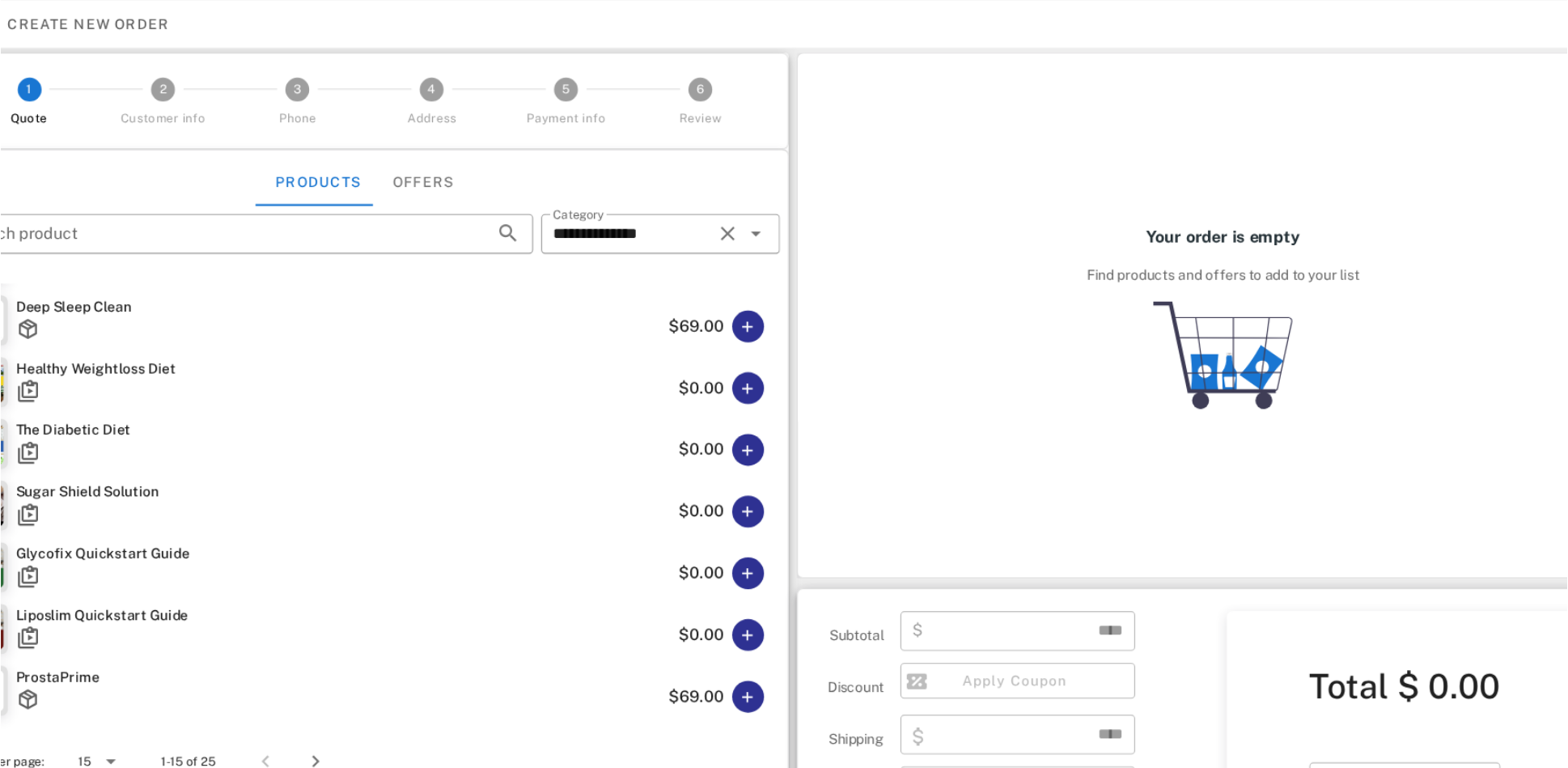 scroll, scrollTop: 403, scrollLeft: 0, axis: vertical 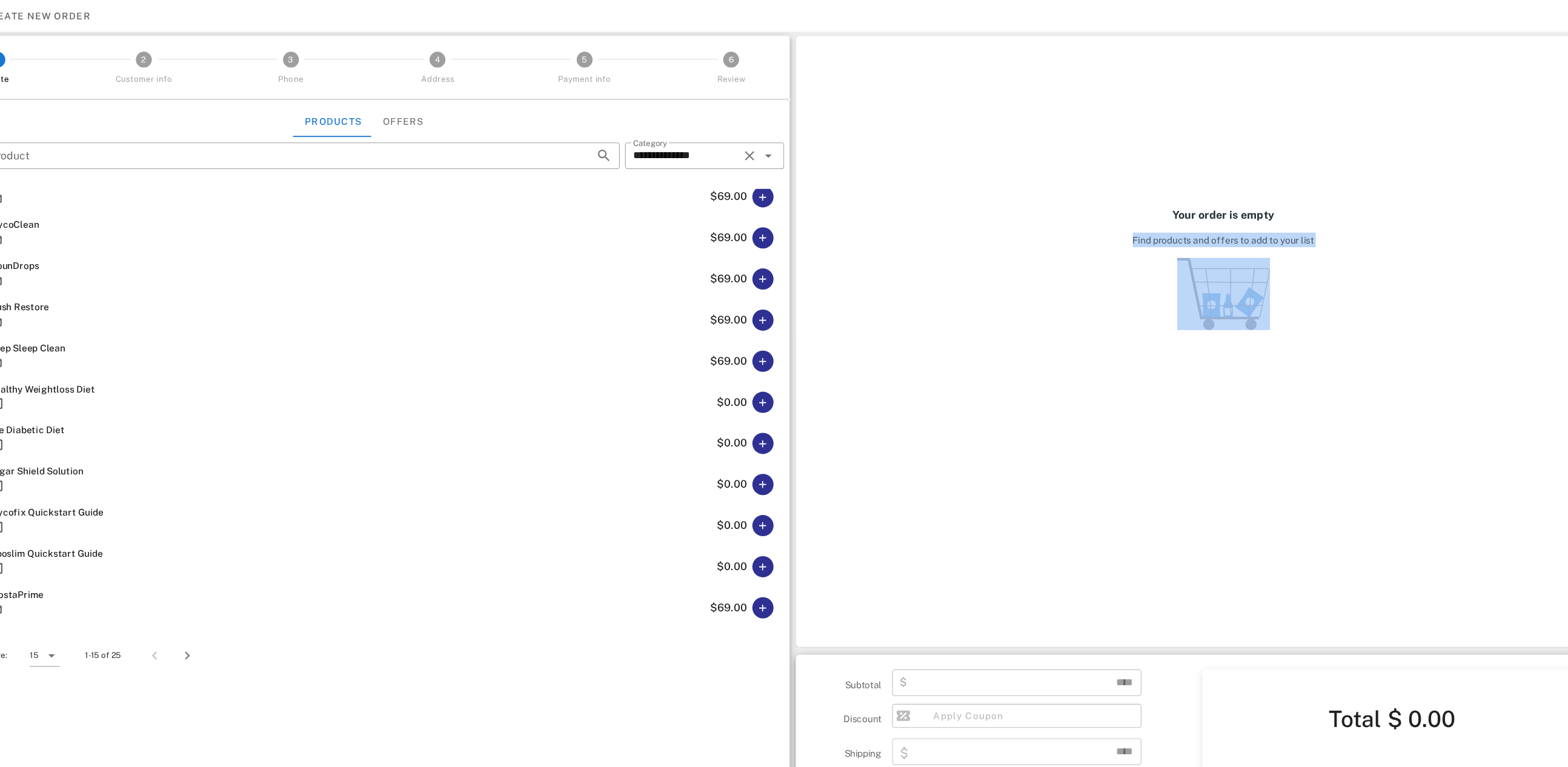 drag, startPoint x: 783, startPoint y: 631, endPoint x: 779, endPoint y: 529, distance: 102.0784 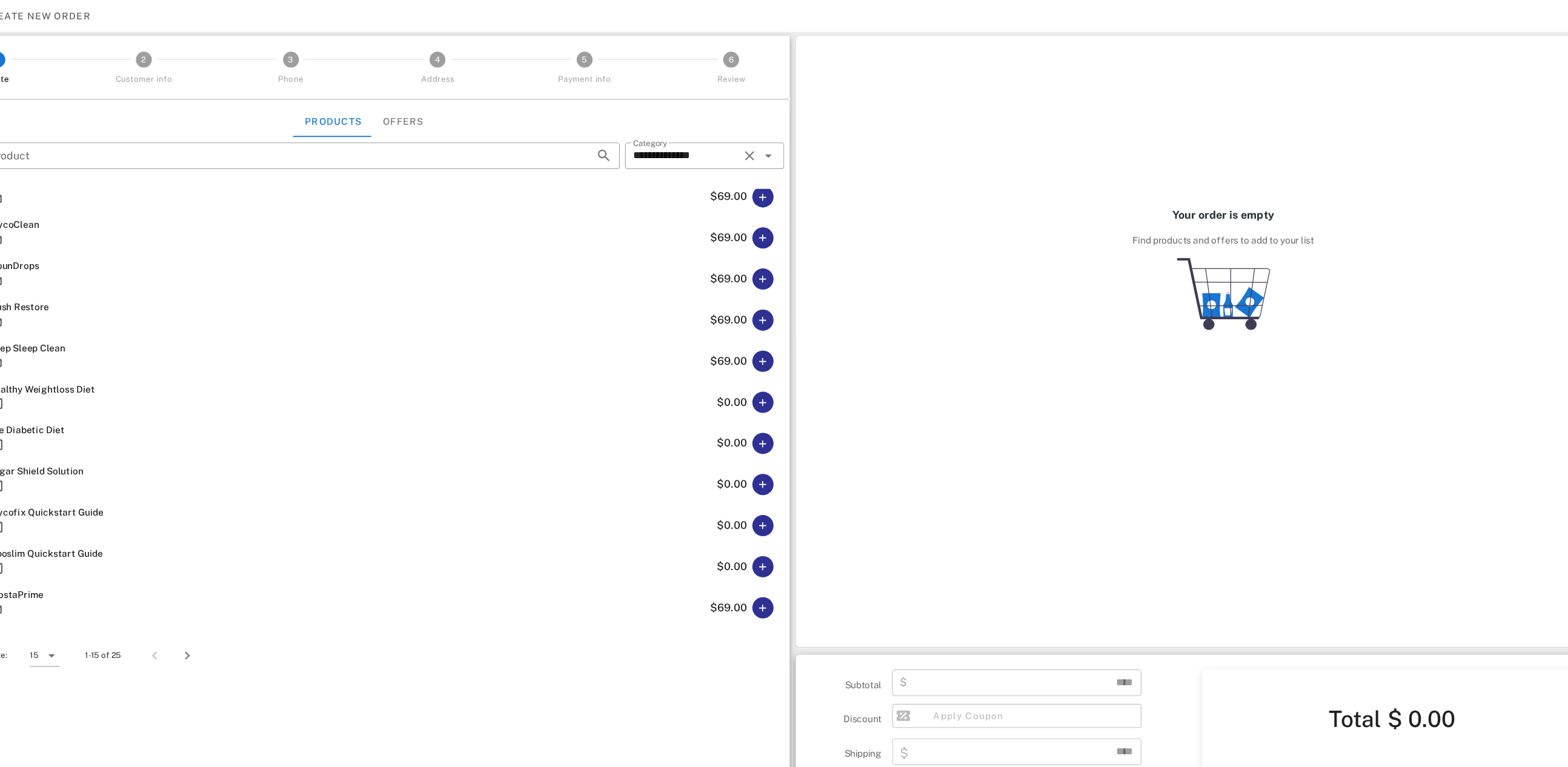 click on "**********" at bounding box center (392, 402) 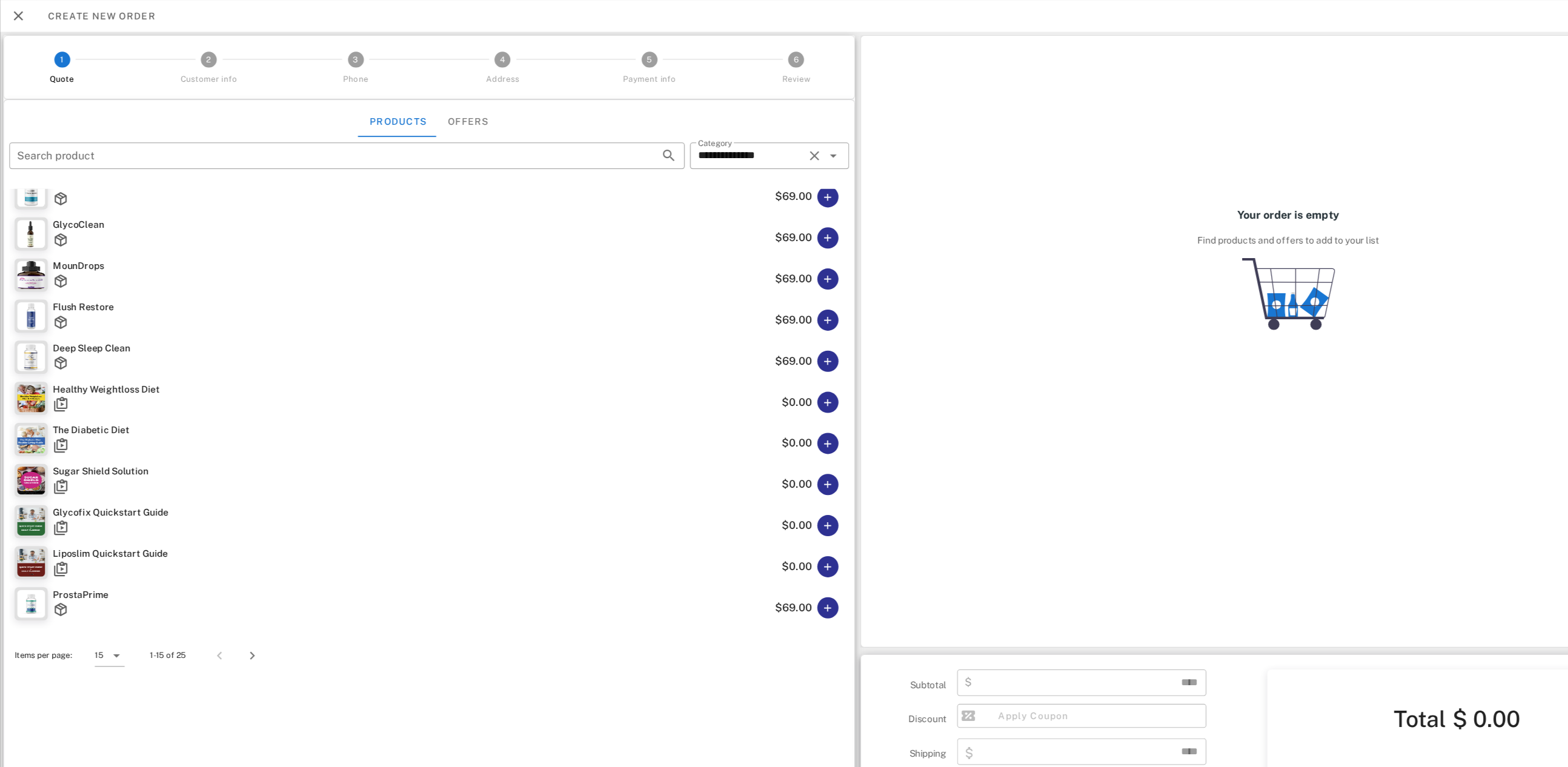 click on "LipoSlim  $69.00  LipoCorpus  $69.00  GlycoFix  $69.00  LipoGummy  $69.00  Nerve Restore  $69.00  GlycoClean  $69.00  MounDrops  $69.00  Flush Restore  $69.00  Deep Sleep Clean  $69.00  Healthy Weightloss Diet  $0.00  The Diabetic Diet  $0.00  Sugar Shield Solution  $0.00  Glycofix Quickstart Guide  $0.00  Liposlim Quickstart Guide  $0.00  ProstaPrime  $69.00  Items per page: 15  1-15 of 25" at bounding box center [392, 437] 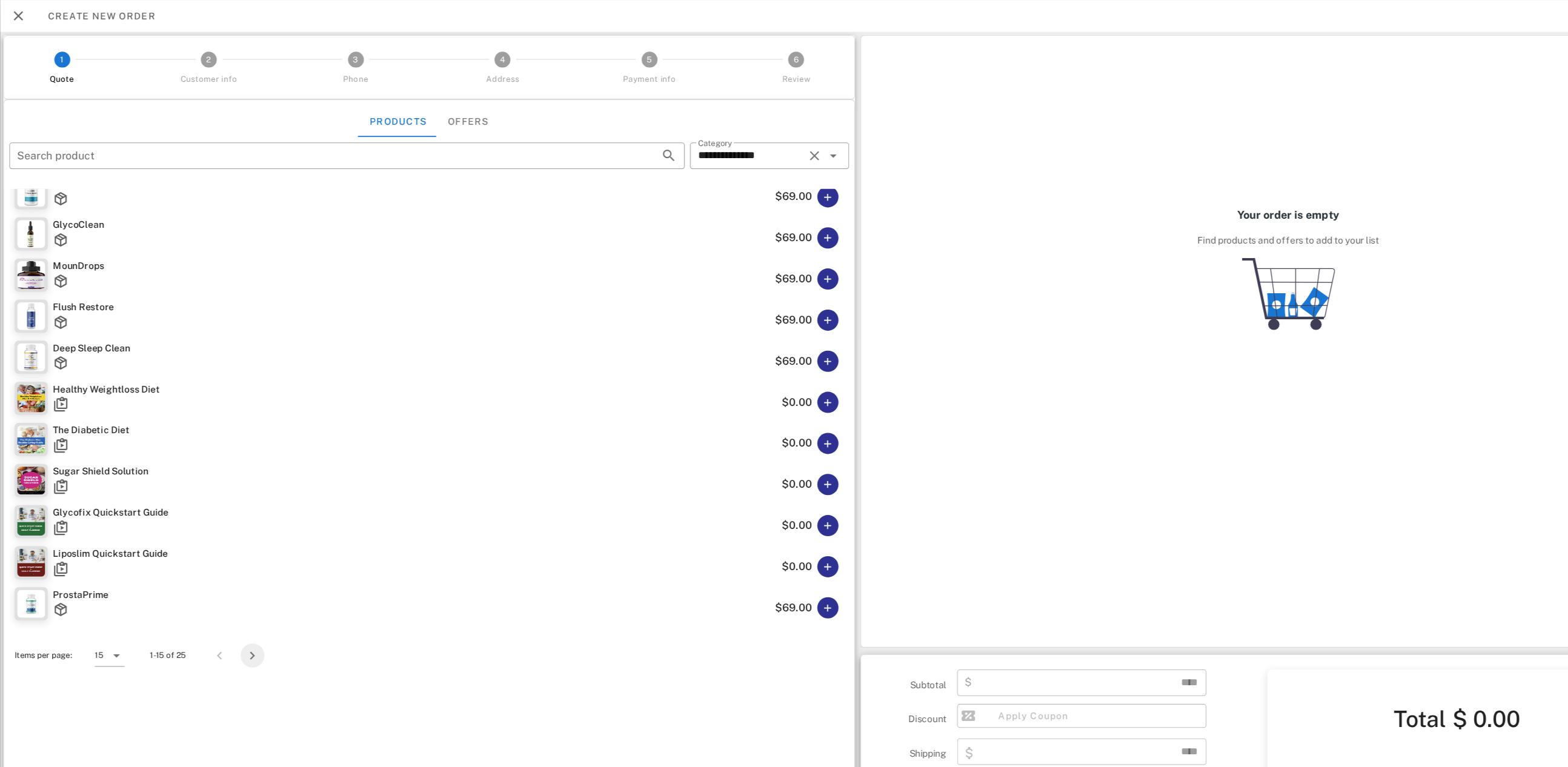 click at bounding box center (231, 599) 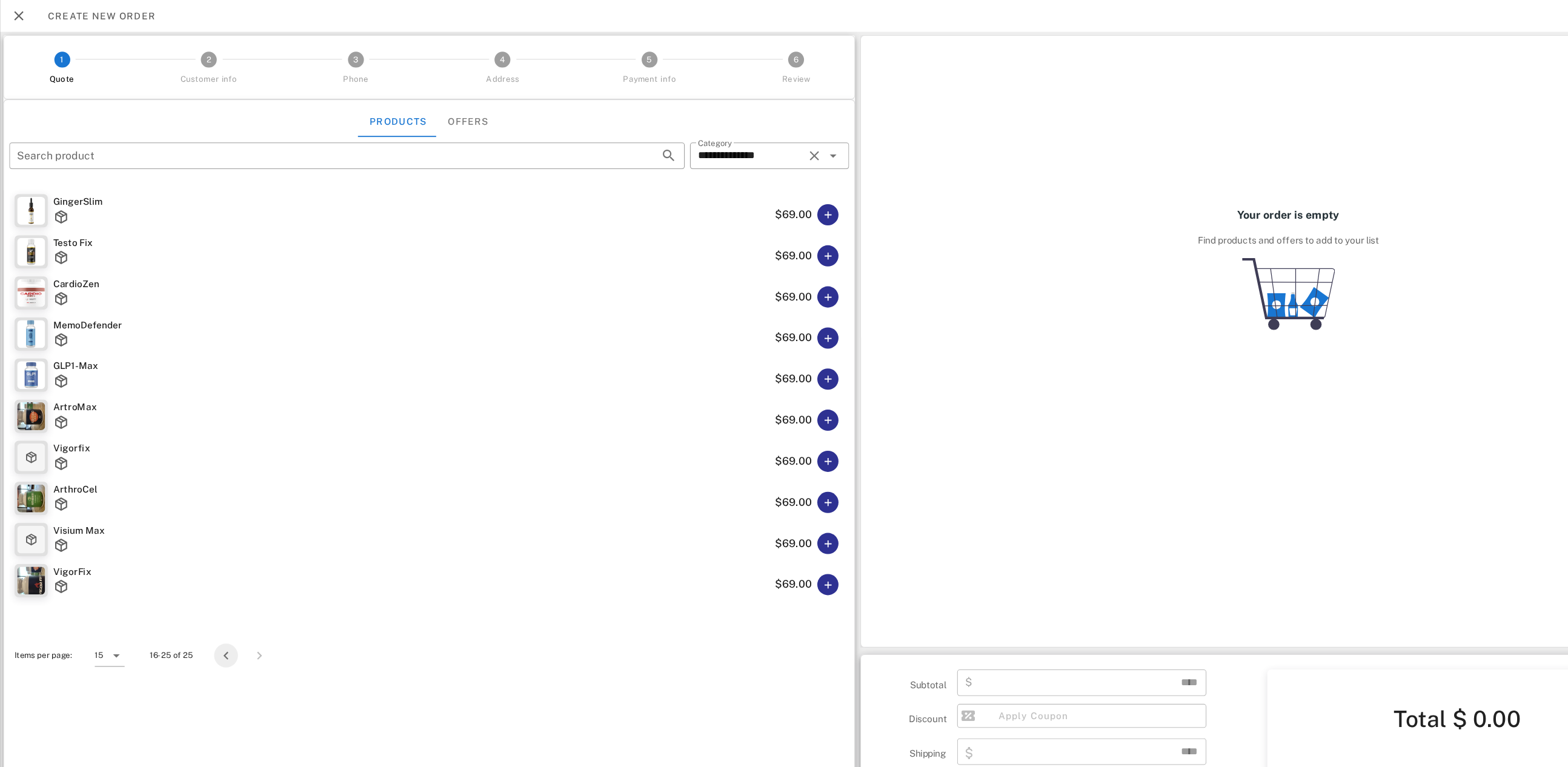 click at bounding box center [207, 599] 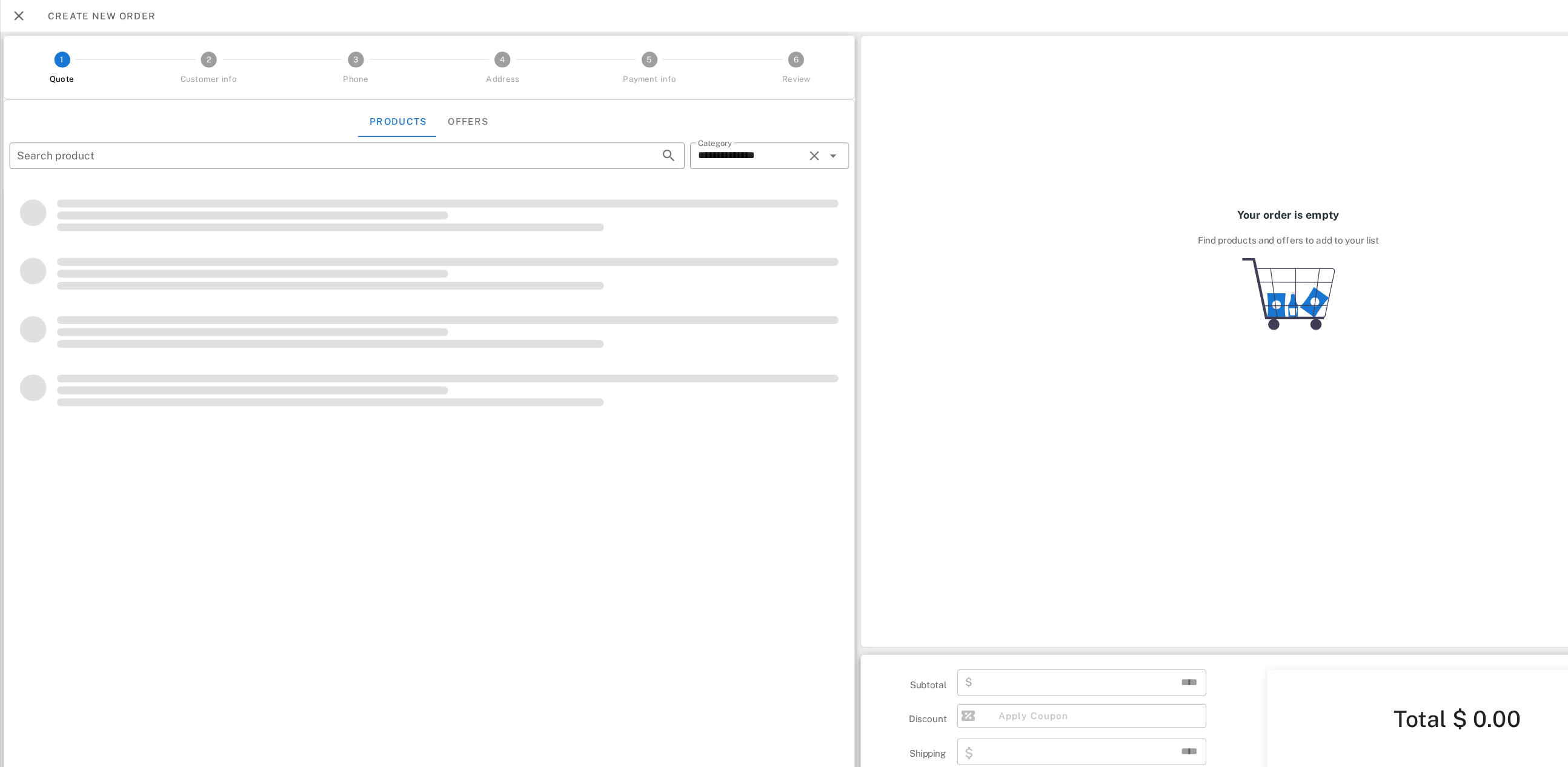 click on "**********" at bounding box center [392, 417] 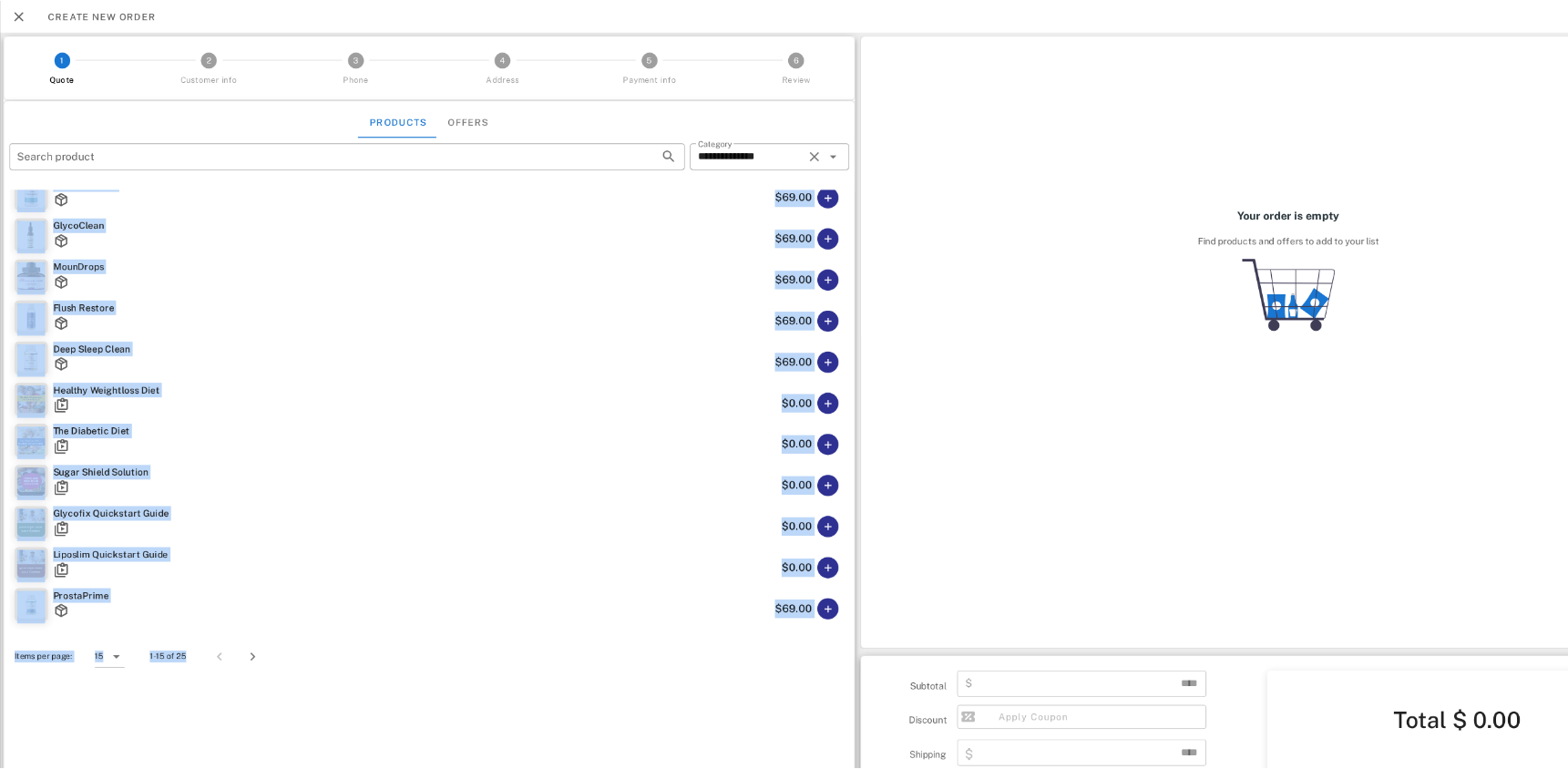 scroll, scrollTop: 0, scrollLeft: 0, axis: both 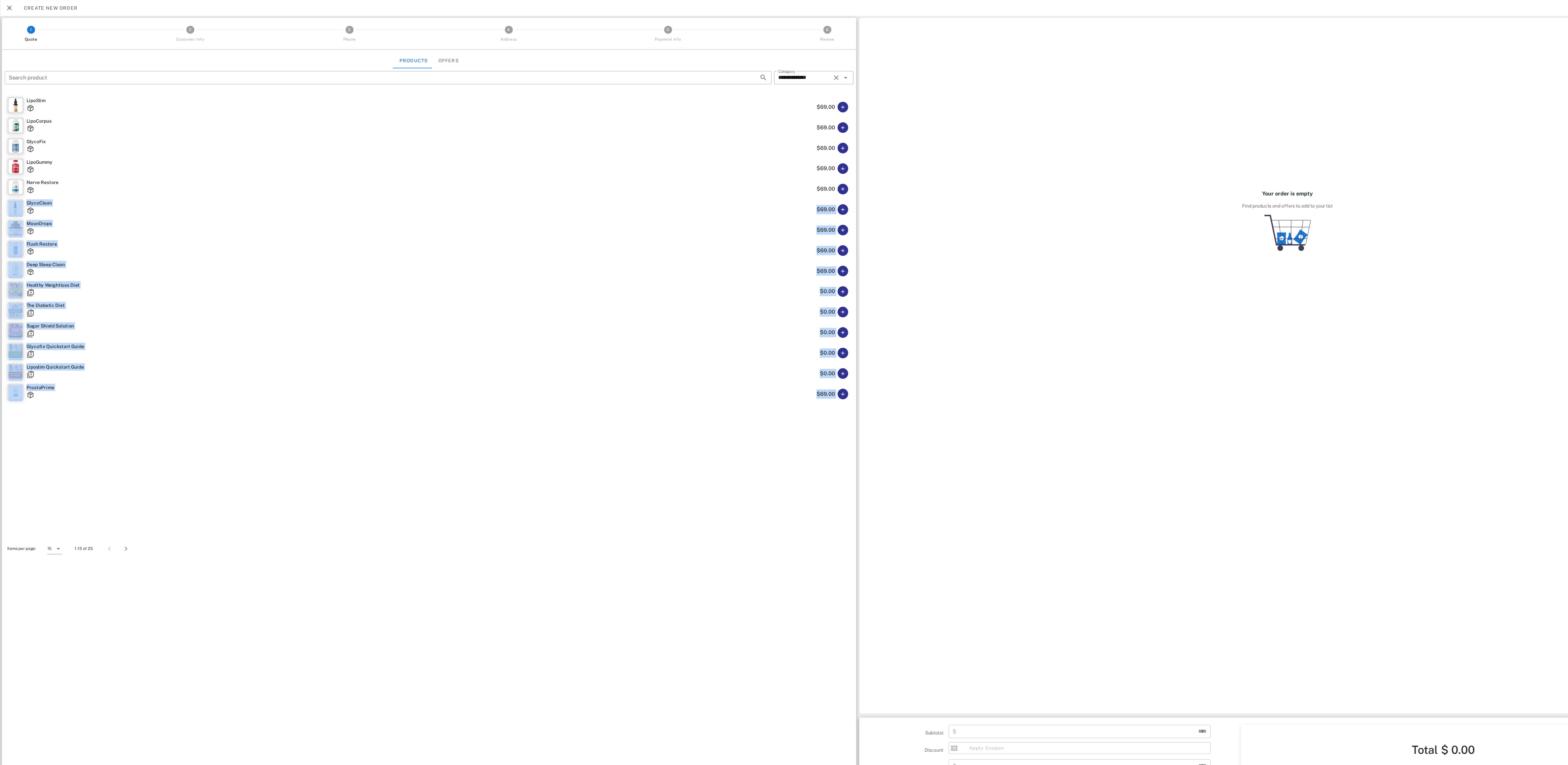 drag, startPoint x: 778, startPoint y: 169, endPoint x: 768, endPoint y: 391, distance: 222.2251 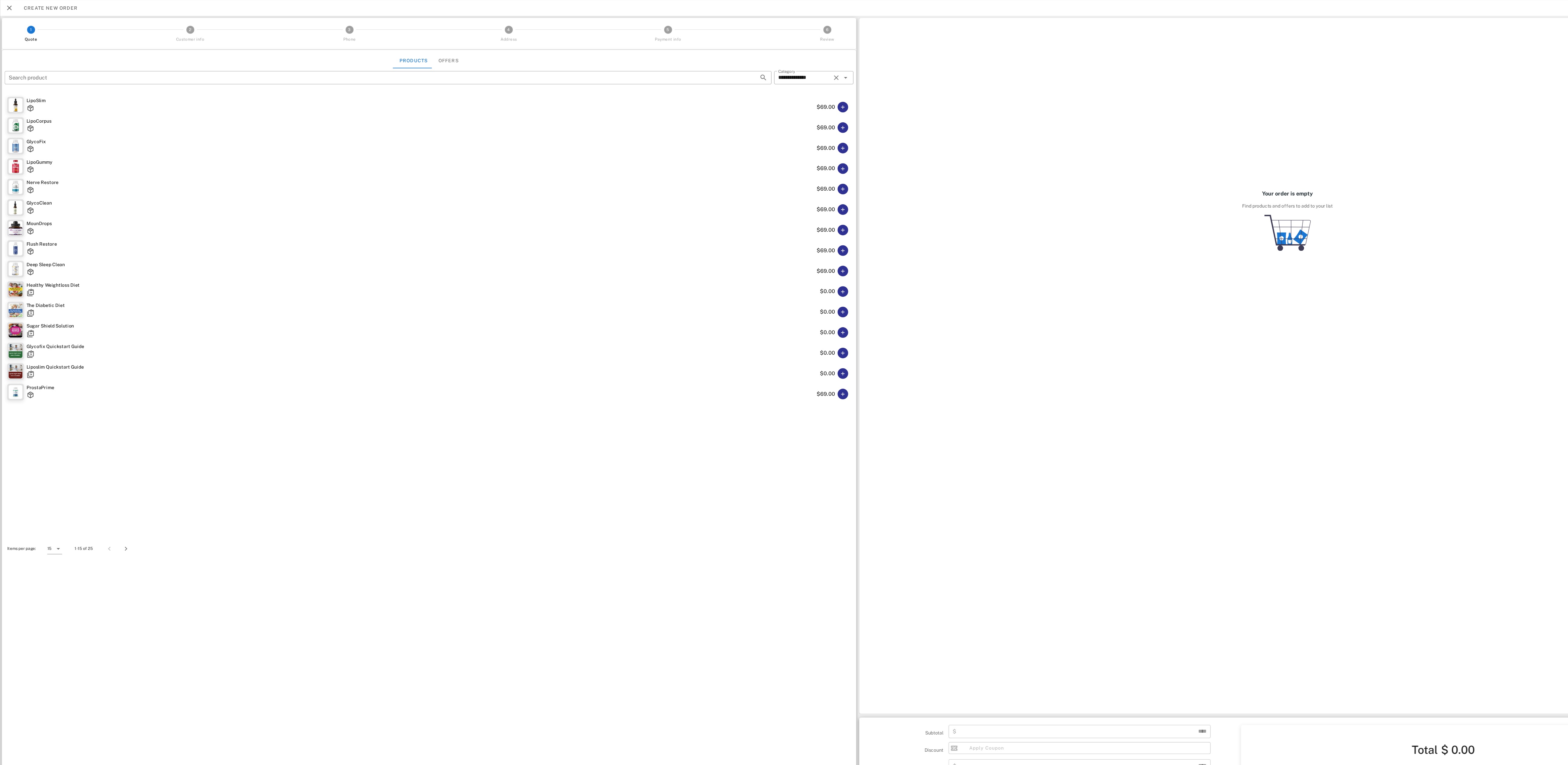 click on "LipoSlim  $69.00  LipoCorpus  $69.00  GlycoFix  $69.00  LipoGummy  $69.00  Nerve Restore  $69.00  GlycoClean  $69.00  MounDrops  $69.00  Flush Restore  $69.00  Deep Sleep Clean  $69.00  Healthy Weightloss Diet  $0.00  The Diabetic Diet  $0.00  Sugar Shield Solution  $0.00  Glycofix Quickstart Guide  $0.00  Liposlim Quickstart Guide  $0.00  ProstaPrime  $69.00  Items per page: 15  1-15 of 25" at bounding box center [392, 399] 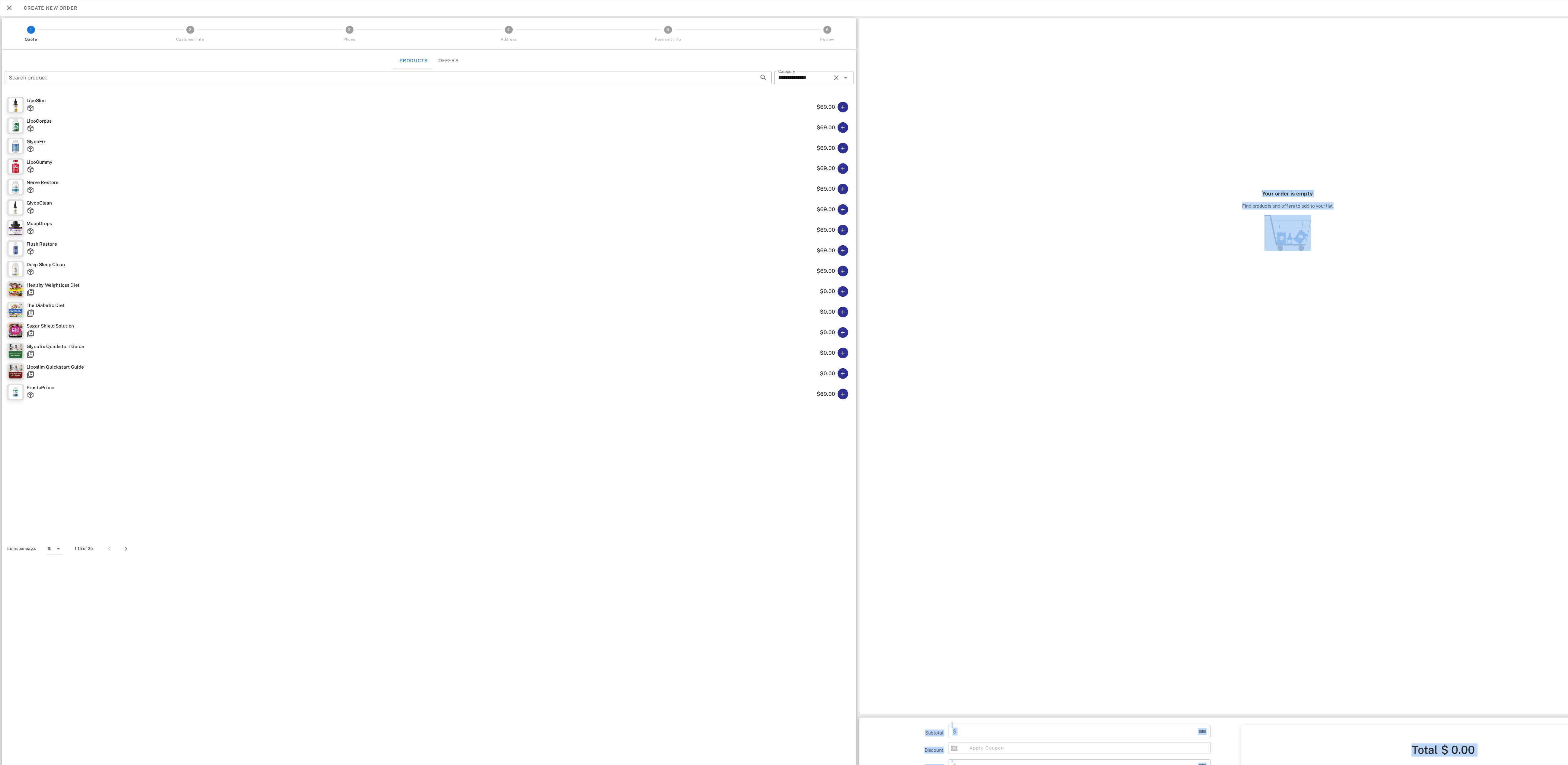 drag, startPoint x: 575, startPoint y: 525, endPoint x: 911, endPoint y: -96, distance: 706.072 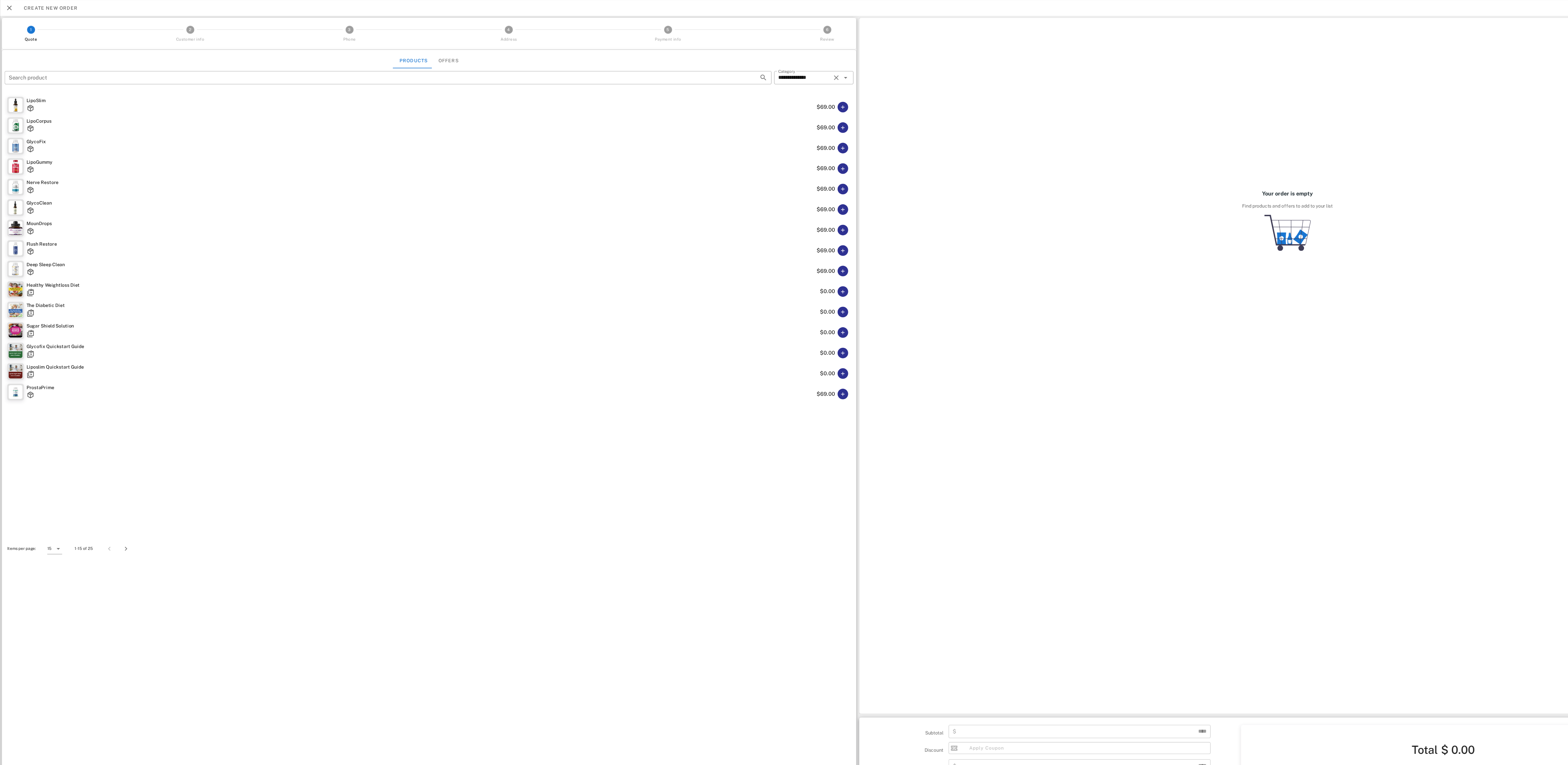 click on "Products   Offers" at bounding box center [392, 55] 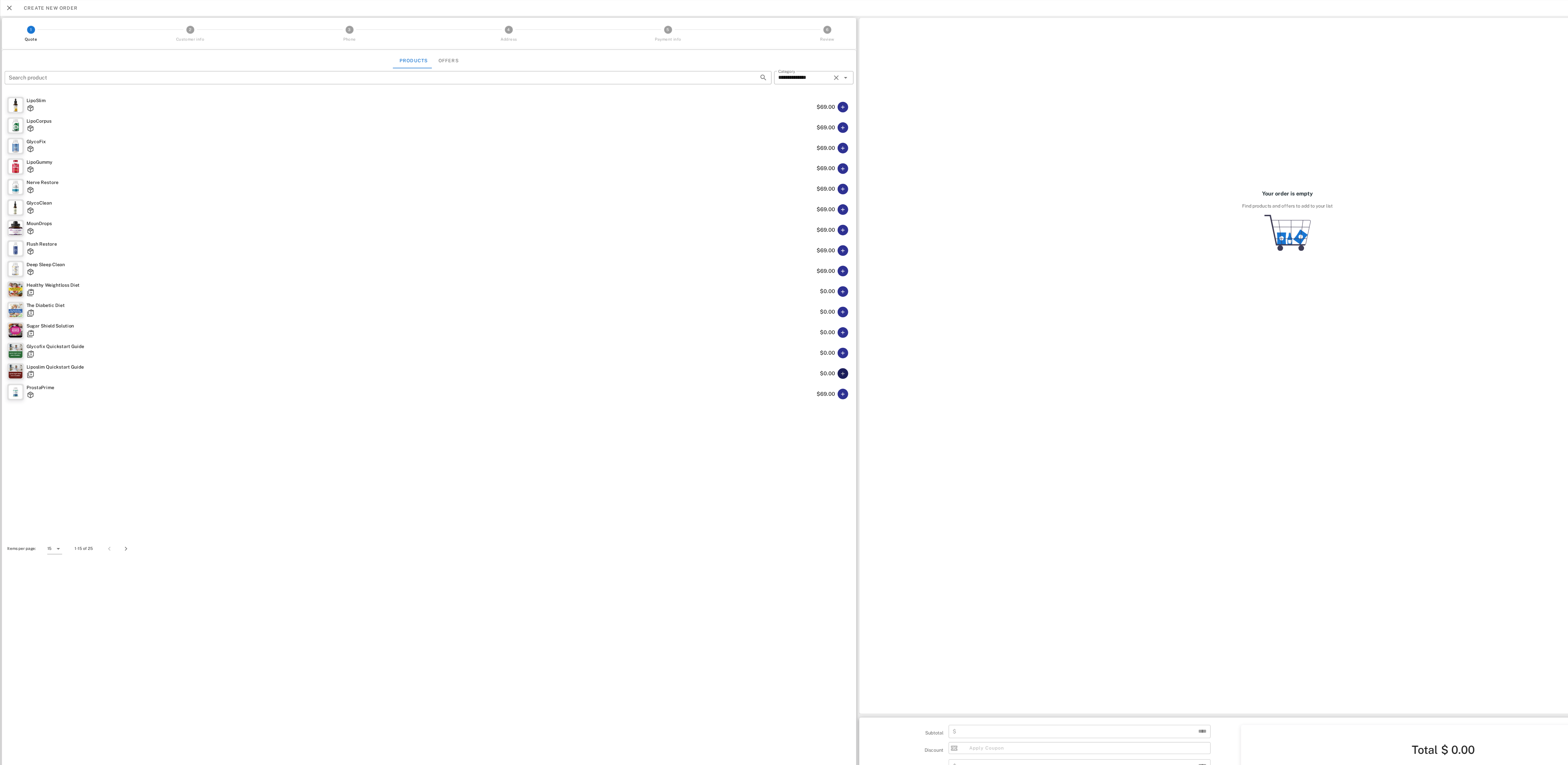 click at bounding box center [770, 341] 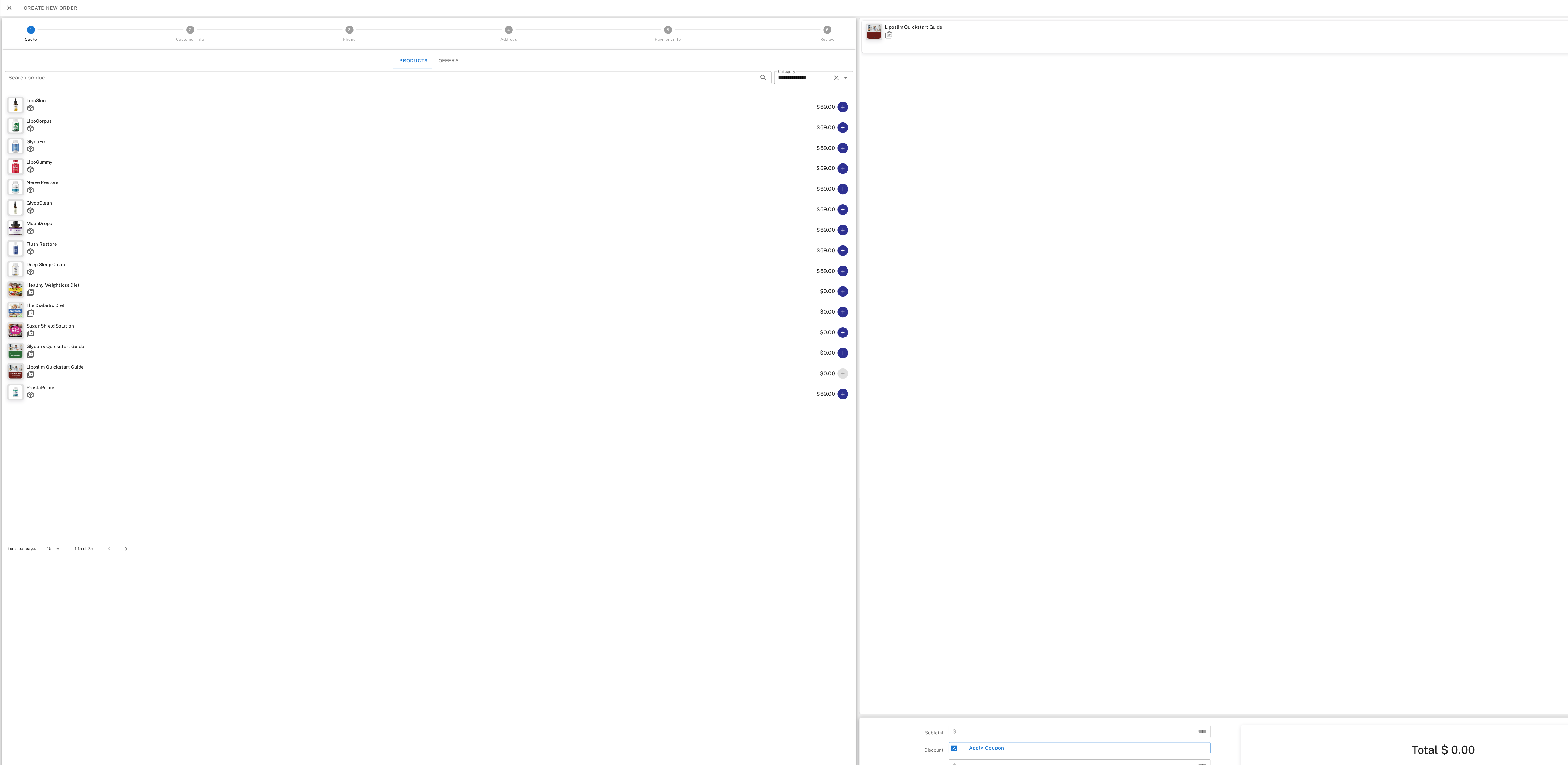 click at bounding box center (770, 341) 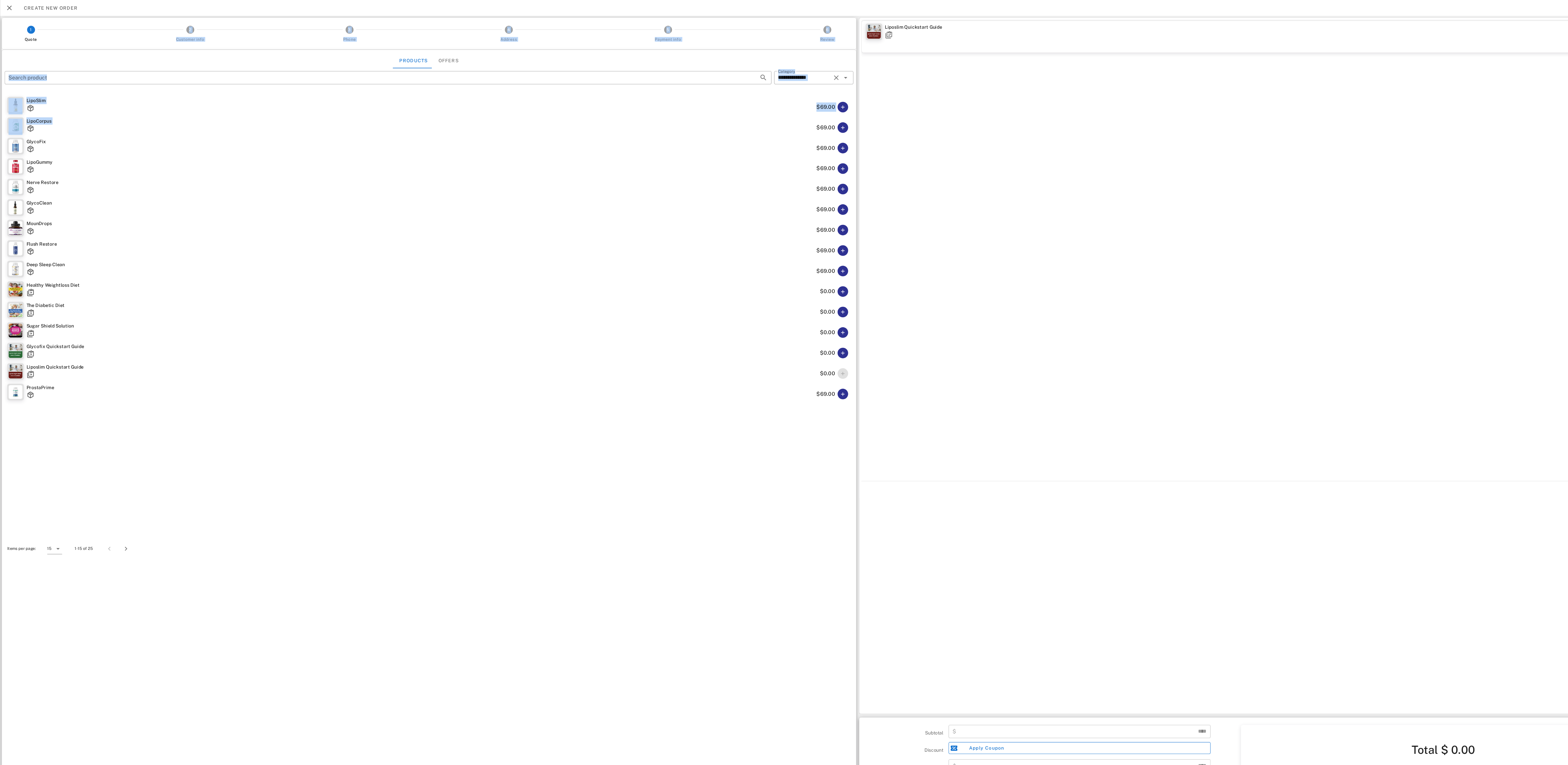 drag, startPoint x: 487, startPoint y: 127, endPoint x: 192, endPoint y: 24, distance: 312.4644 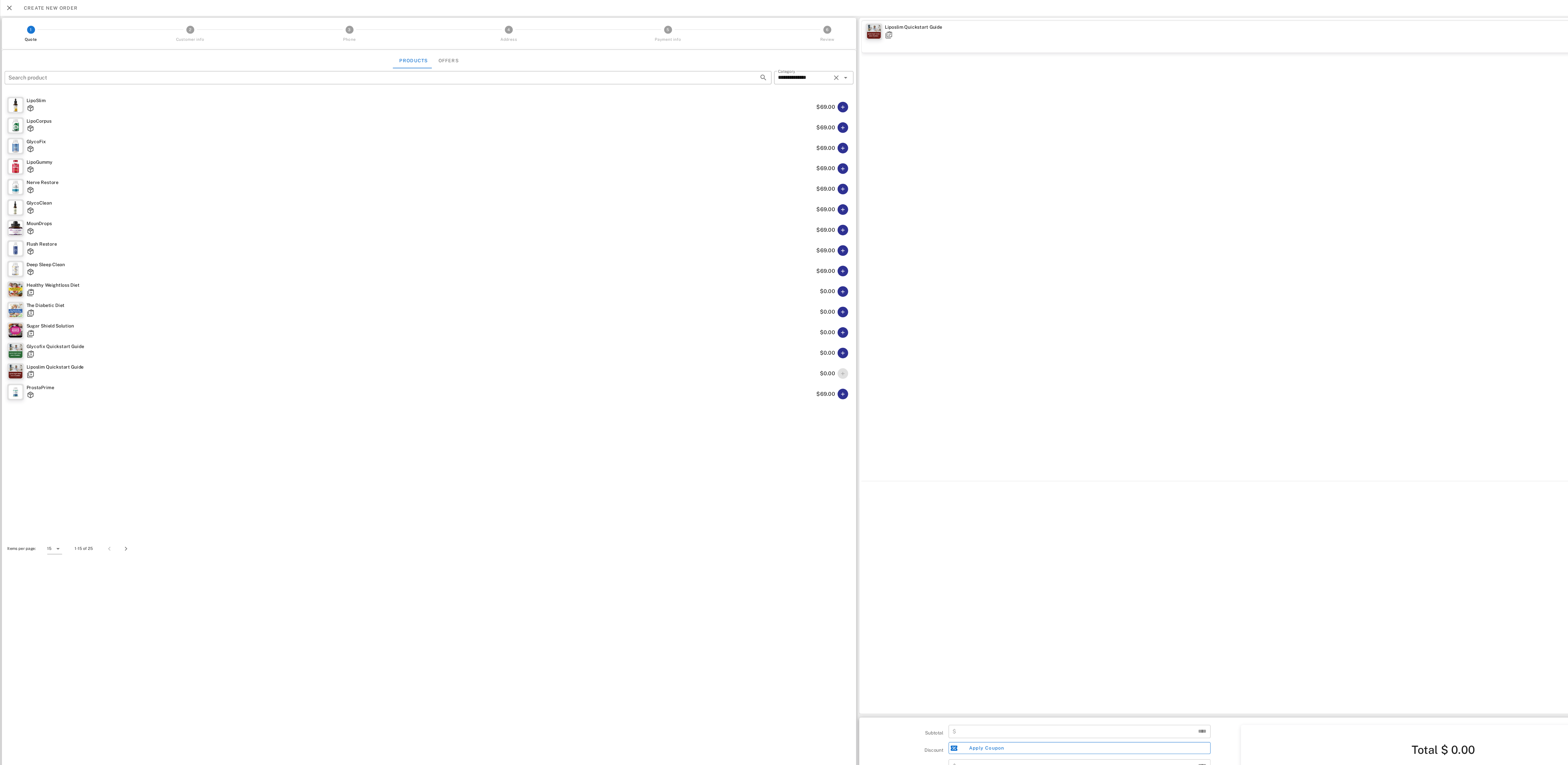 click on "2" at bounding box center (174, 27) 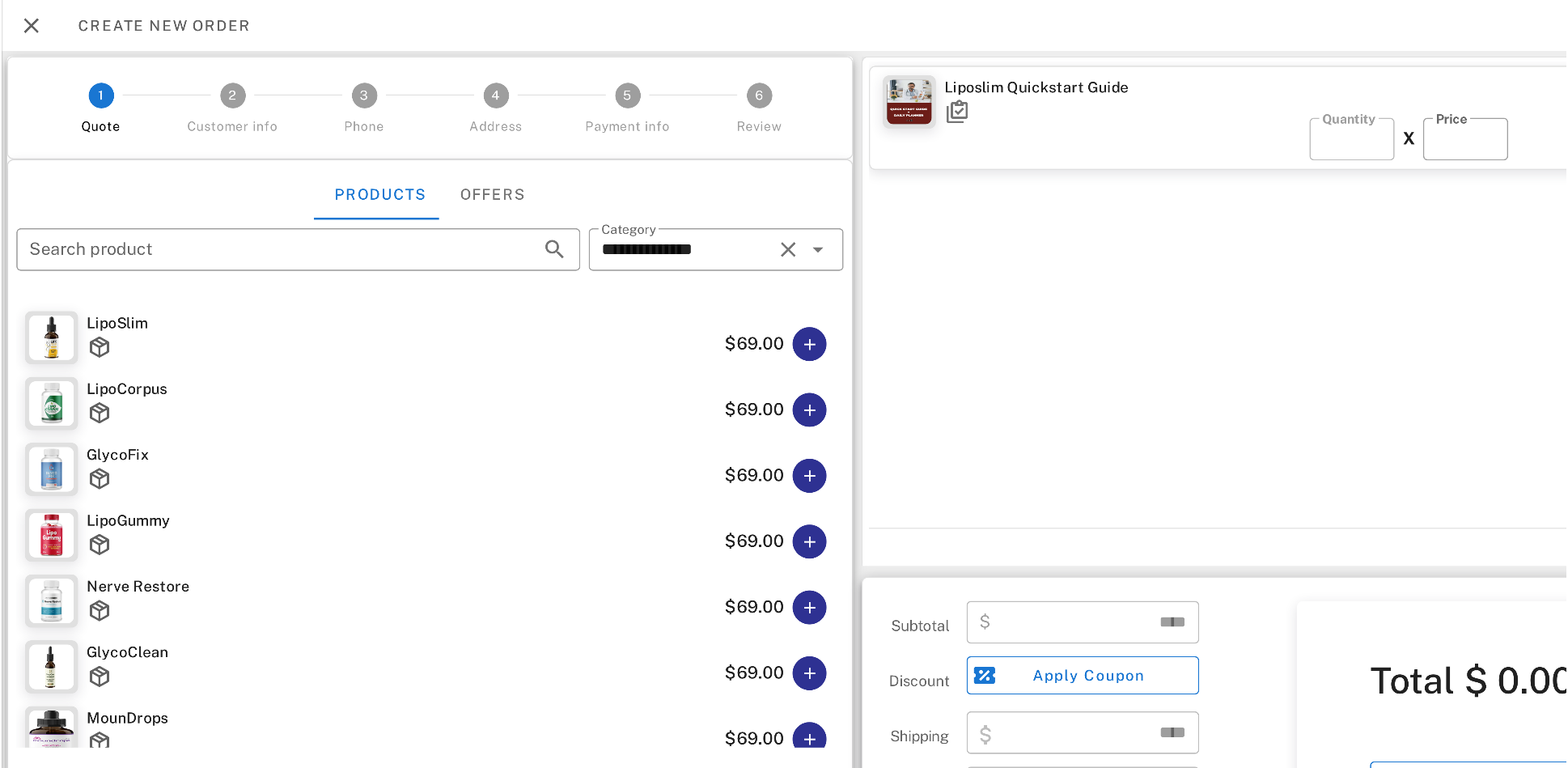scroll, scrollTop: 165, scrollLeft: 0, axis: vertical 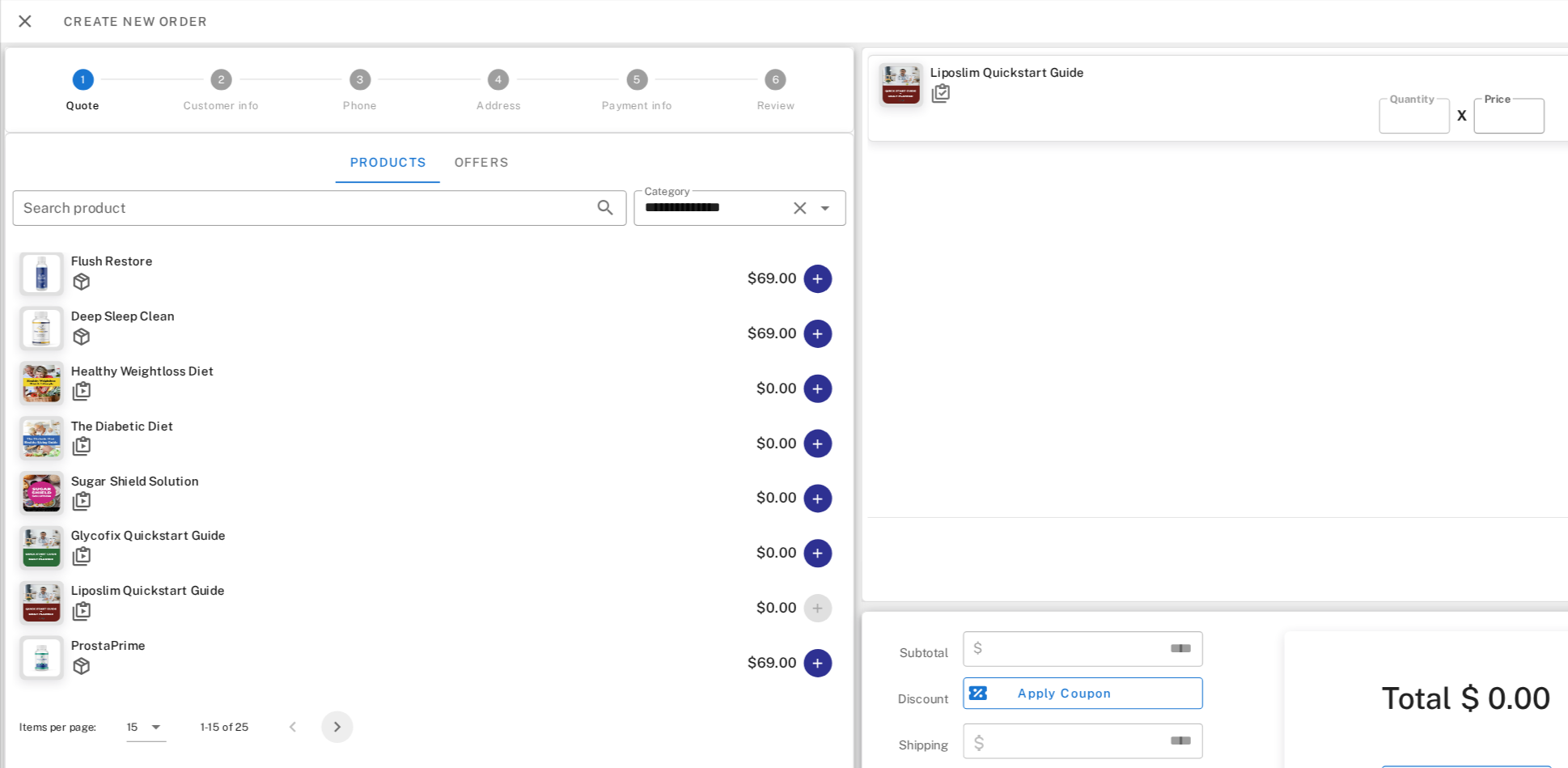 click at bounding box center (308, 664) 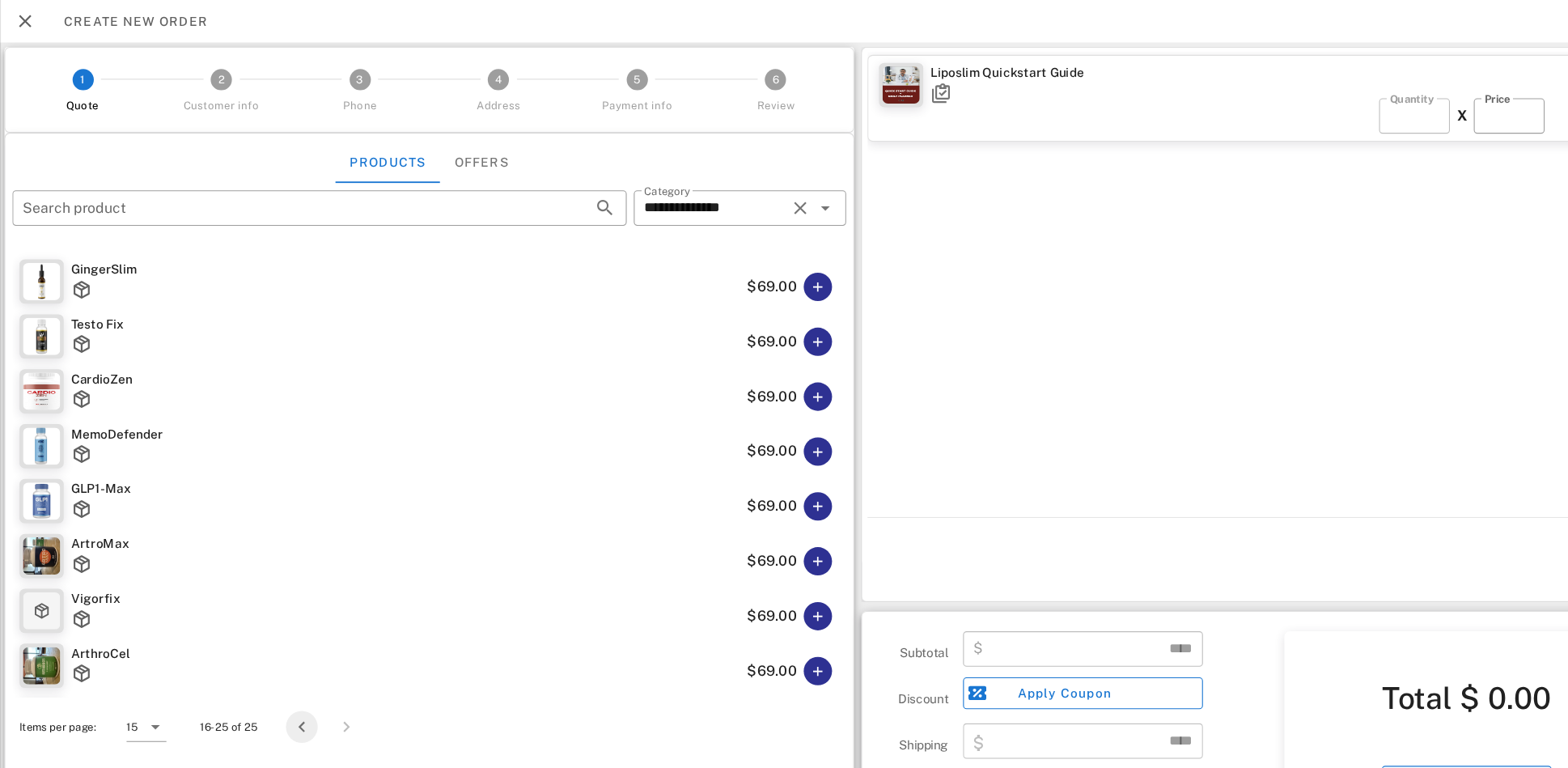 click at bounding box center [276, 664] 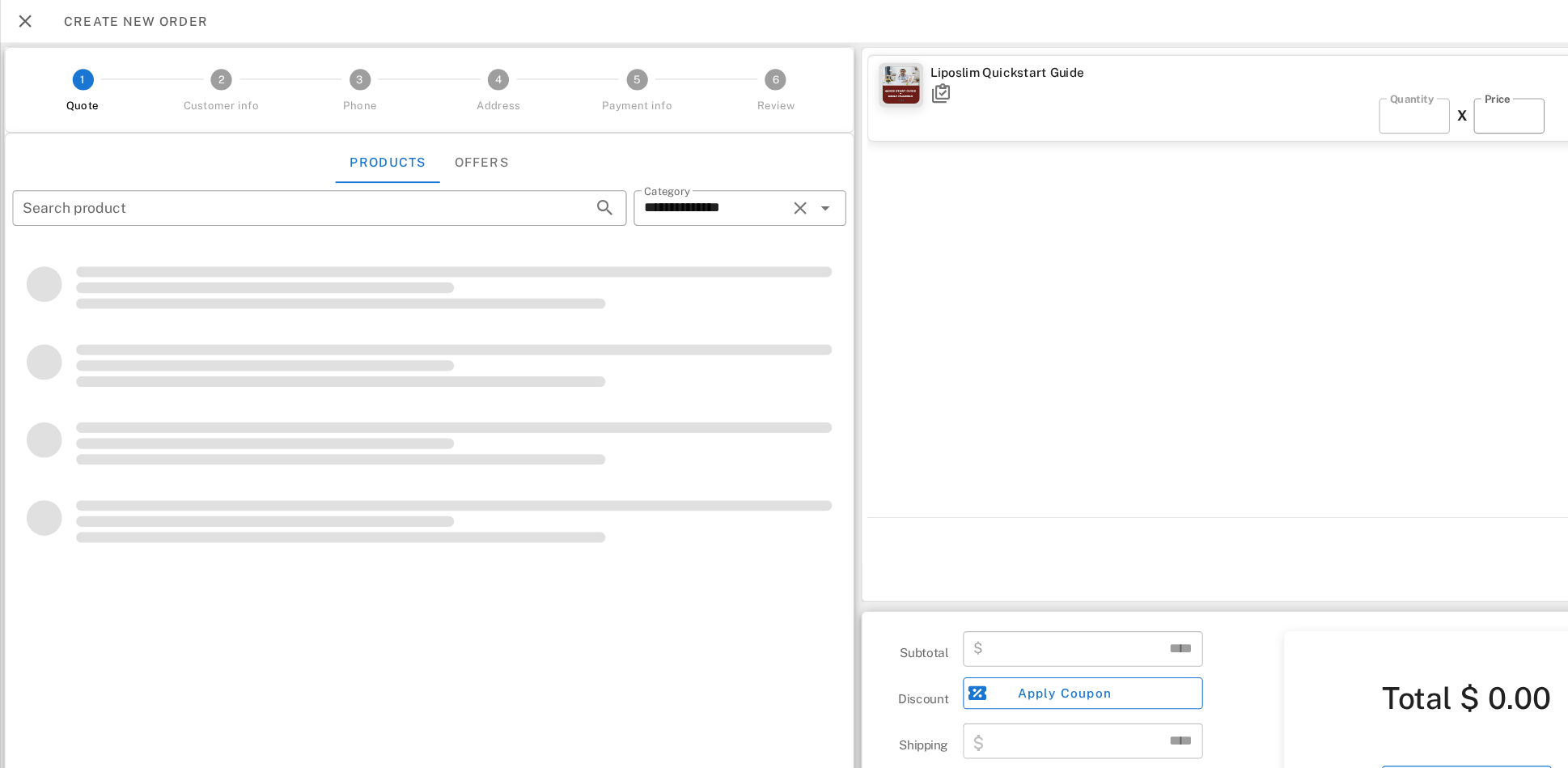 click on "**********" at bounding box center [392, 435] 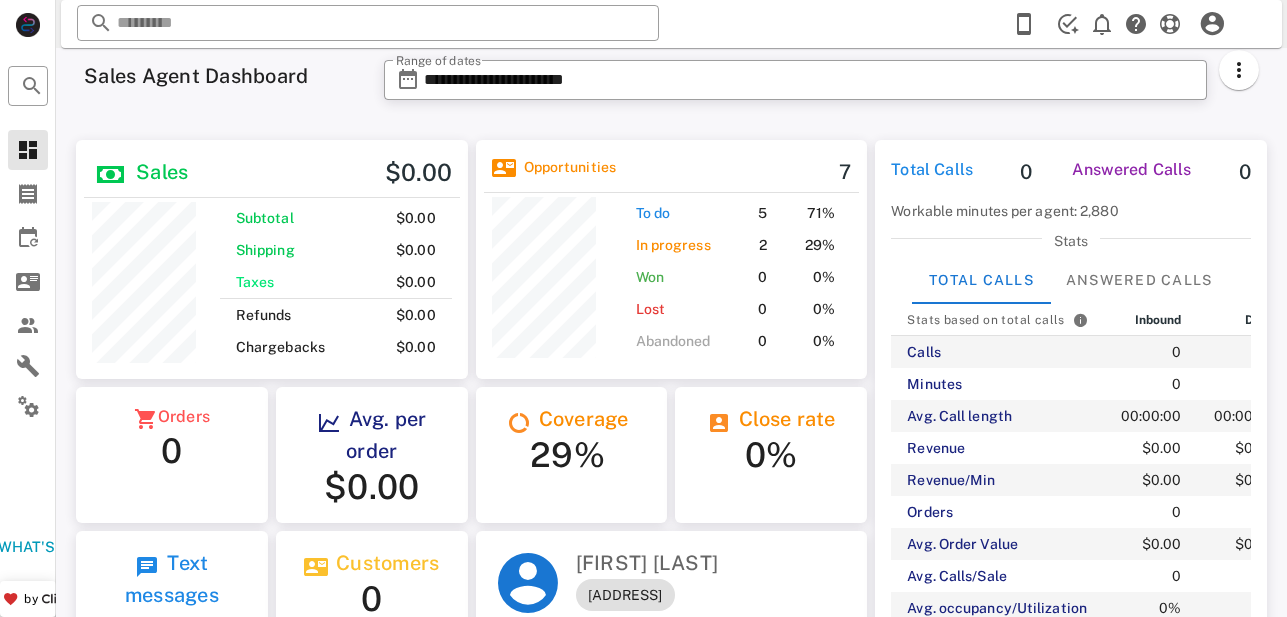scroll, scrollTop: 0, scrollLeft: 0, axis: both 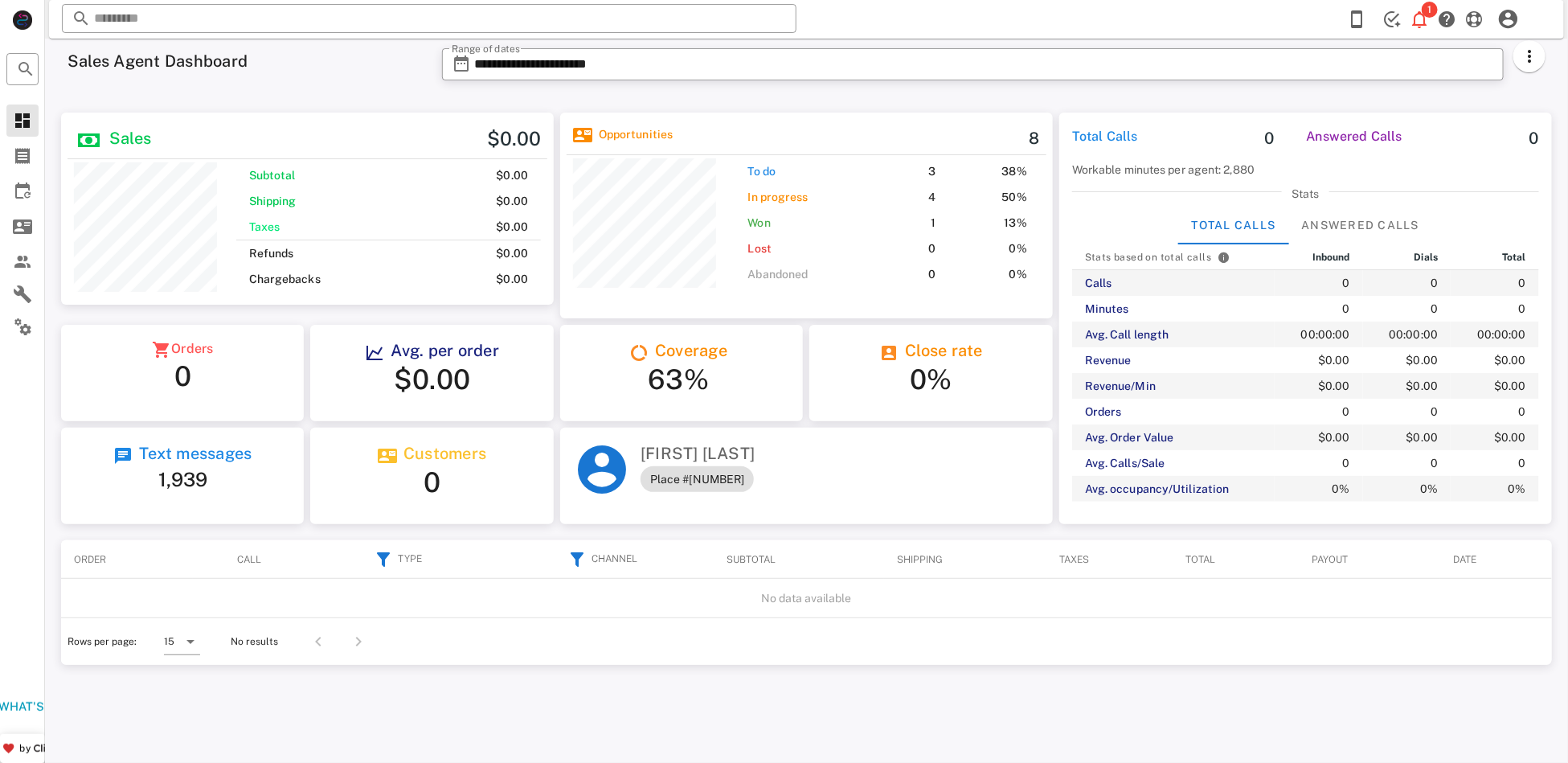 click on "**********" at bounding box center (806, 400) 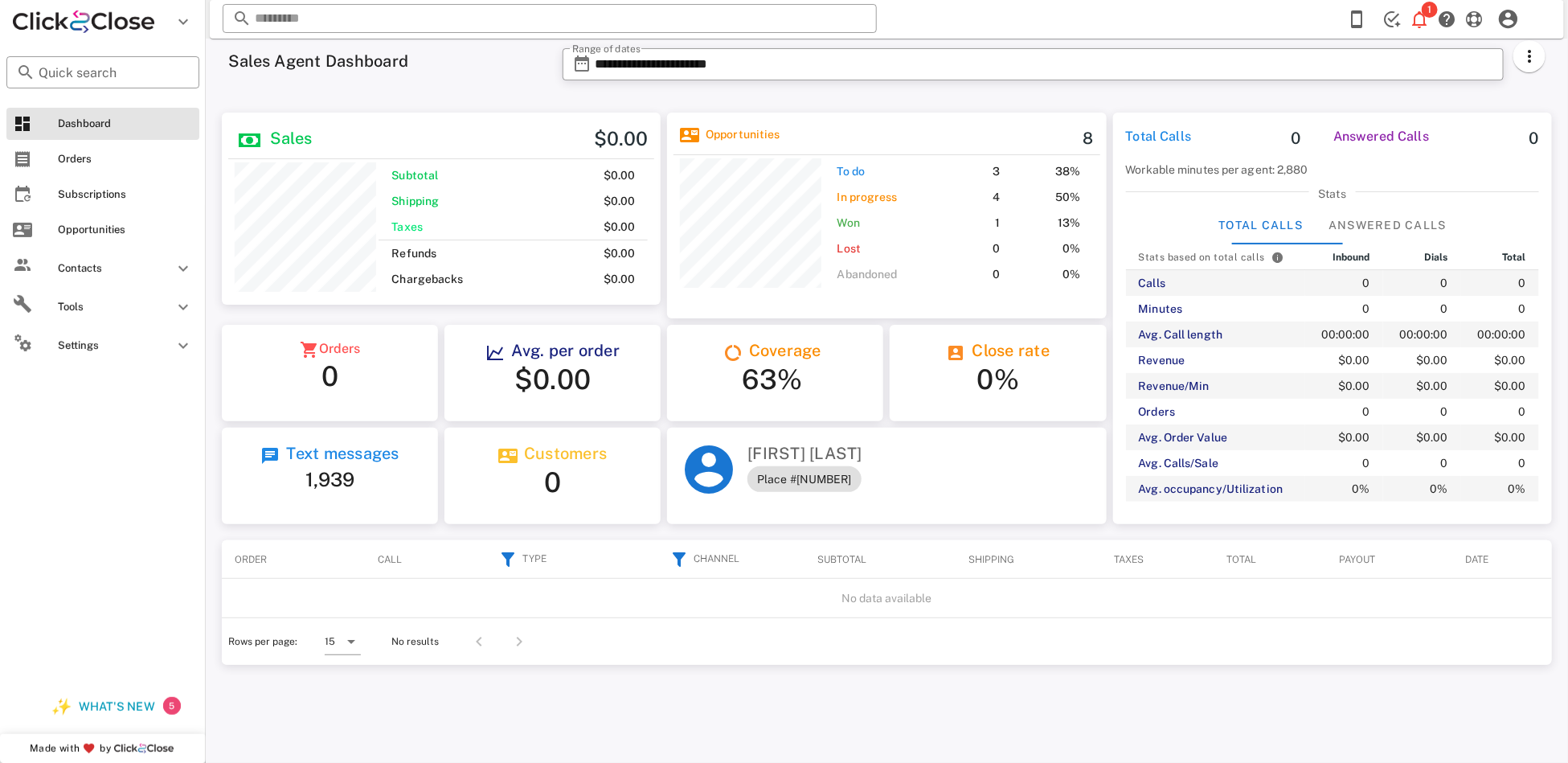 scroll, scrollTop: 193, scrollLeft: 439, axis: both 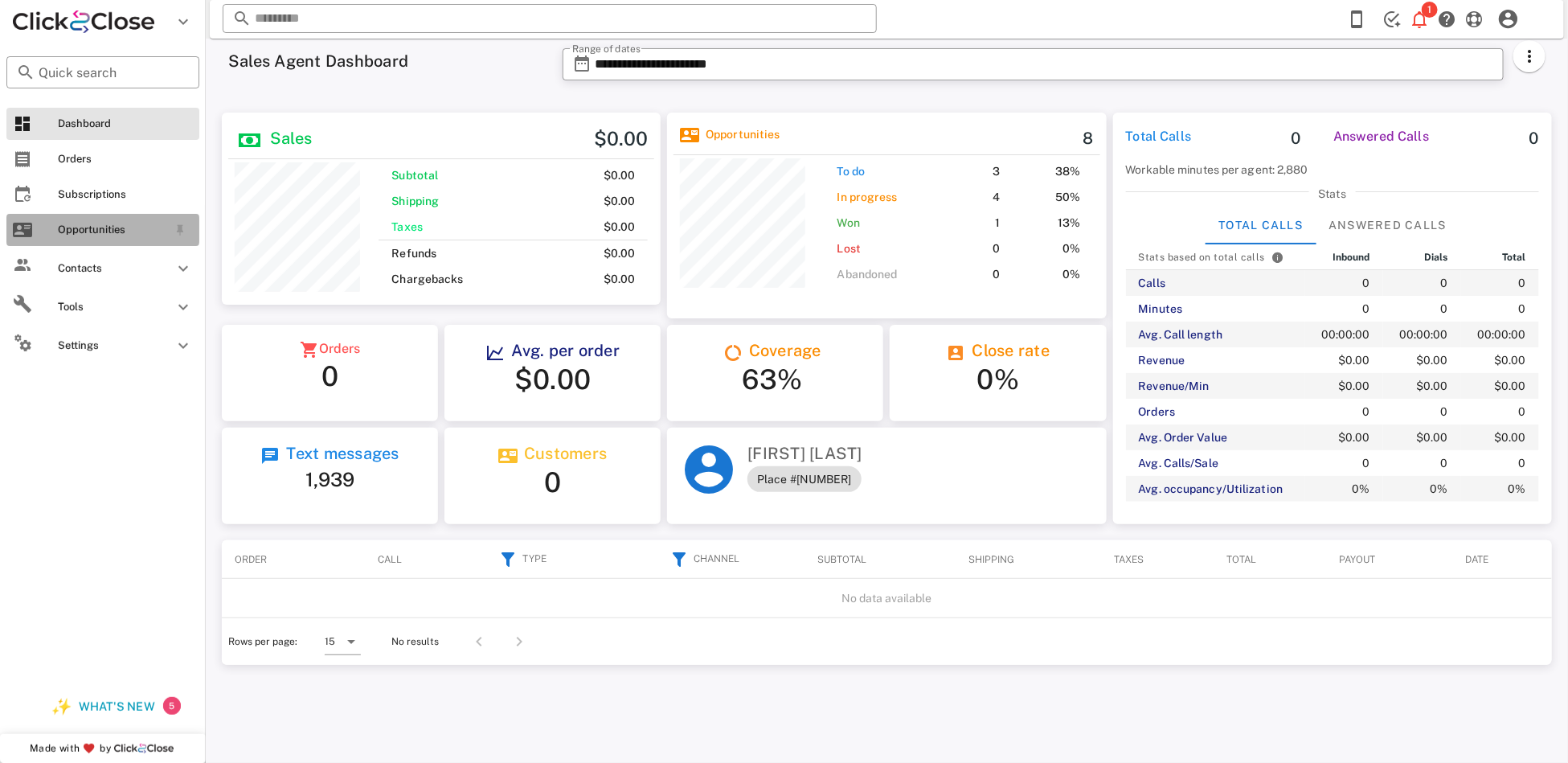 click on "Opportunities" at bounding box center (103, 230) 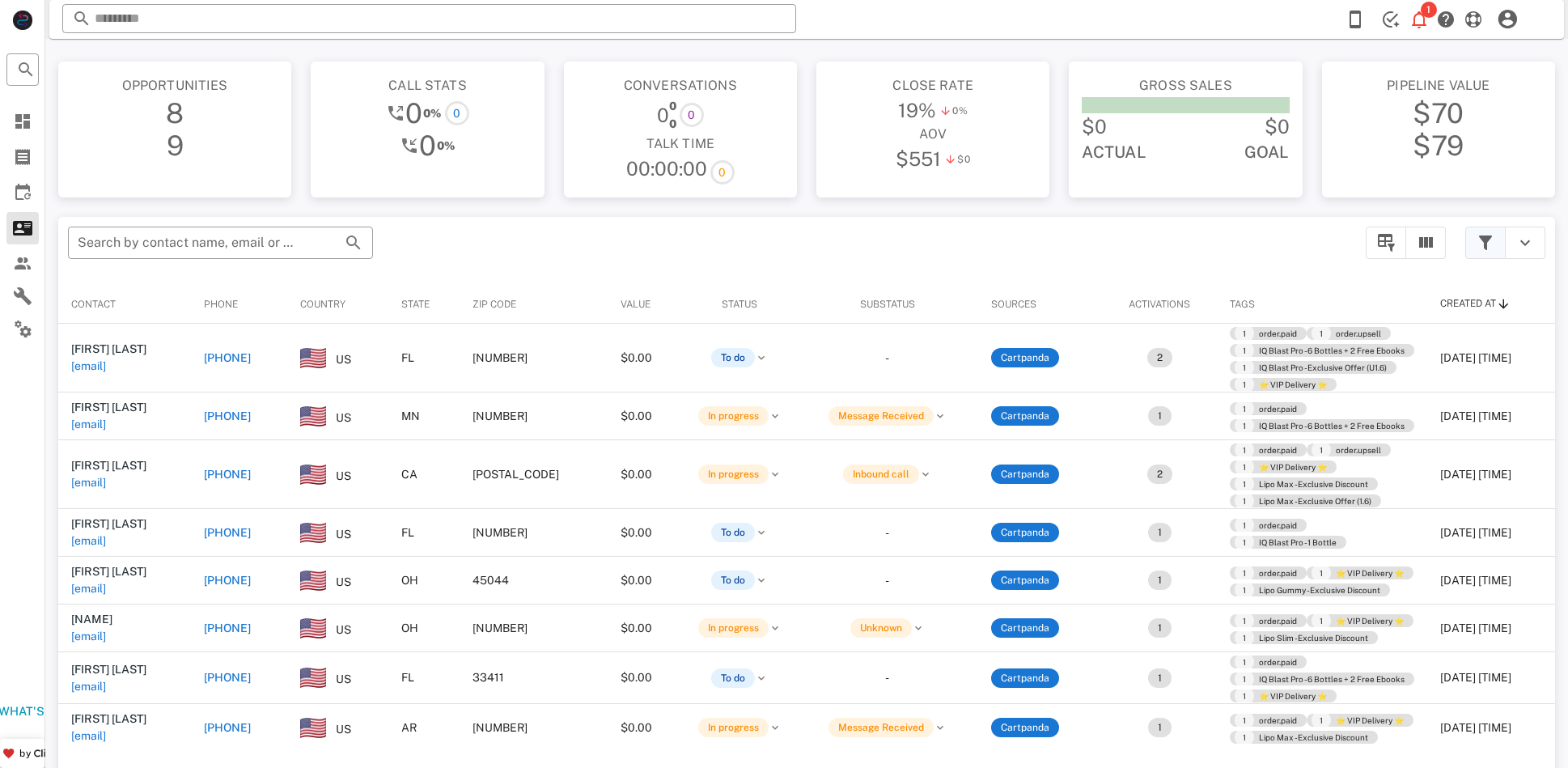click at bounding box center [1485, 243] 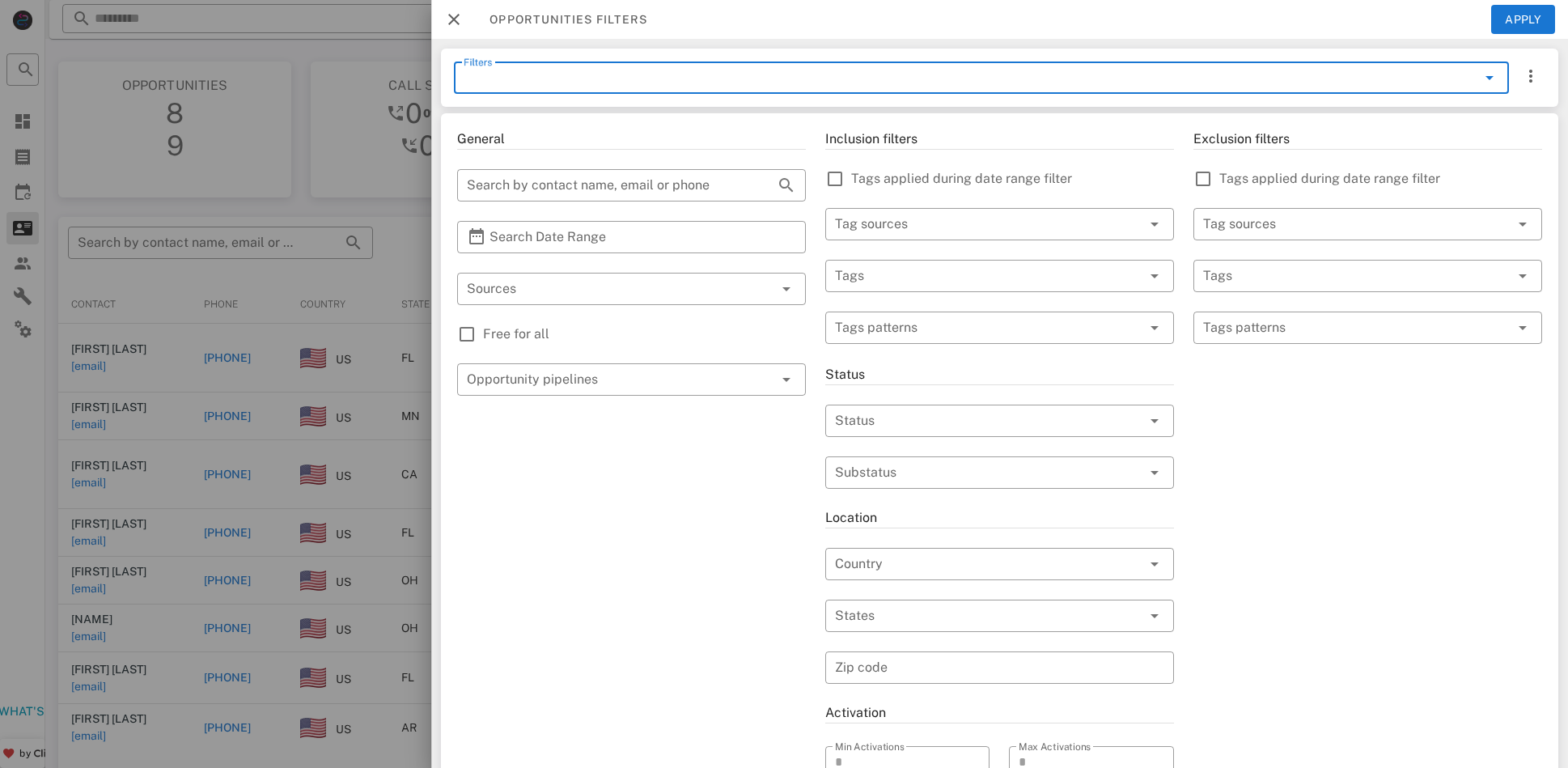 click on "Filters" at bounding box center (959, 78) 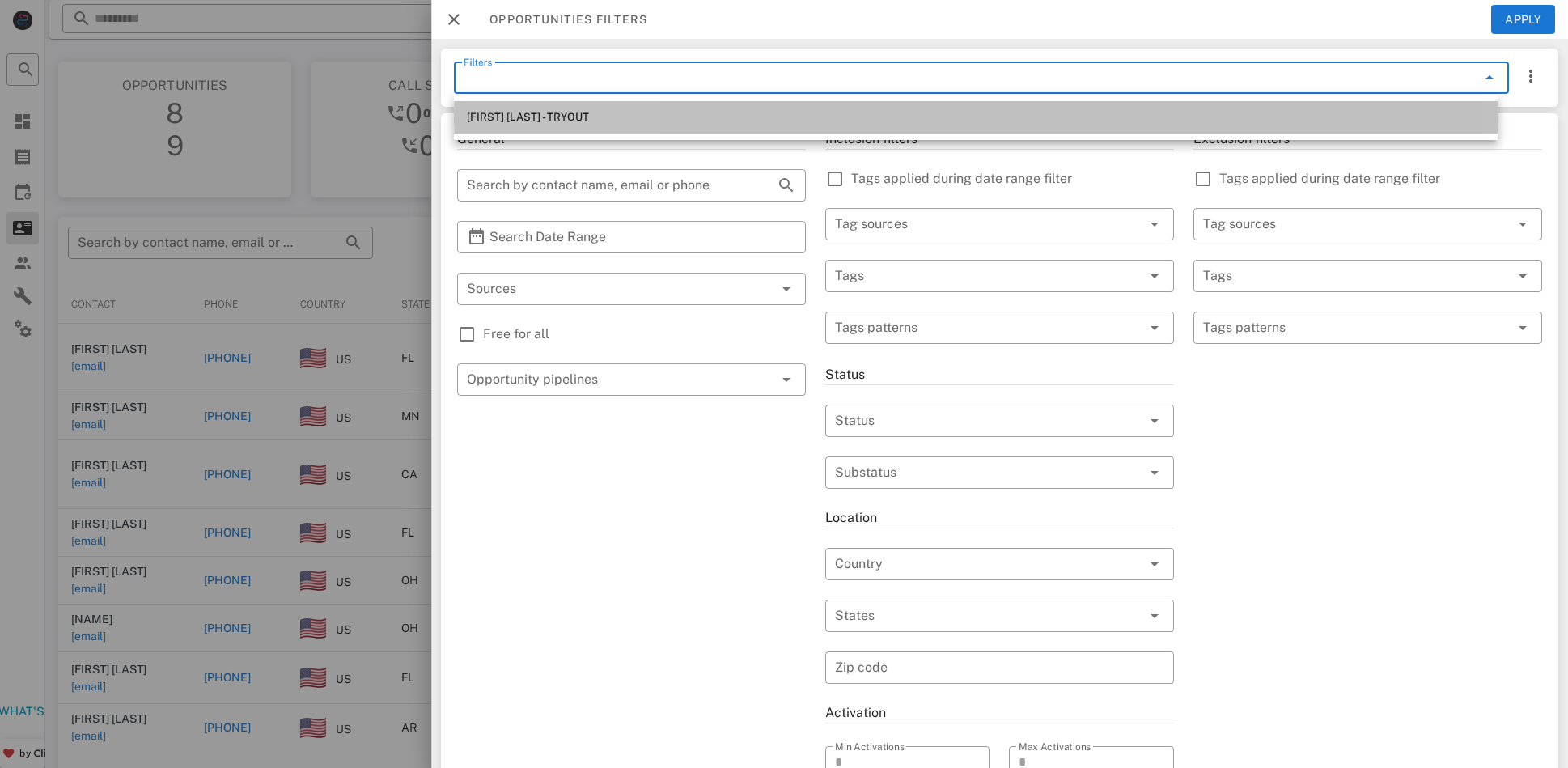 click on "[FIRST] [LAST] - TRYOUT" at bounding box center (976, 117) 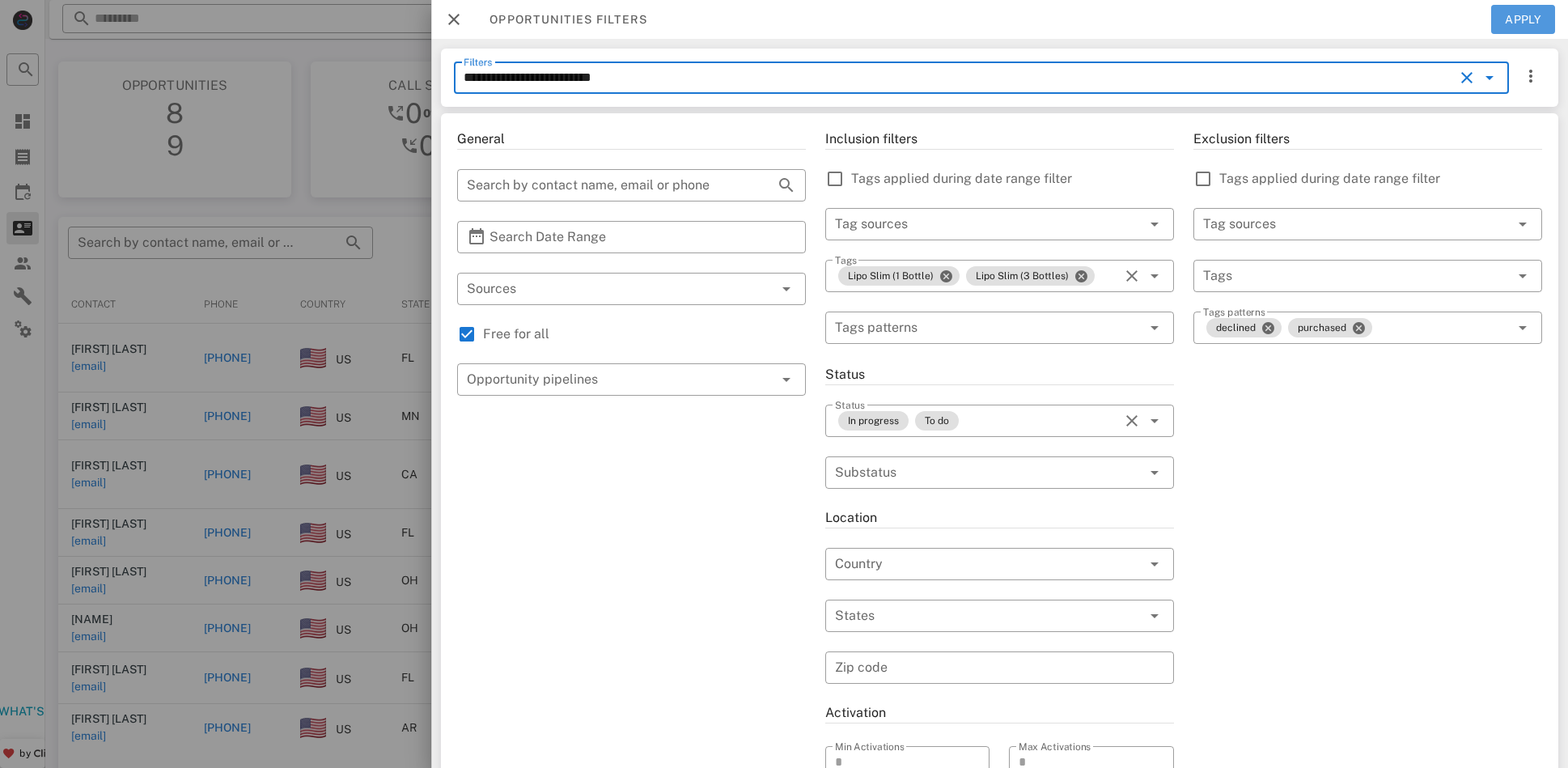 click on "Apply" at bounding box center (1524, 19) 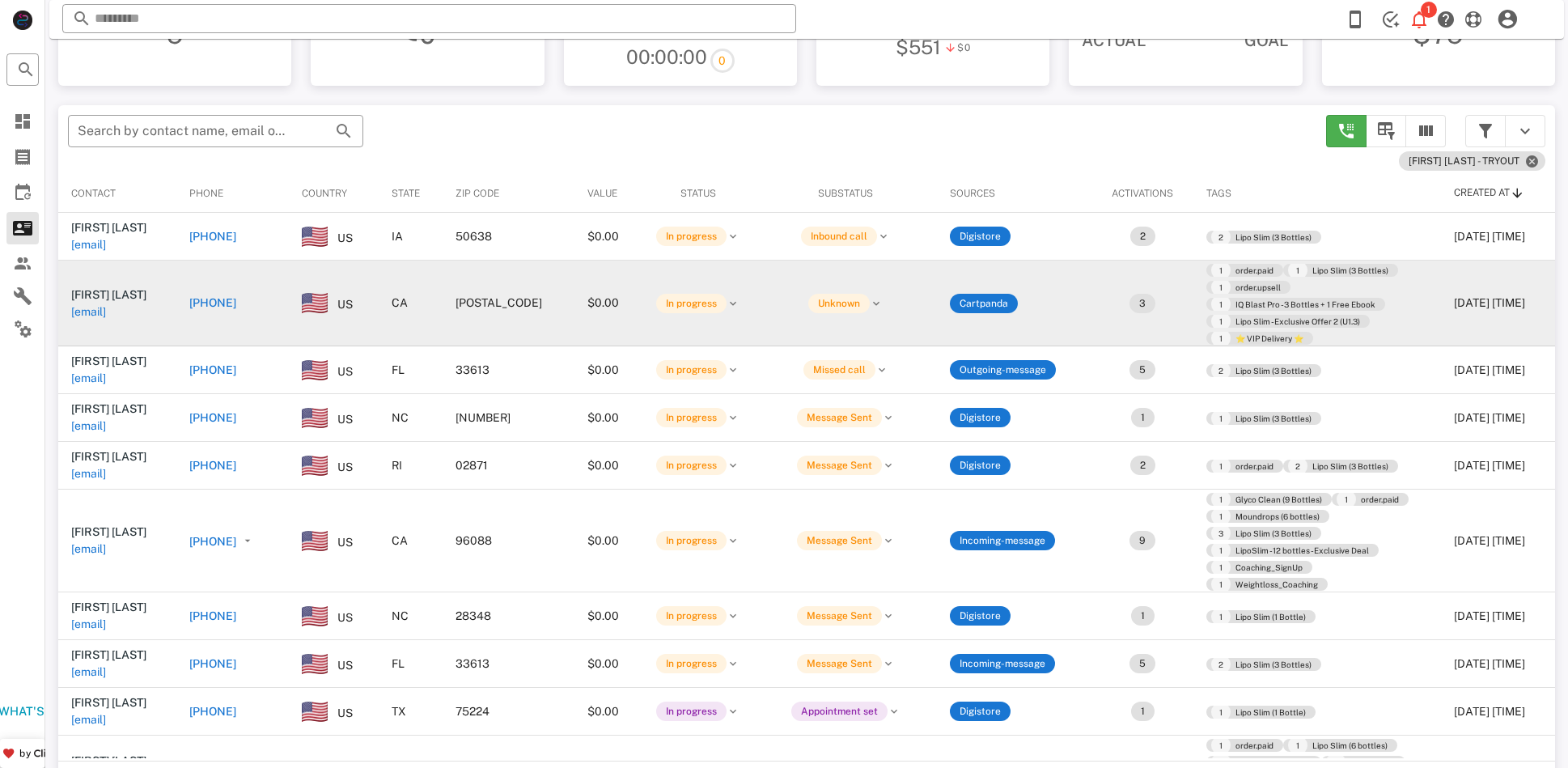 scroll, scrollTop: 165, scrollLeft: 0, axis: vertical 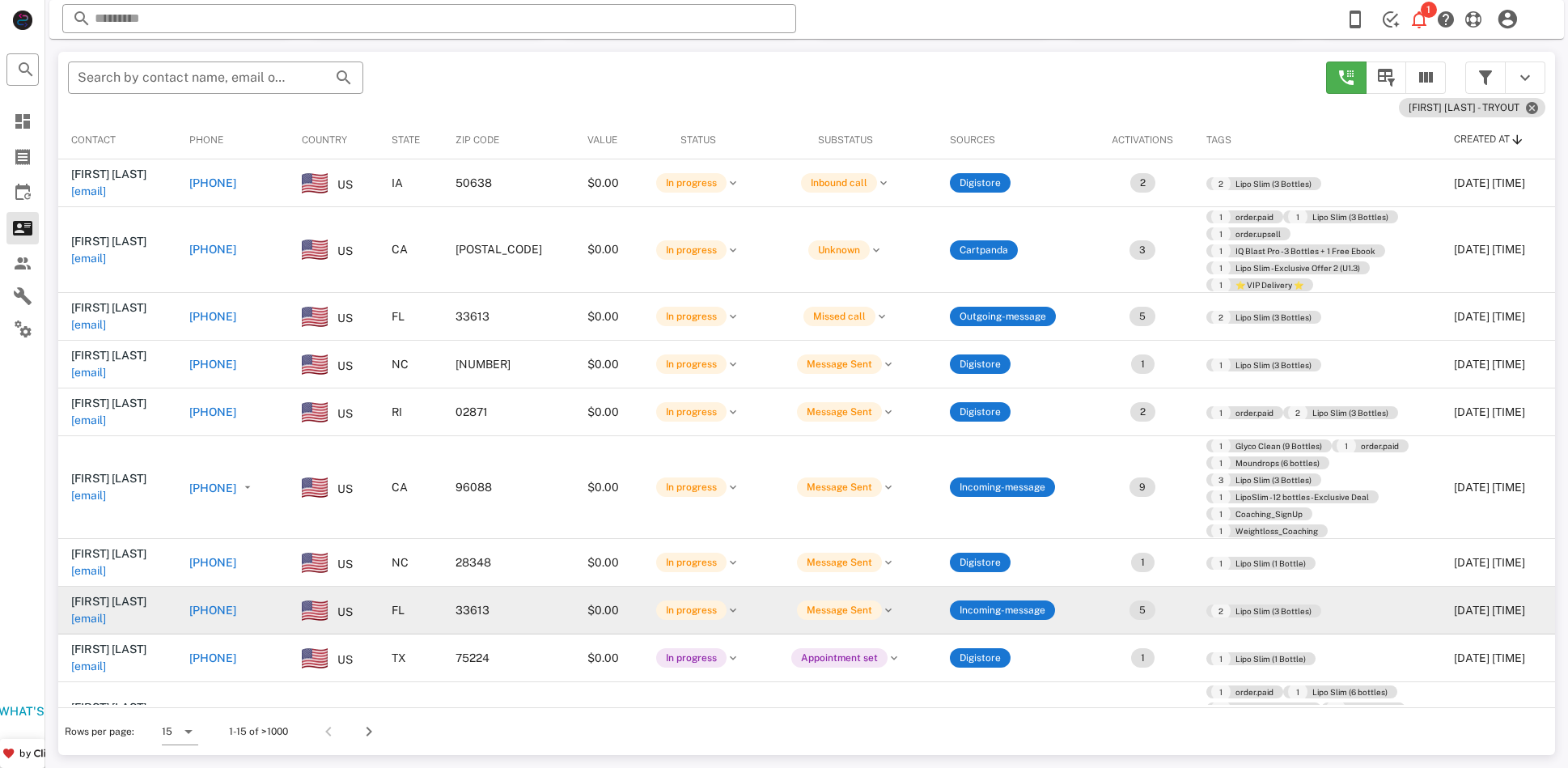 click on "[PHONE]" at bounding box center (213, 610) 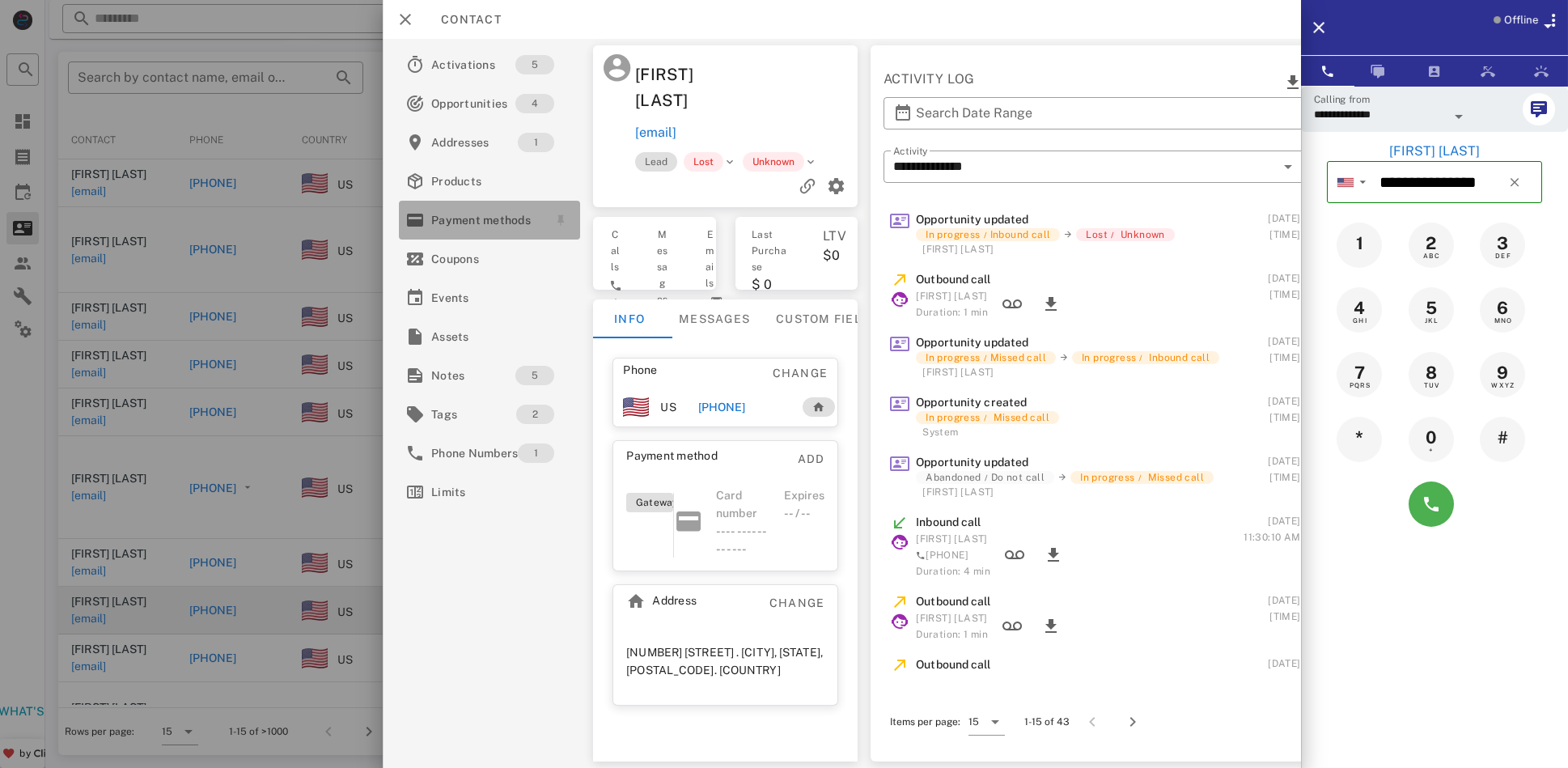 click on "Payment methods" at bounding box center [486, 220] 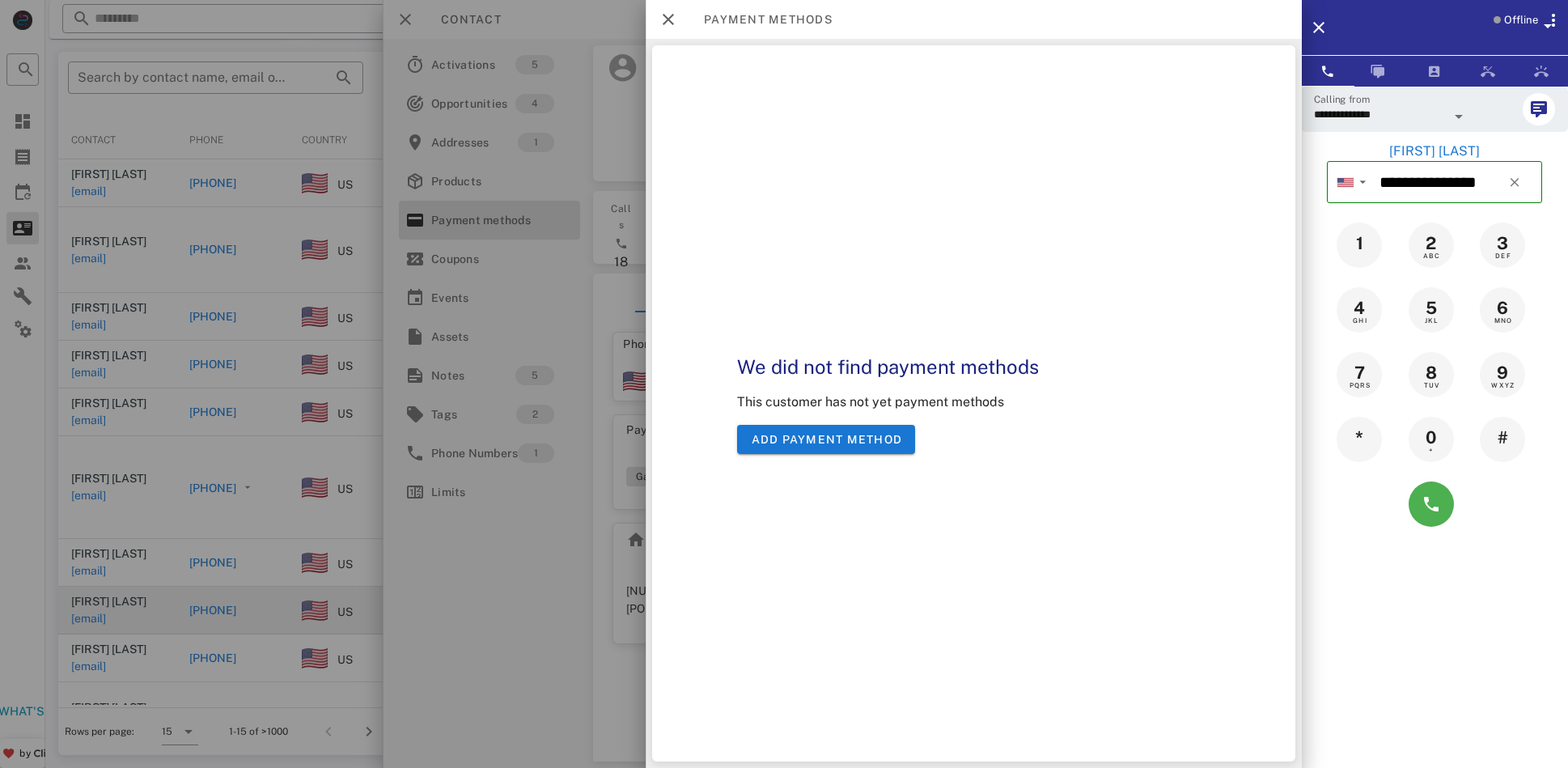 click on "We did not find payment methods  This customer has not yet payment methods Add payment method" at bounding box center [973, 403] 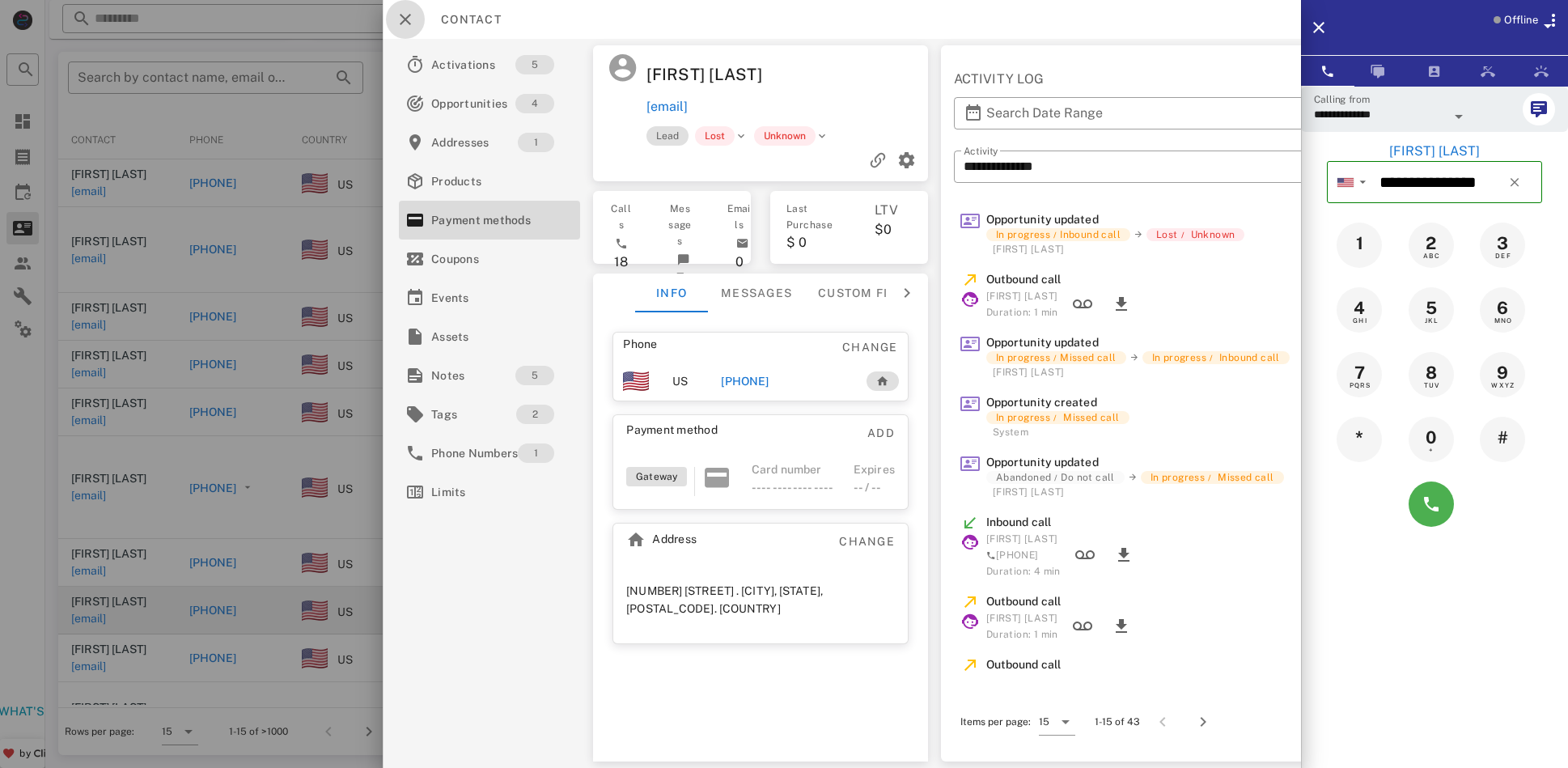 click at bounding box center [405, 19] 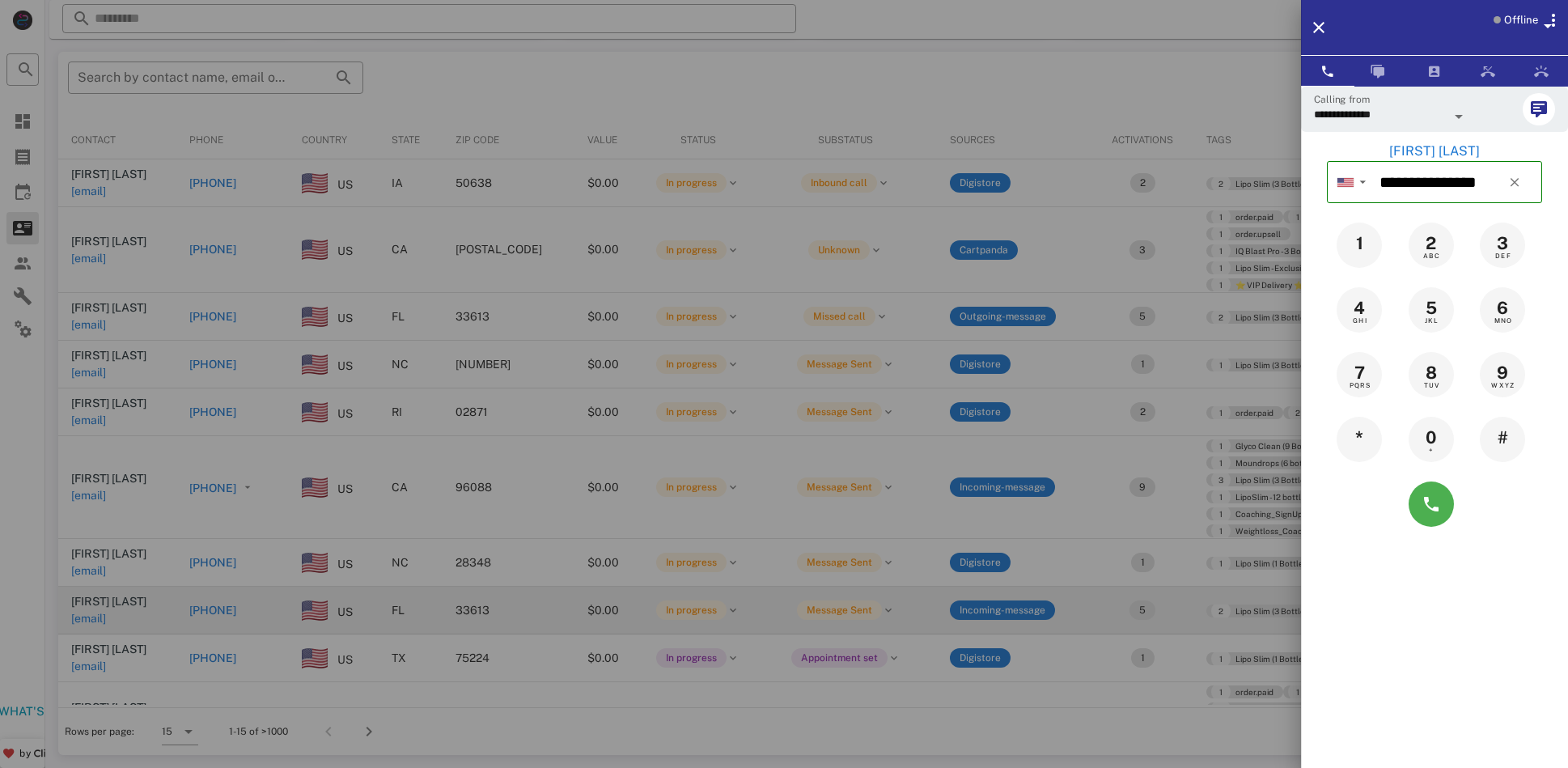 click at bounding box center (784, 384) 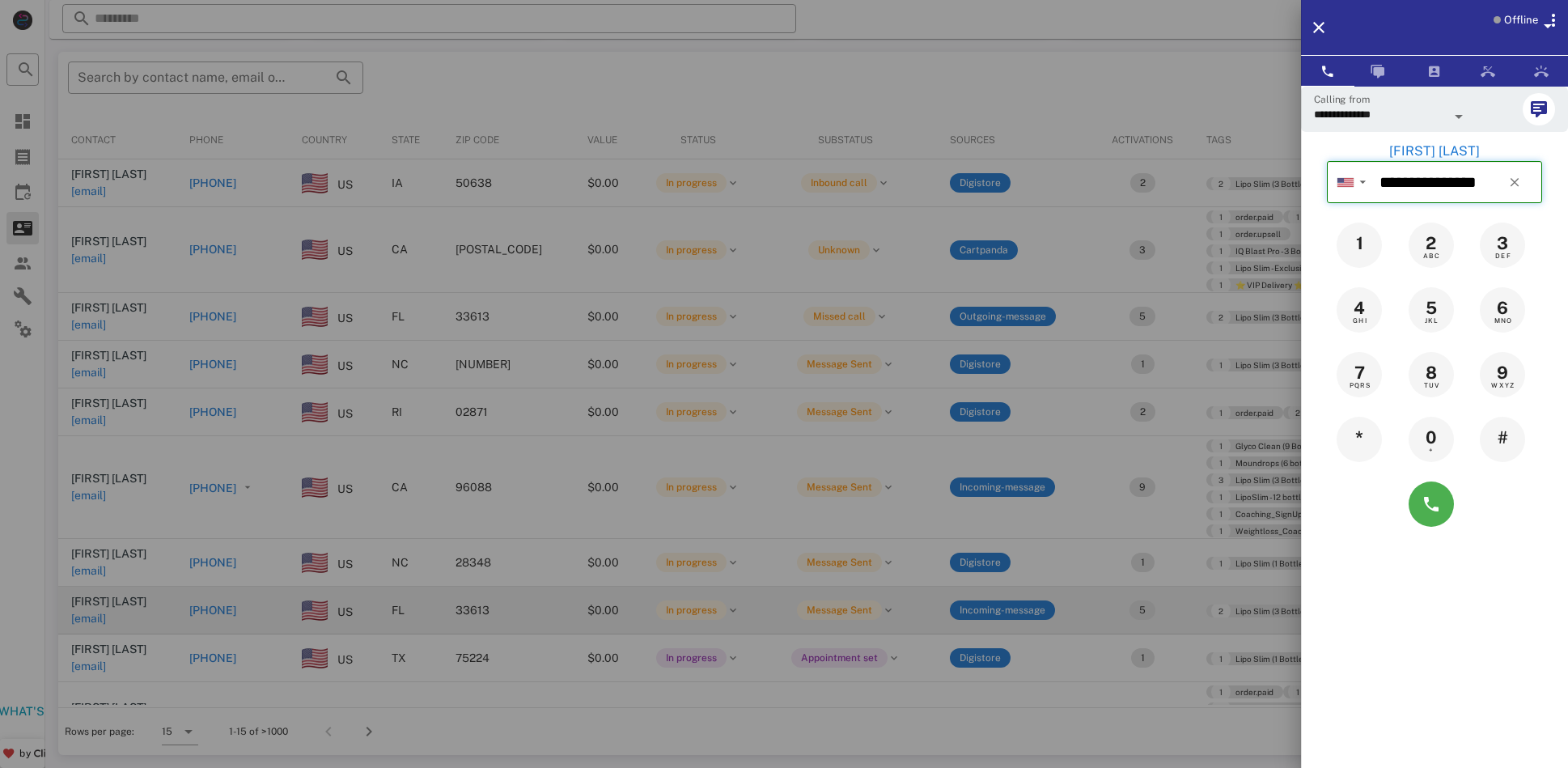 type 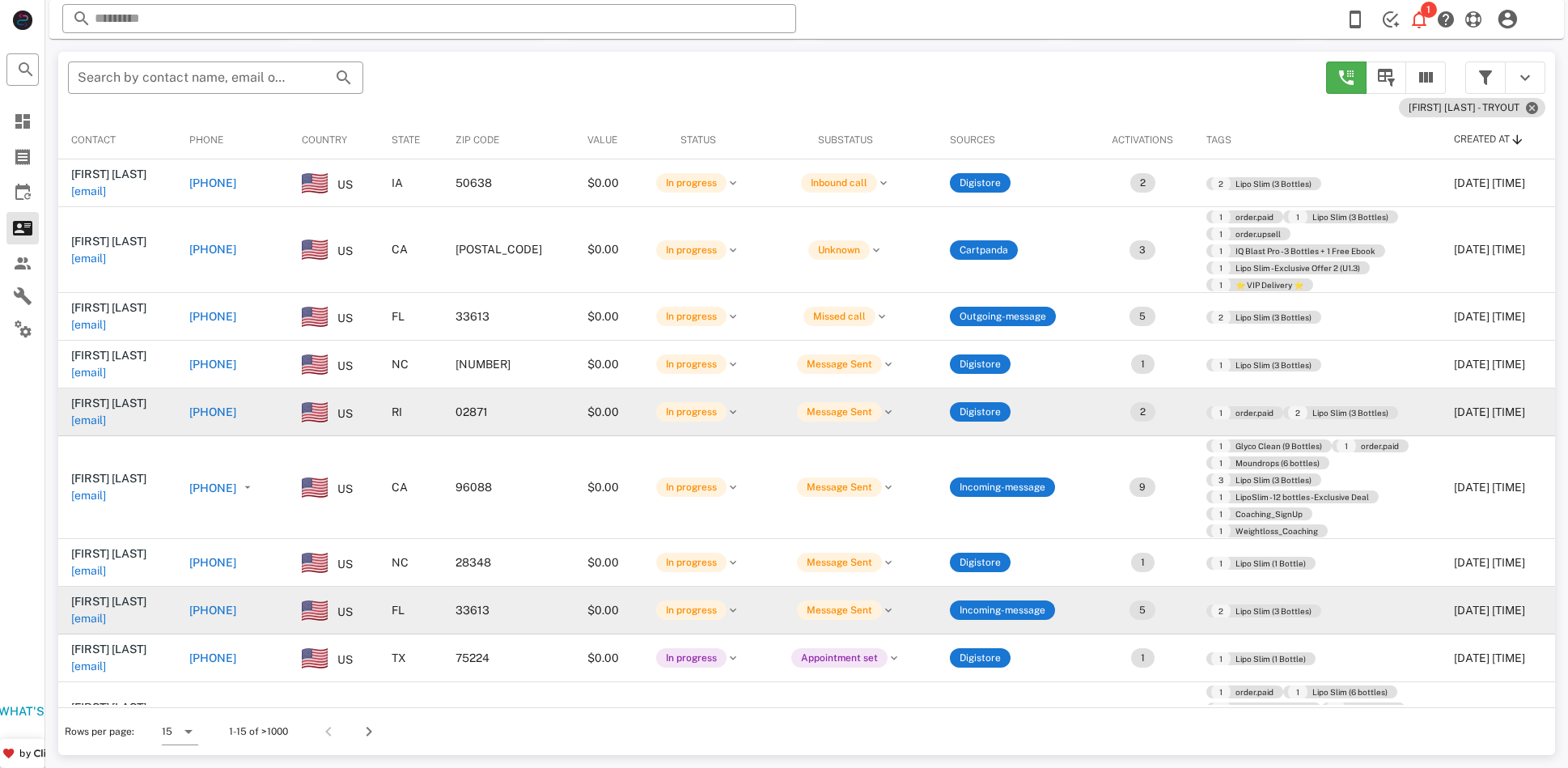 click on "[PHONE]" at bounding box center (213, 412) 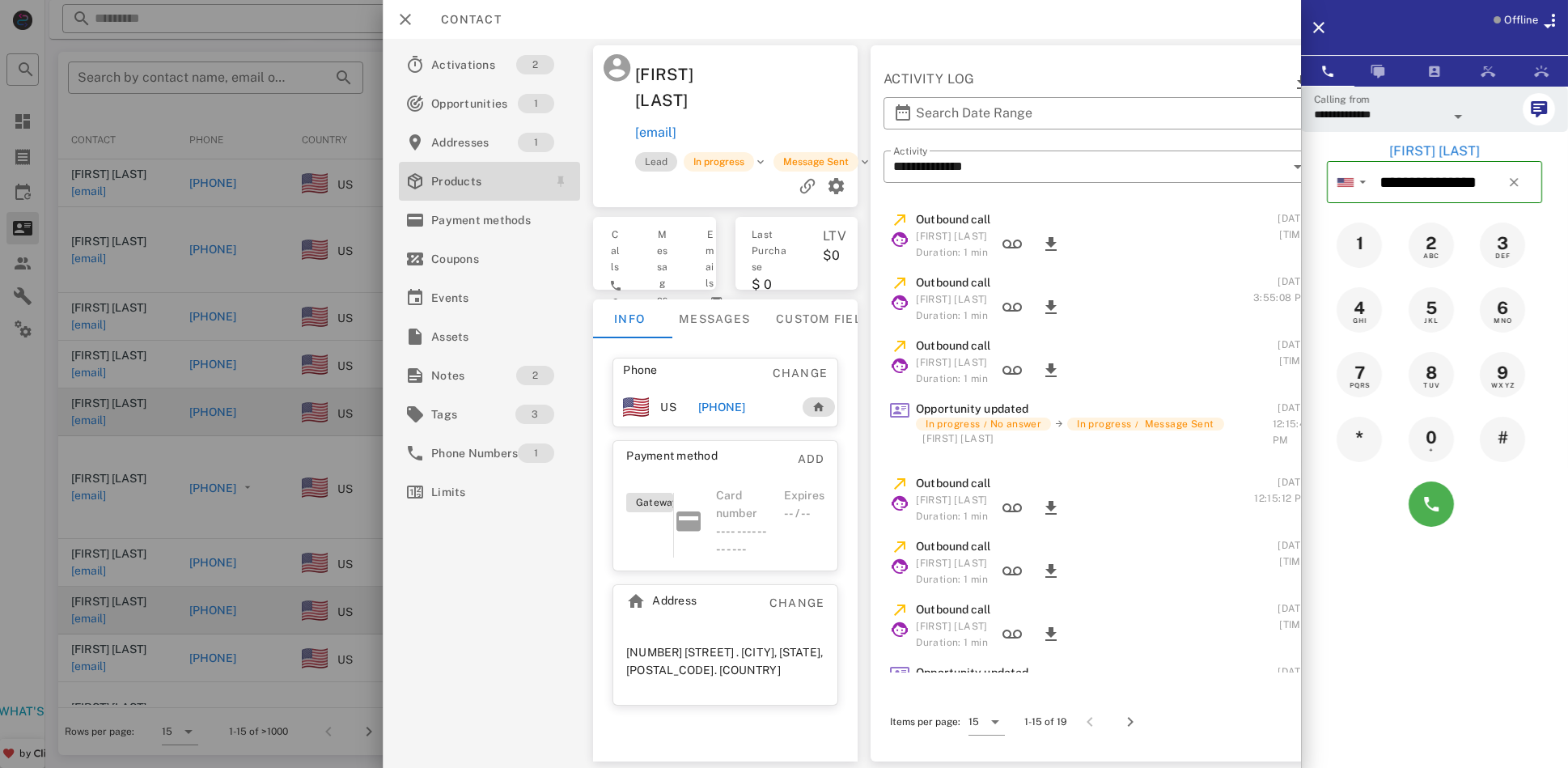 click on "Products" at bounding box center (486, 181) 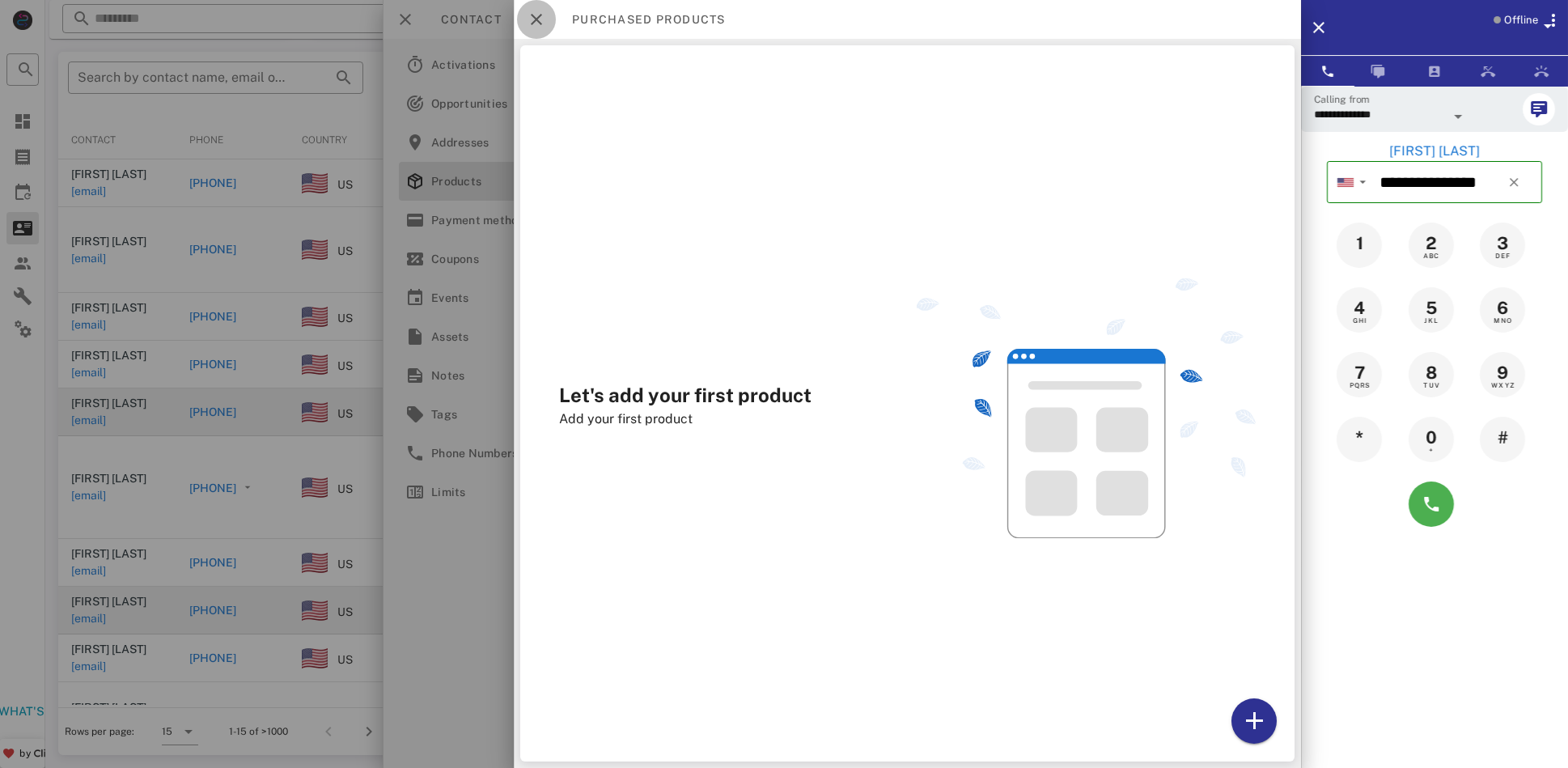 click at bounding box center (536, 19) 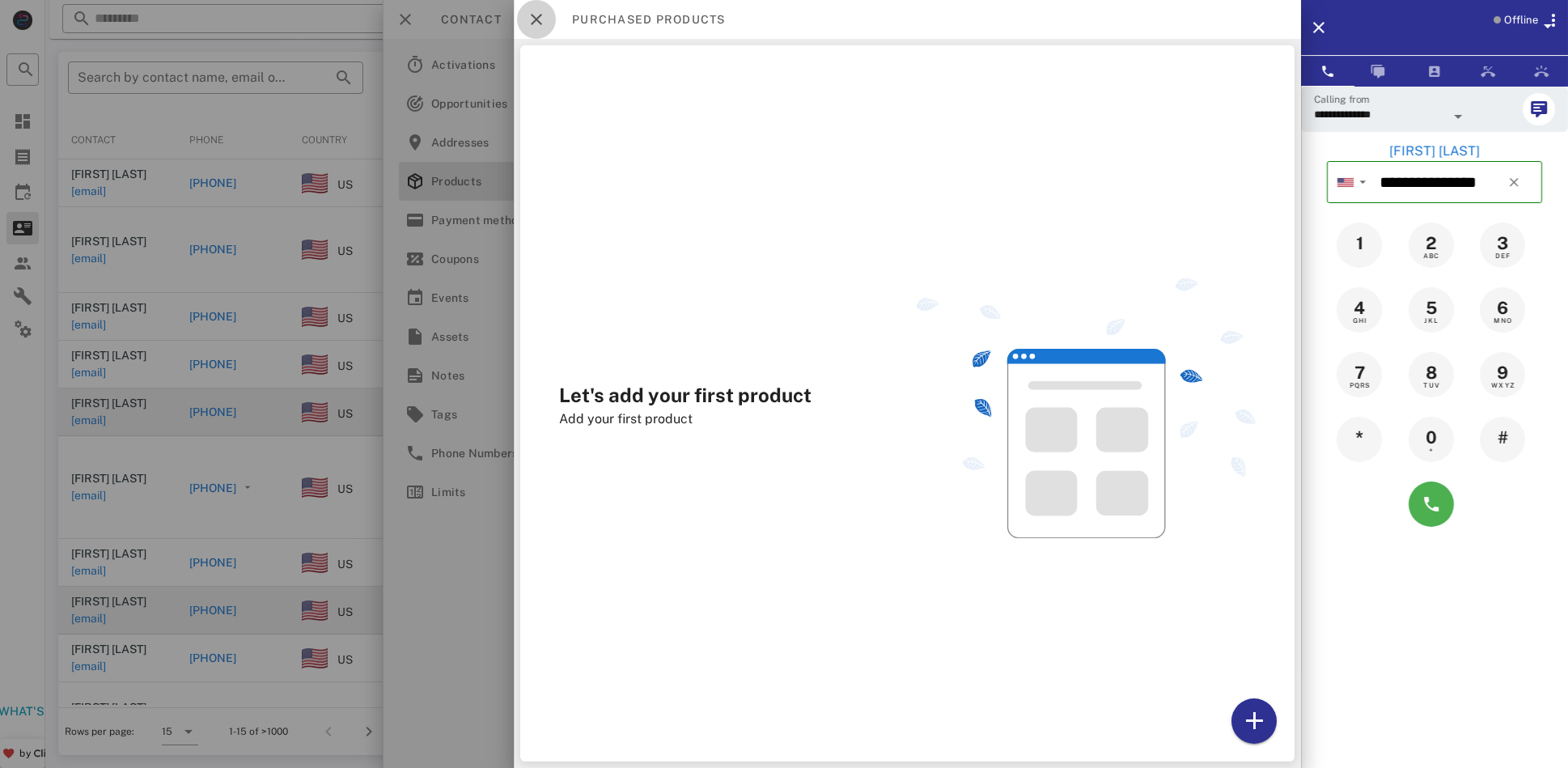 click on "Contact" at bounding box center [841, 19] 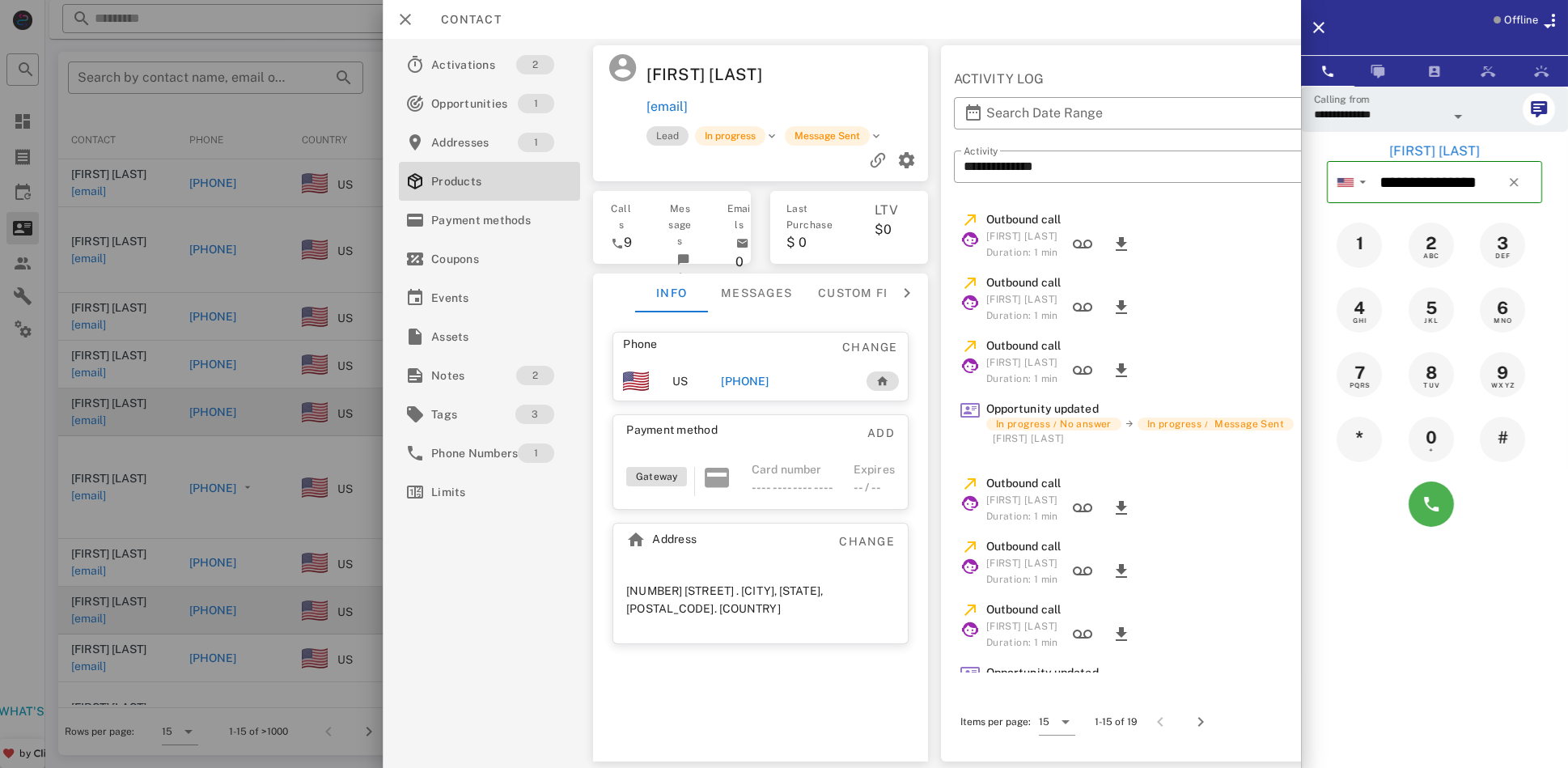 click on "**********" at bounding box center (841, 403) 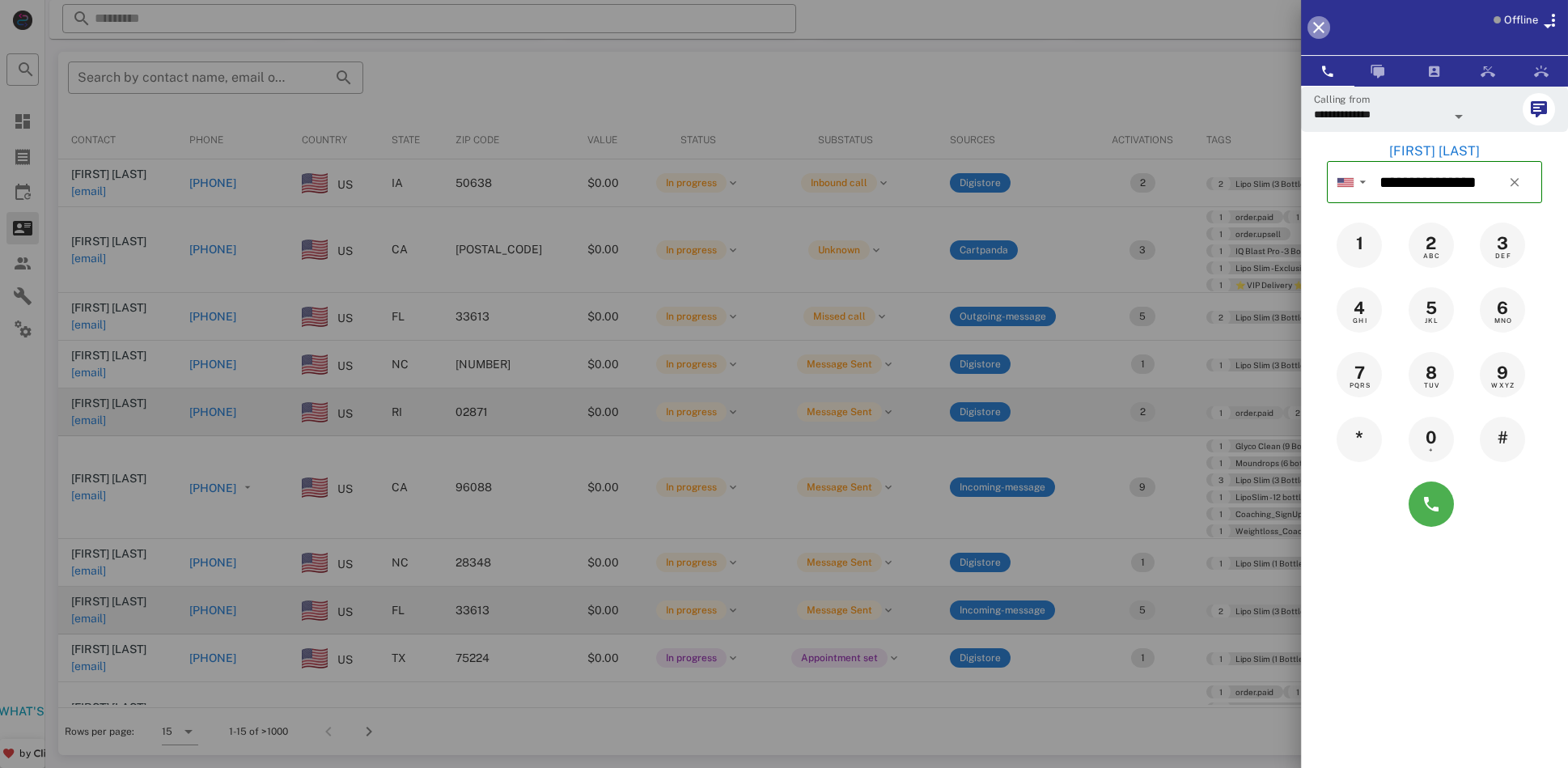 click at bounding box center [1319, 28] 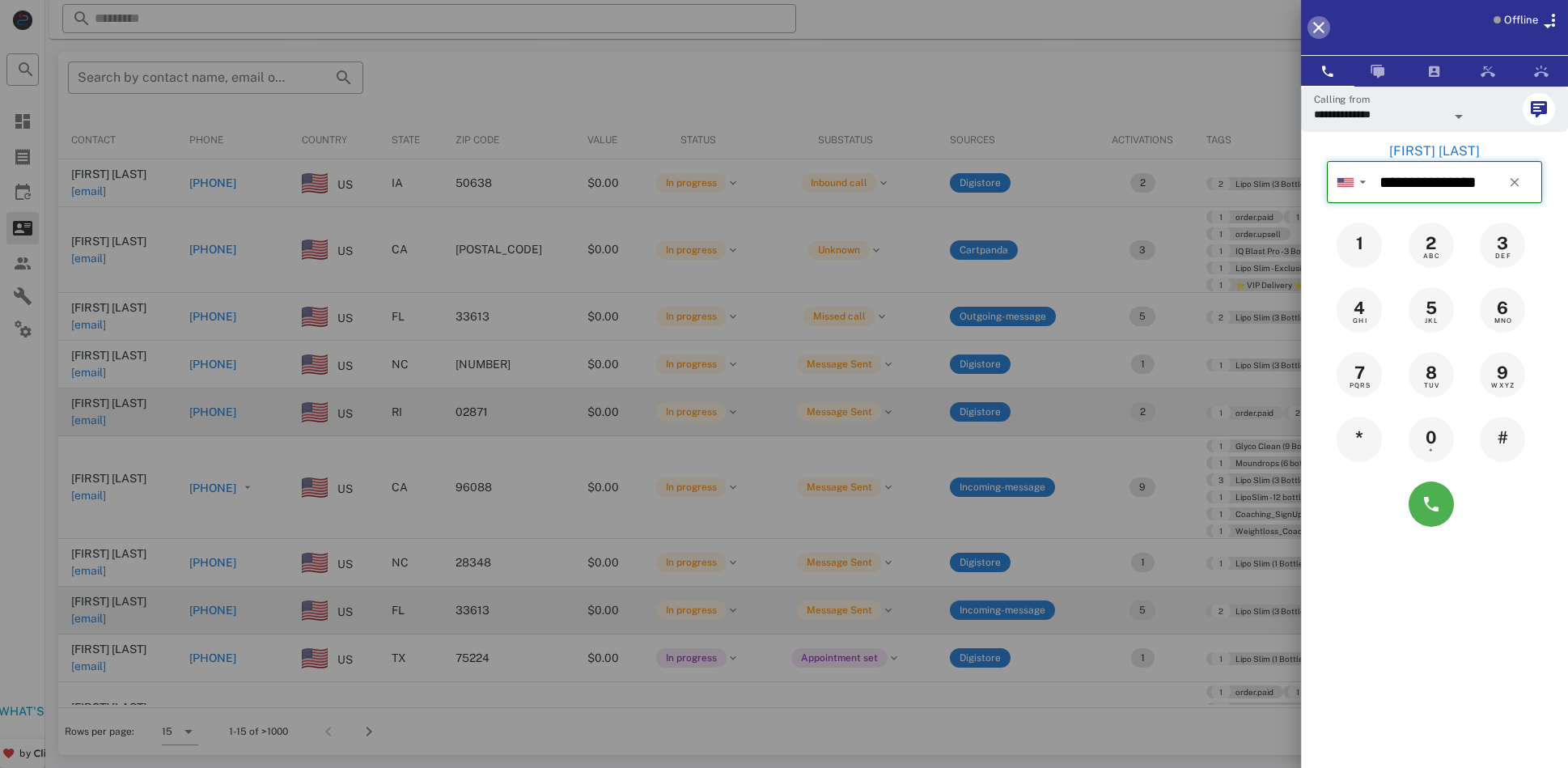 type 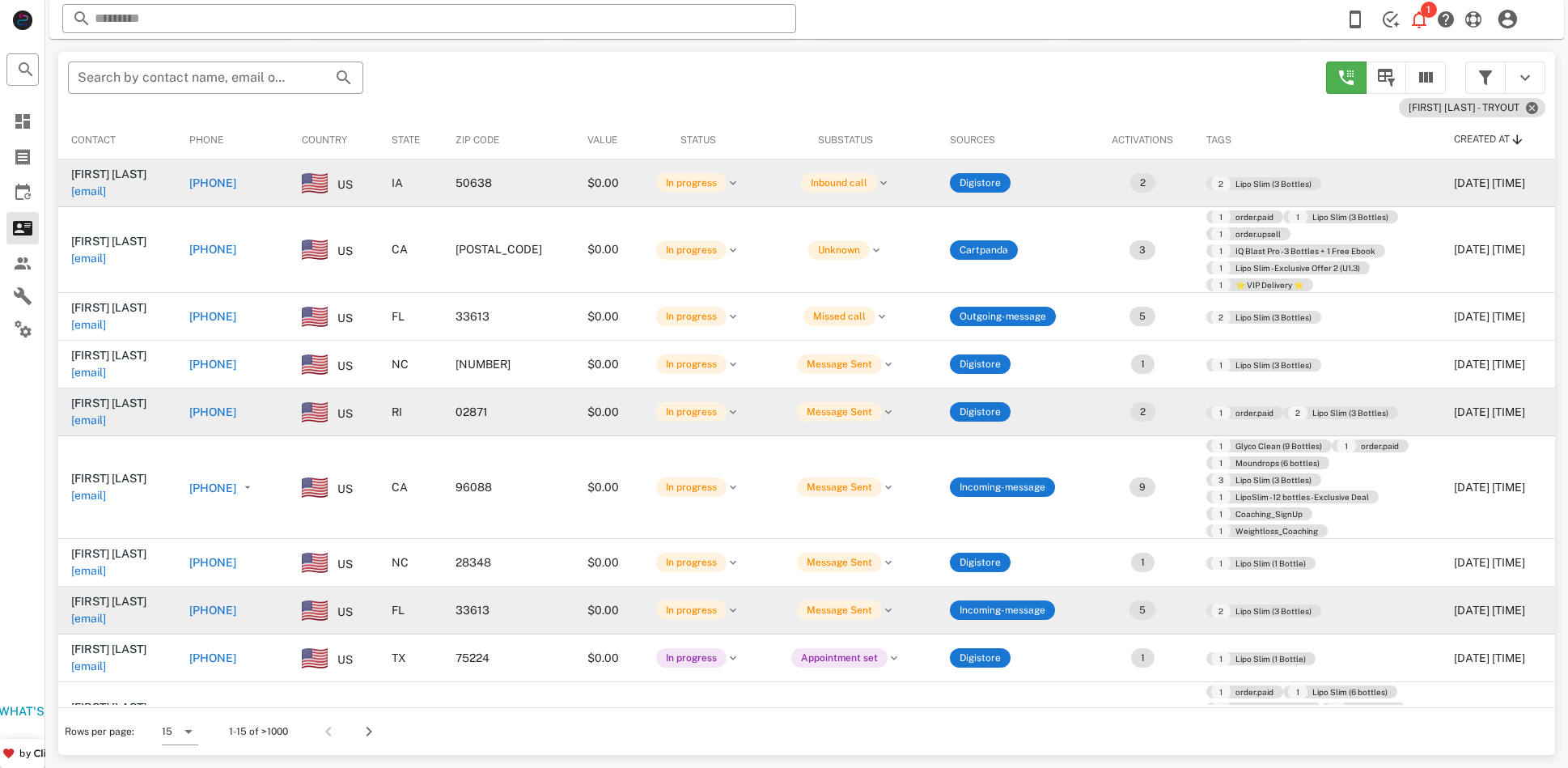 click on "[EMAIL]" at bounding box center [88, 191] 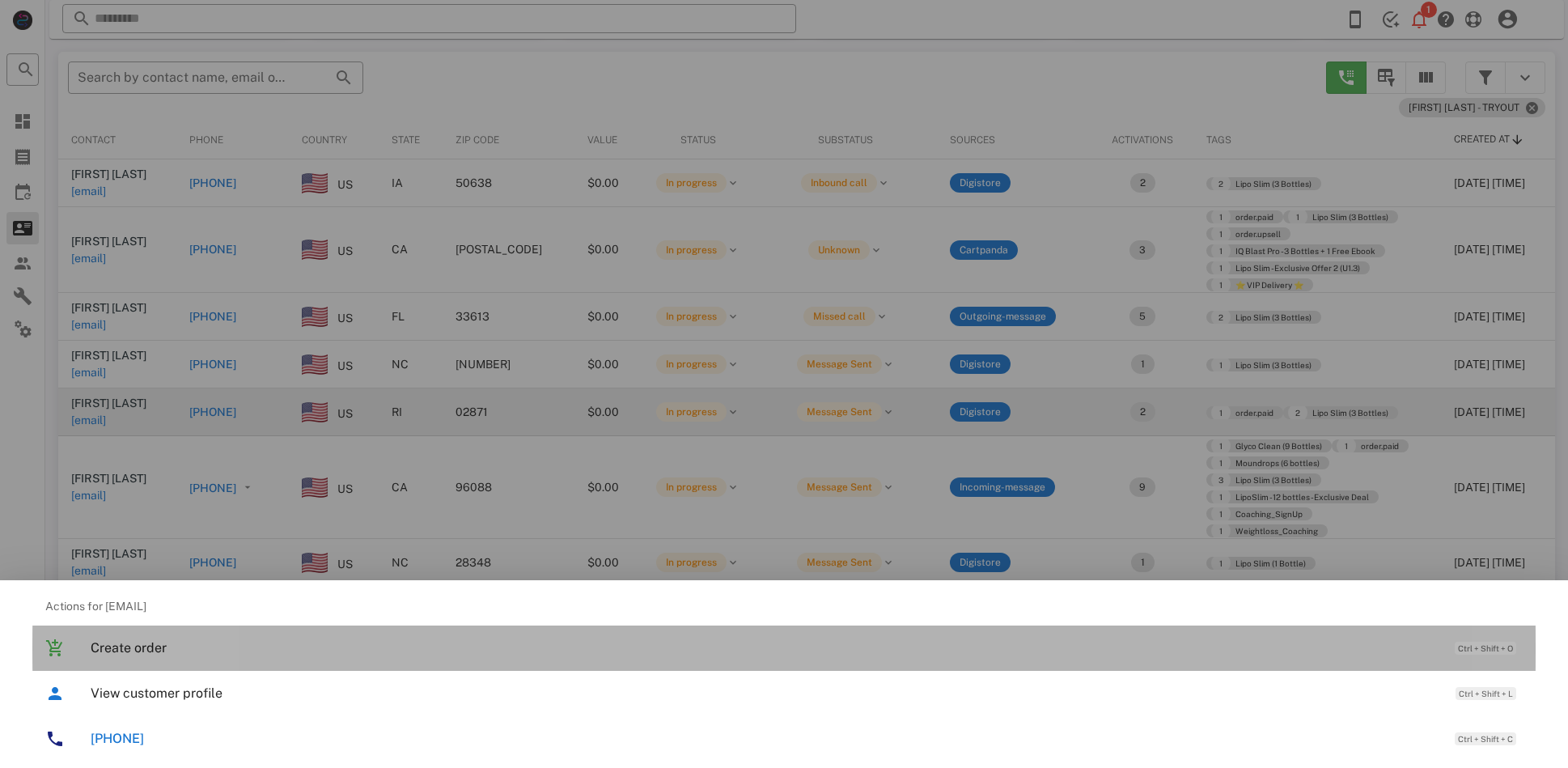 click on "Create order Ctrl + Shift + O" at bounding box center (807, 647) 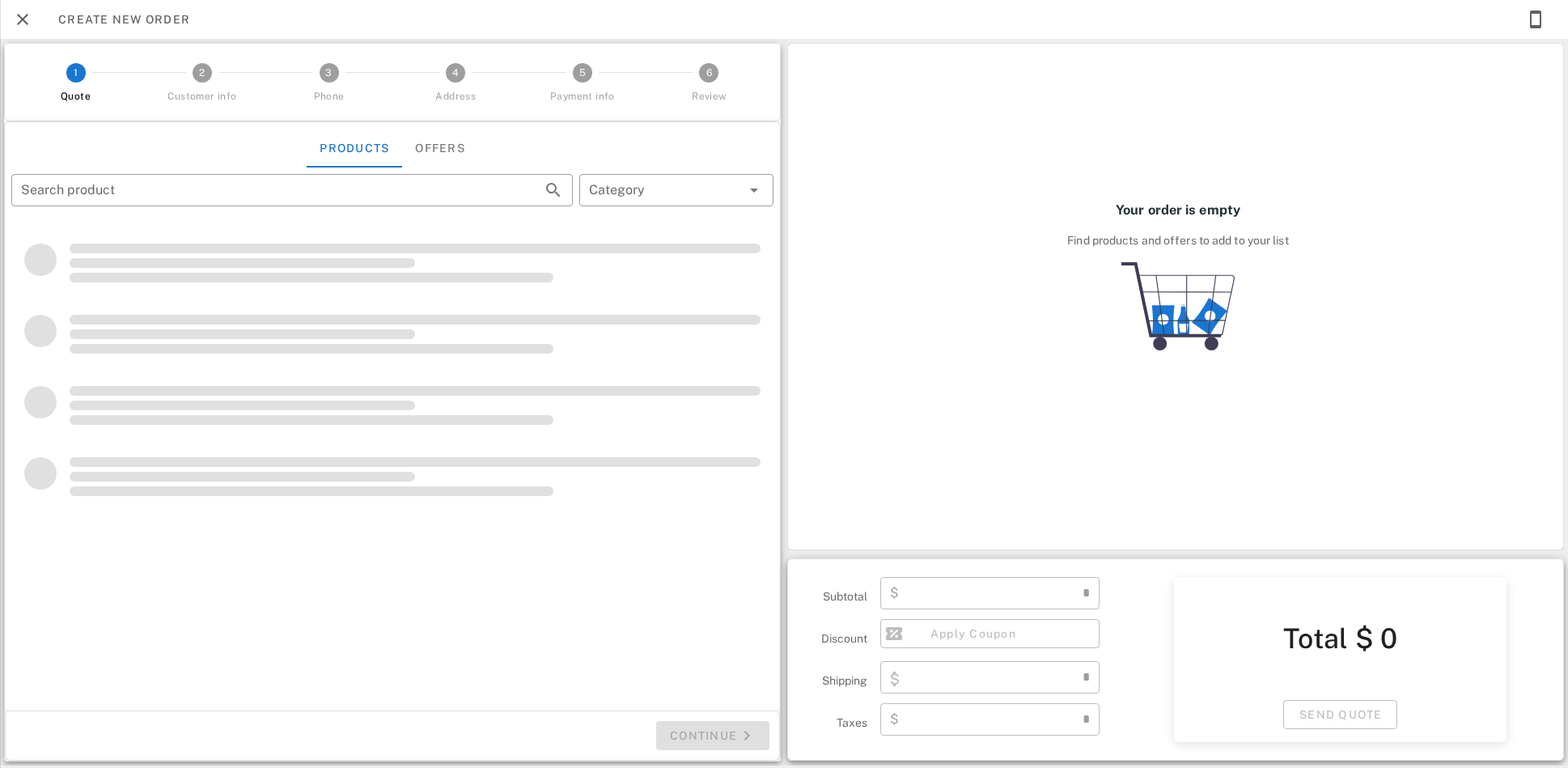 type on "**********" 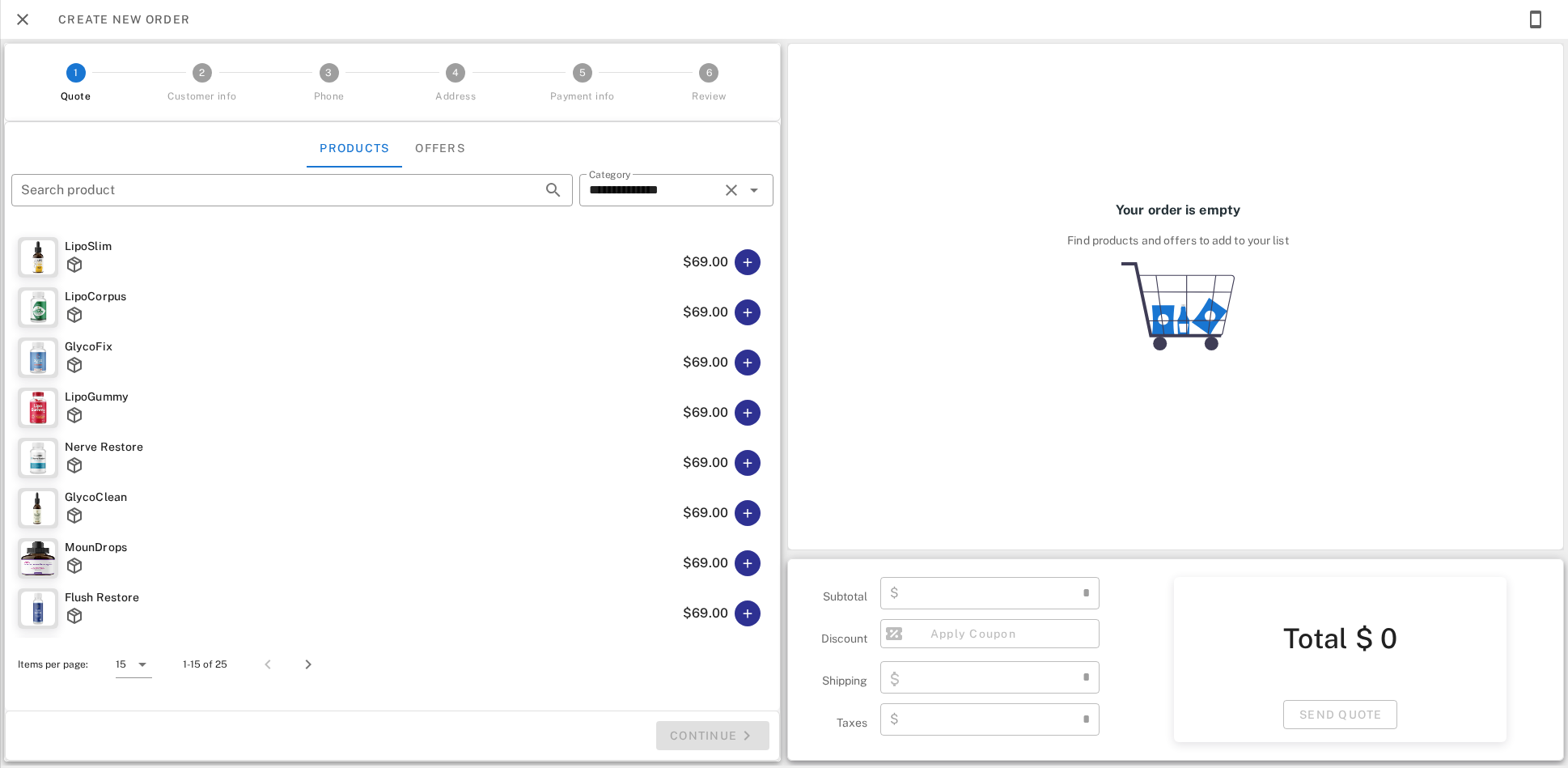 type on "****" 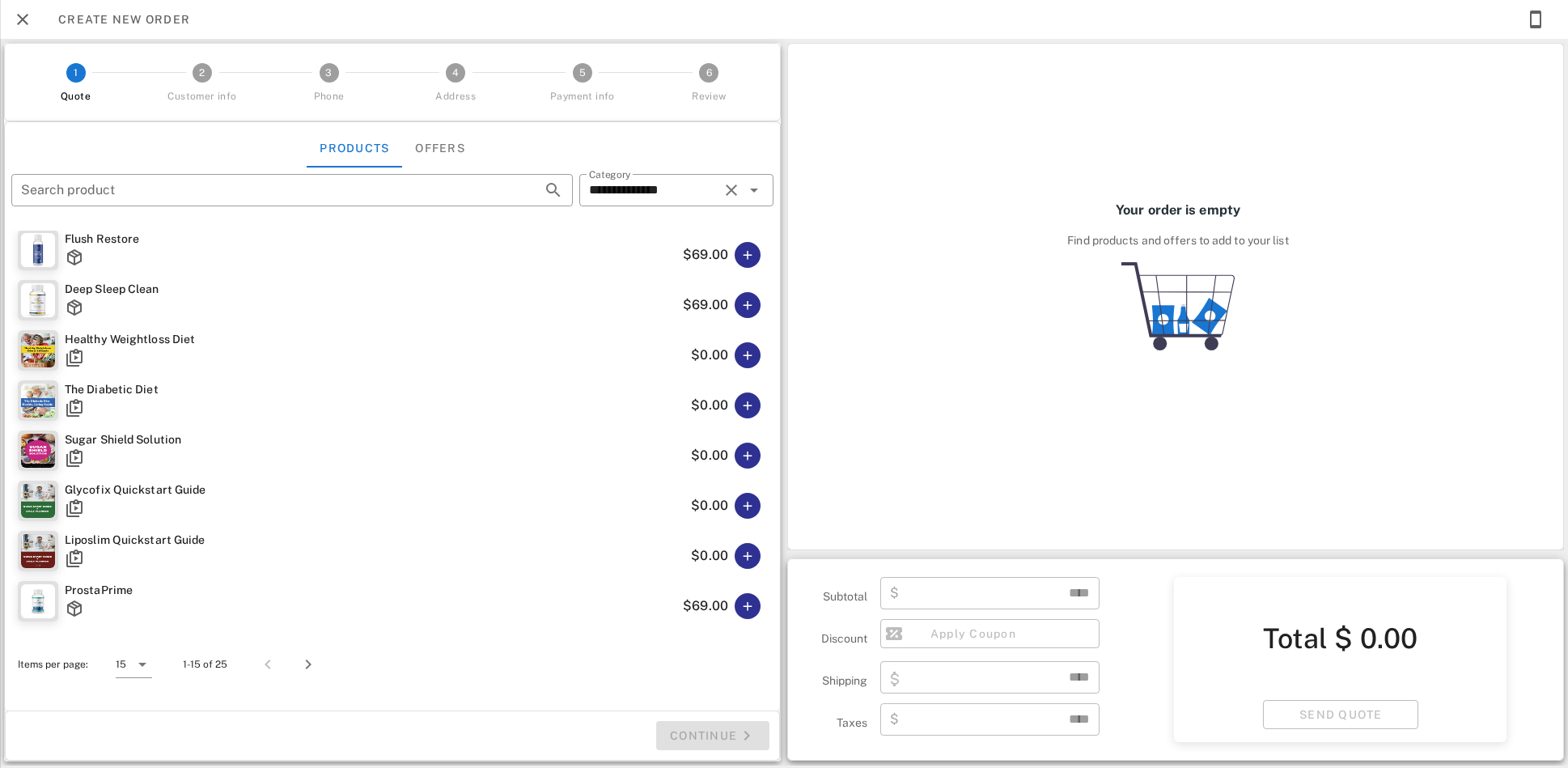 scroll, scrollTop: 0, scrollLeft: 0, axis: both 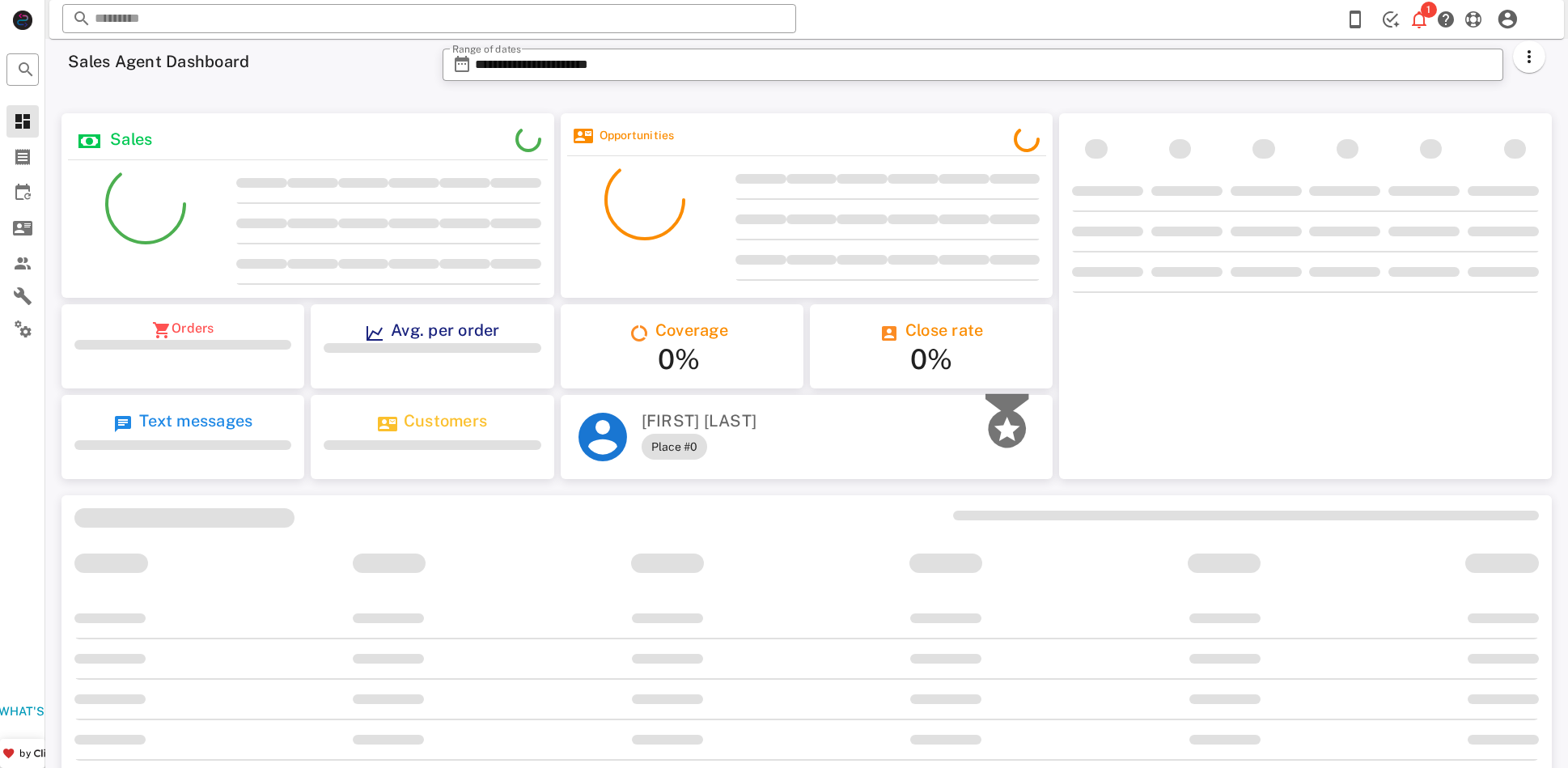 type on "**********" 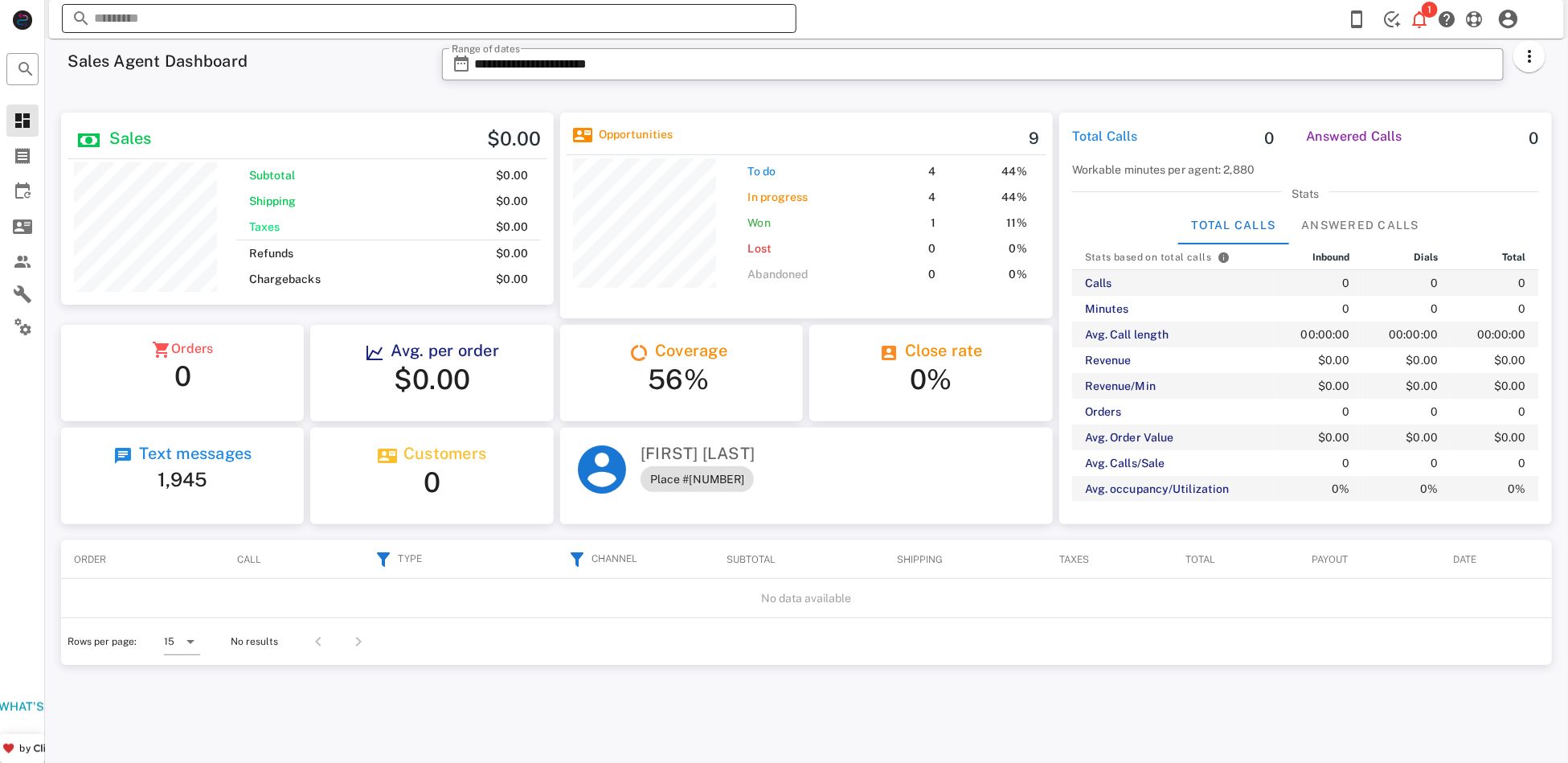 scroll, scrollTop: 803798, scrollLeft: 803198, axis: both 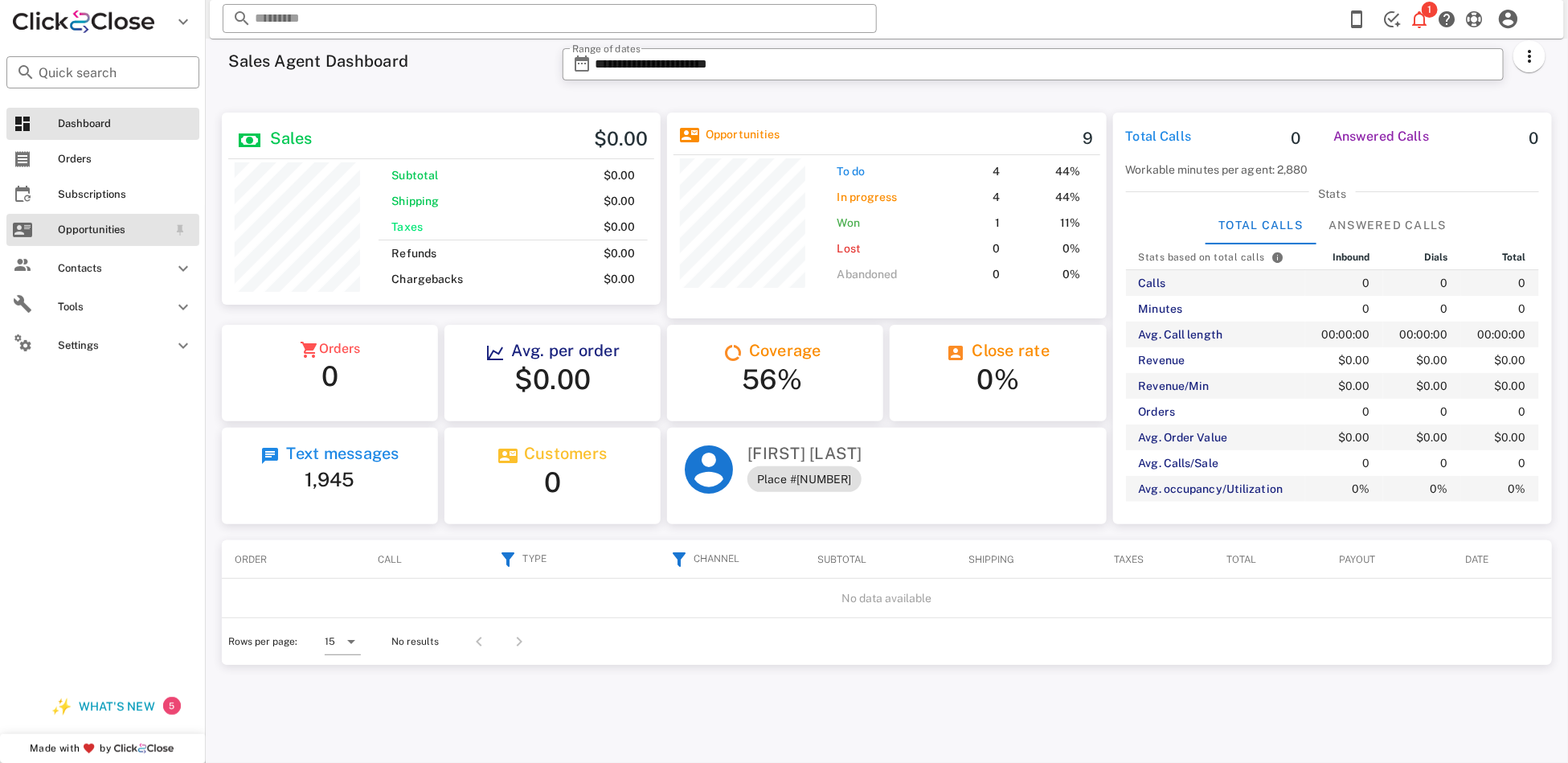 click on "Opportunities" at bounding box center [113, 230] 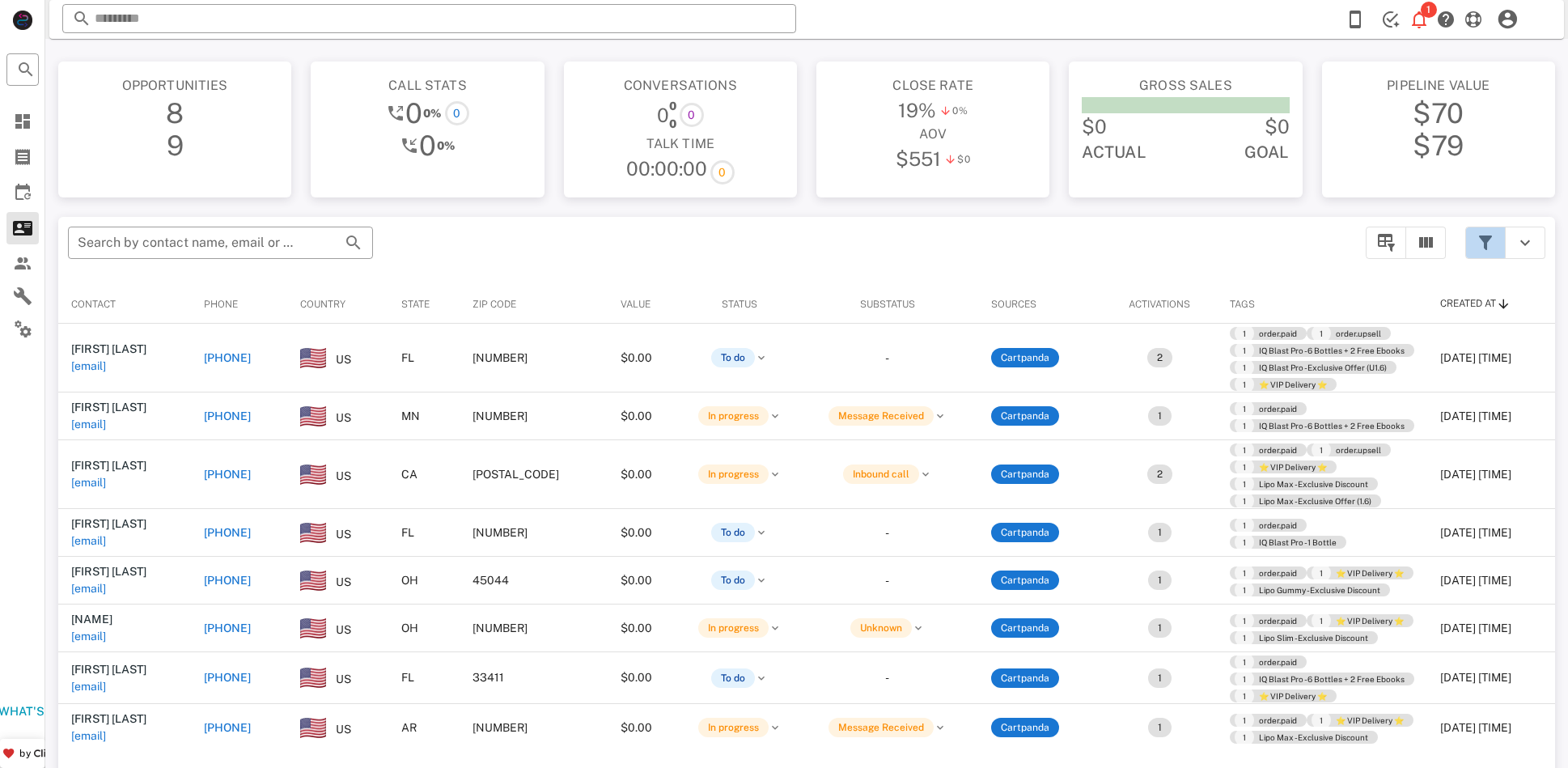 click at bounding box center [1485, 243] 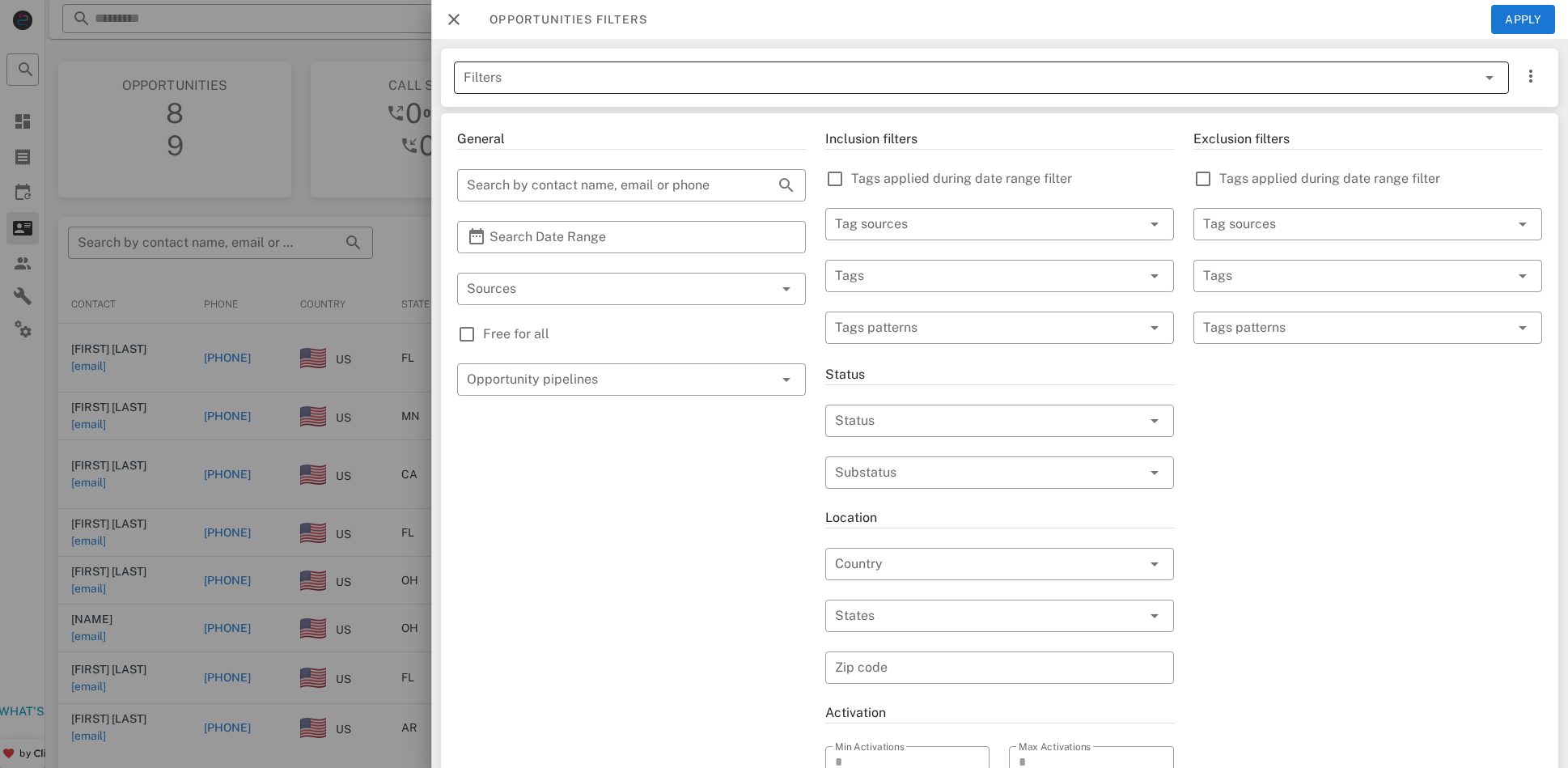 click on "Filters" at bounding box center [981, 78] 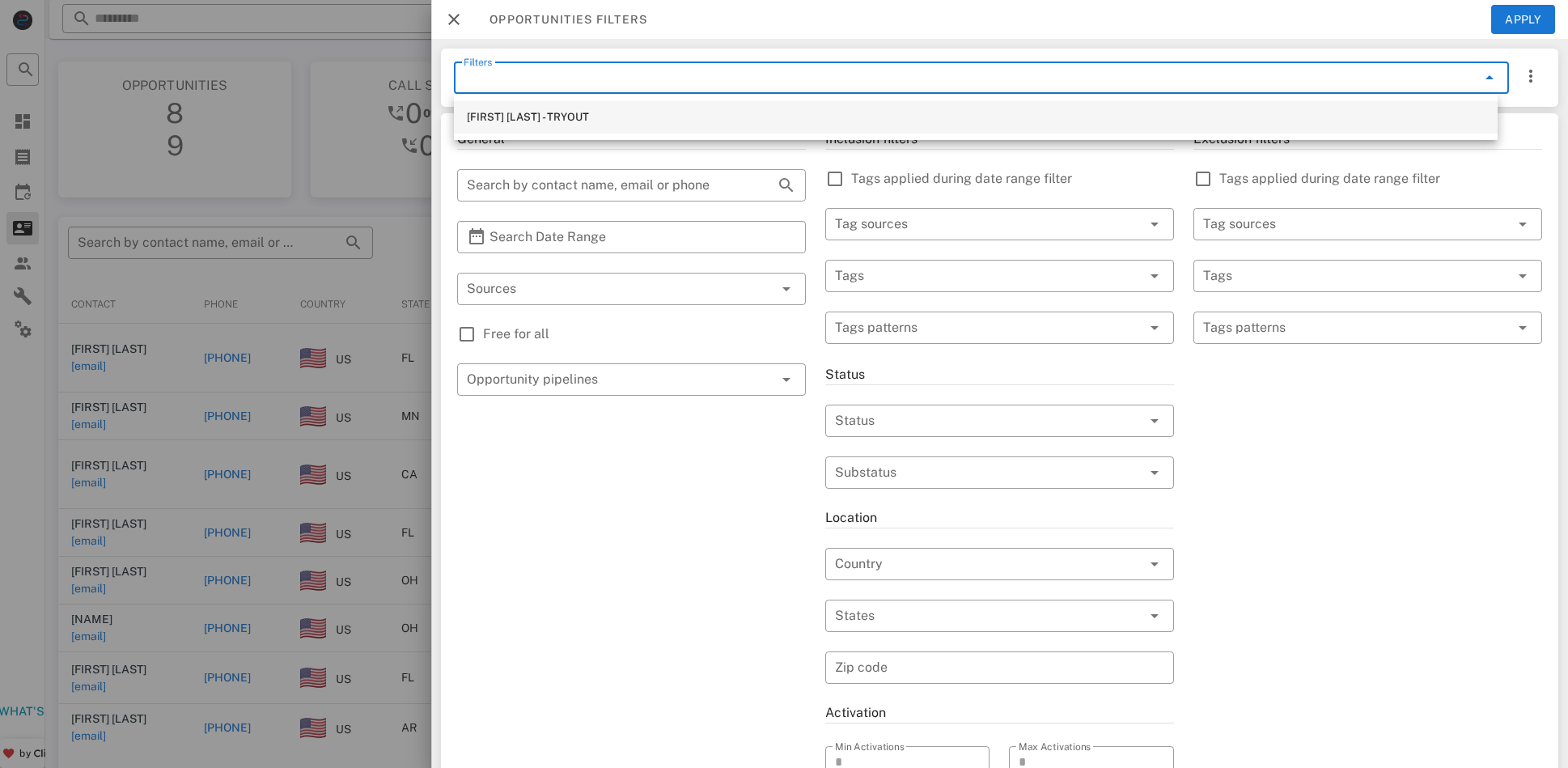 click on "[FIRST] [LAST] - TRYOUT" at bounding box center (976, 117) 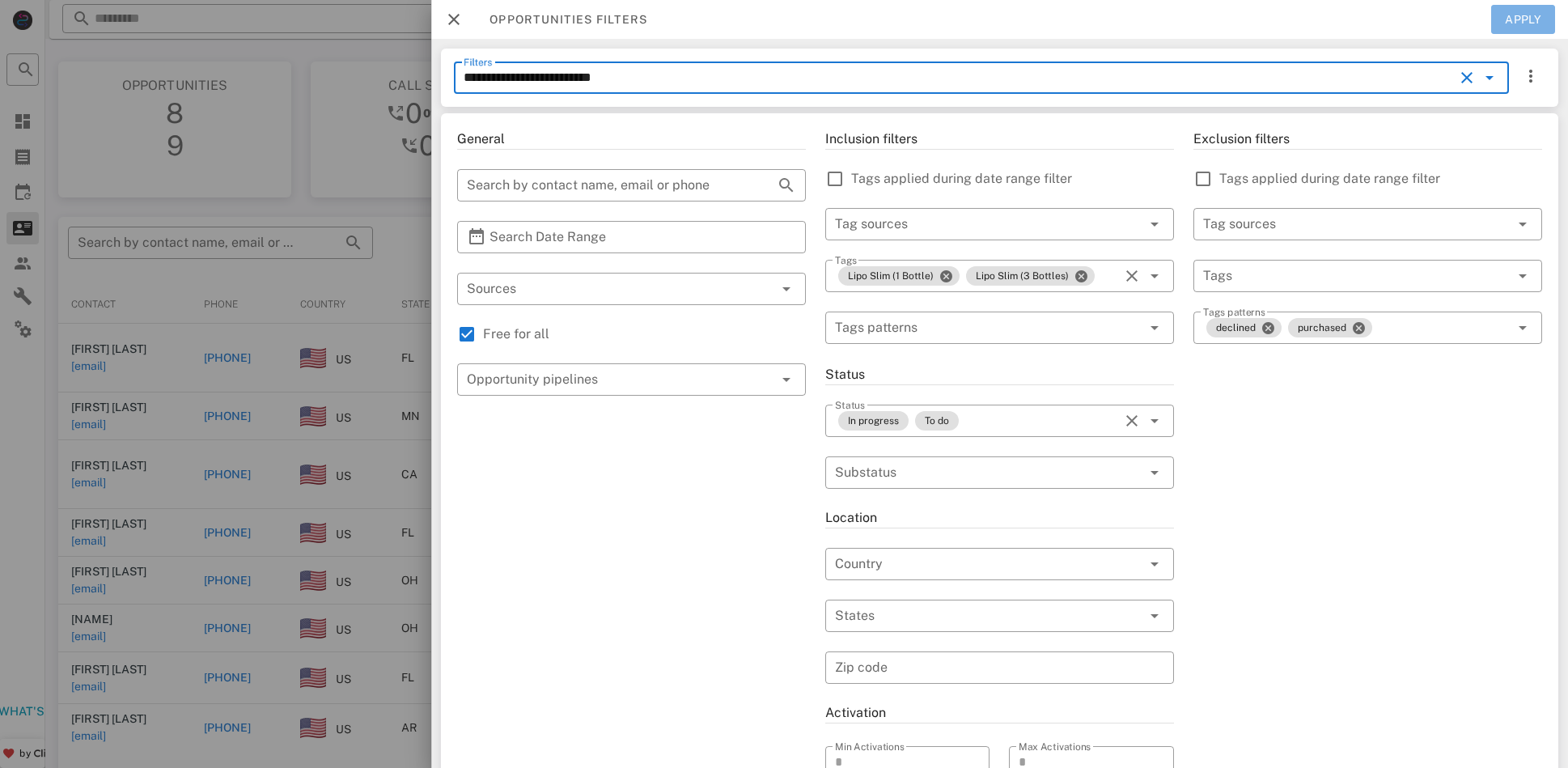 click on "Apply" at bounding box center (1524, 19) 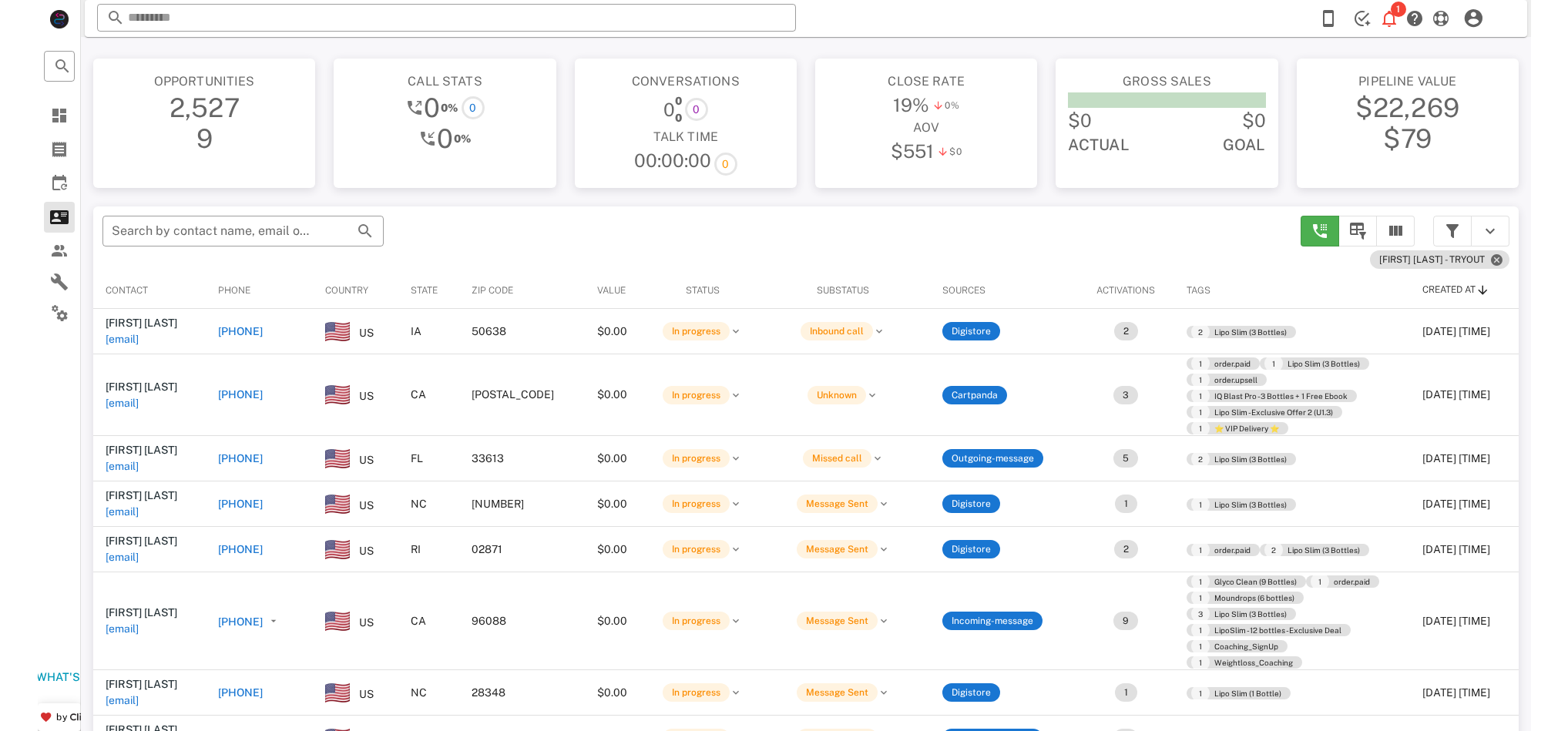 scroll, scrollTop: 157, scrollLeft: 0, axis: vertical 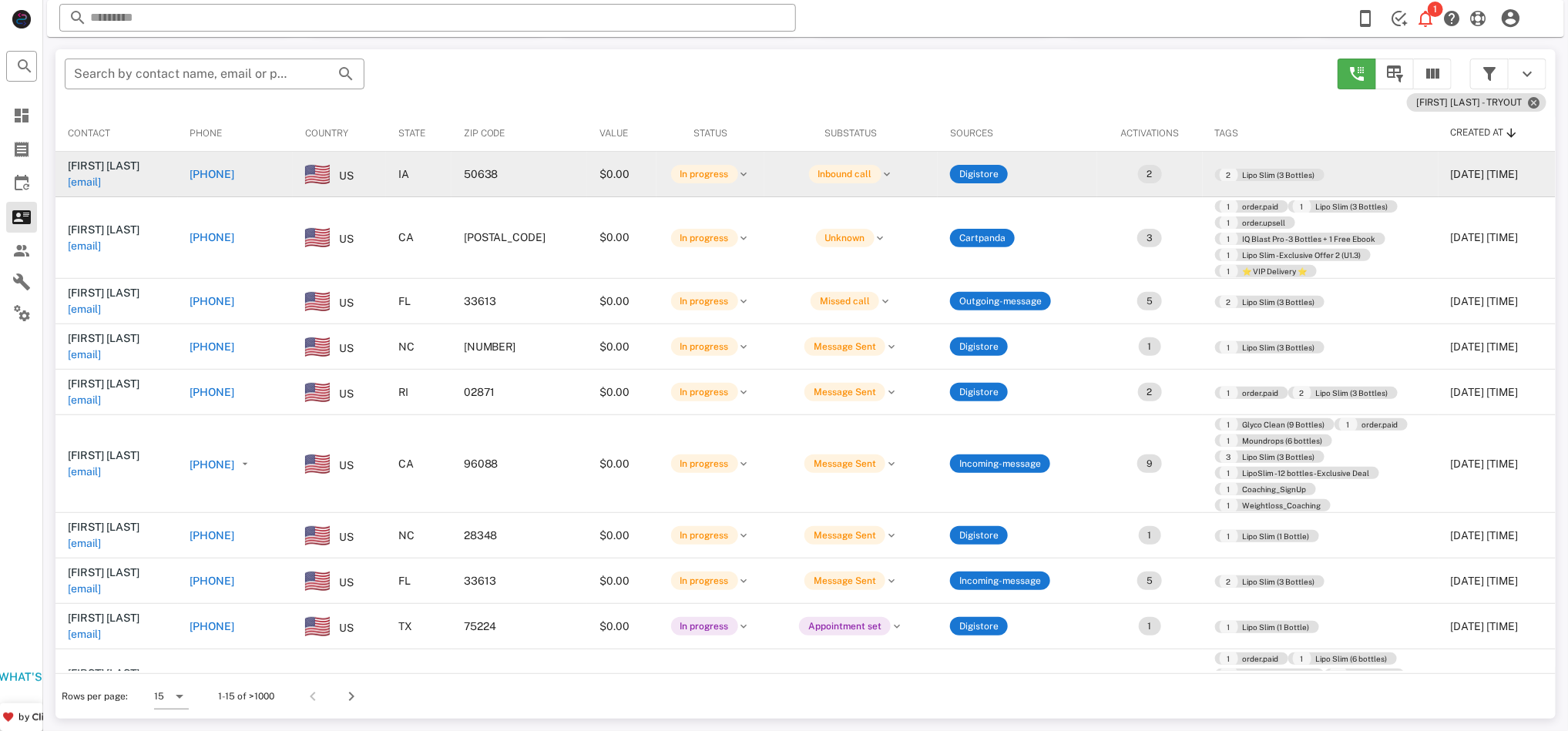 click on "[PHONE]" at bounding box center (213, 174) 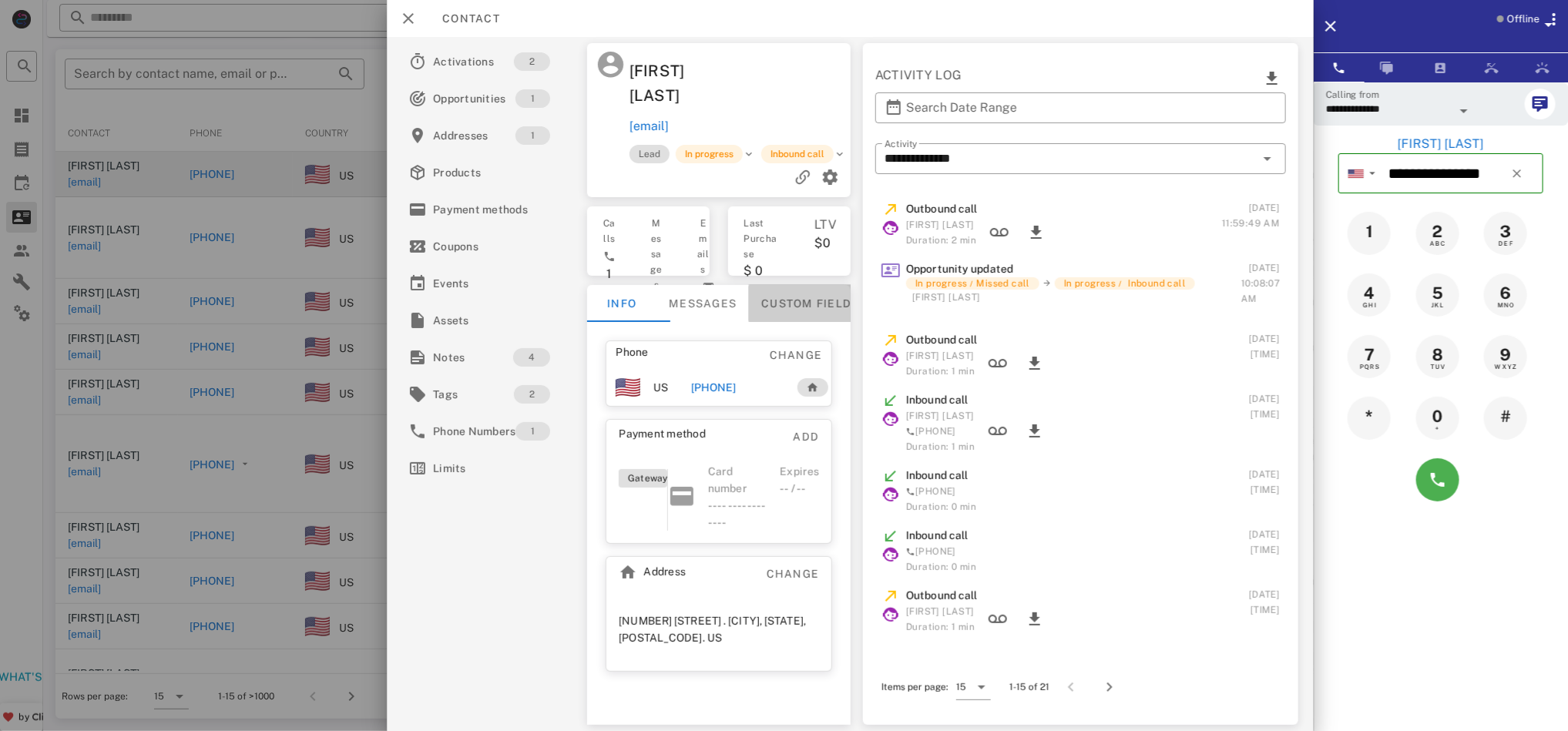 click on "Custom fields" at bounding box center [810, 303] 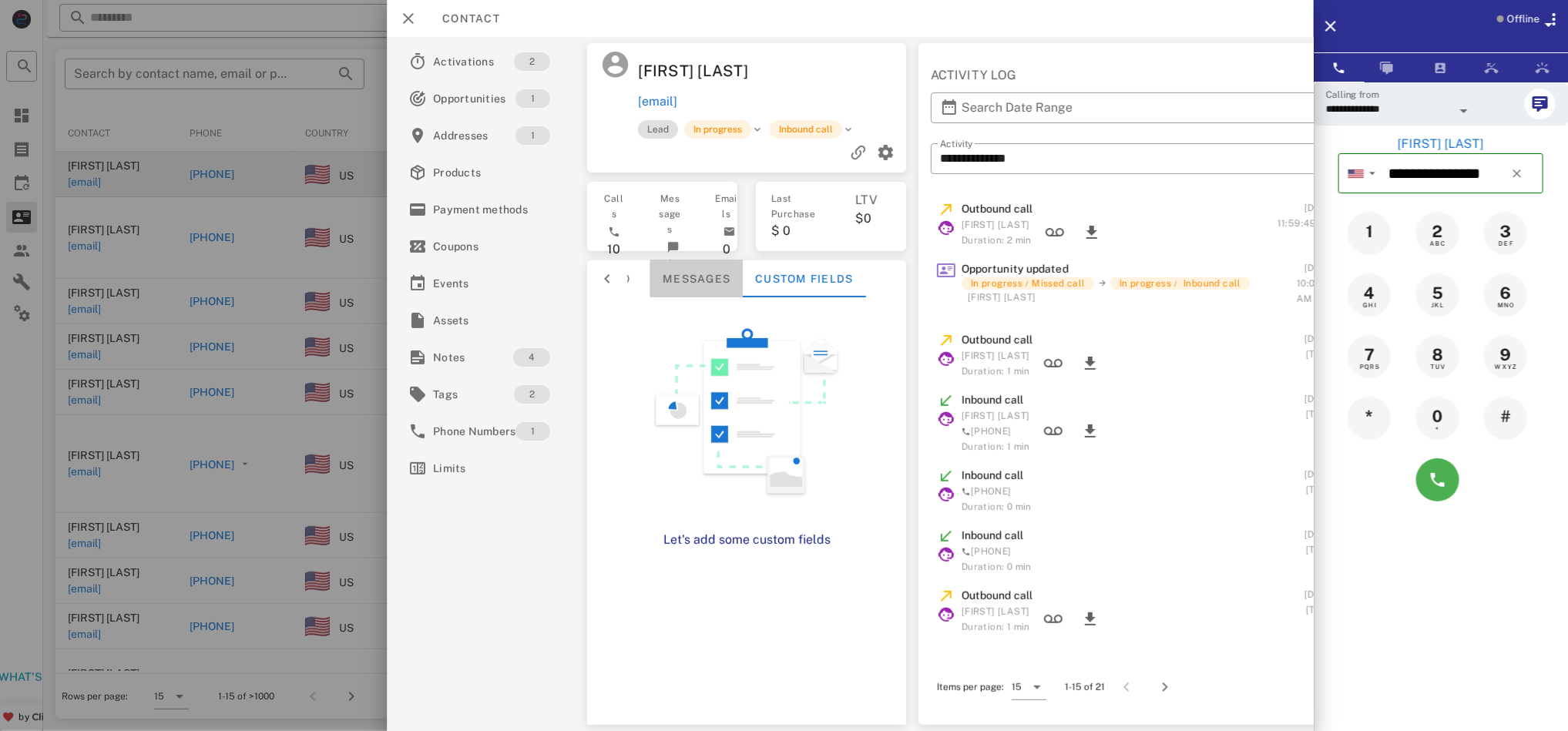 click on "Messages" at bounding box center (697, 279) 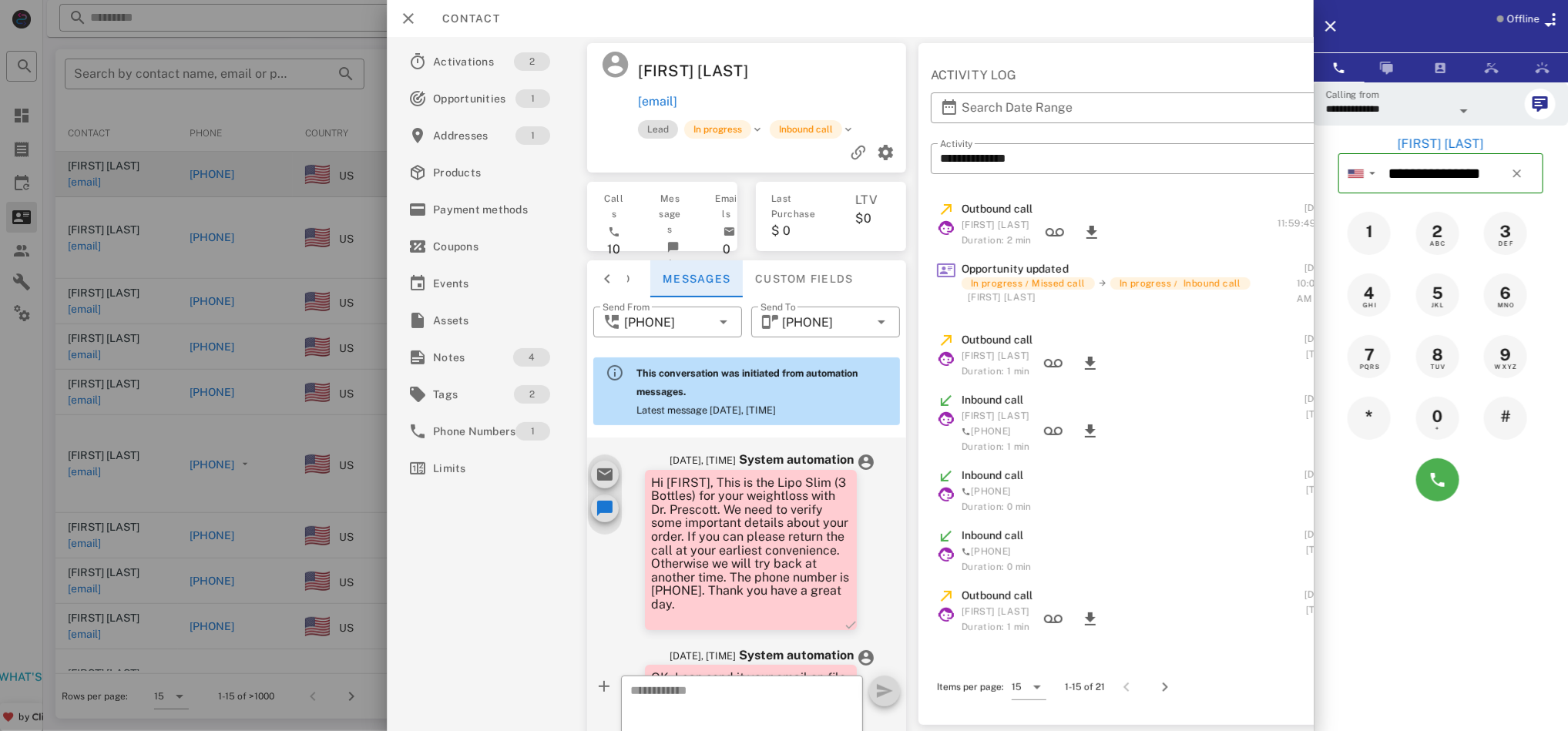 scroll, scrollTop: 618, scrollLeft: 0, axis: vertical 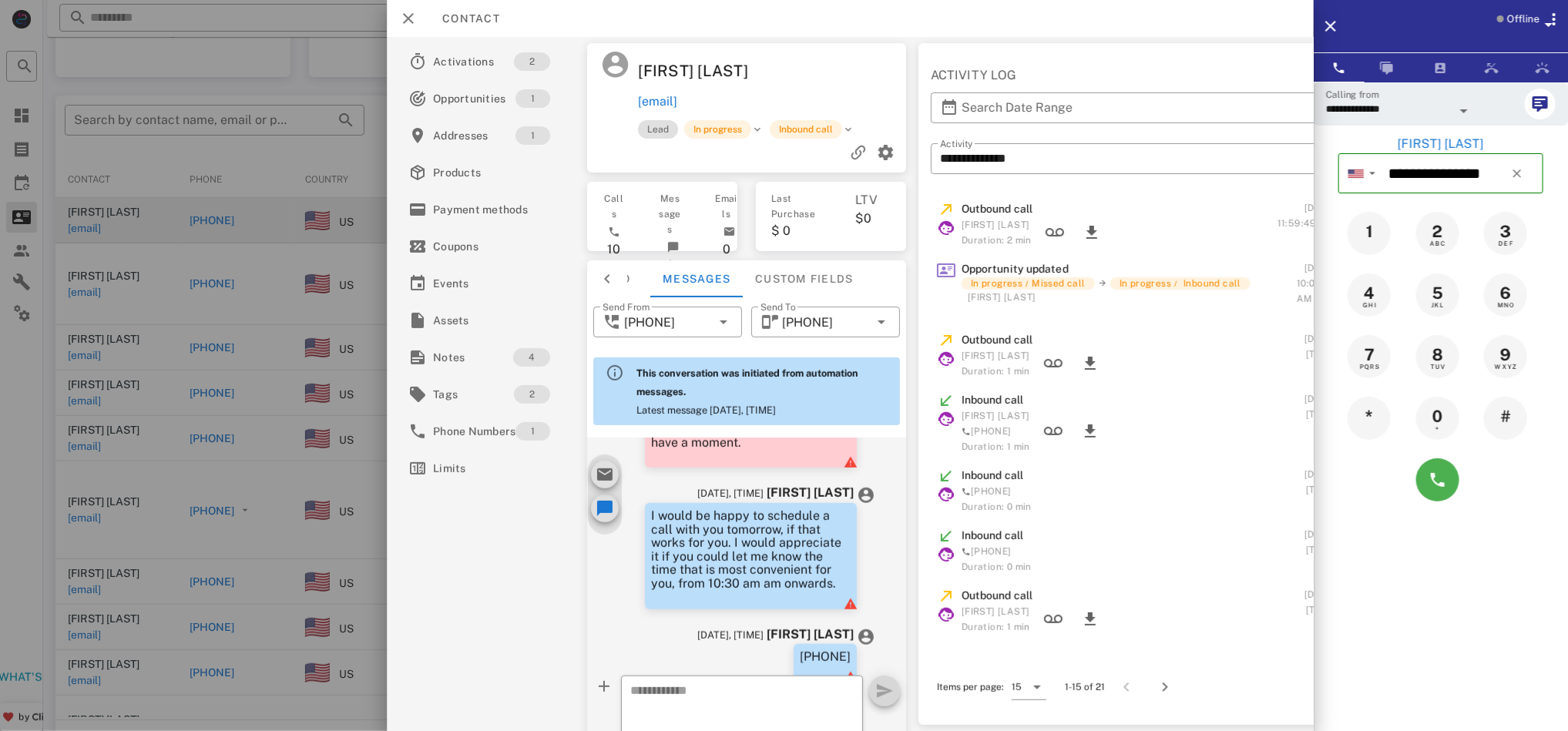 click at bounding box center [784, 365] 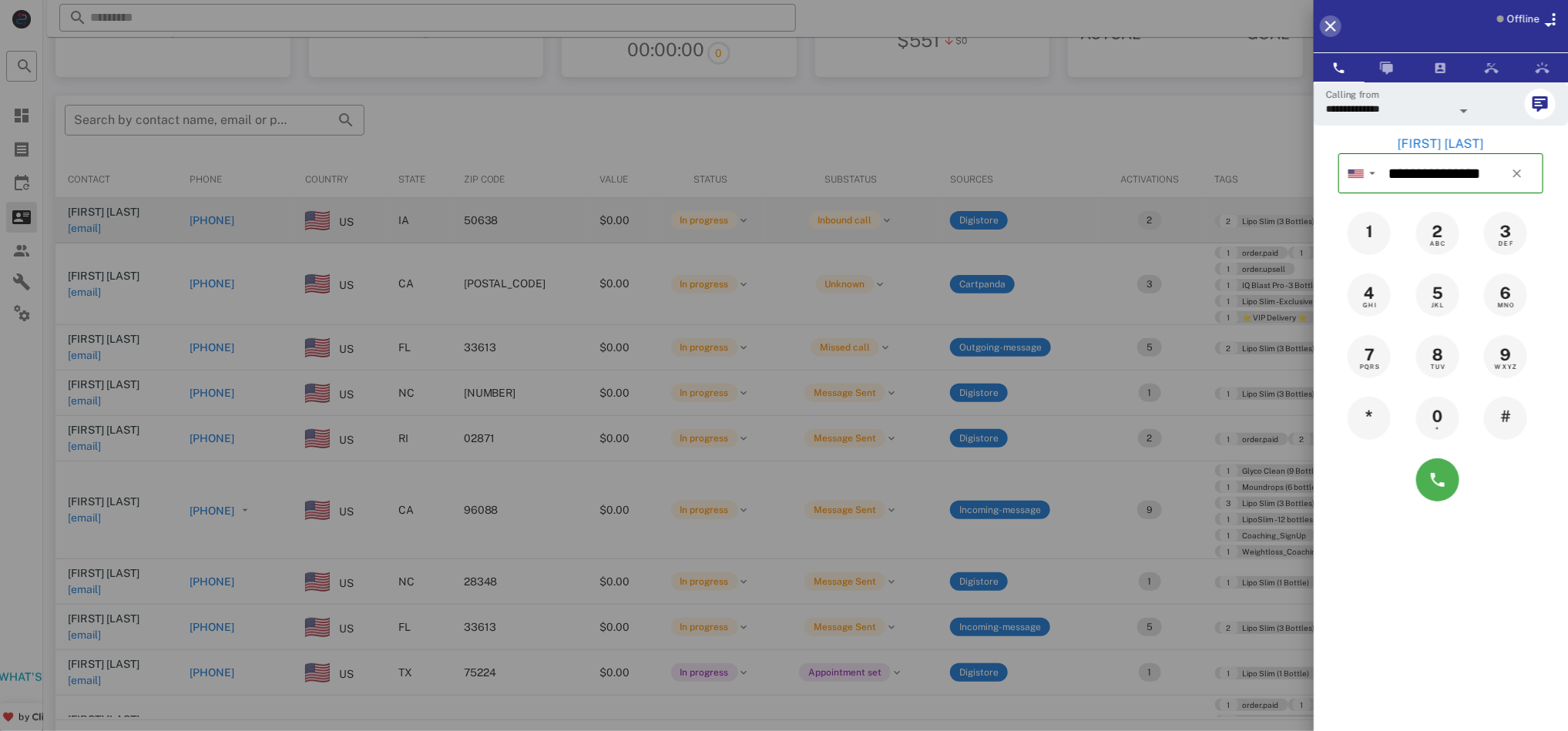 click at bounding box center (1331, 26) 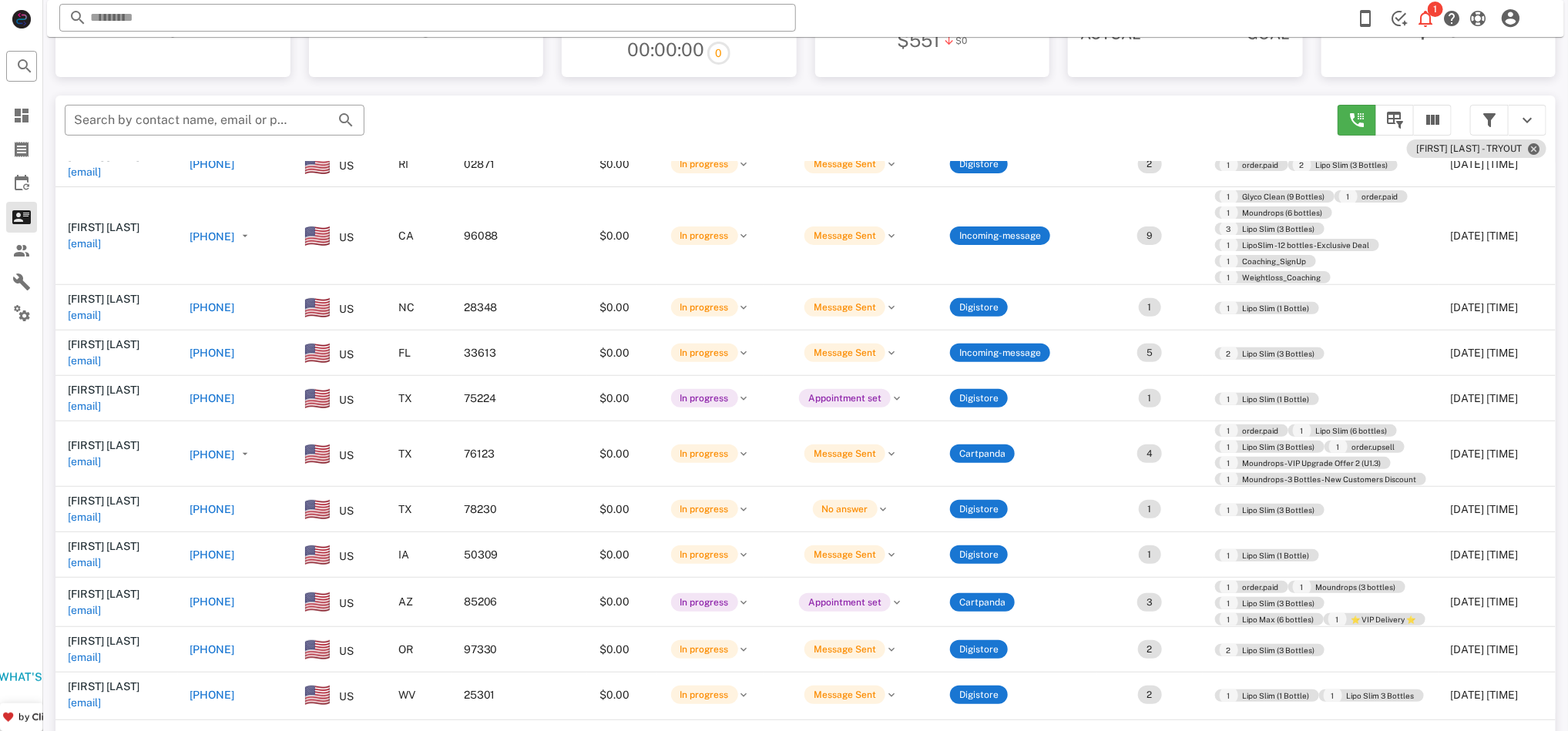 scroll, scrollTop: 0, scrollLeft: 0, axis: both 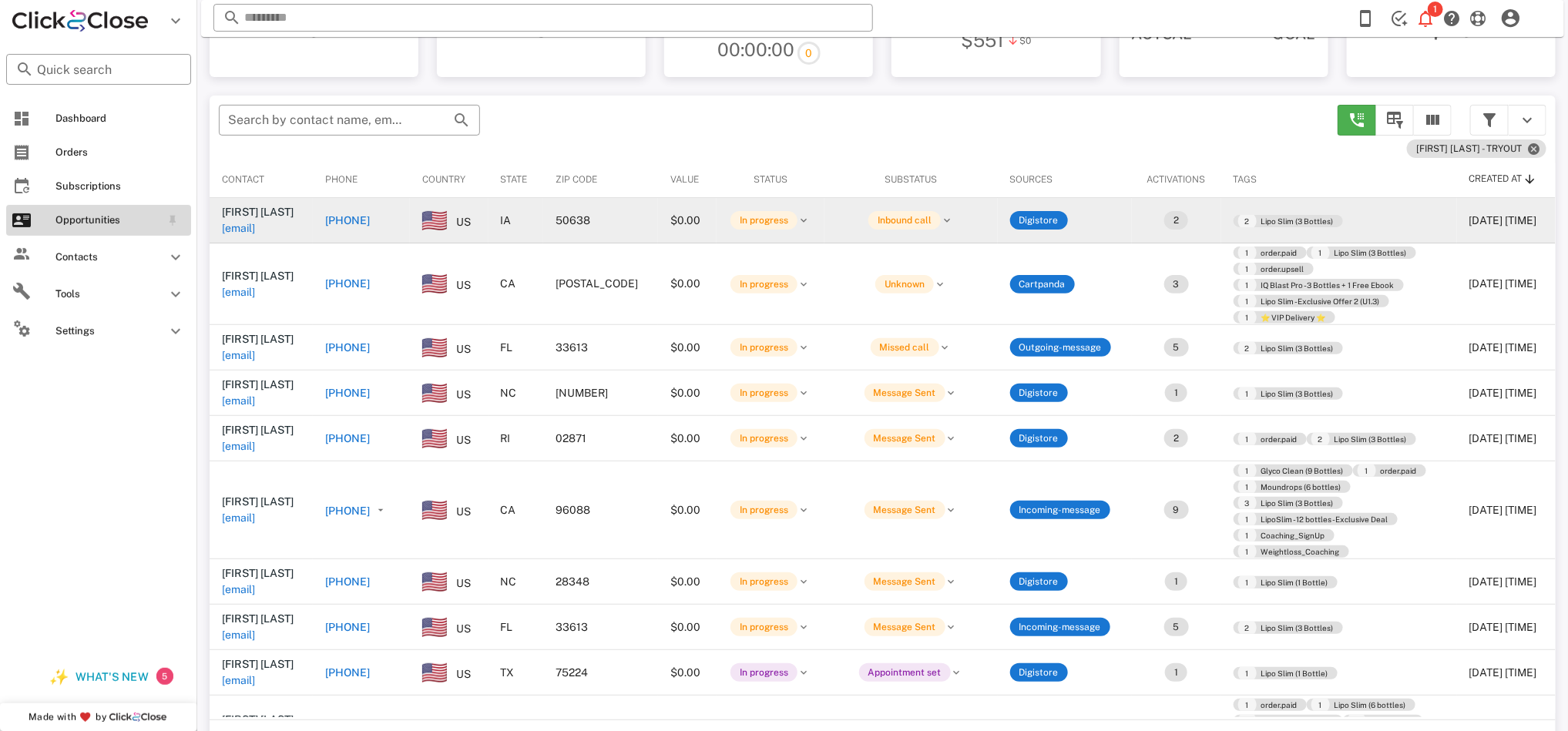 click on "Opportunities" at bounding box center [108, 220] 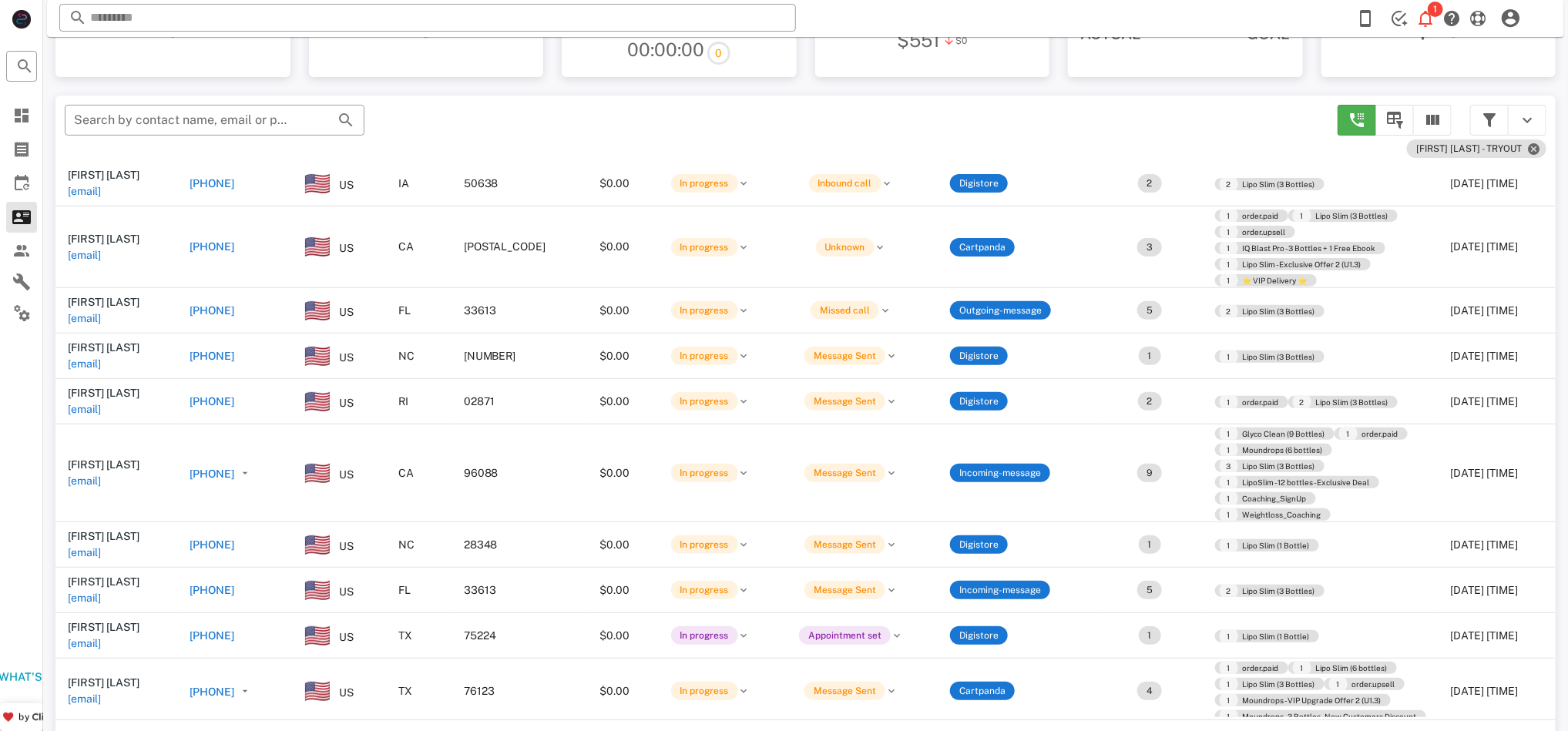 scroll, scrollTop: 0, scrollLeft: 0, axis: both 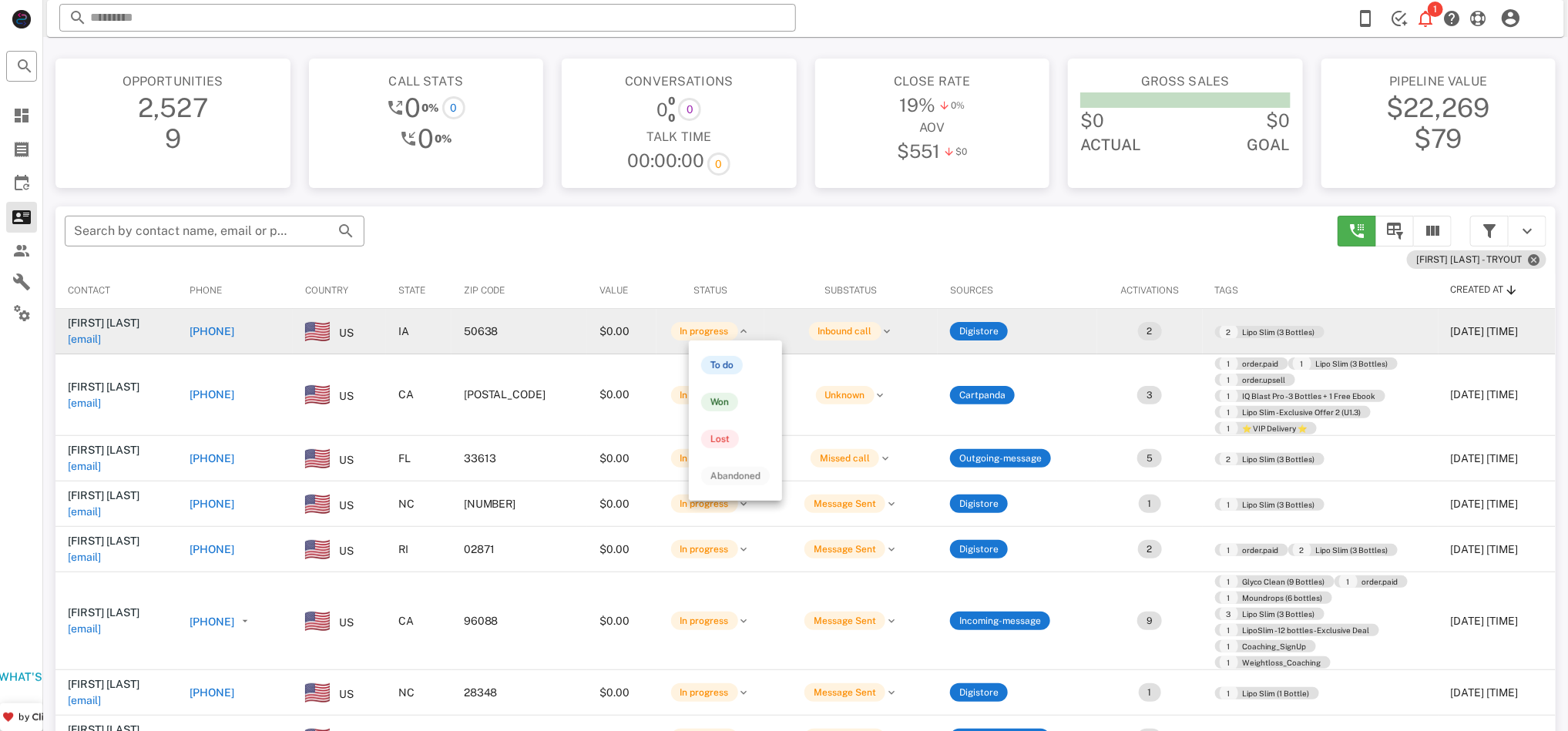 click on "In progress" at bounding box center (710, 331) 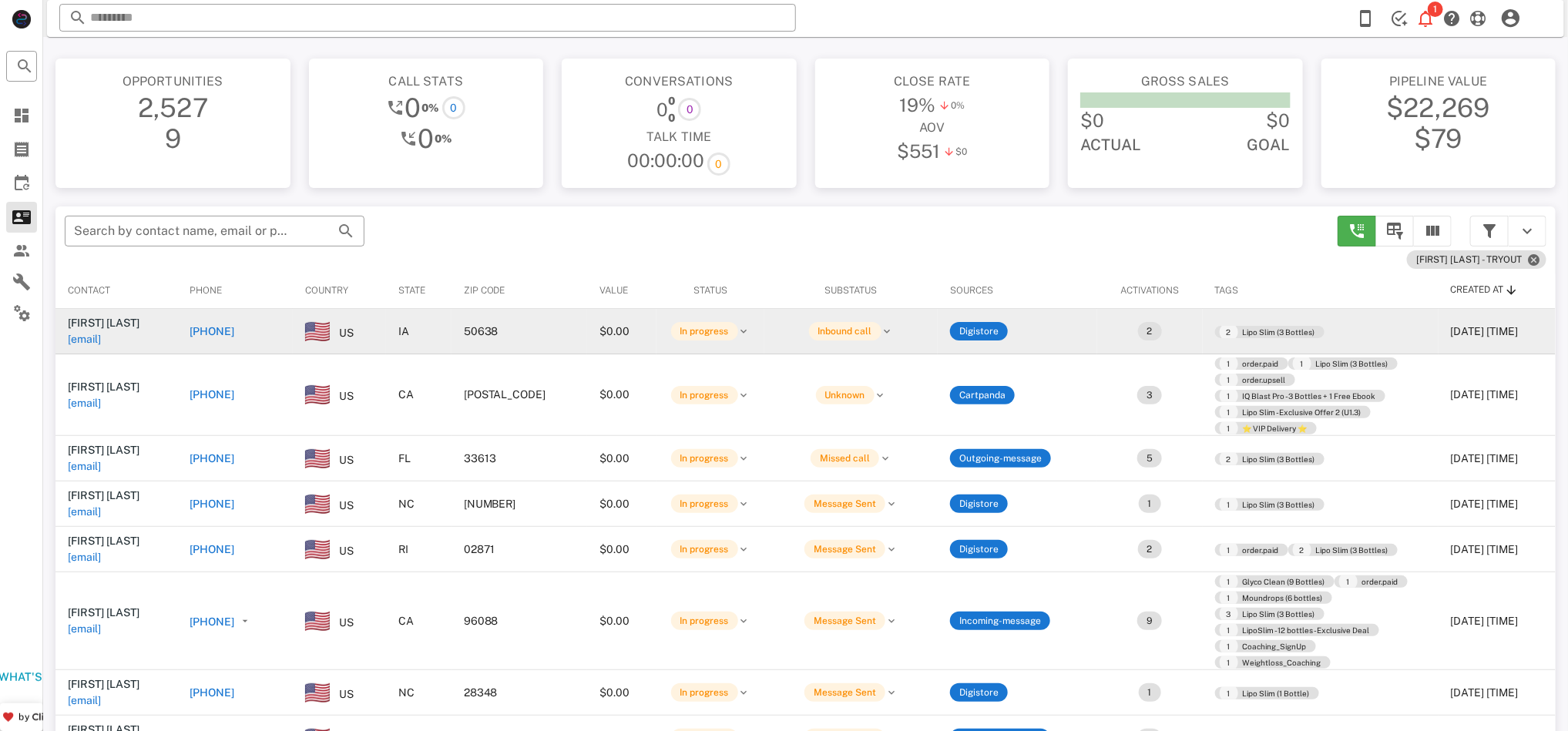 click on "[PHONE]" at bounding box center (213, 331) 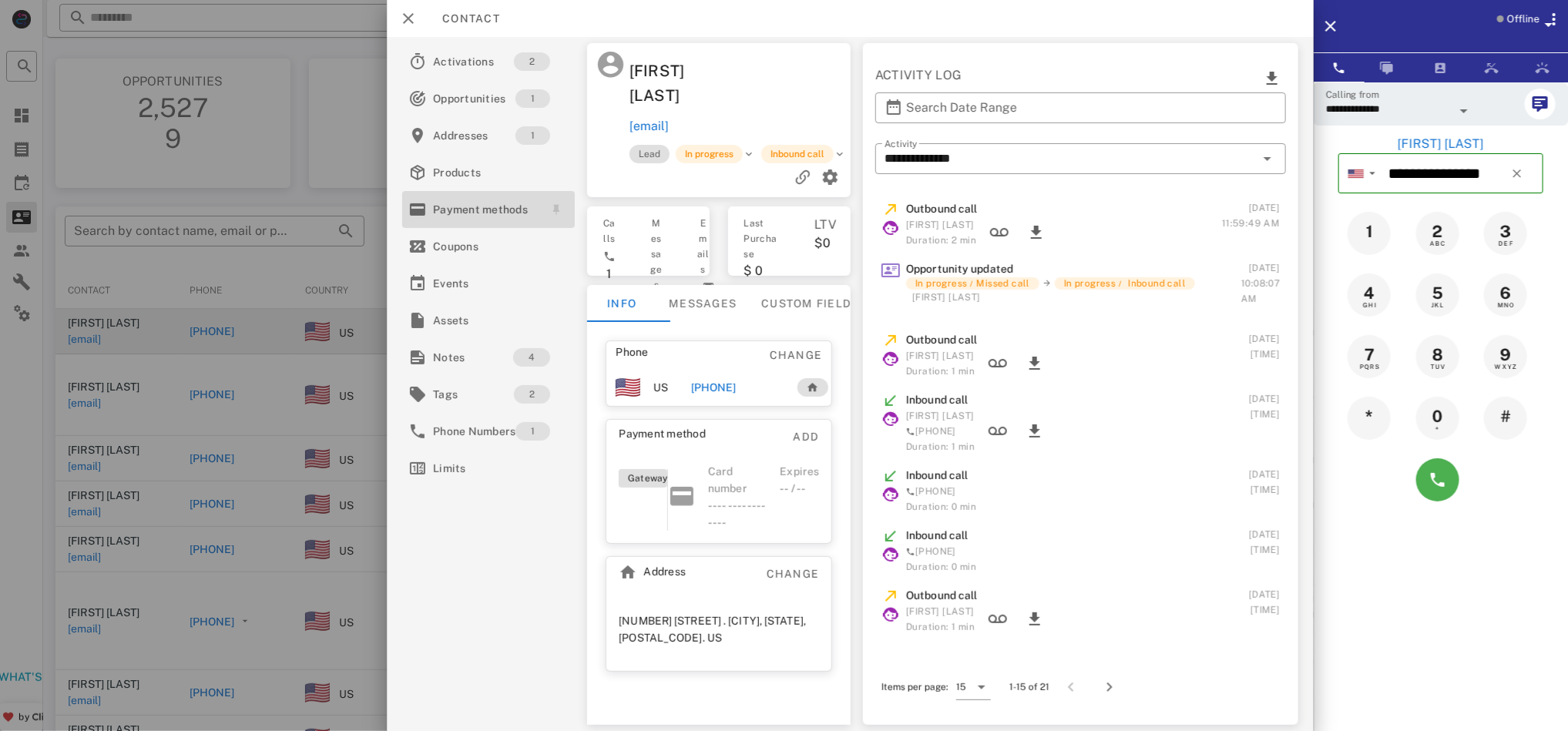 click on "Payment methods" at bounding box center (485, 210) 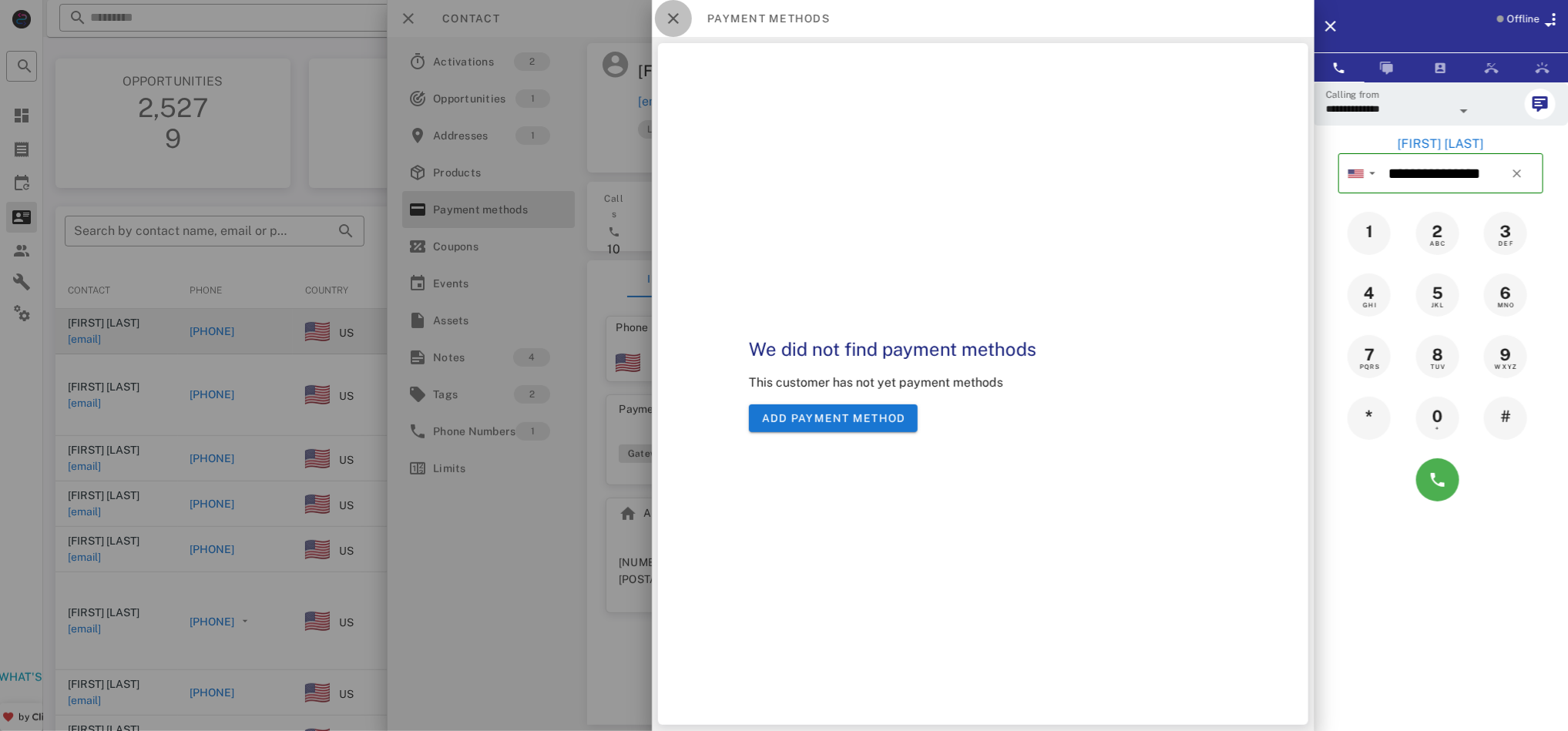 click at bounding box center [673, 18] 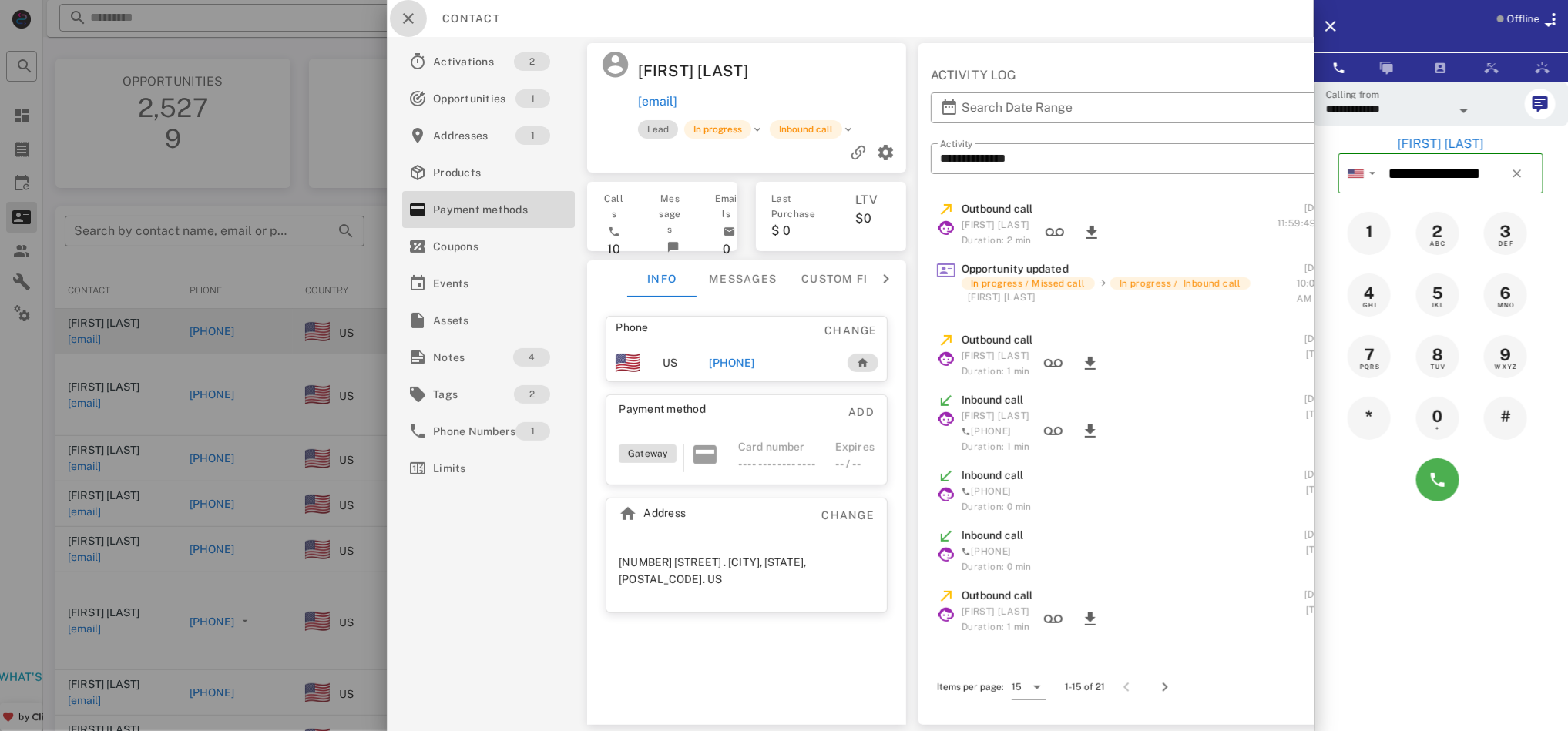 click at bounding box center (408, 18) 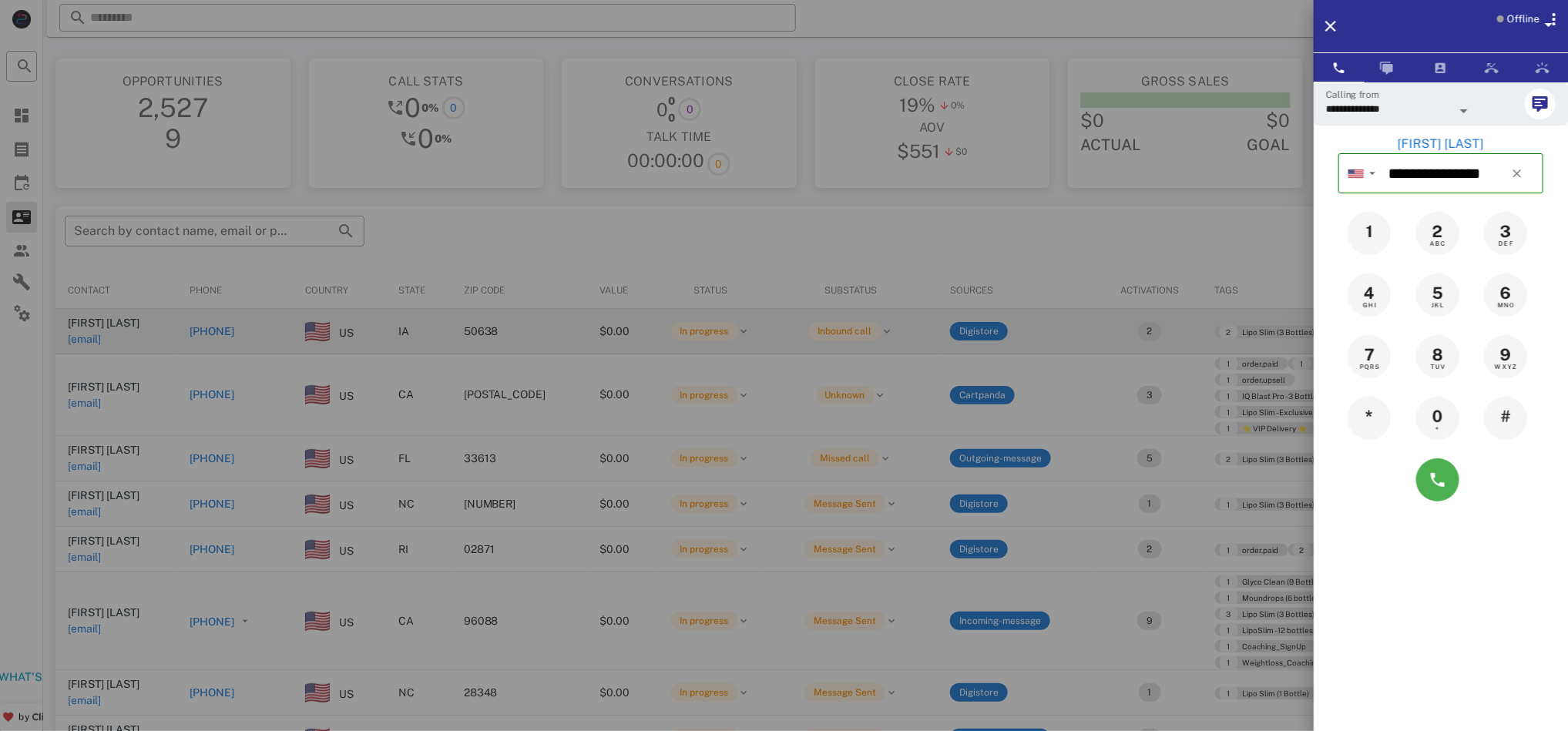 click on "Offline" at bounding box center [1441, 26] 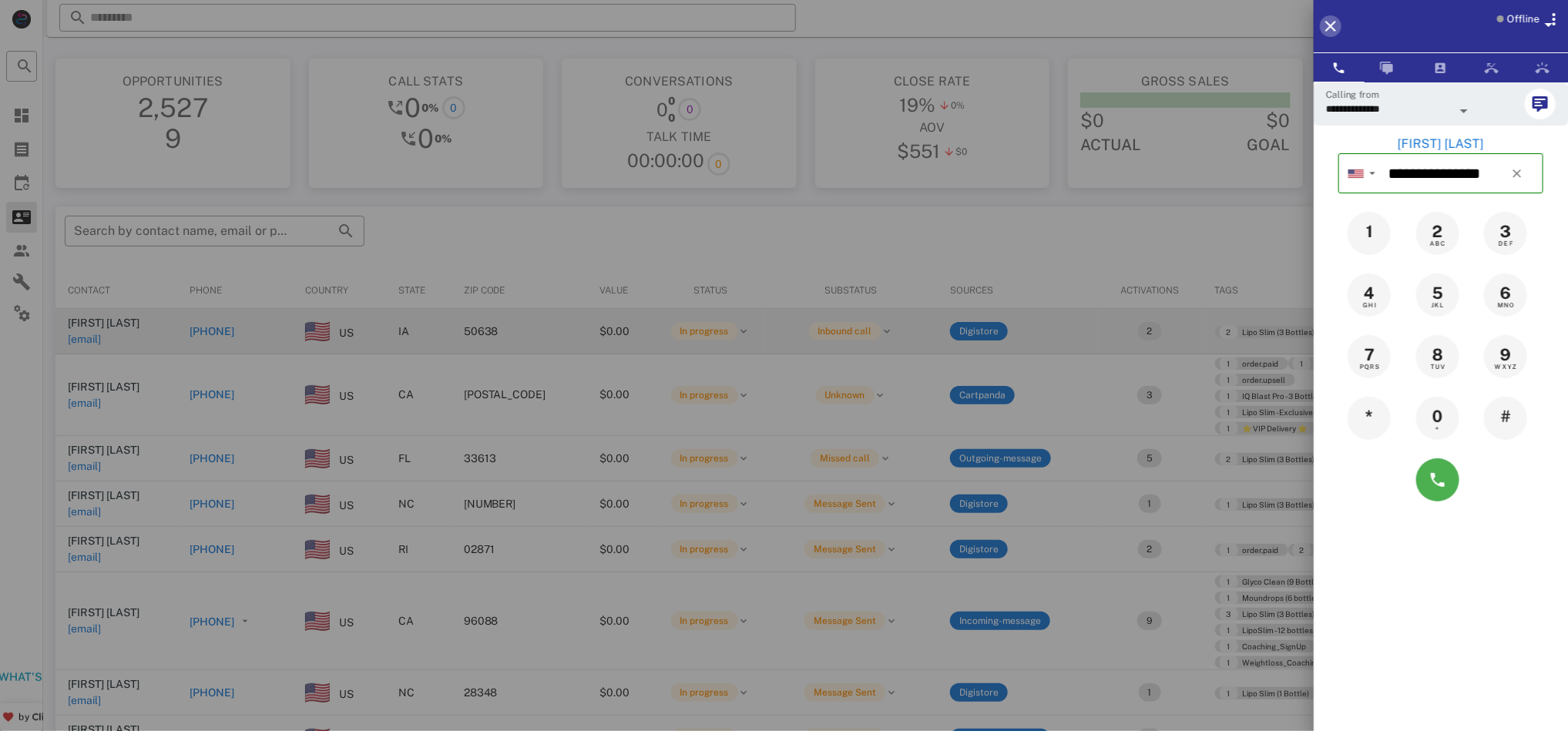 click at bounding box center (1331, 26) 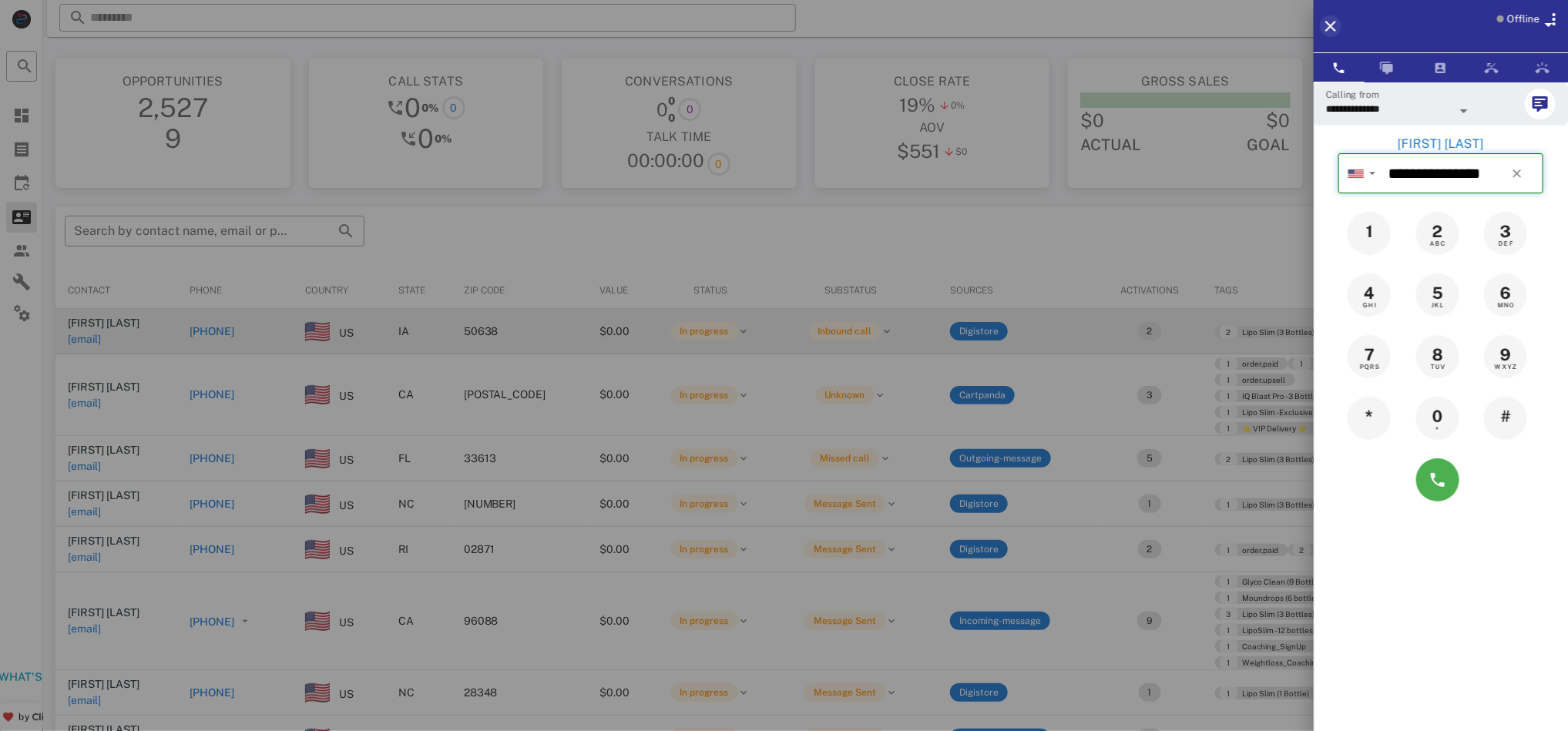 type 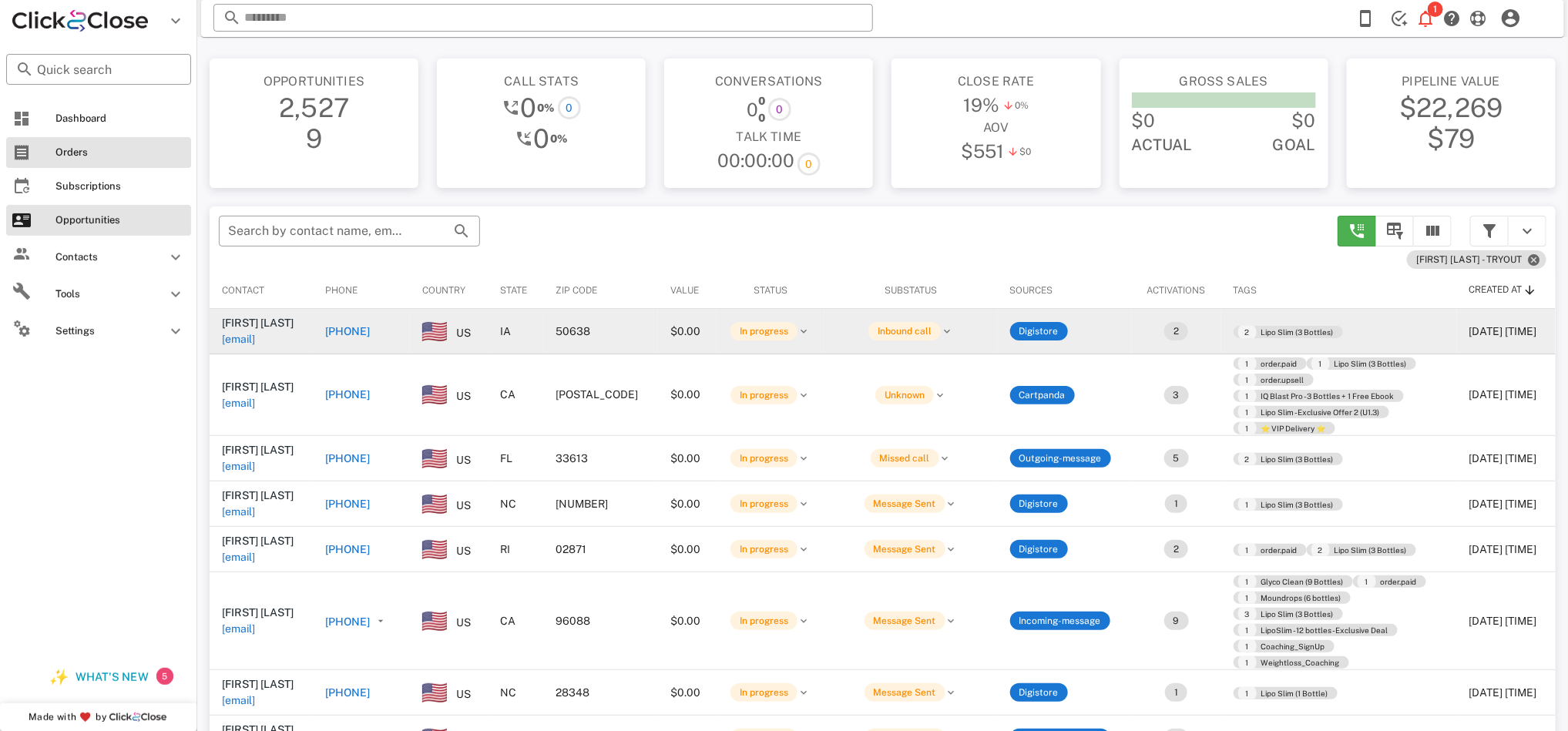 click at bounding box center (22, 153) 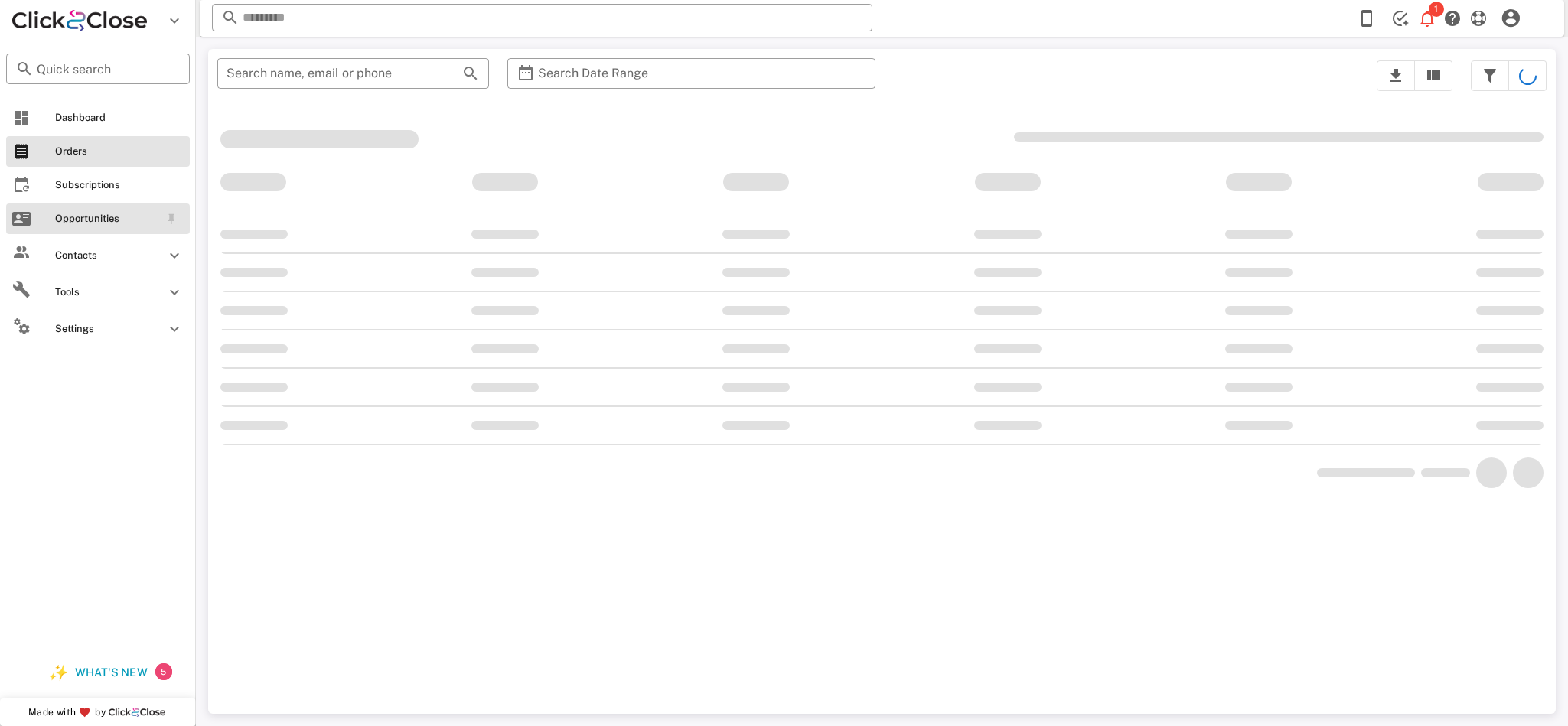 click on "Opportunities" at bounding box center (98, 219) 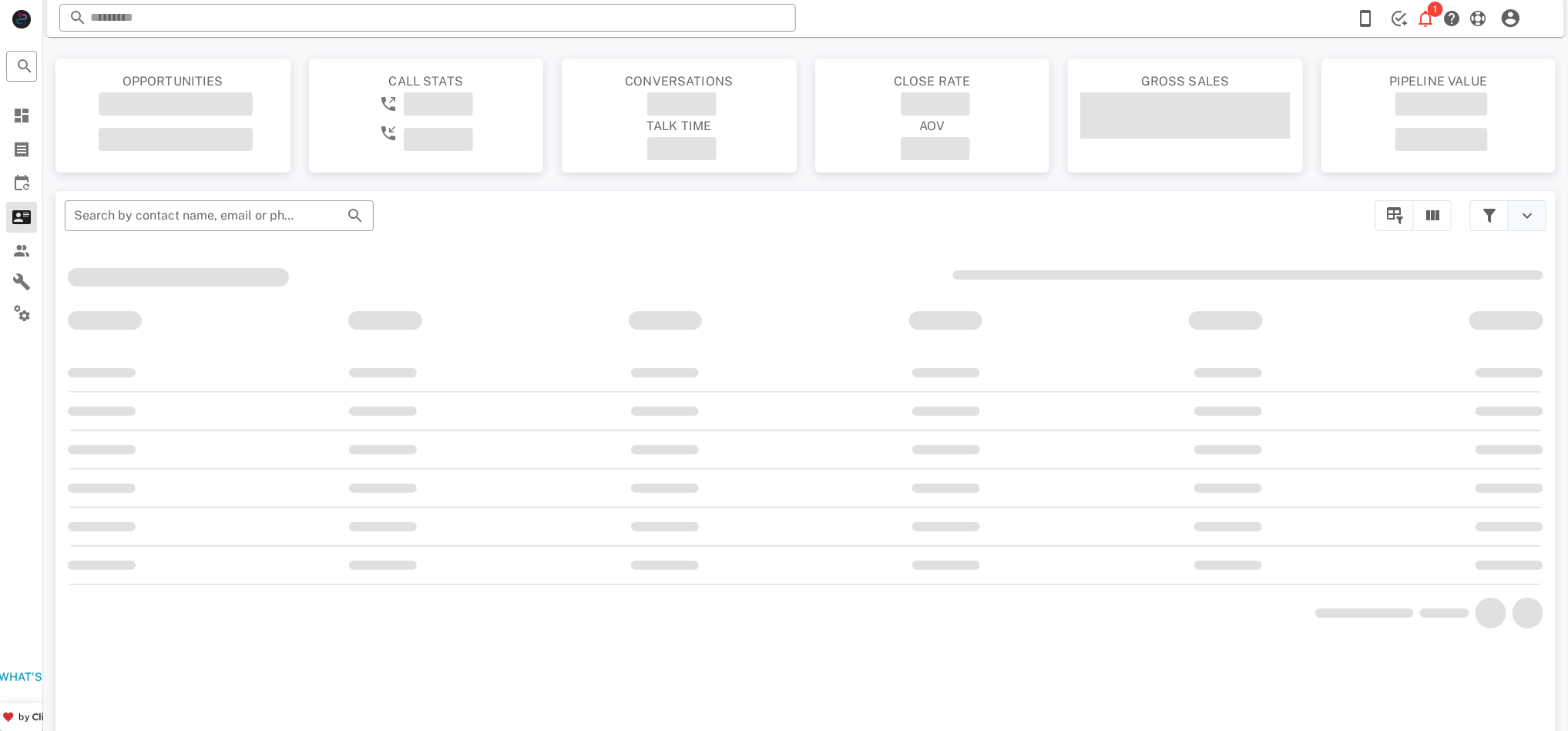 click at bounding box center (1527, 216) 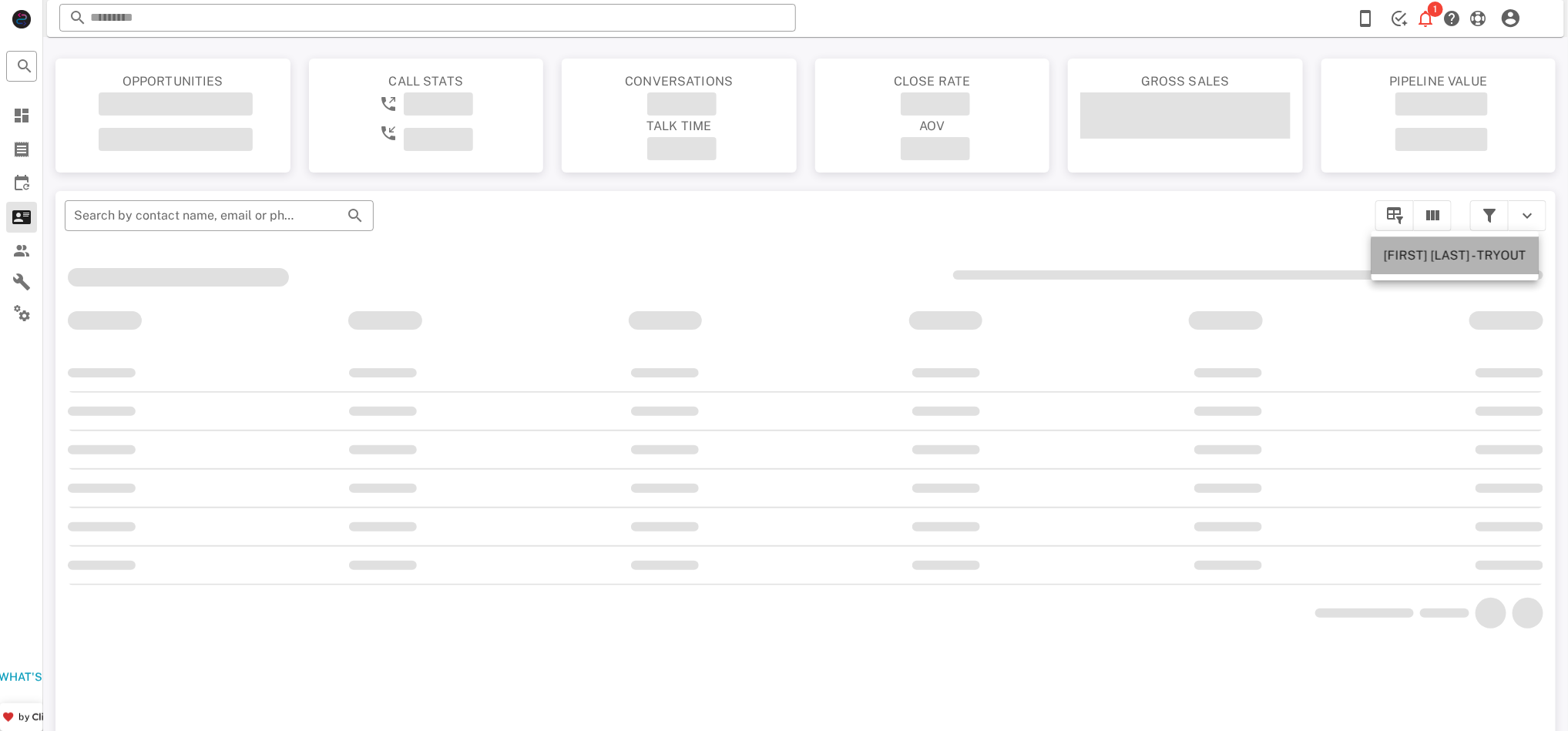 click on "[FIRST] [LAST] - TRYOUT" at bounding box center (1455, 255) 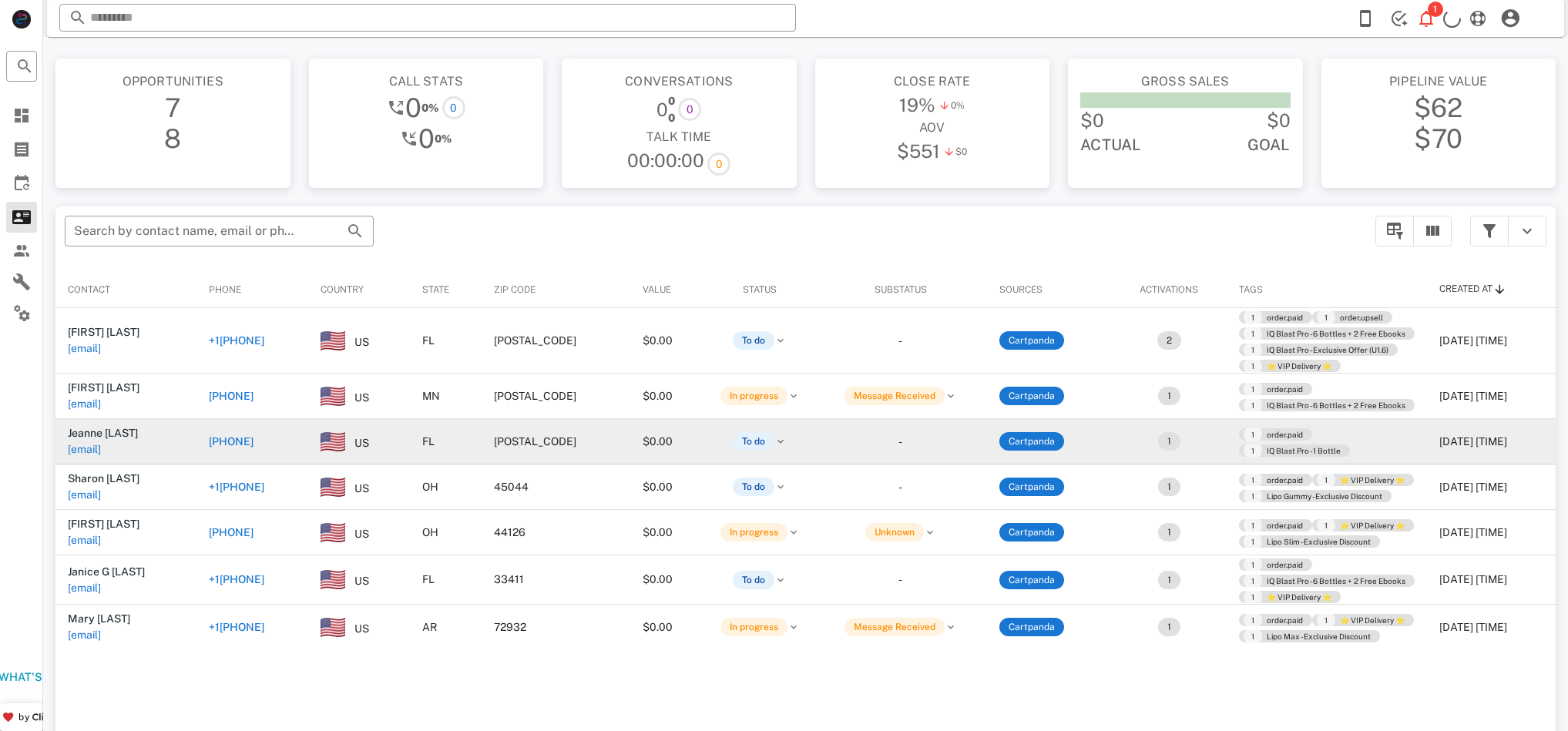 scroll, scrollTop: 0, scrollLeft: 0, axis: both 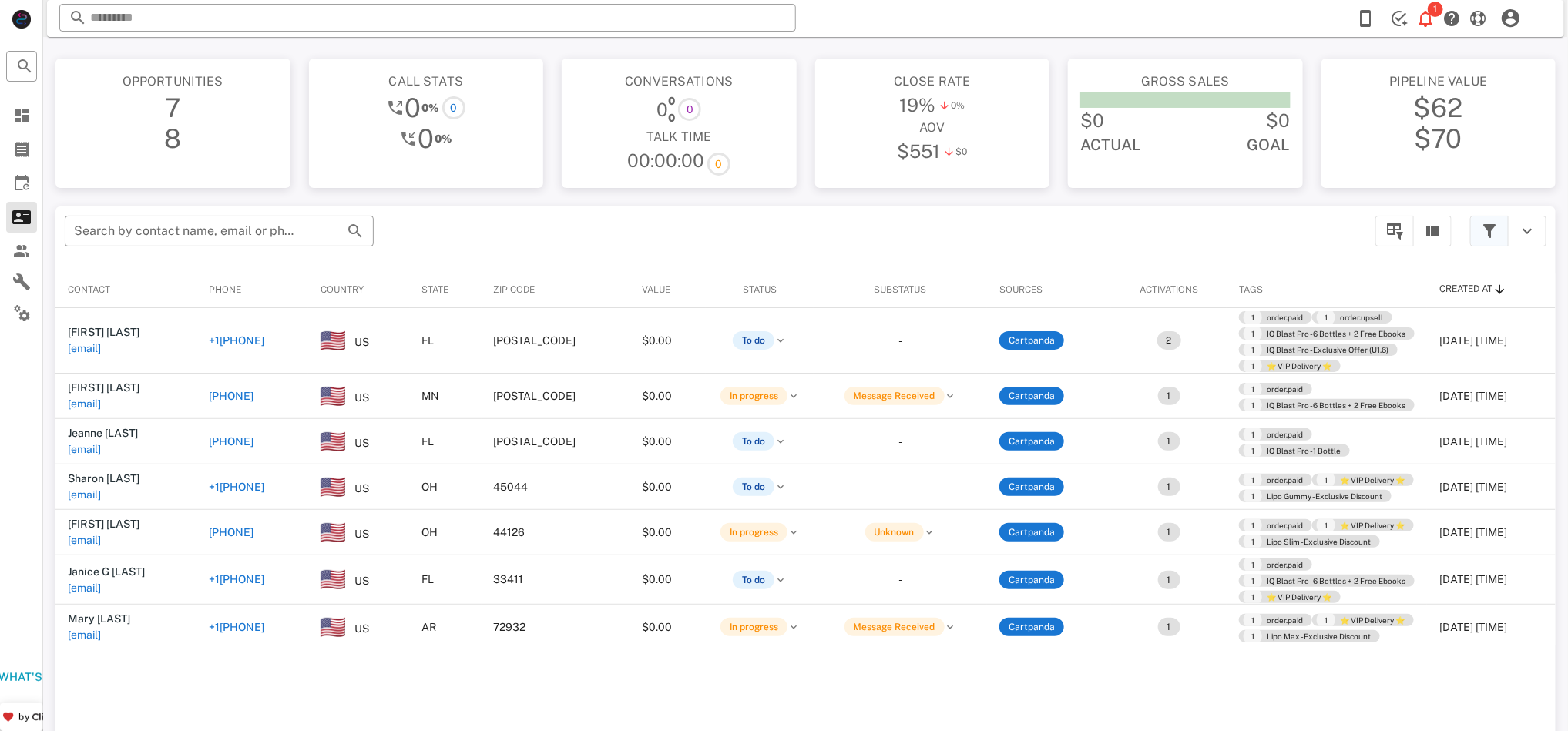 click at bounding box center (1489, 231) 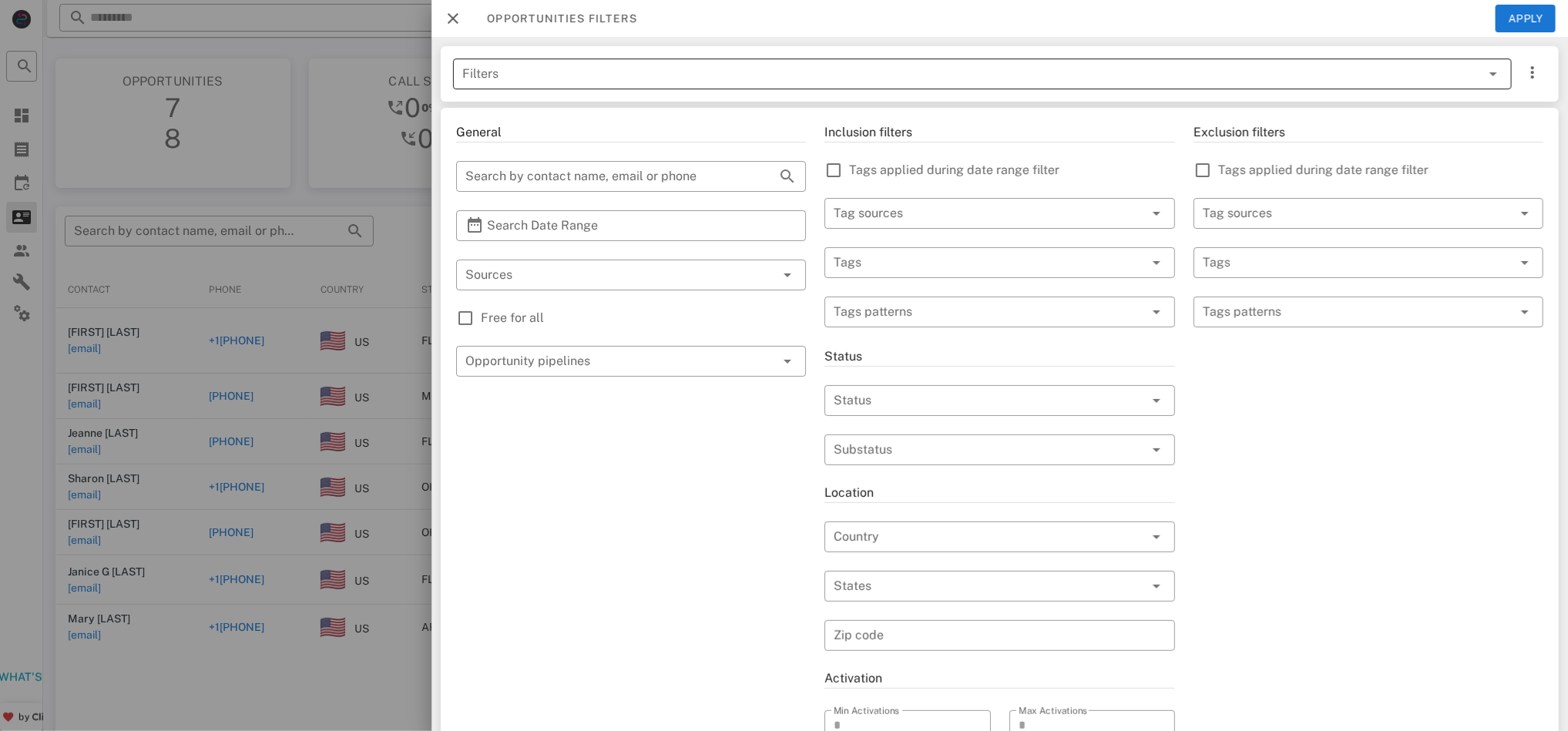 click on "Filters" at bounding box center (961, 74) 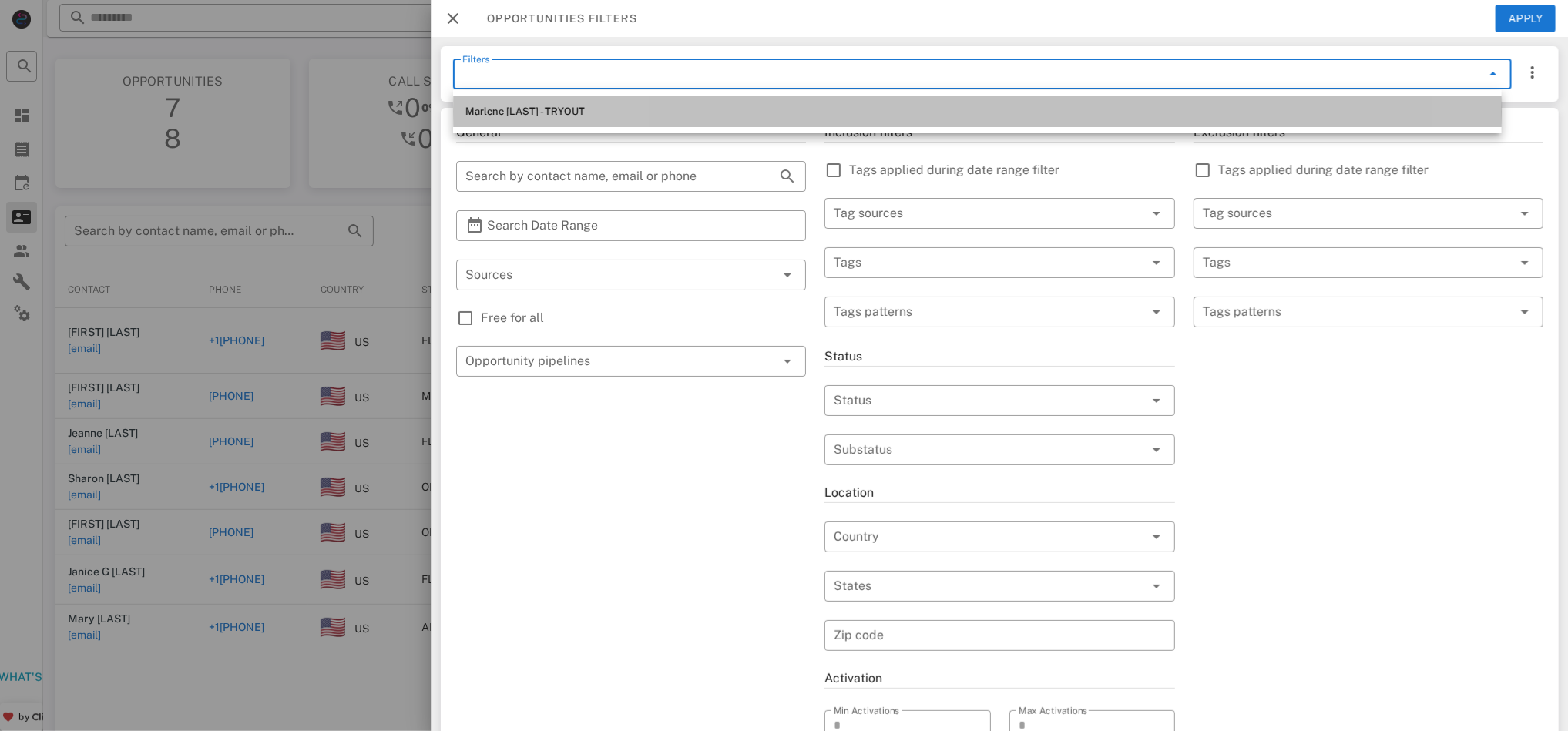 click on "[FIRST] [LAST] - TRYOUT" at bounding box center (977, 112) 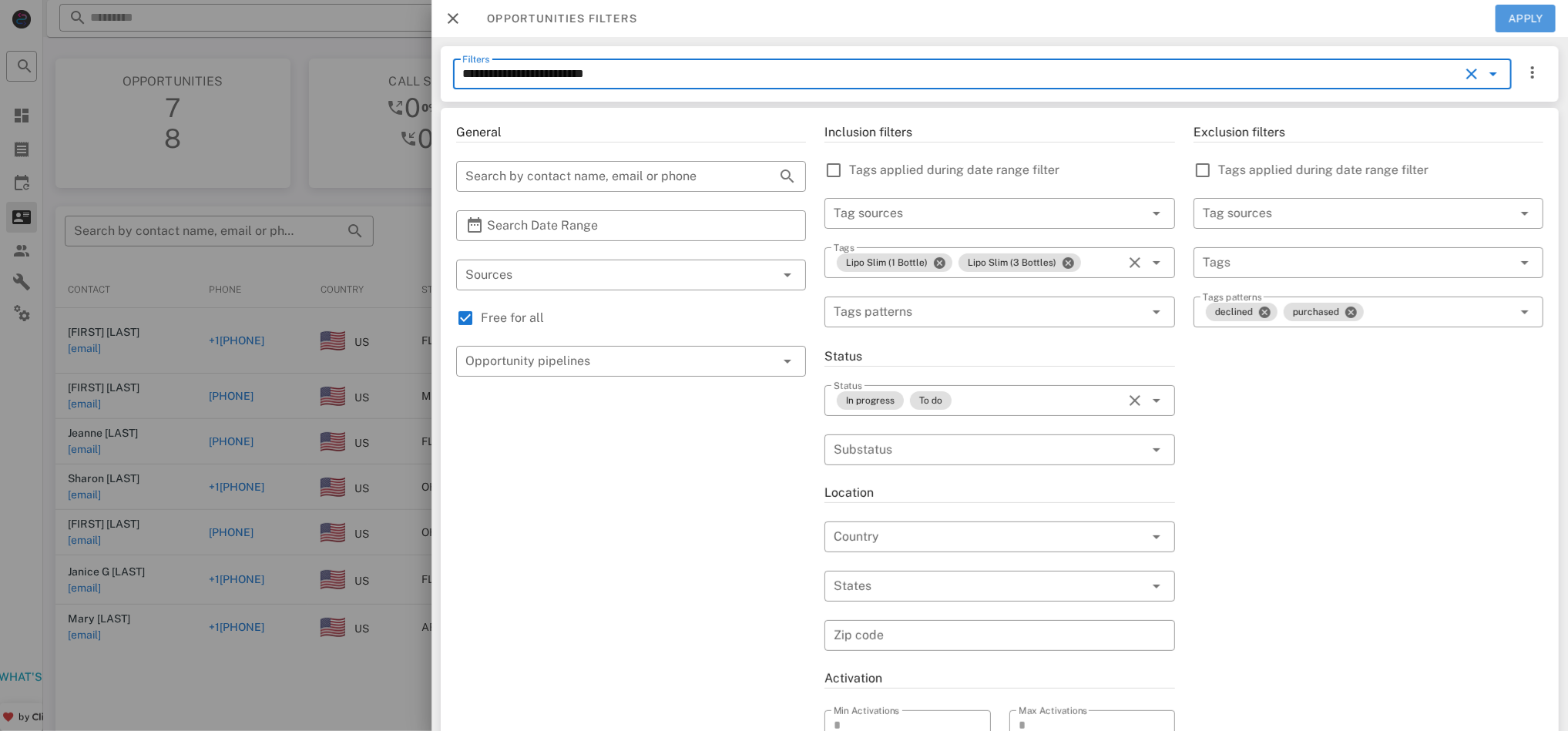 click on "Apply" at bounding box center [1526, 18] 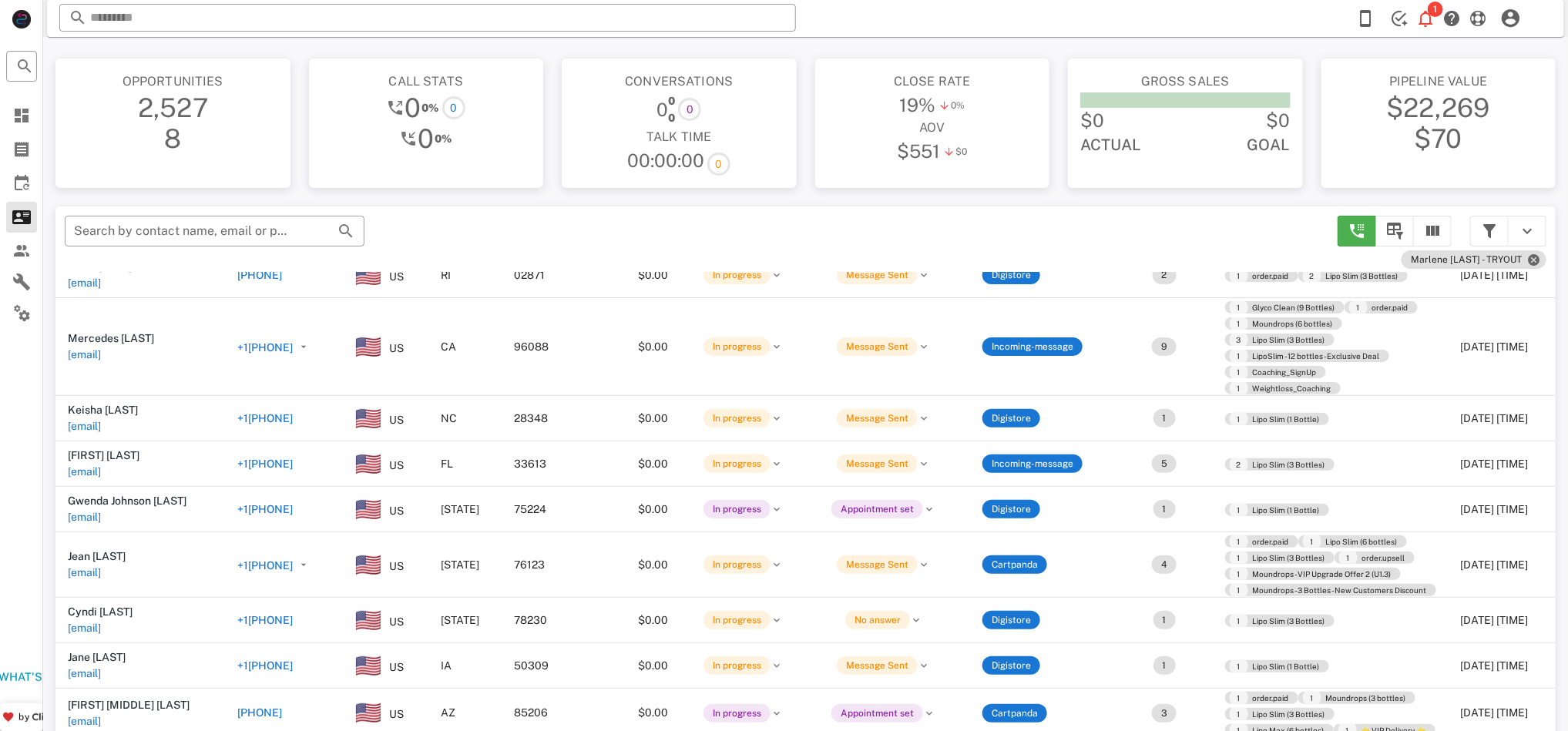 scroll, scrollTop: 294, scrollLeft: 0, axis: vertical 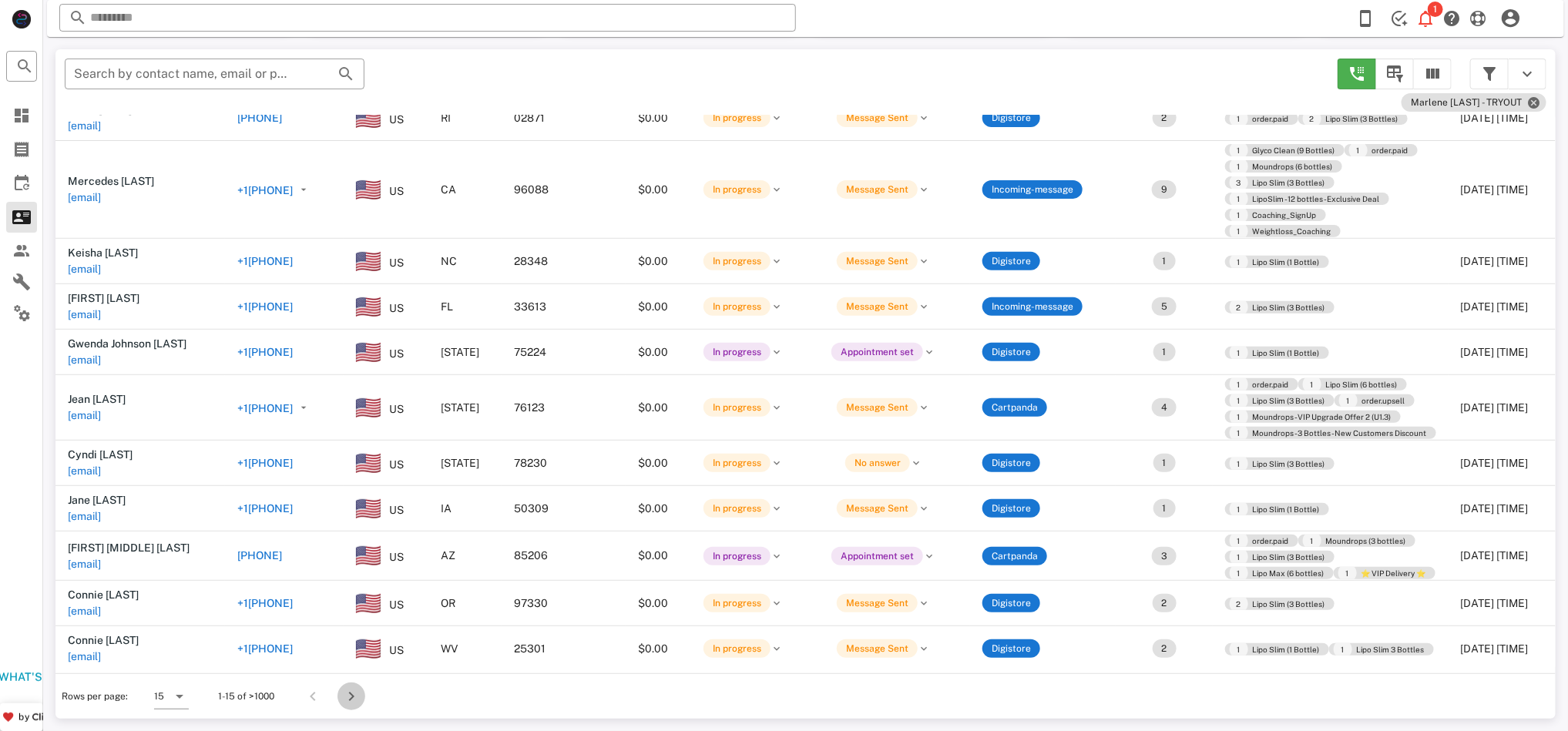 click at bounding box center (351, 696) 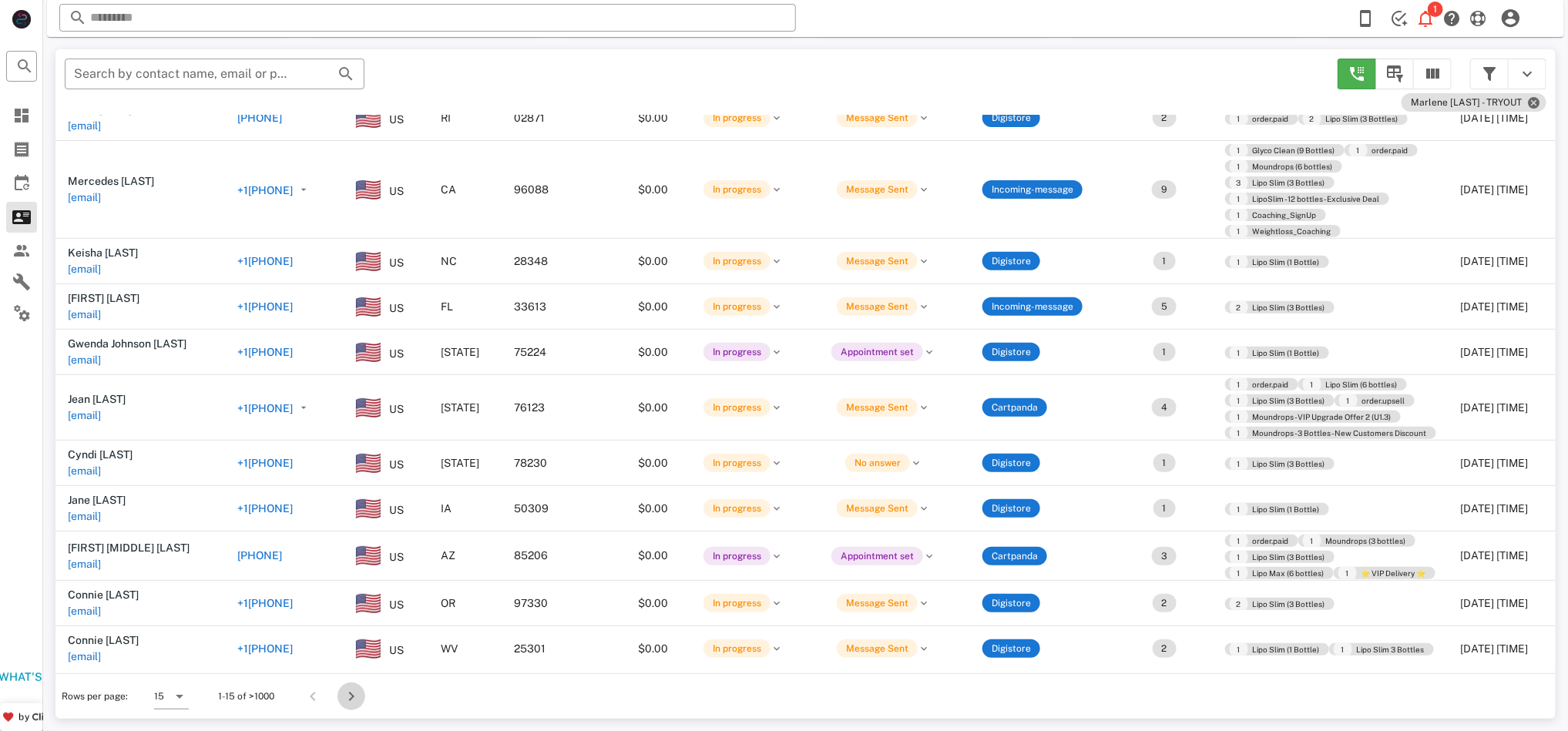 scroll, scrollTop: 142, scrollLeft: 0, axis: vertical 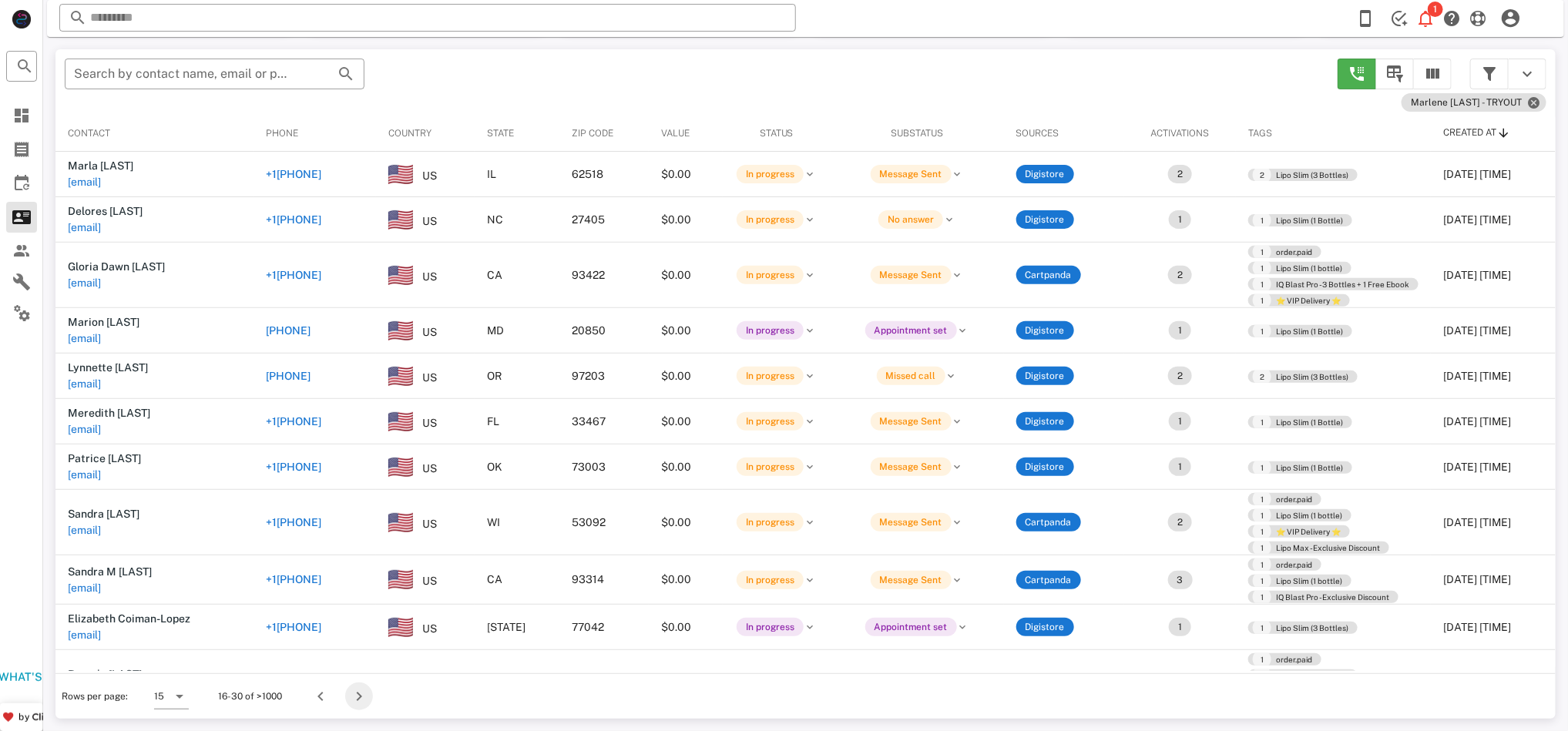 click at bounding box center [359, 696] 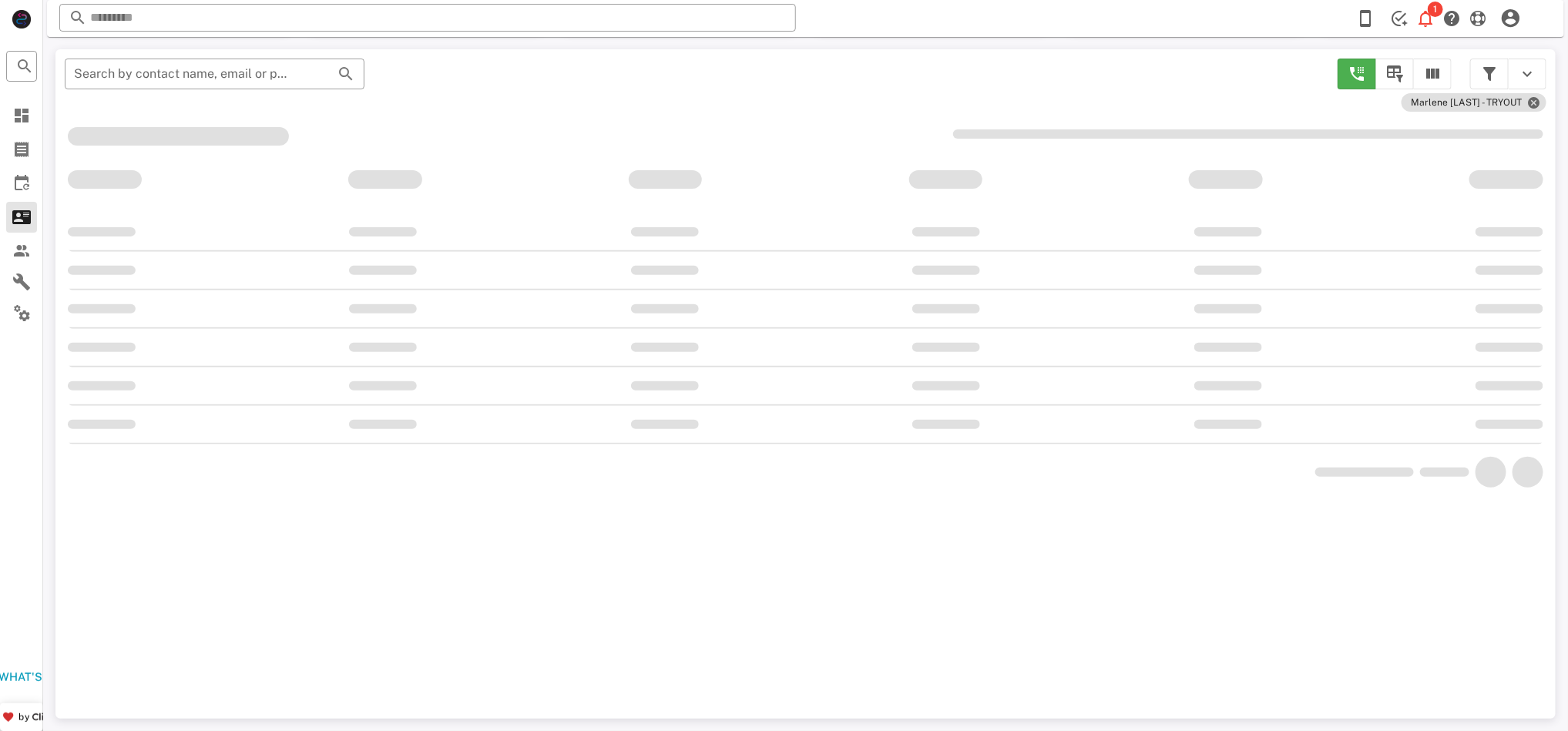 scroll, scrollTop: 142, scrollLeft: 0, axis: vertical 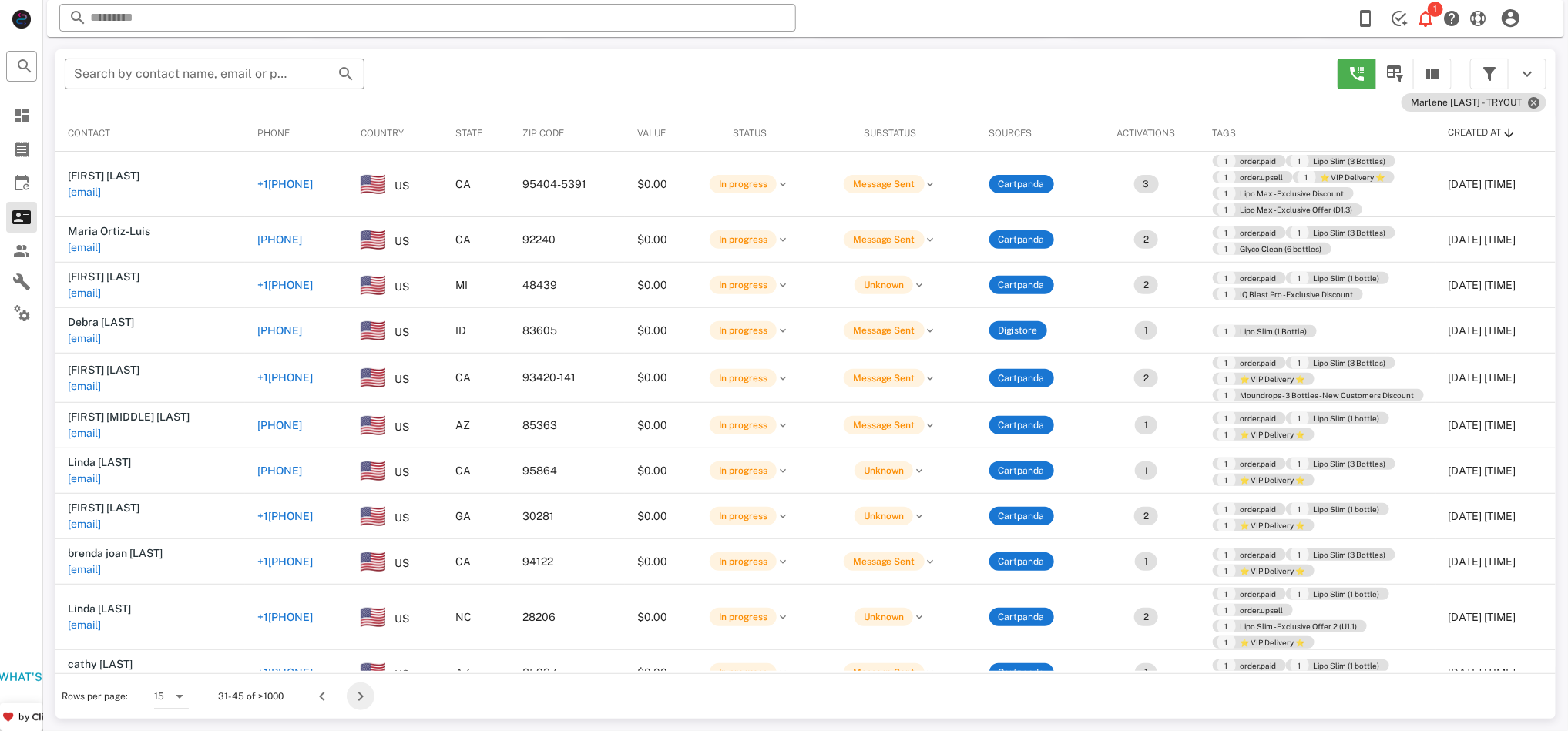 click at bounding box center (361, 696) 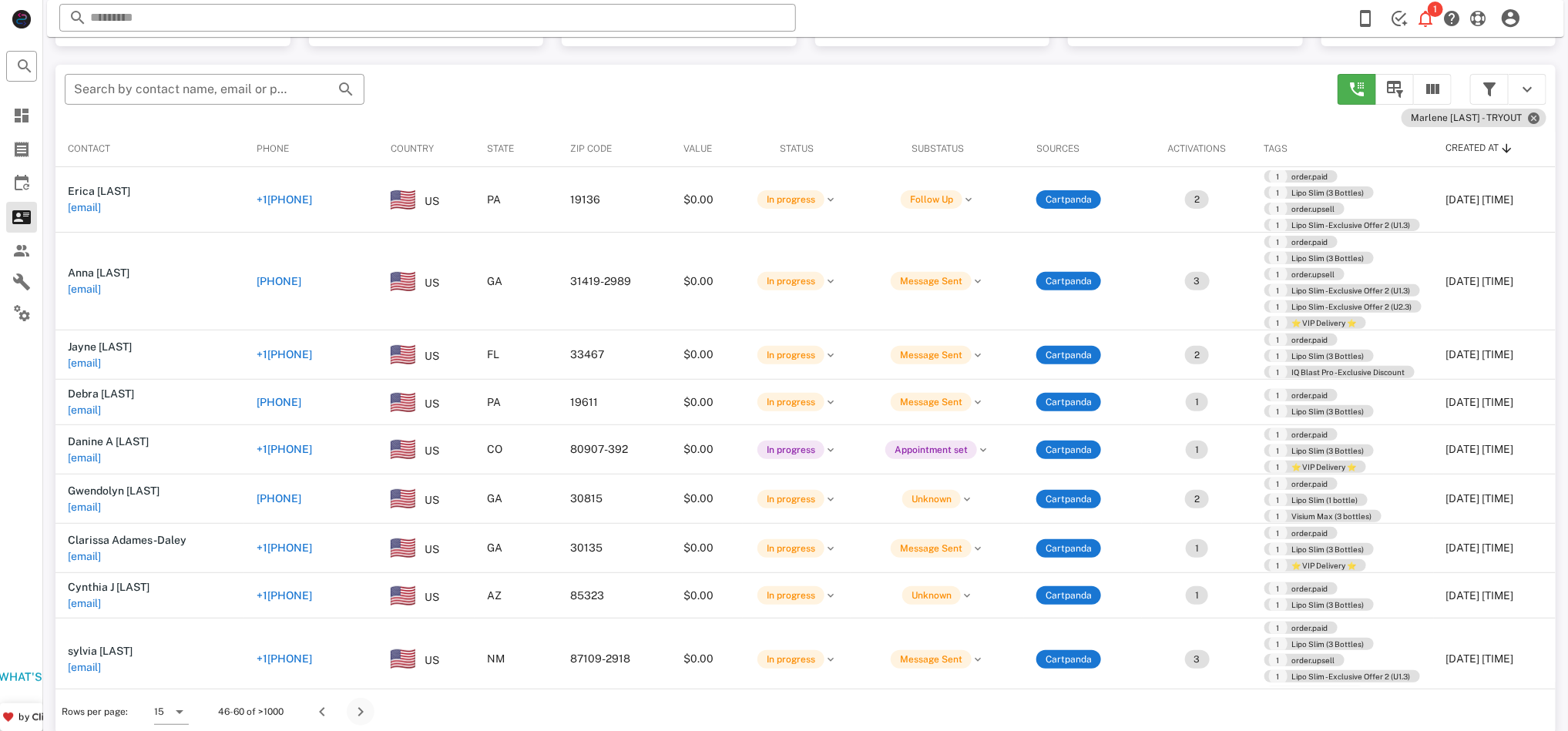 scroll, scrollTop: 157, scrollLeft: 0, axis: vertical 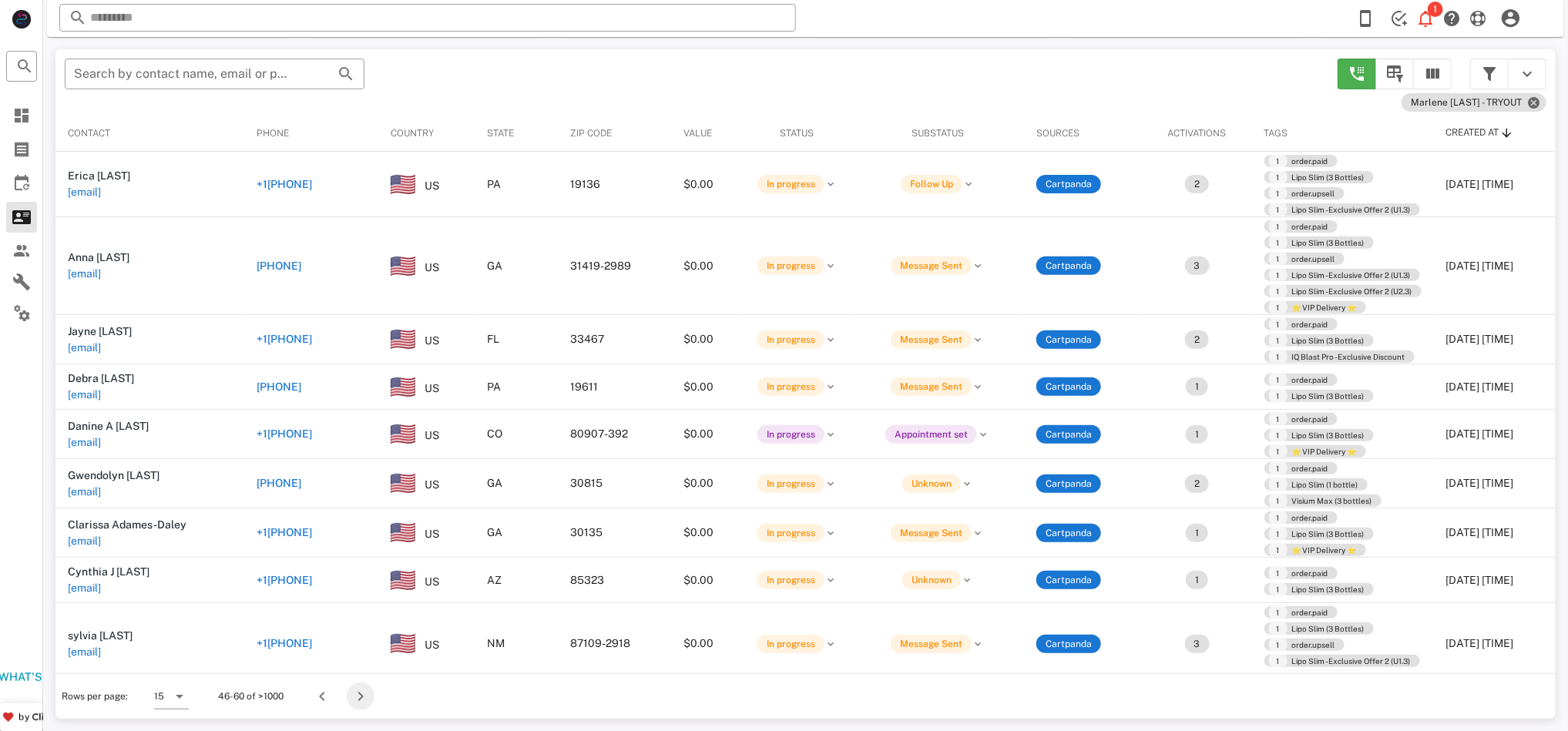click at bounding box center [361, 696] 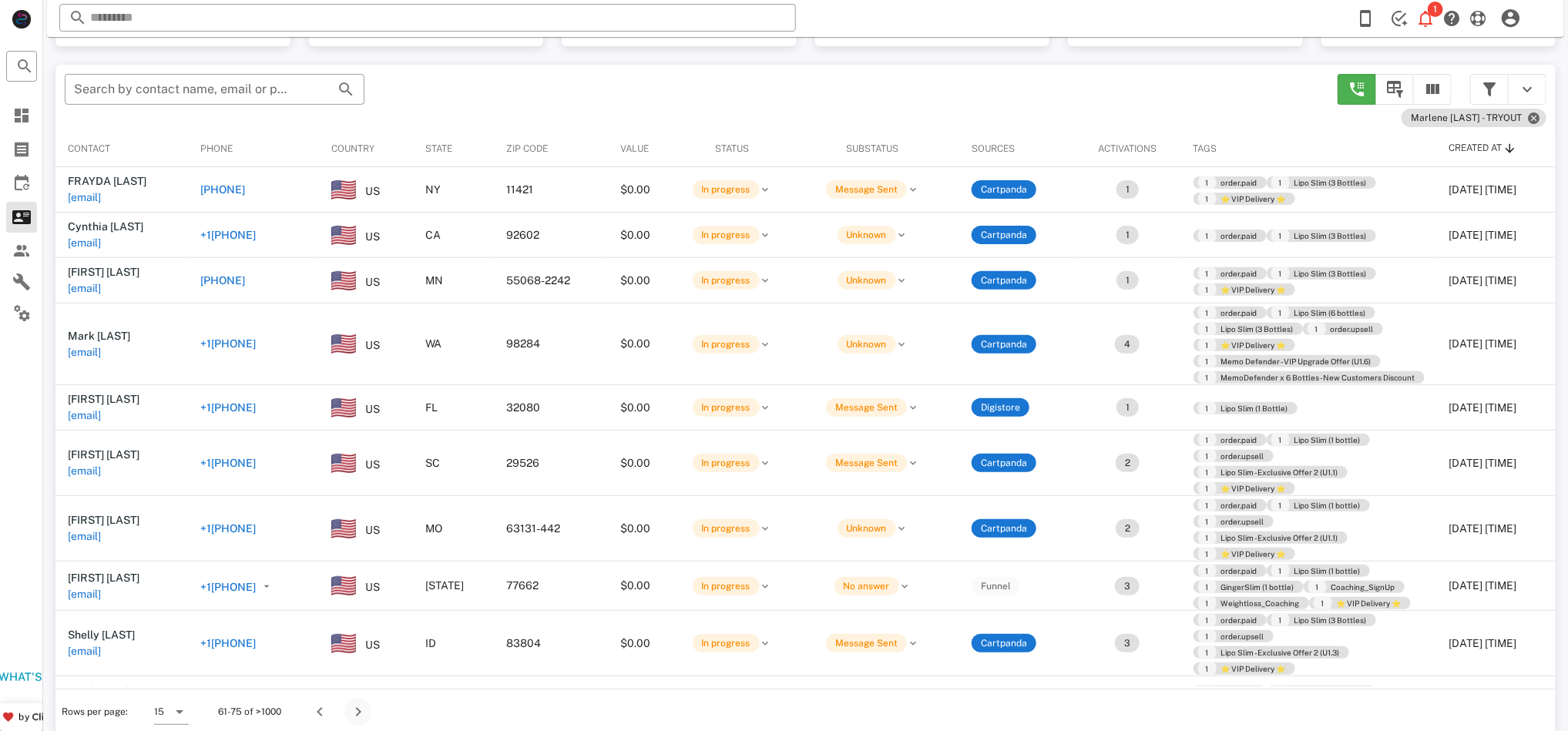 scroll, scrollTop: 157, scrollLeft: 0, axis: vertical 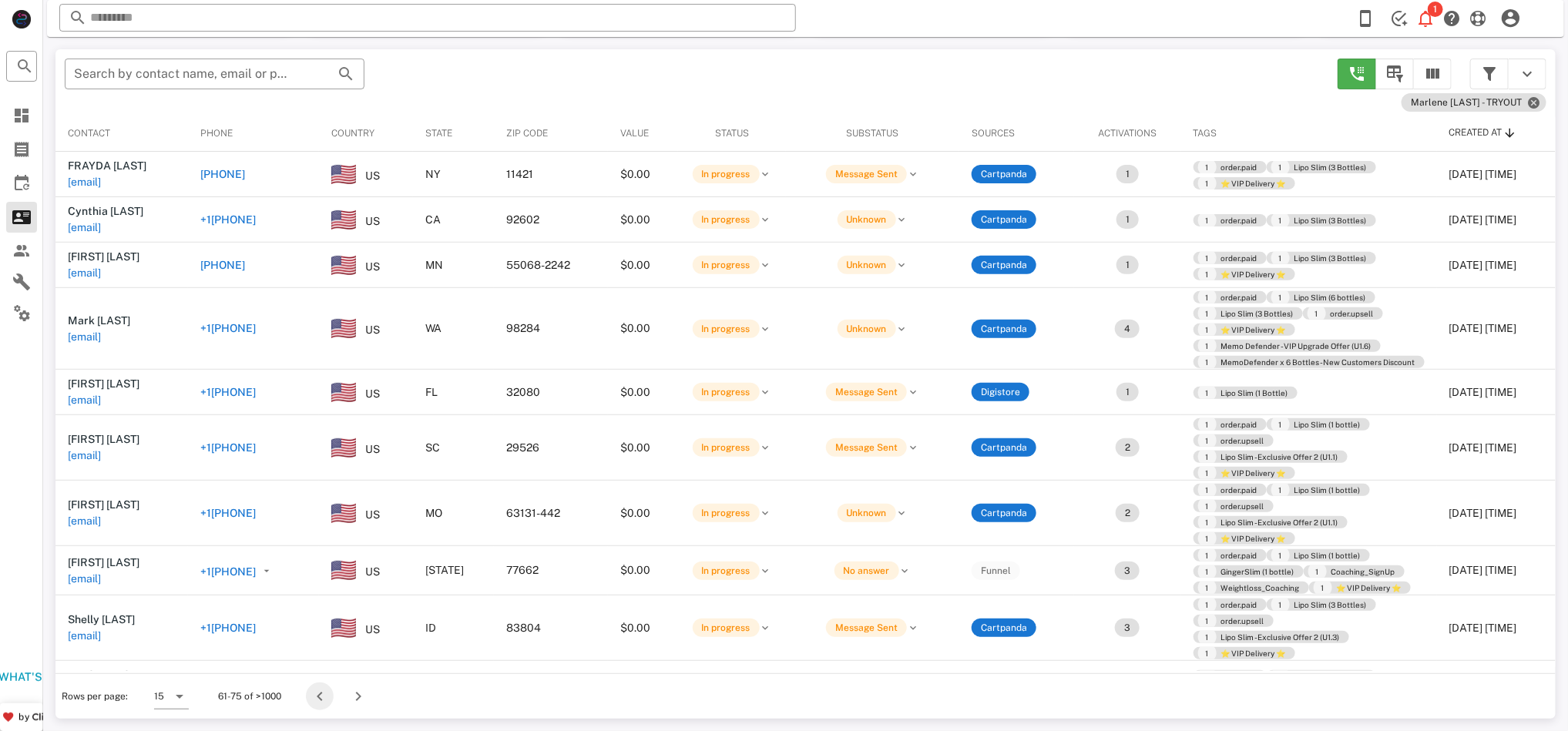 click at bounding box center [320, 696] 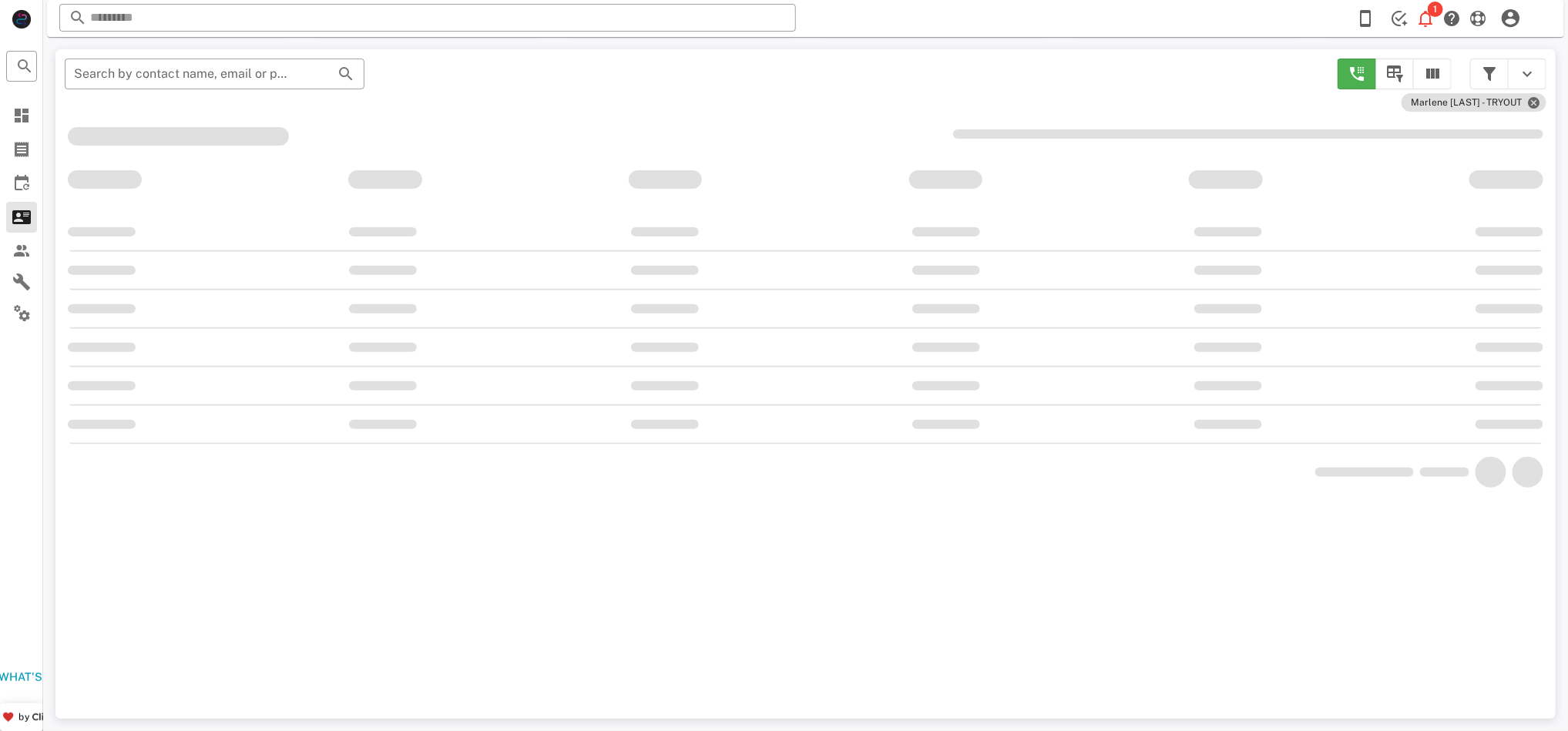 scroll, scrollTop: 142, scrollLeft: 0, axis: vertical 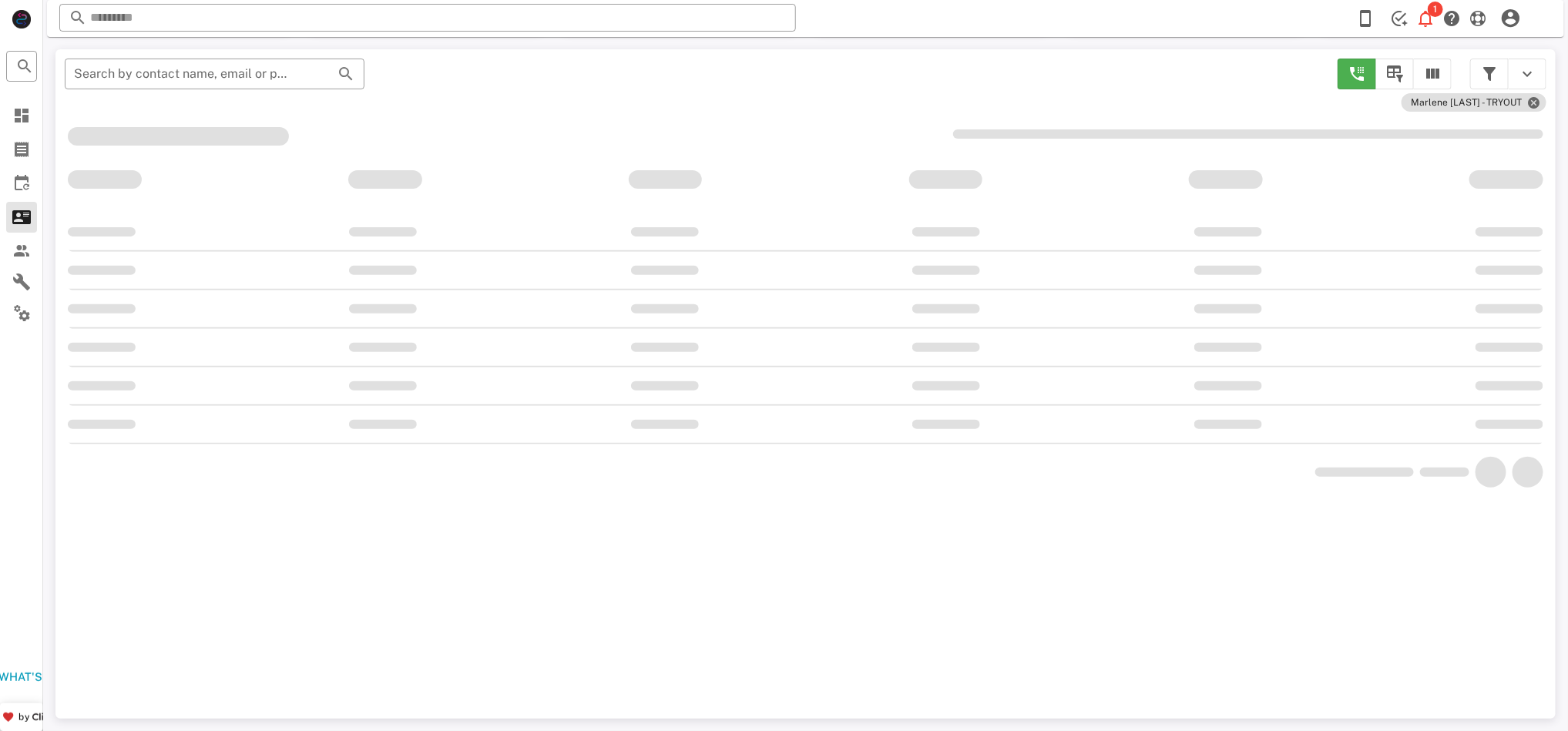 click on "​ Search by contact name, email or phone Marlene Rodriguez - TRYOUT" at bounding box center (805, 384) 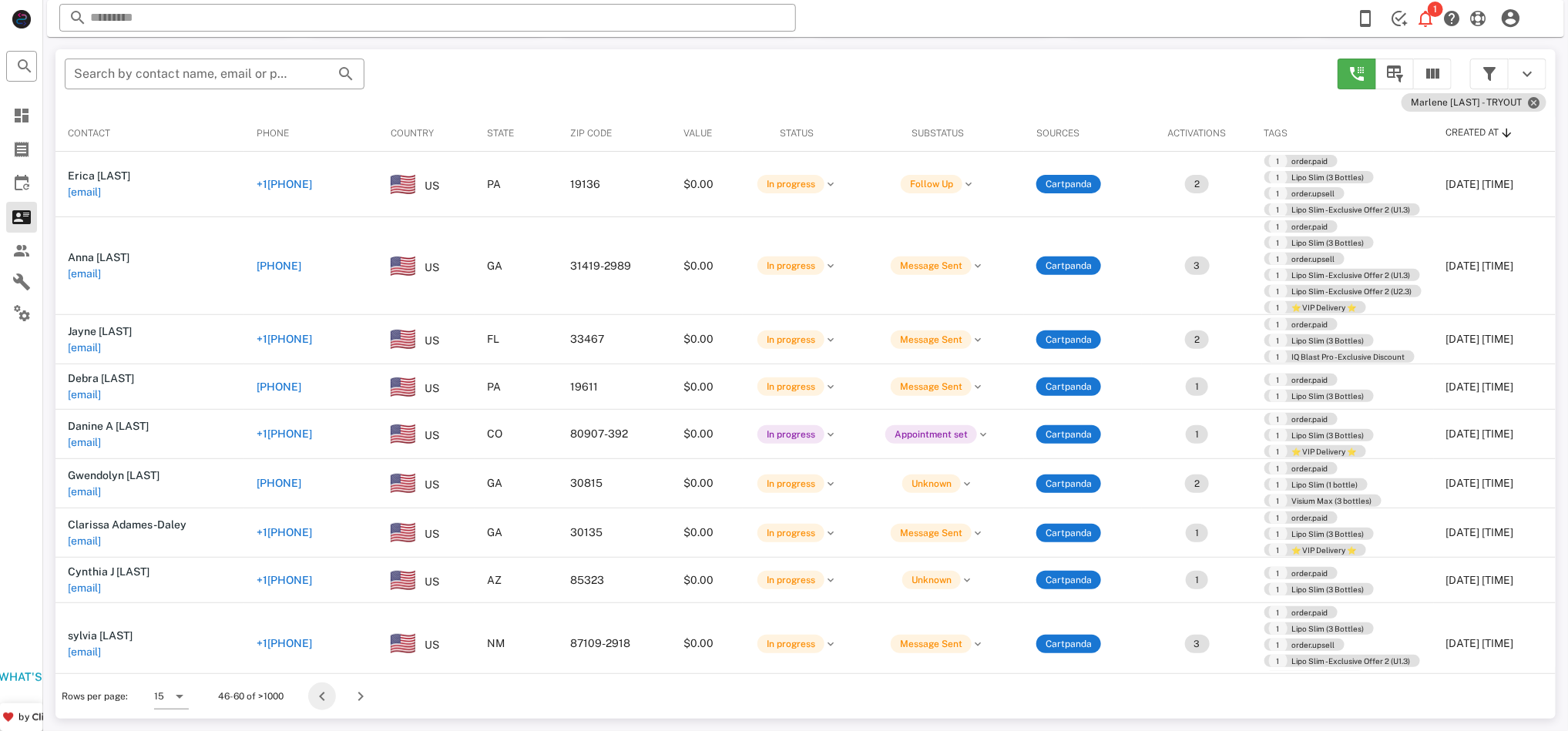 click at bounding box center [322, 696] 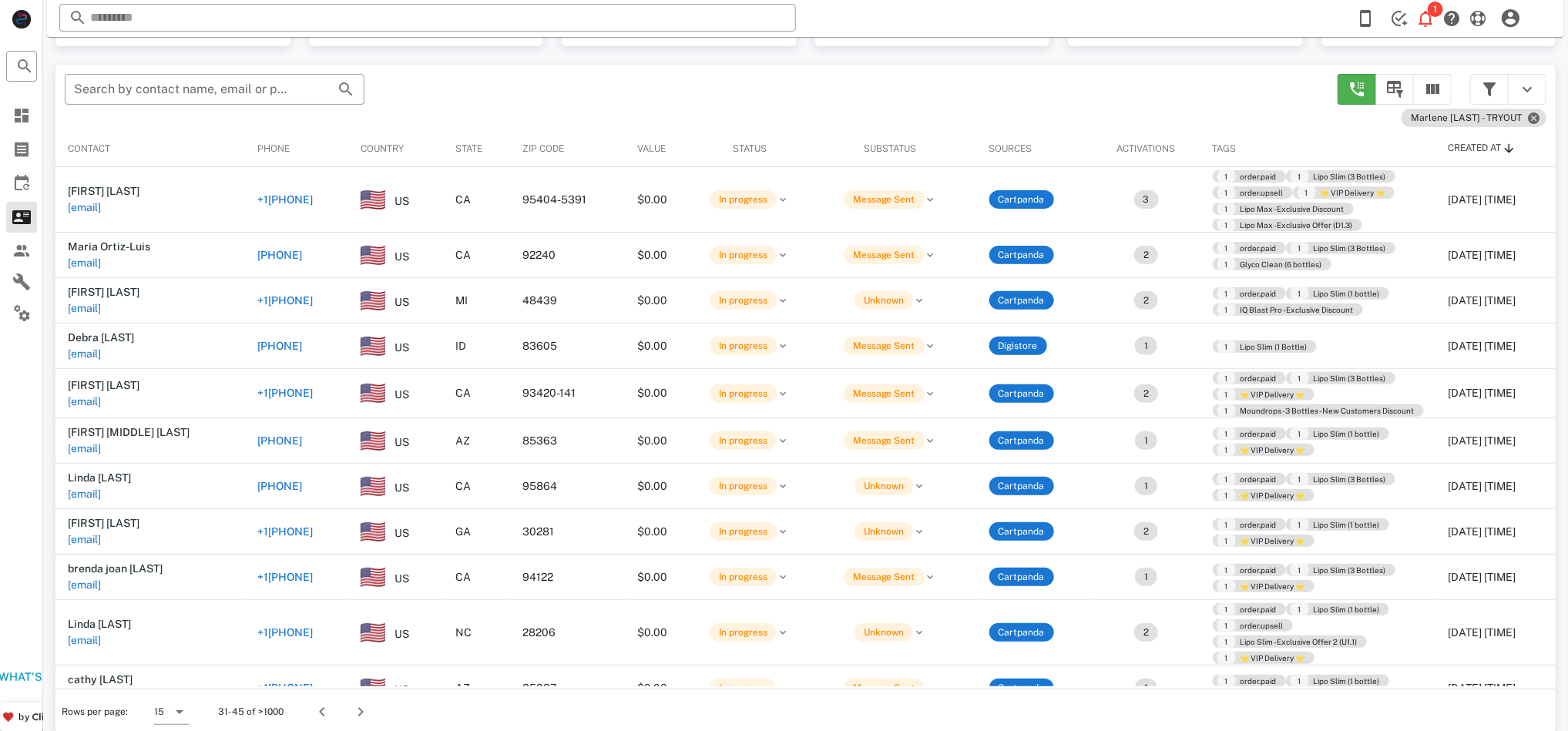 scroll, scrollTop: 157, scrollLeft: 0, axis: vertical 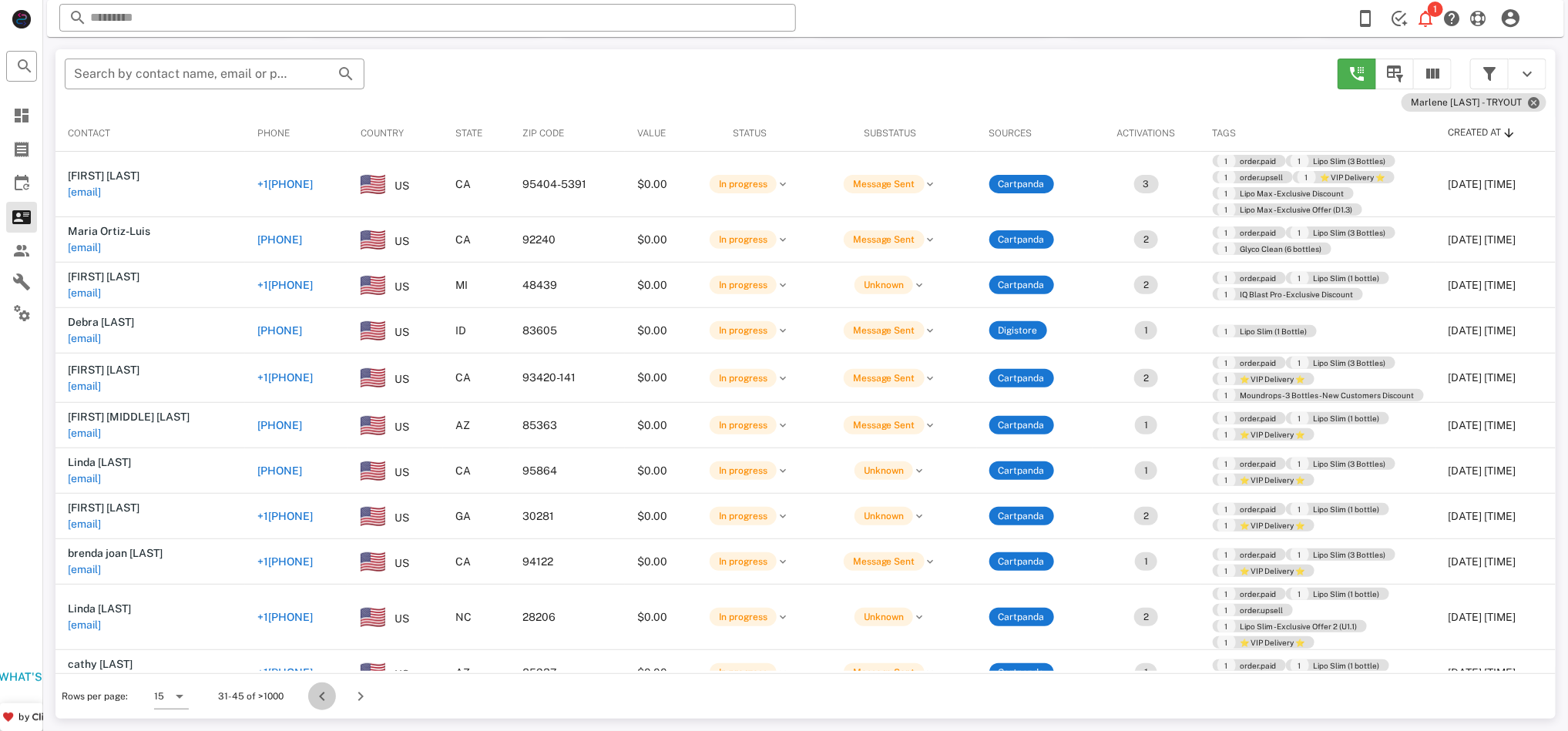 click at bounding box center (322, 696) 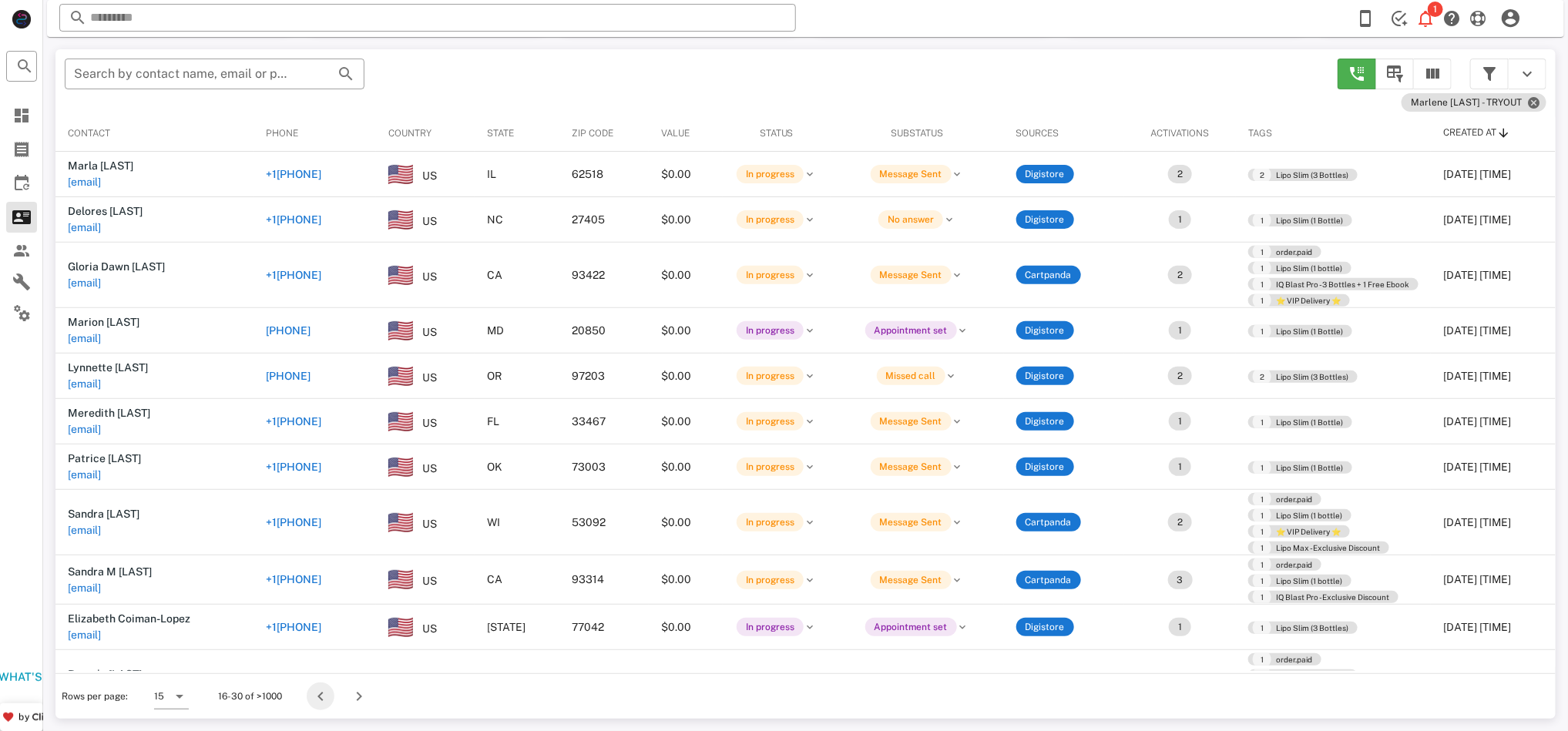 click at bounding box center (321, 696) 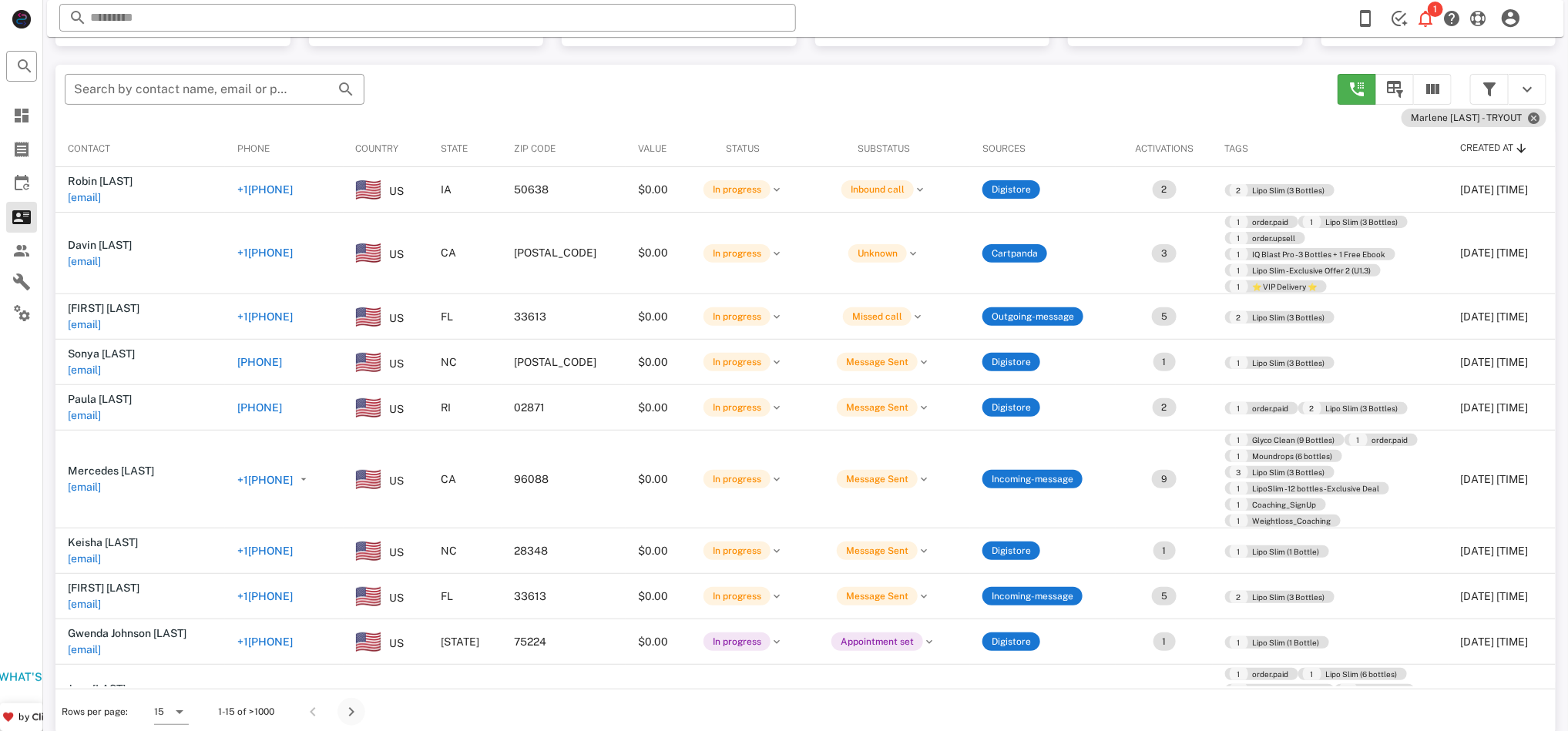 scroll, scrollTop: 157, scrollLeft: 0, axis: vertical 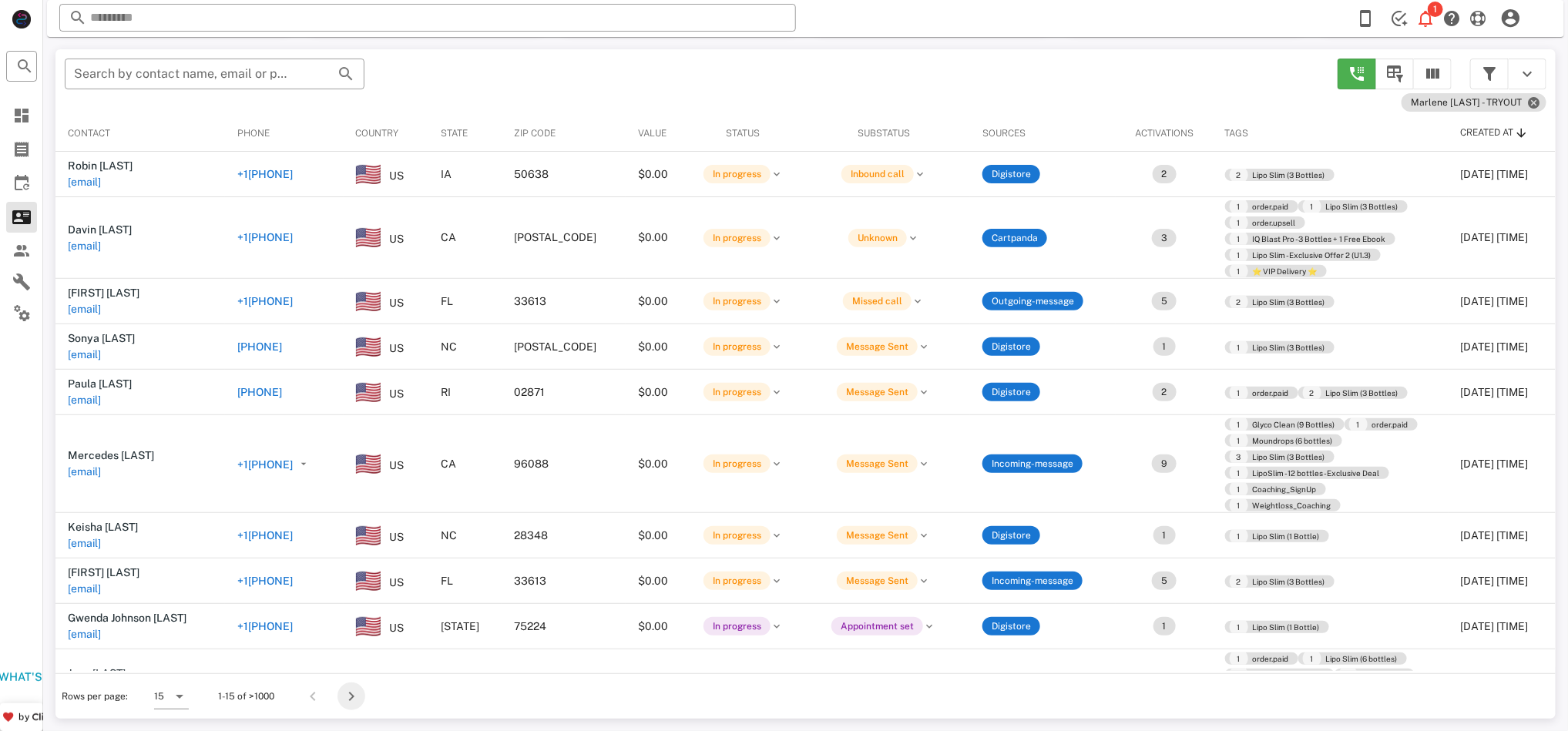 click at bounding box center (351, 696) 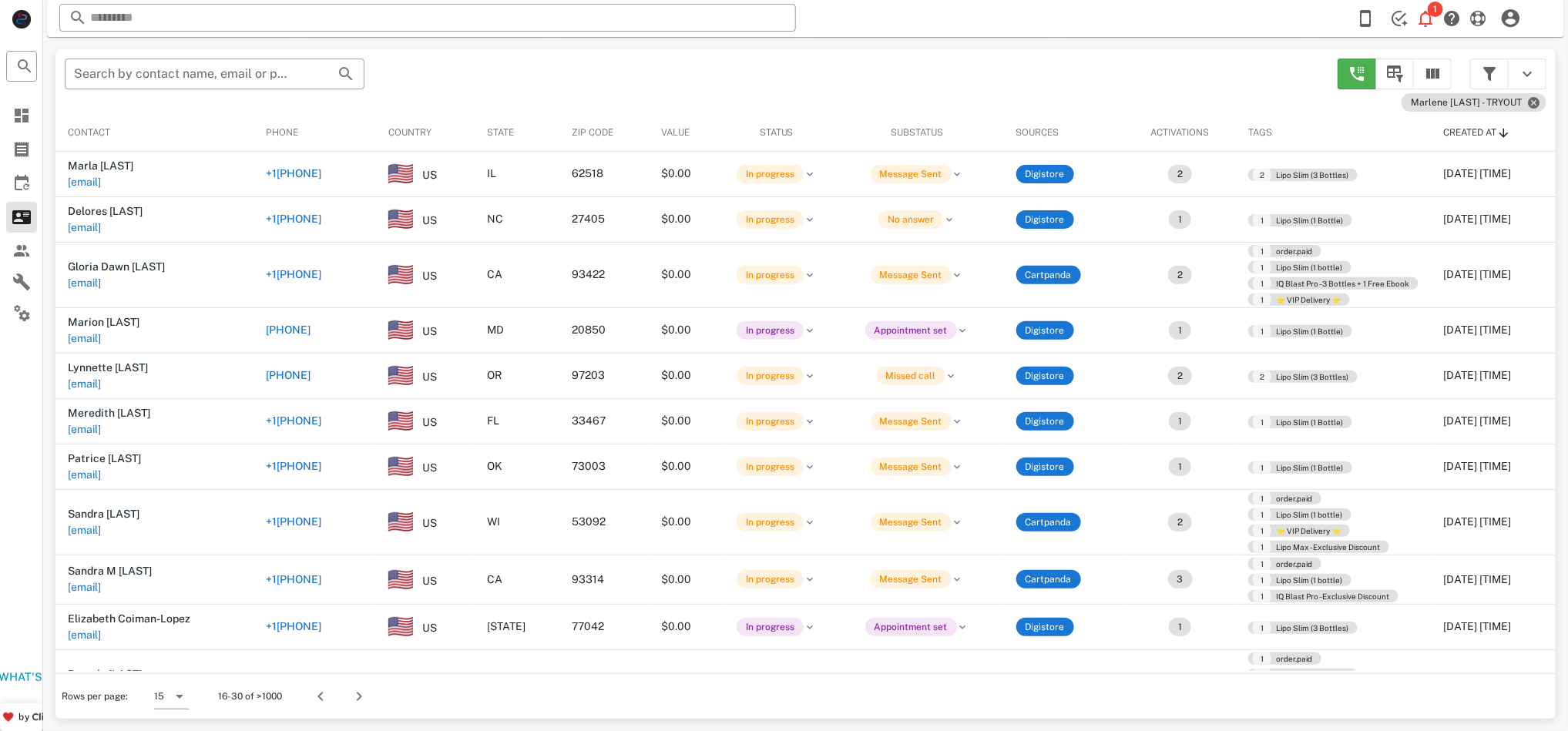 scroll, scrollTop: 157, scrollLeft: 0, axis: vertical 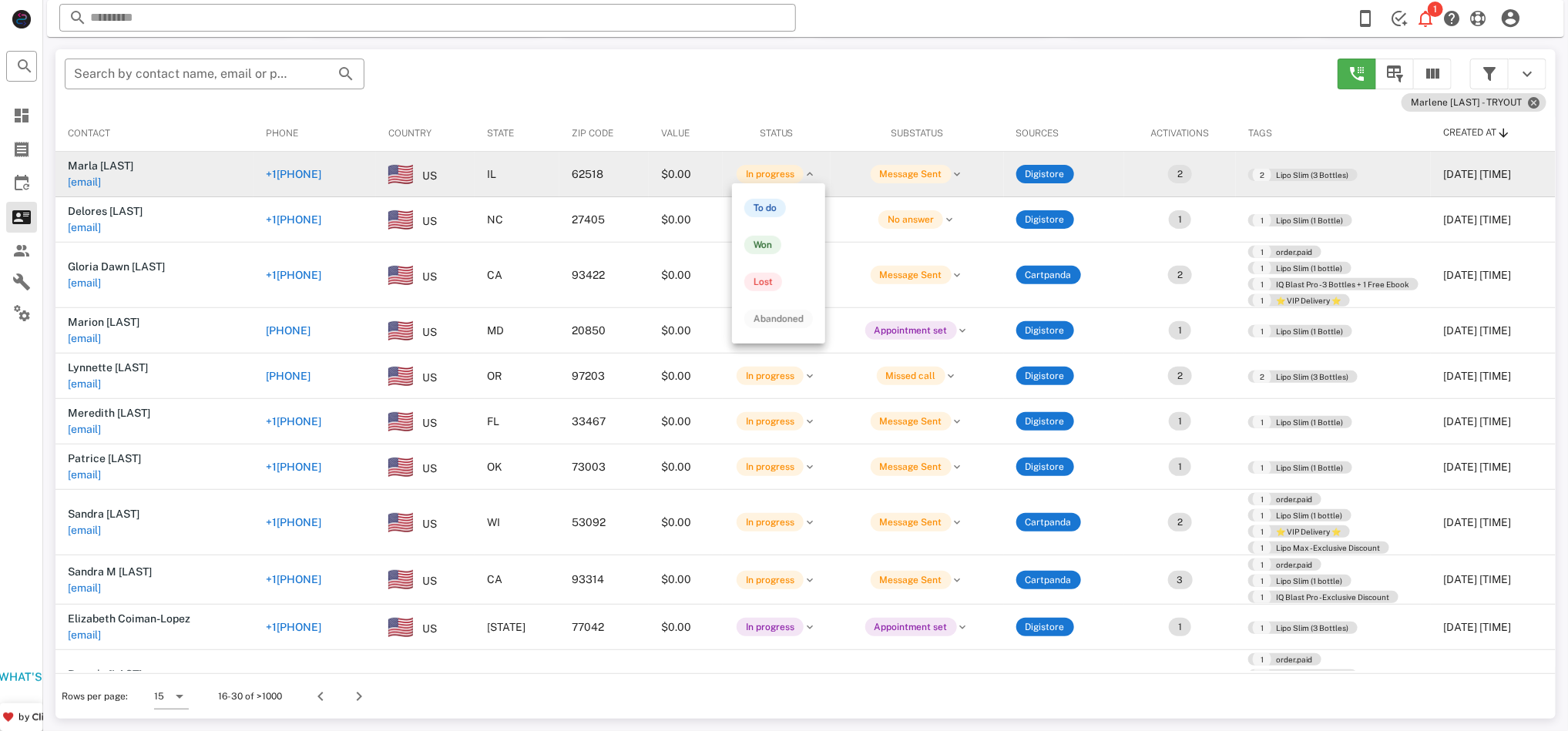 click on "In progress" at bounding box center [770, 174] 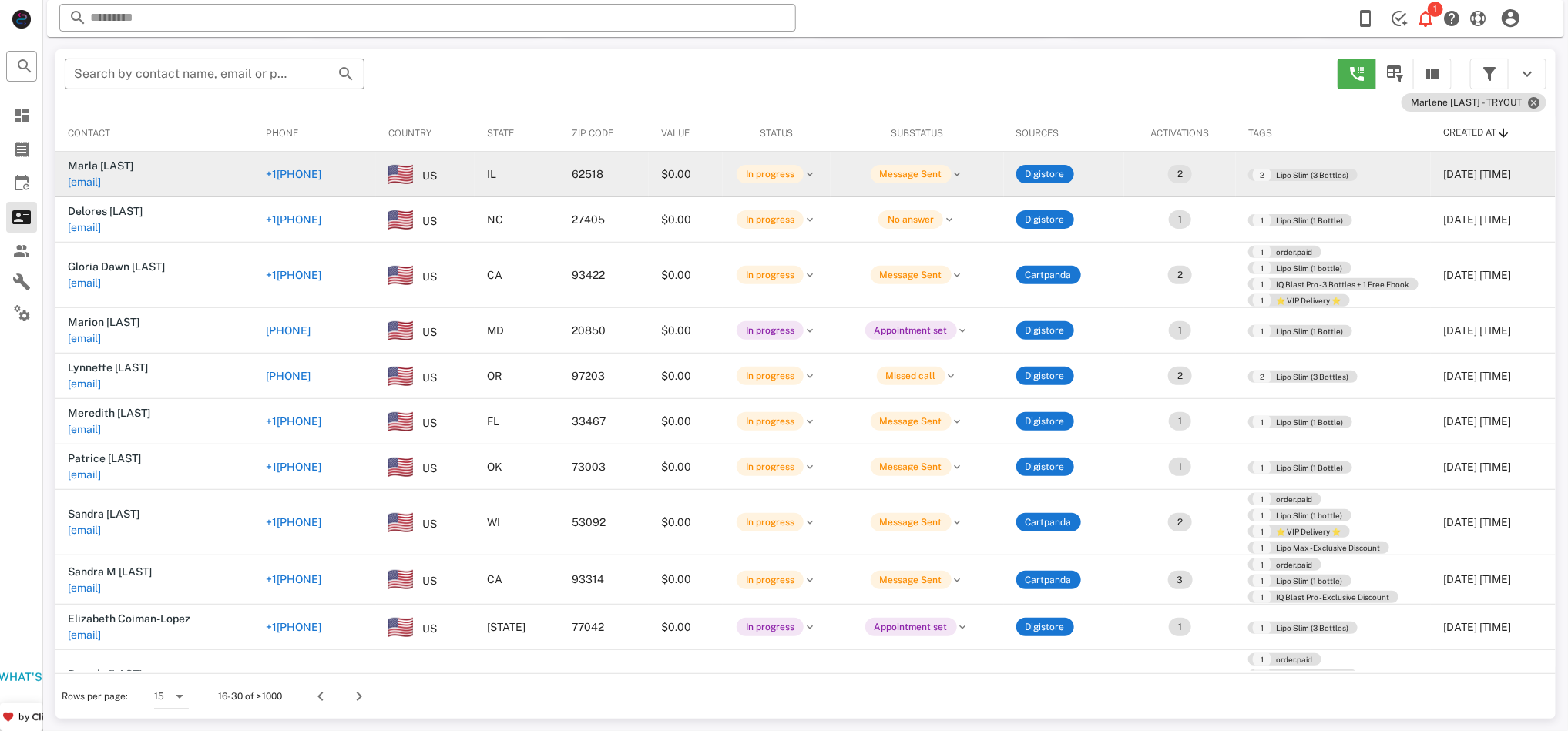 click on "$0.00" at bounding box center [686, 174] 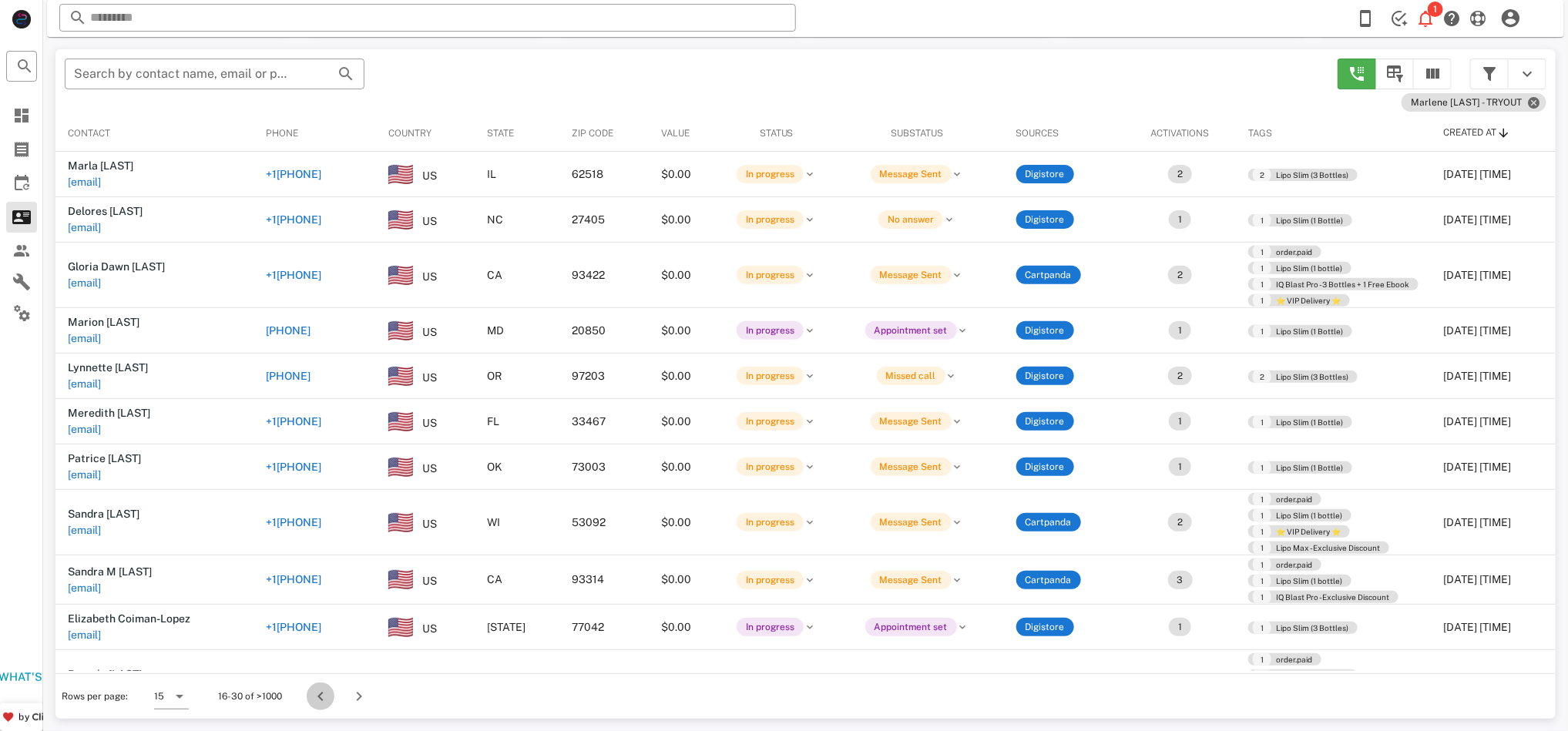 click at bounding box center [321, 696] 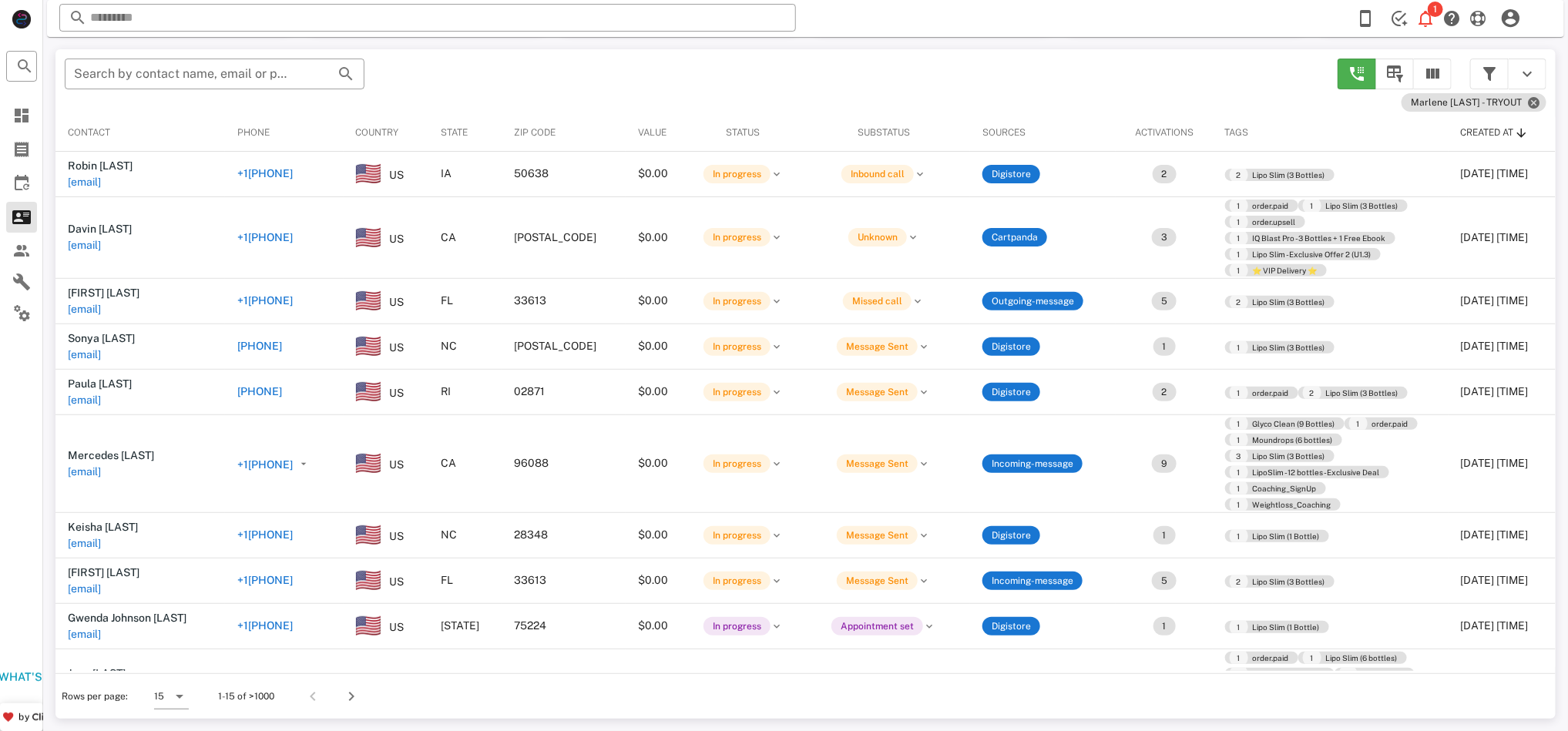 scroll, scrollTop: 157, scrollLeft: 0, axis: vertical 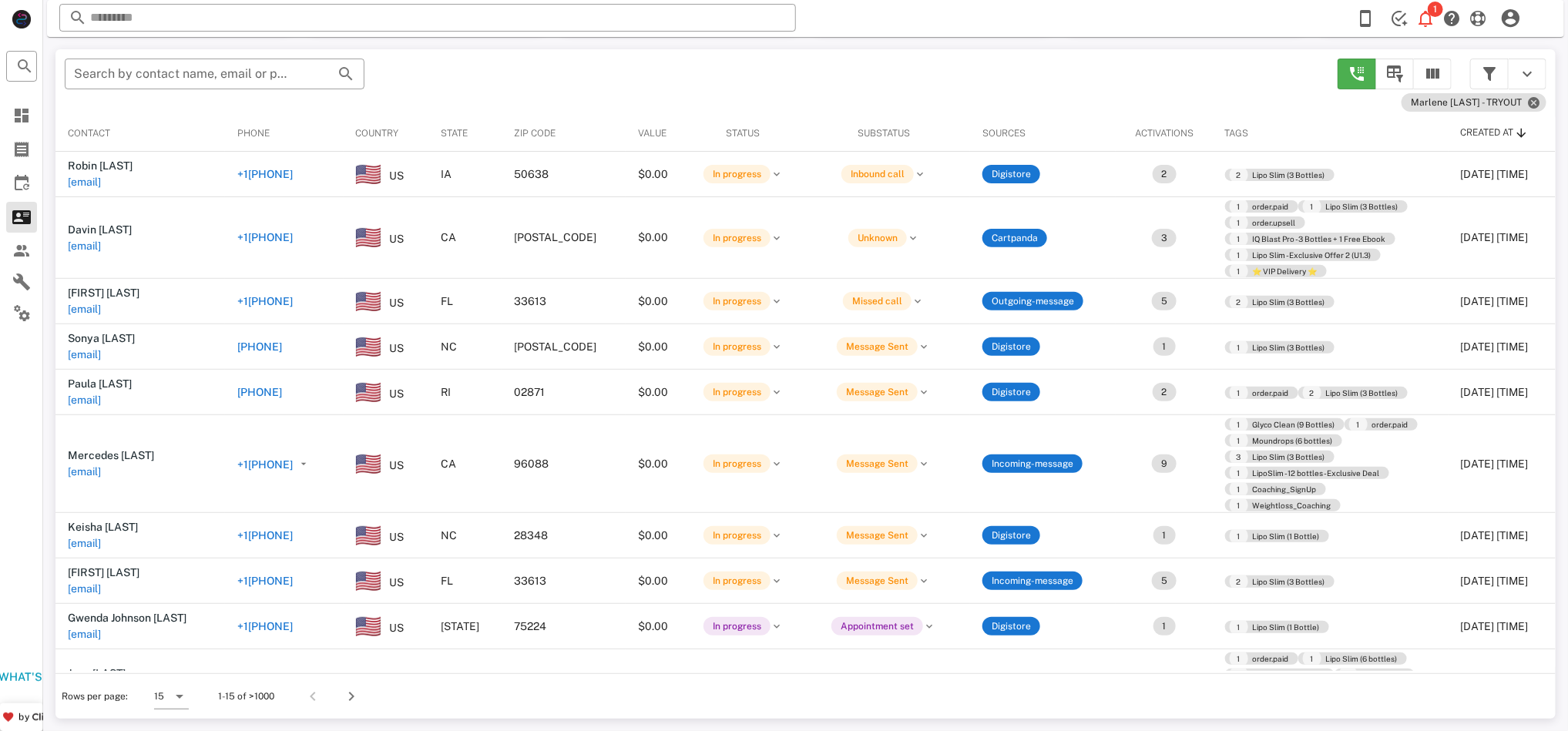 click at bounding box center (315, 696) 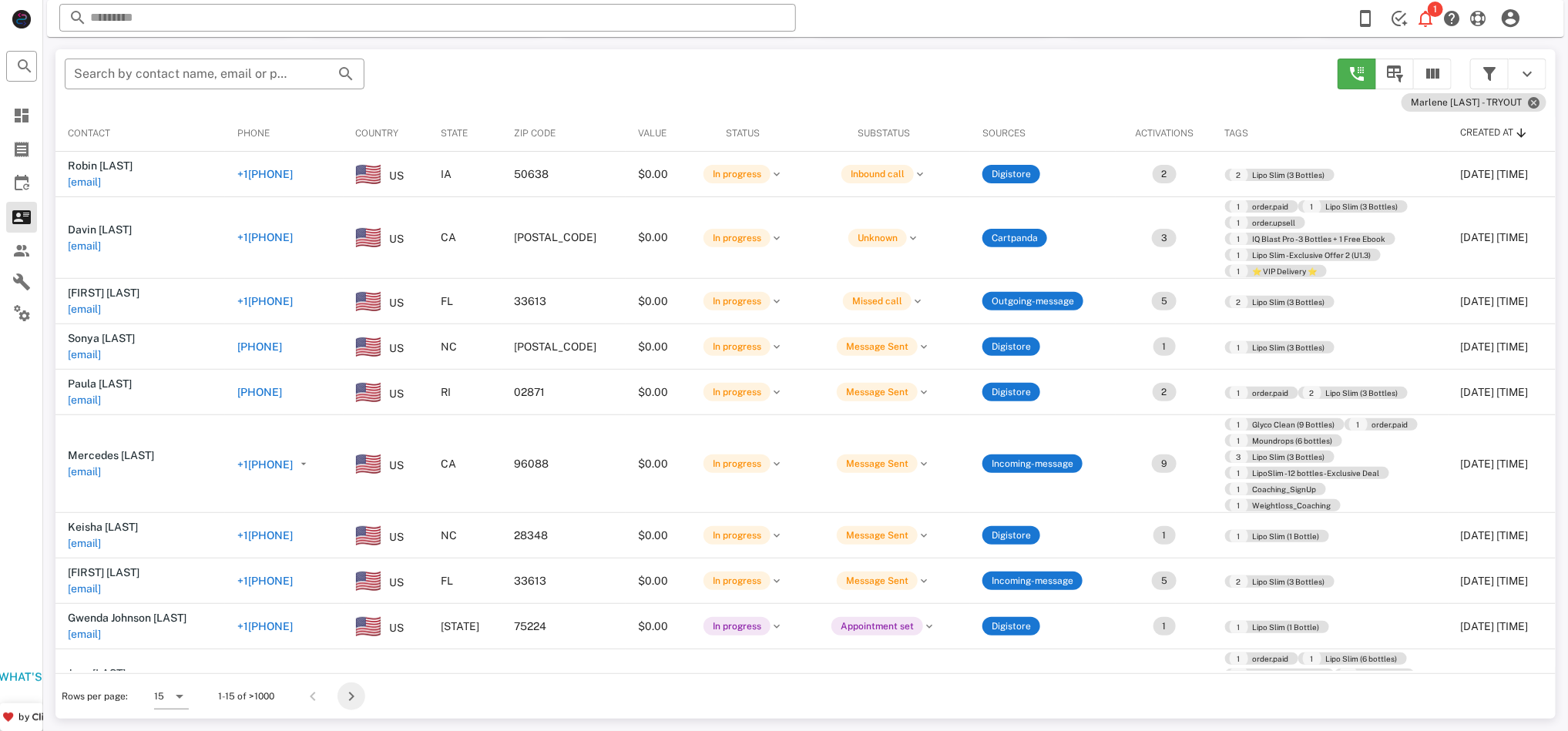 click at bounding box center (351, 696) 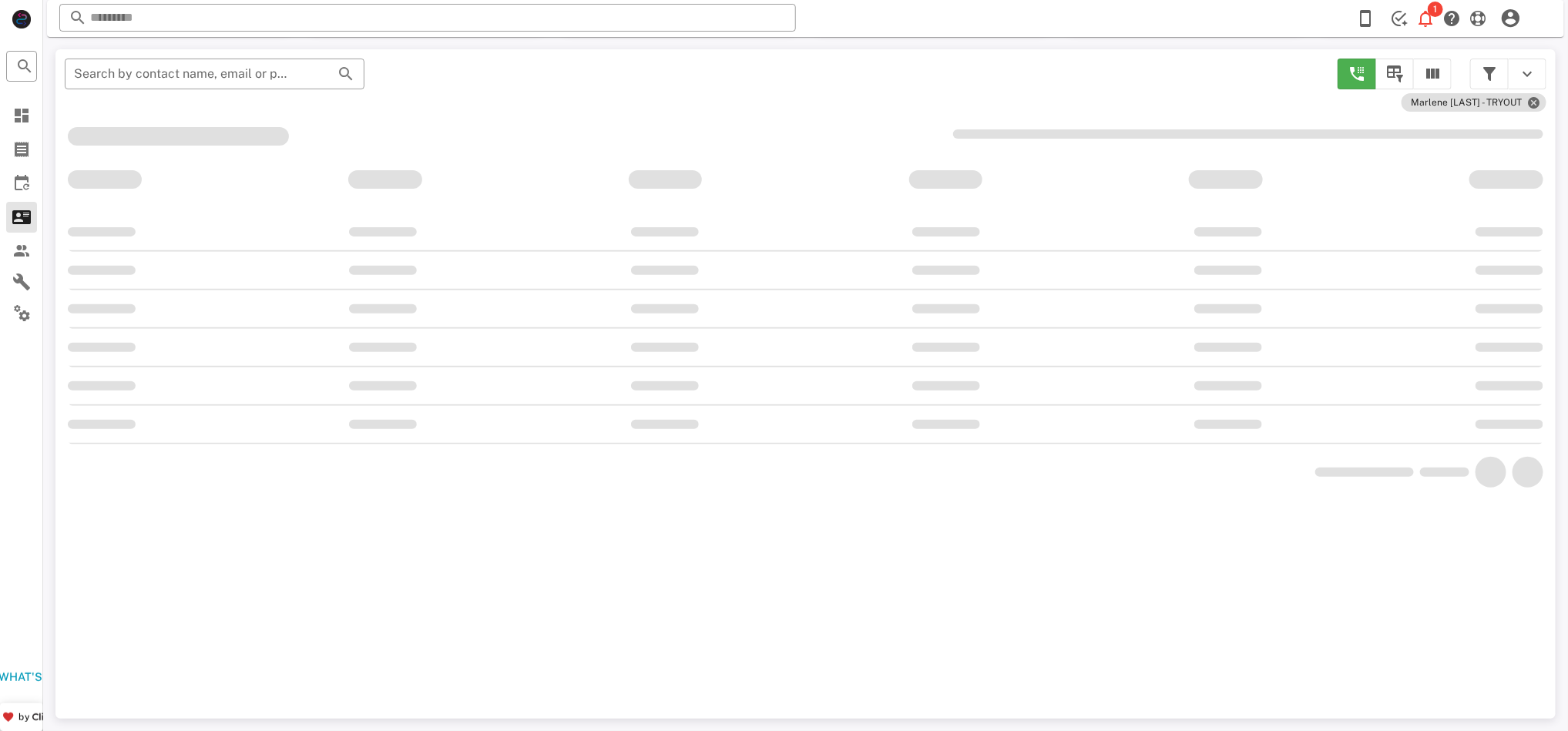 scroll, scrollTop: 142, scrollLeft: 0, axis: vertical 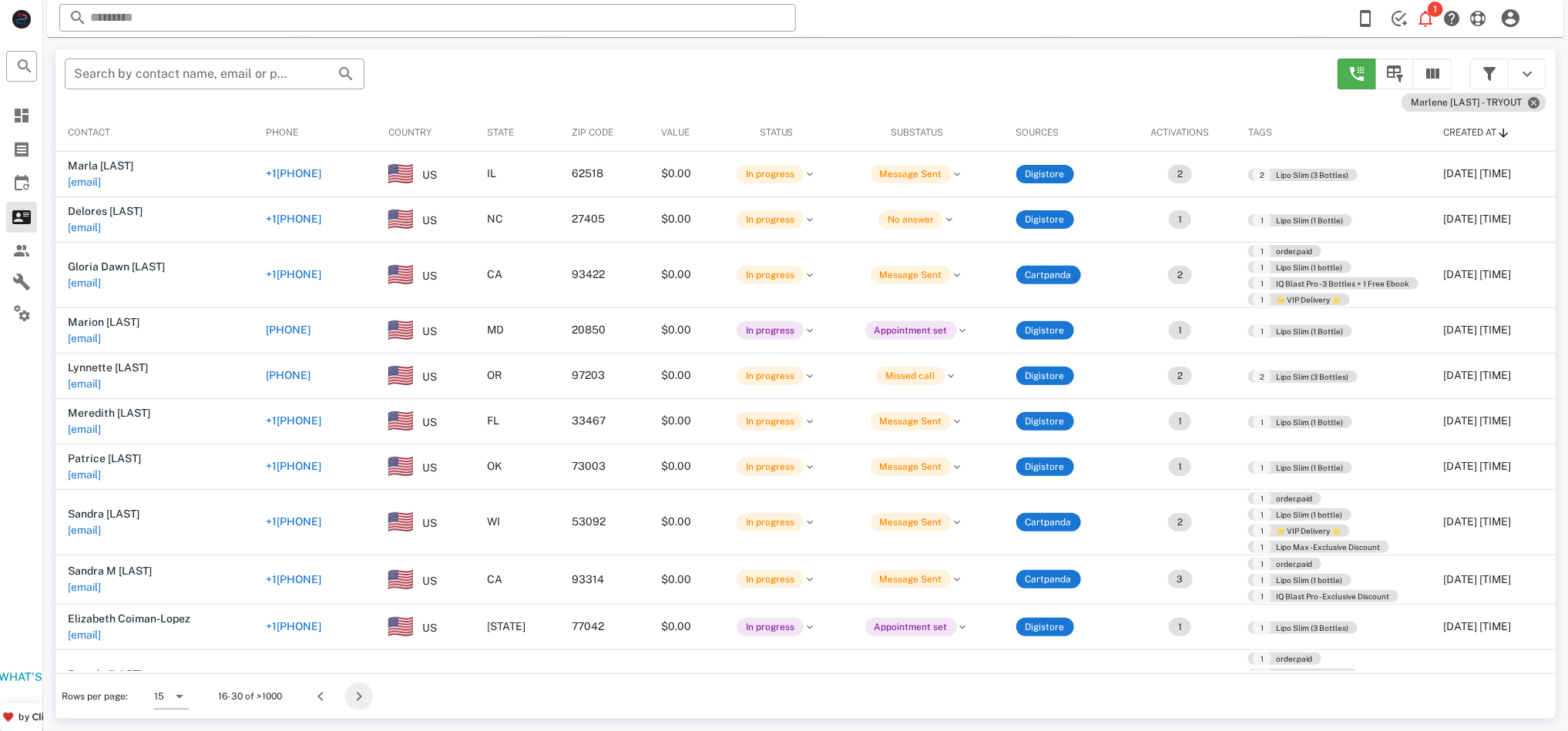 click at bounding box center (359, 696) 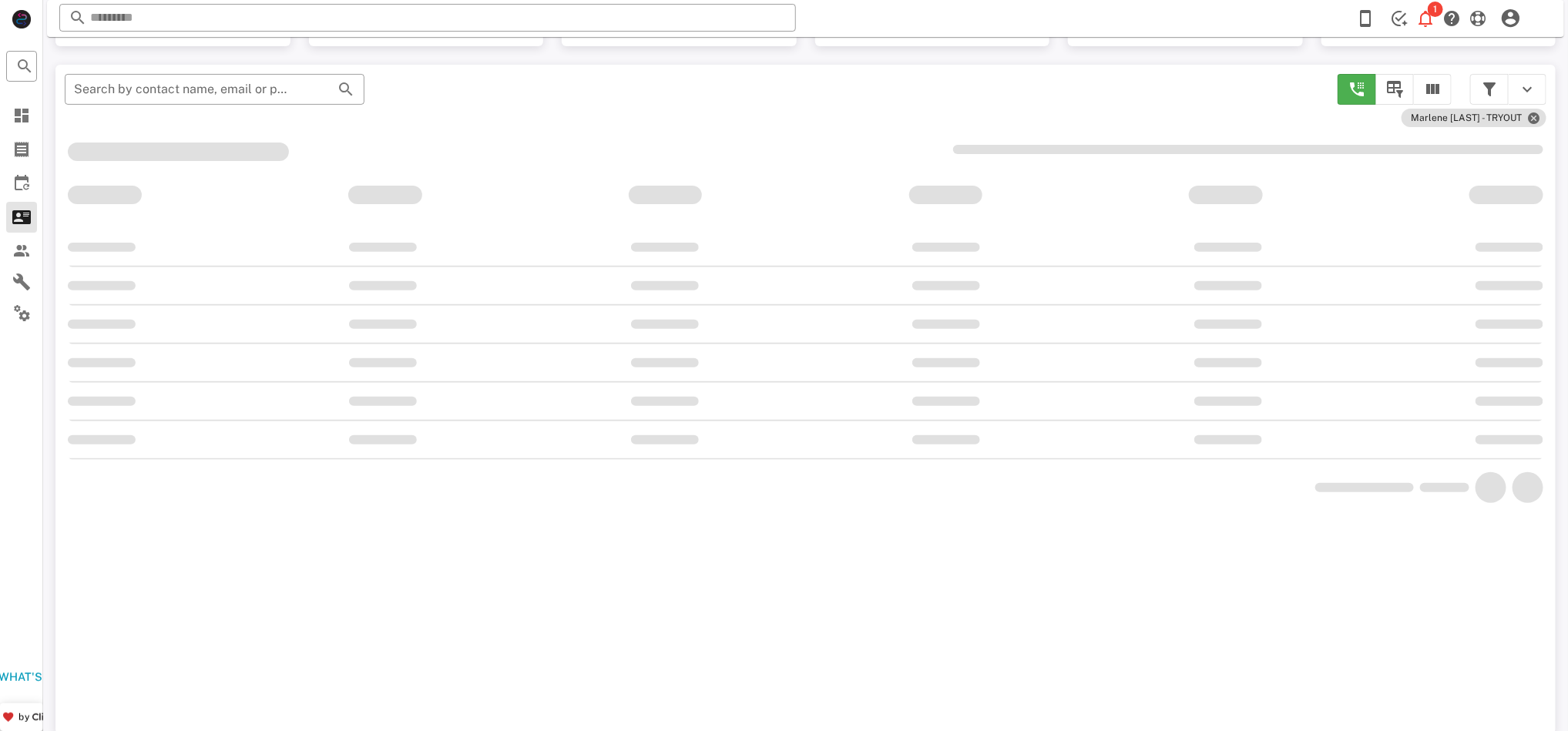 scroll, scrollTop: 150, scrollLeft: 0, axis: vertical 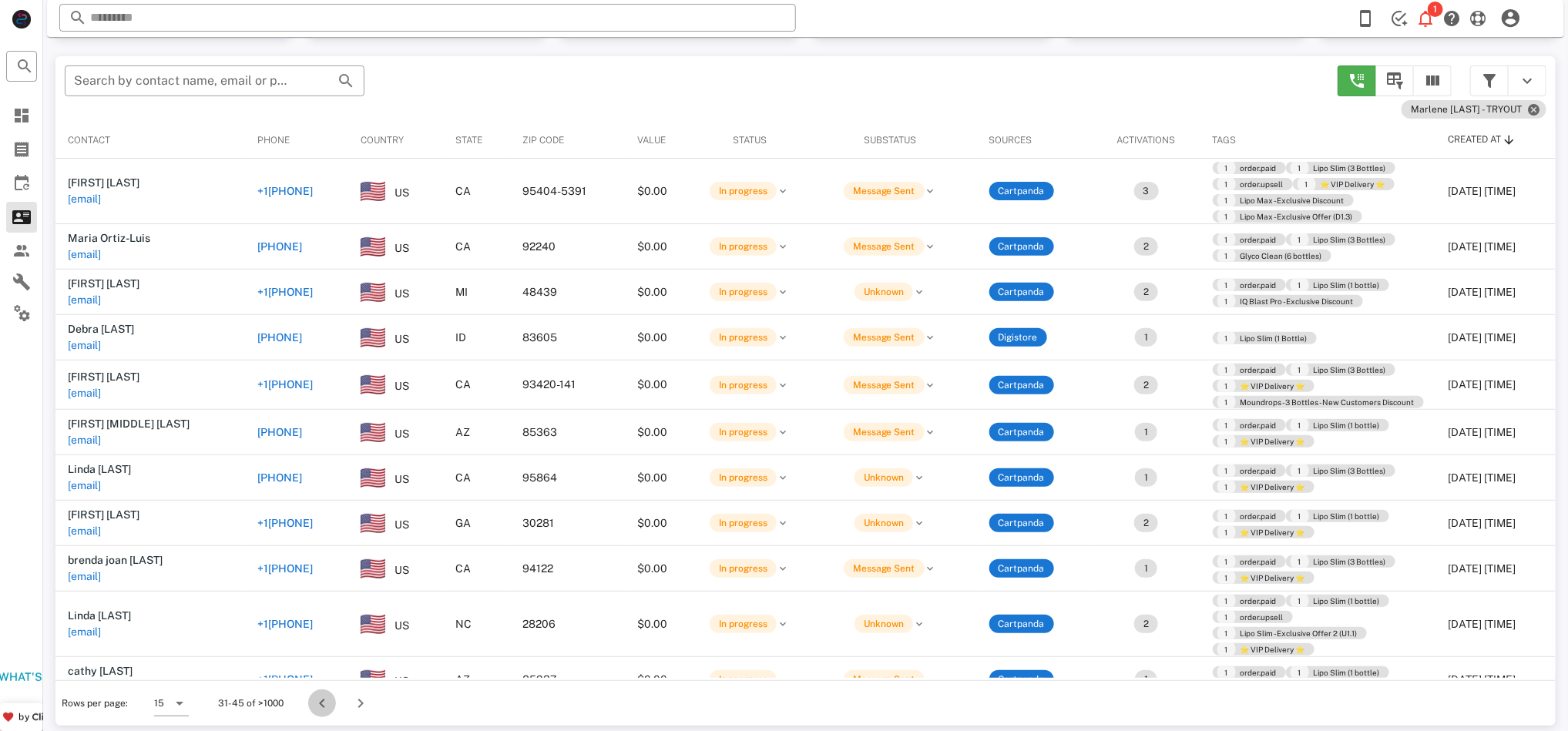 click at bounding box center [322, 703] 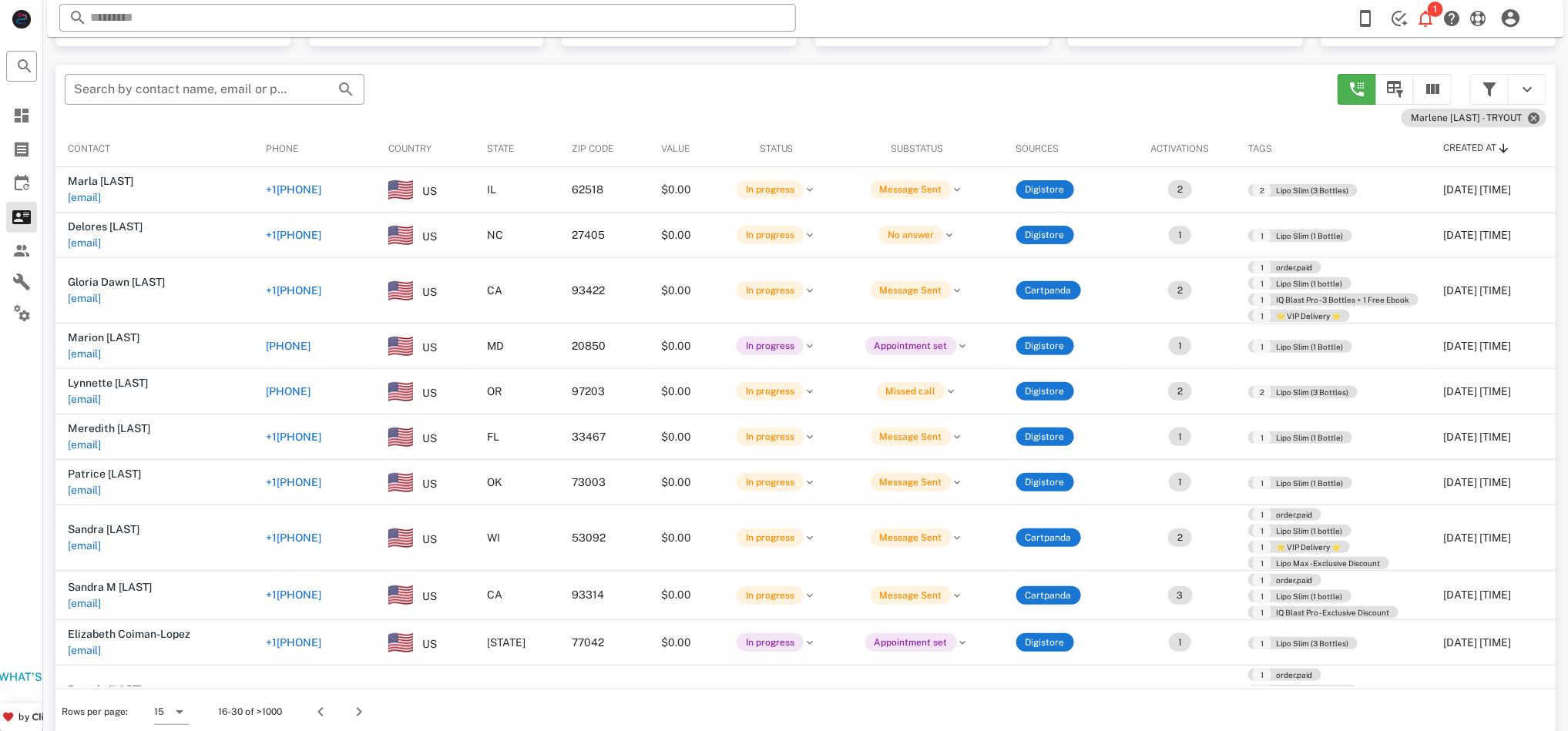 scroll, scrollTop: 150, scrollLeft: 0, axis: vertical 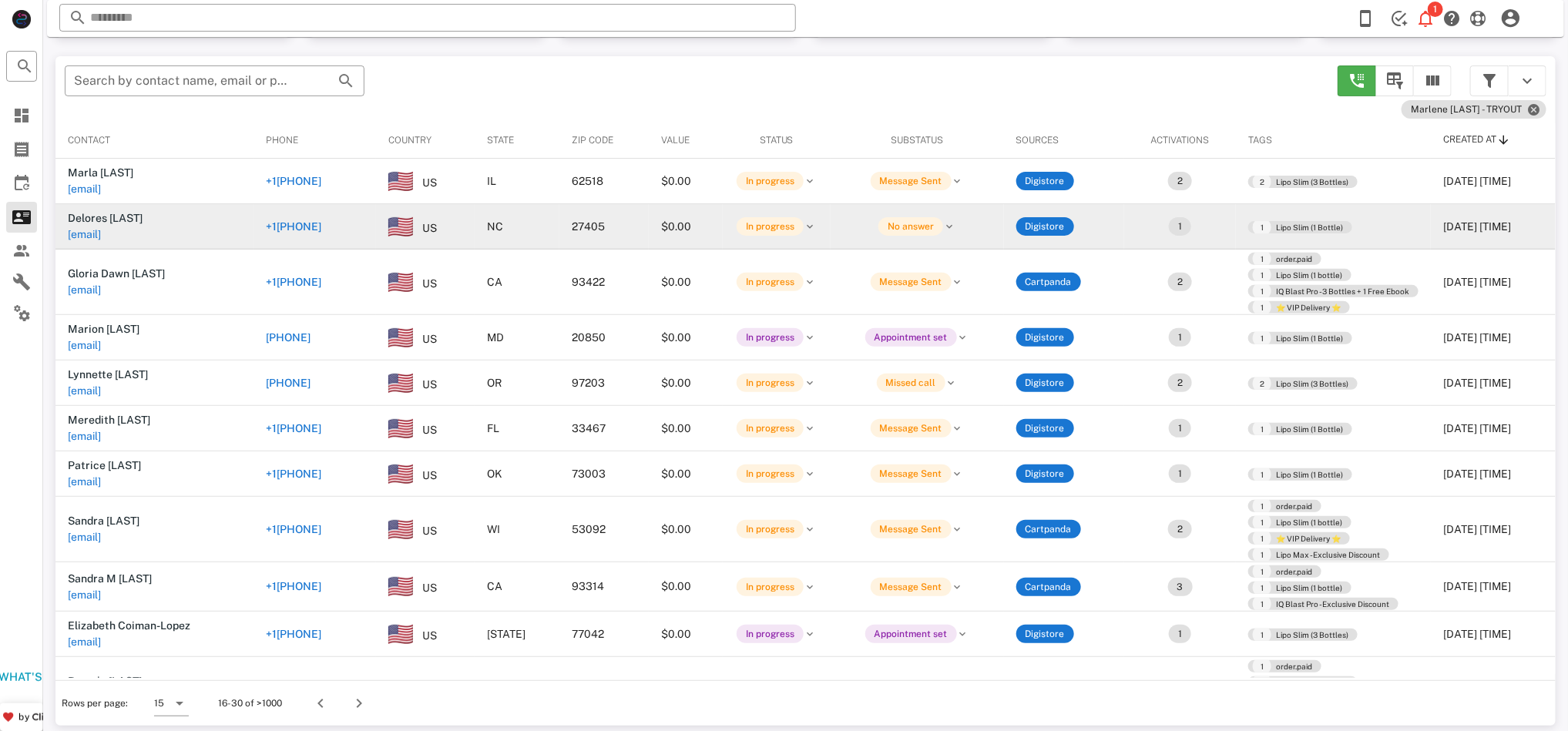 click on "$0.00" at bounding box center (686, 226) 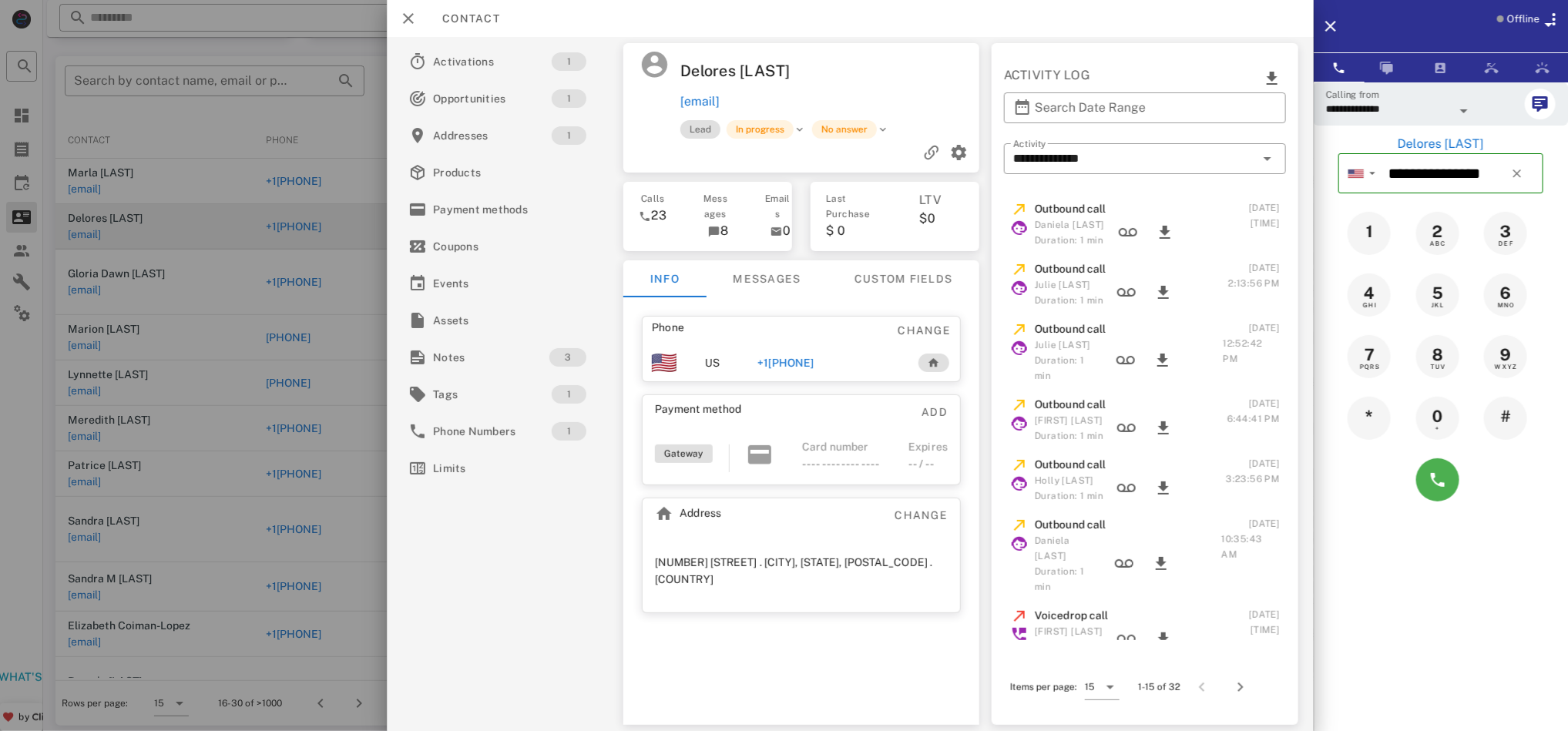 click on "**********" at bounding box center (850, 384) 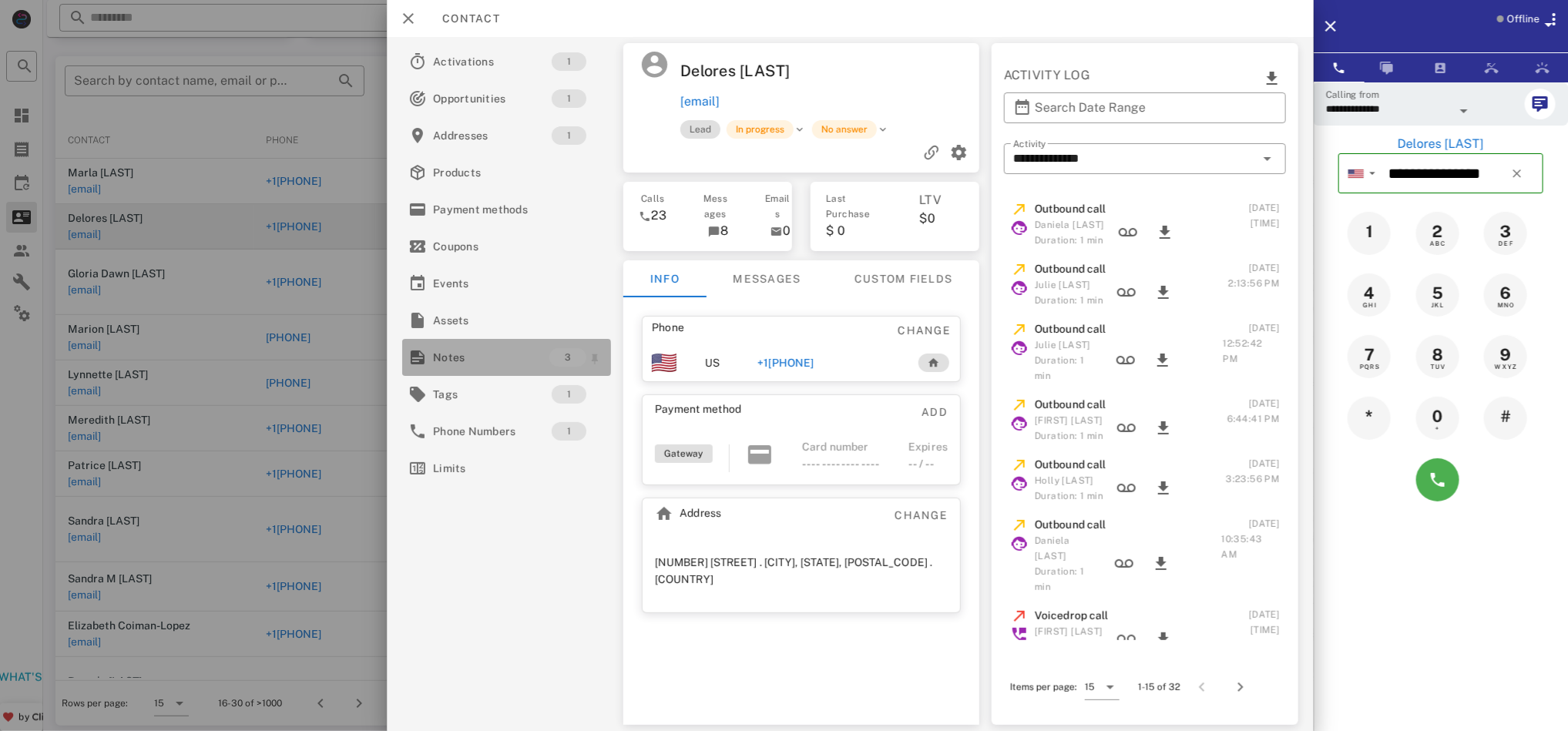 click on "Notes" at bounding box center (491, 357) 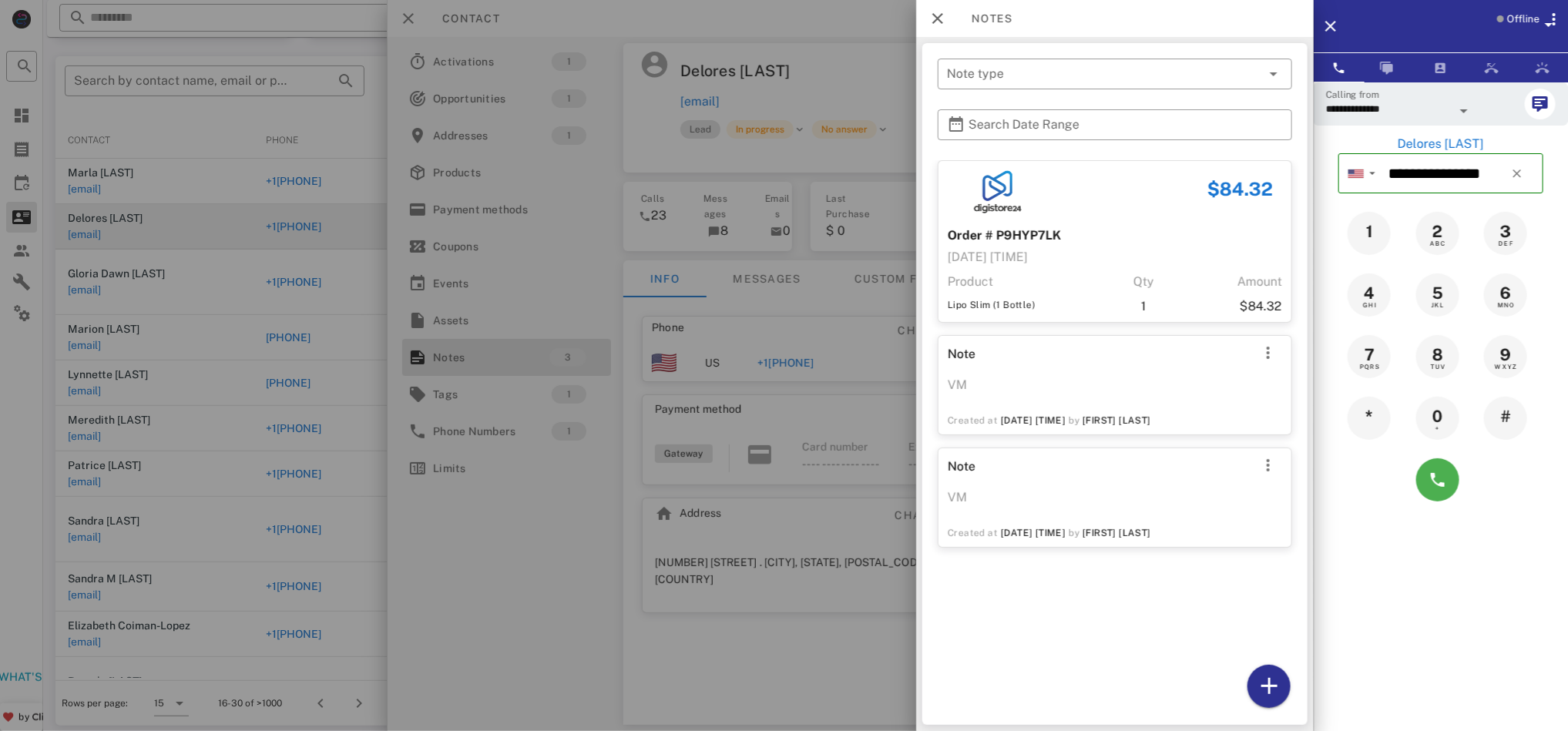 click at bounding box center (784, 365) 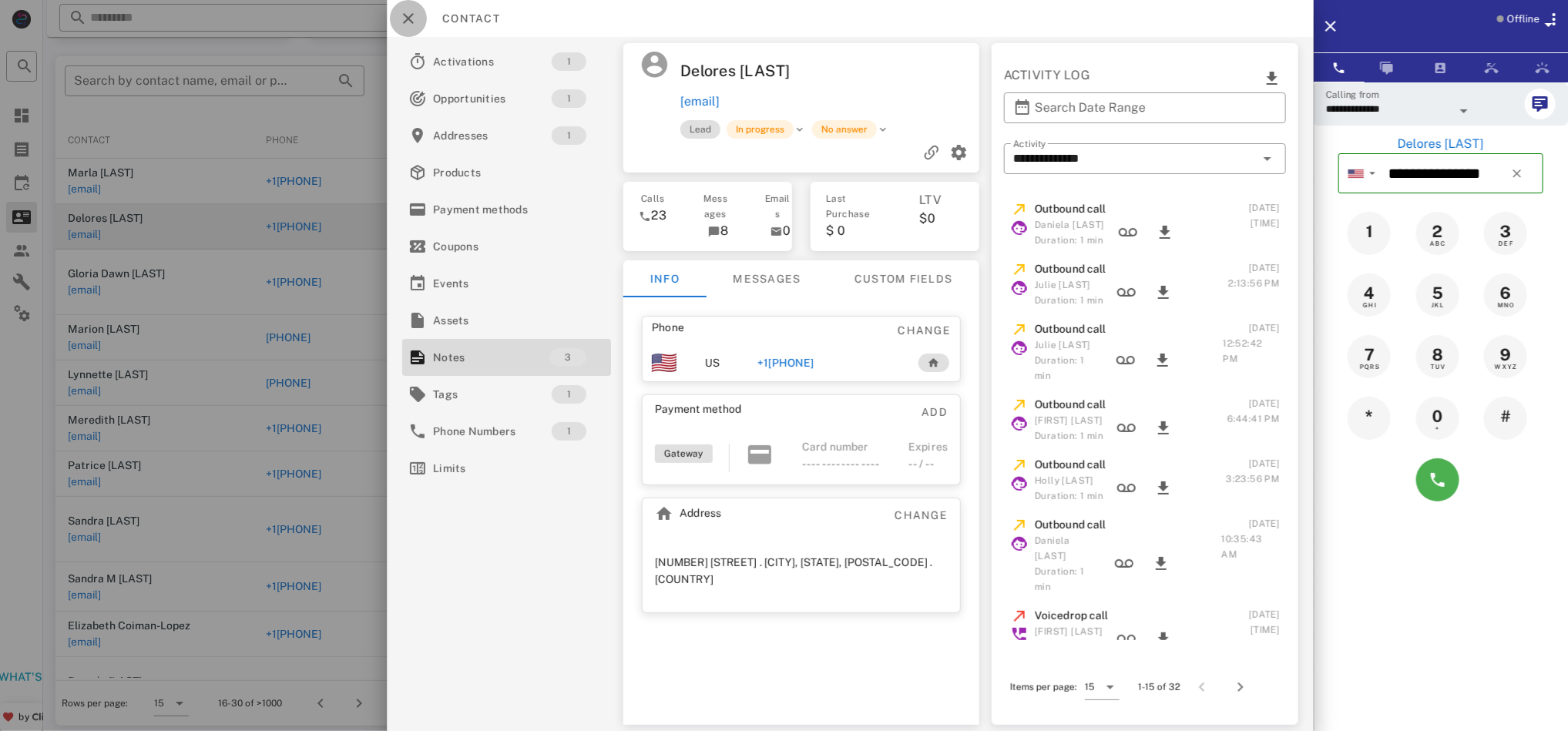 click at bounding box center (408, 18) 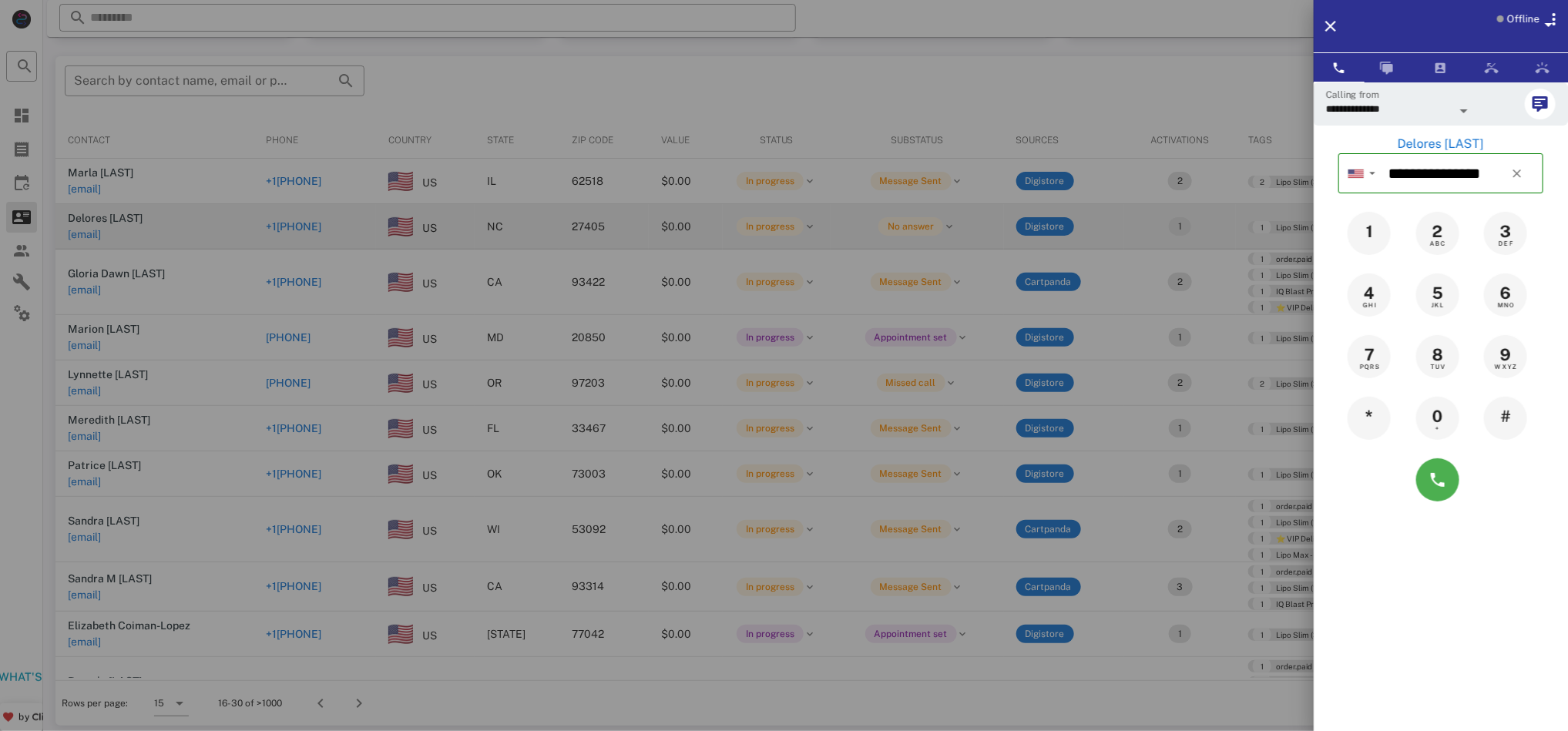 click at bounding box center [784, 365] 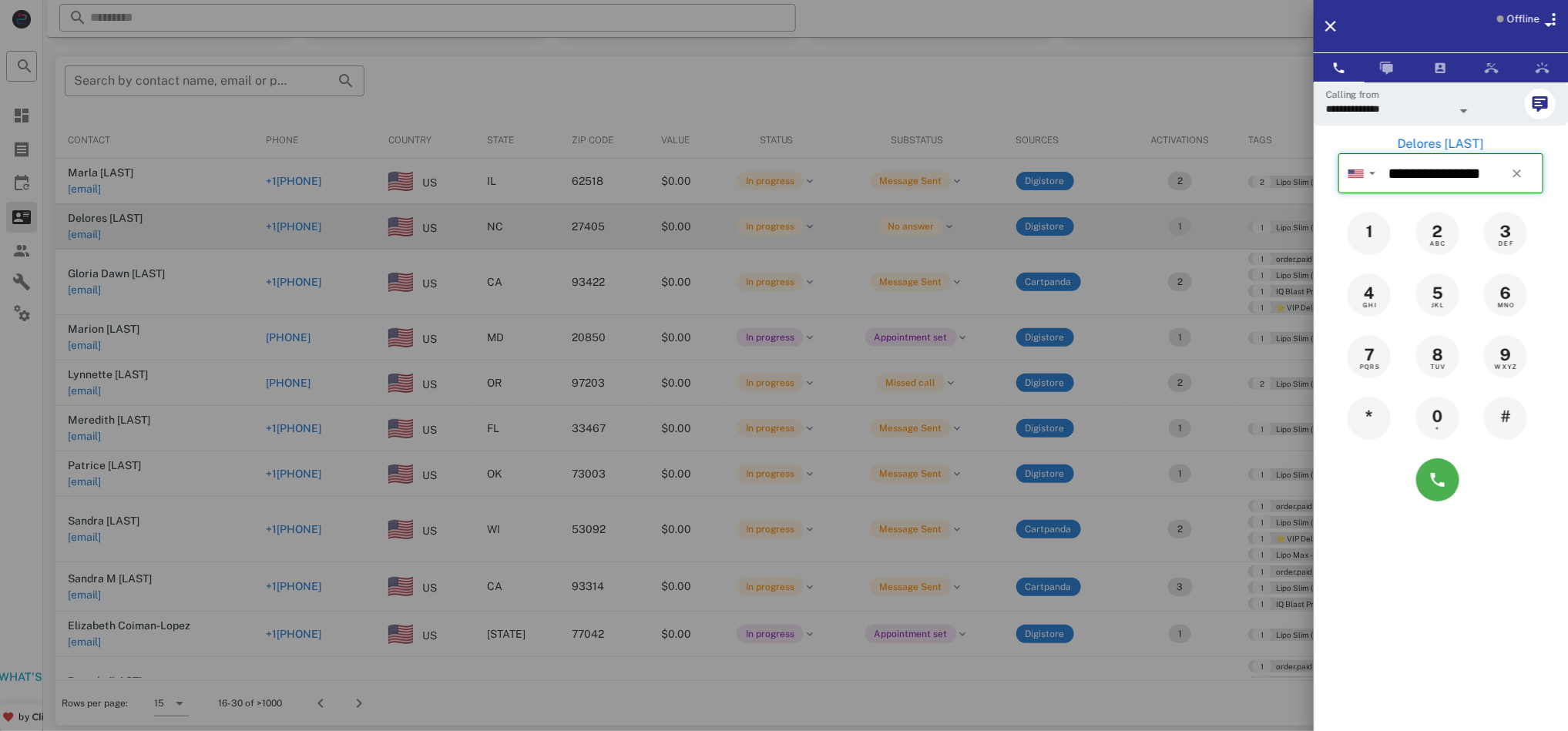 type 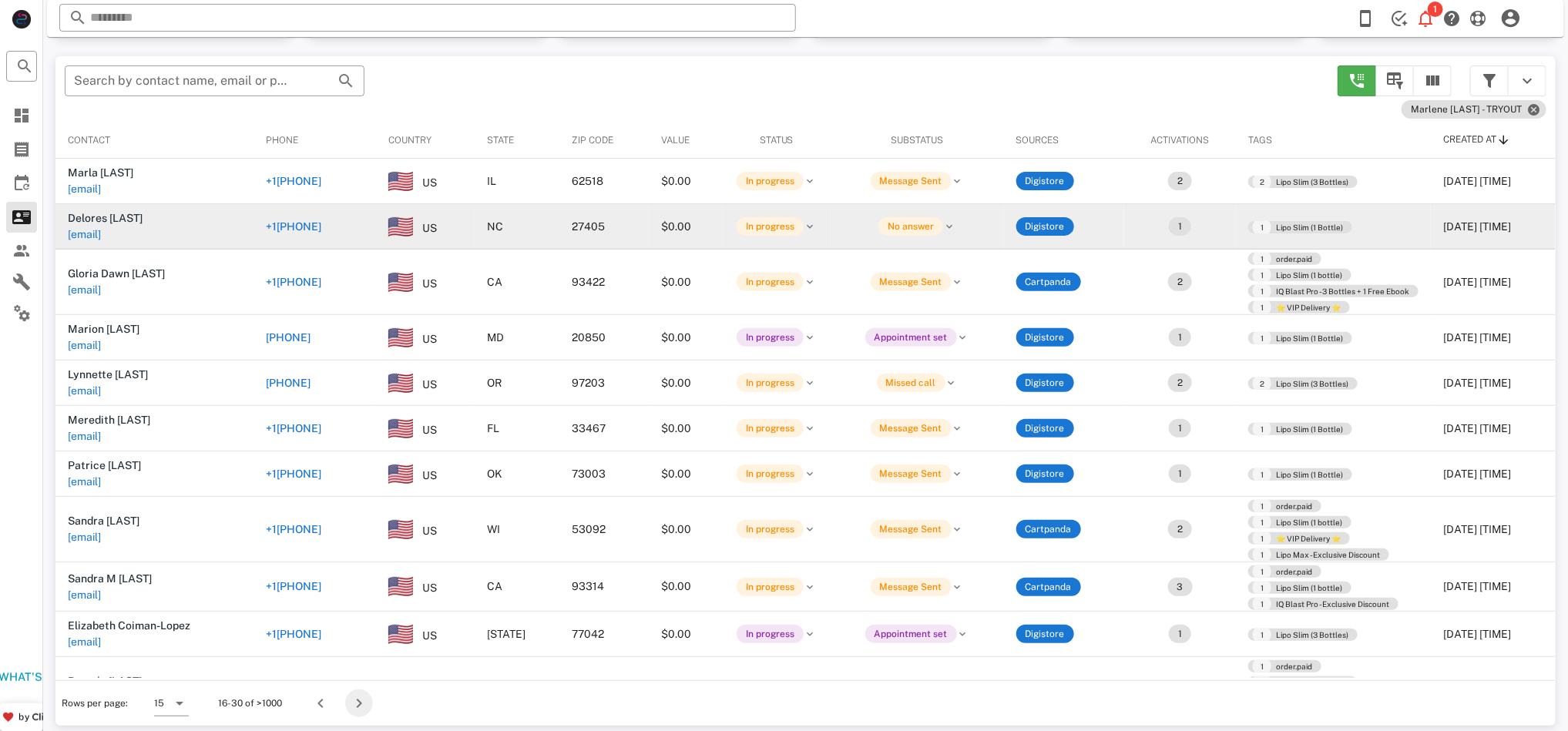 click at bounding box center [359, 703] 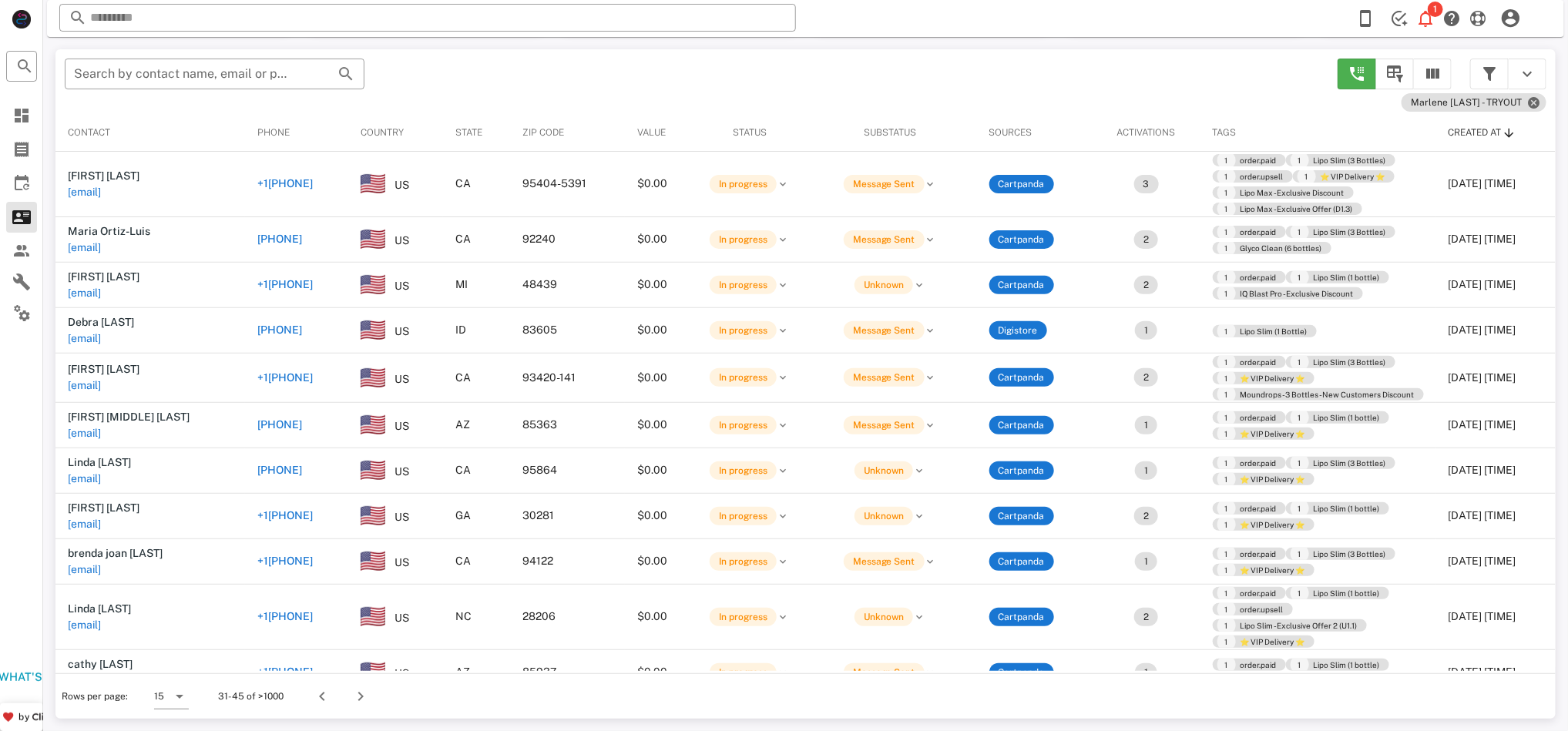 scroll, scrollTop: 150, scrollLeft: 0, axis: vertical 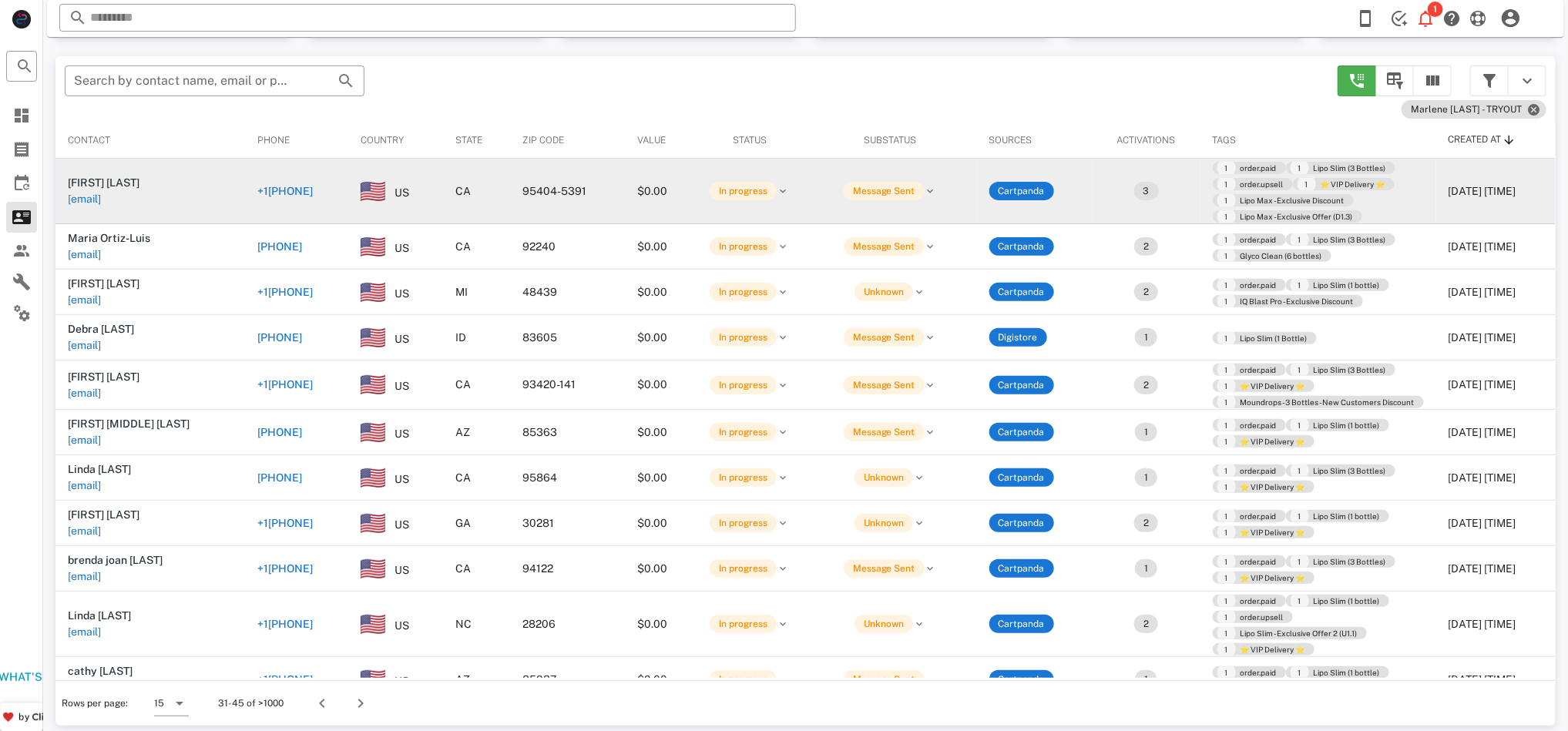 click on "+17075423836" at bounding box center (297, 191) 